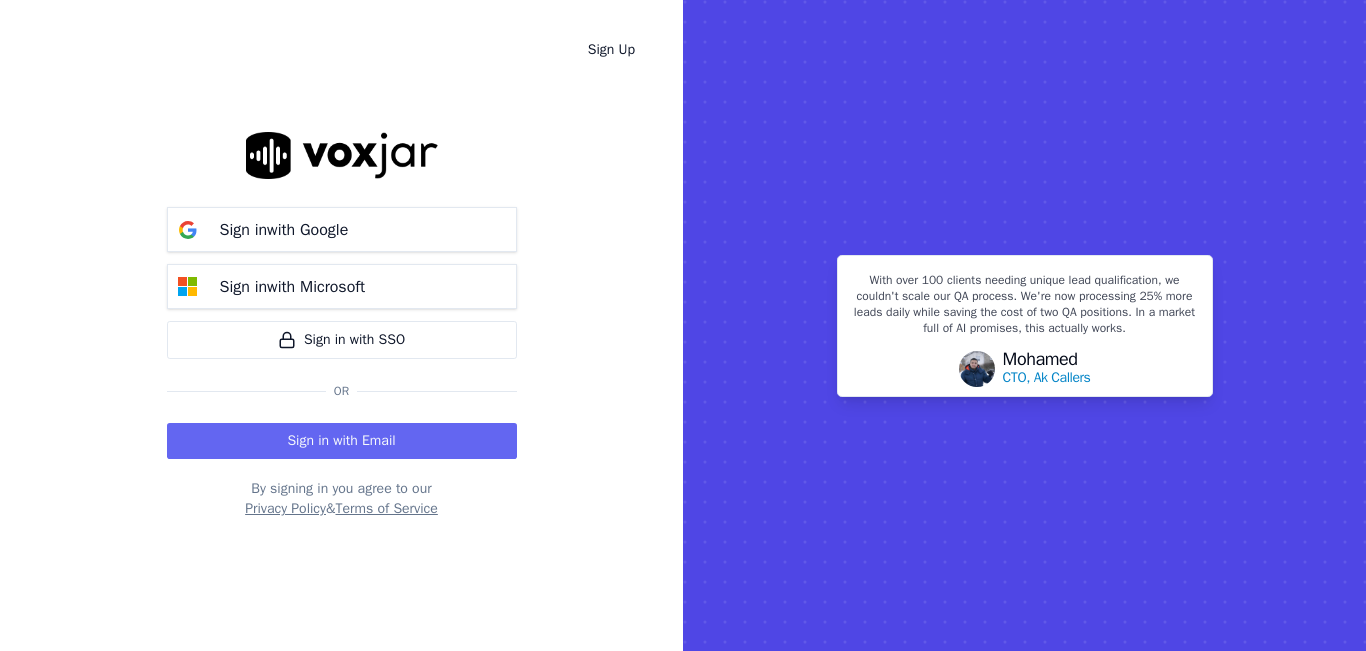 scroll, scrollTop: 0, scrollLeft: 0, axis: both 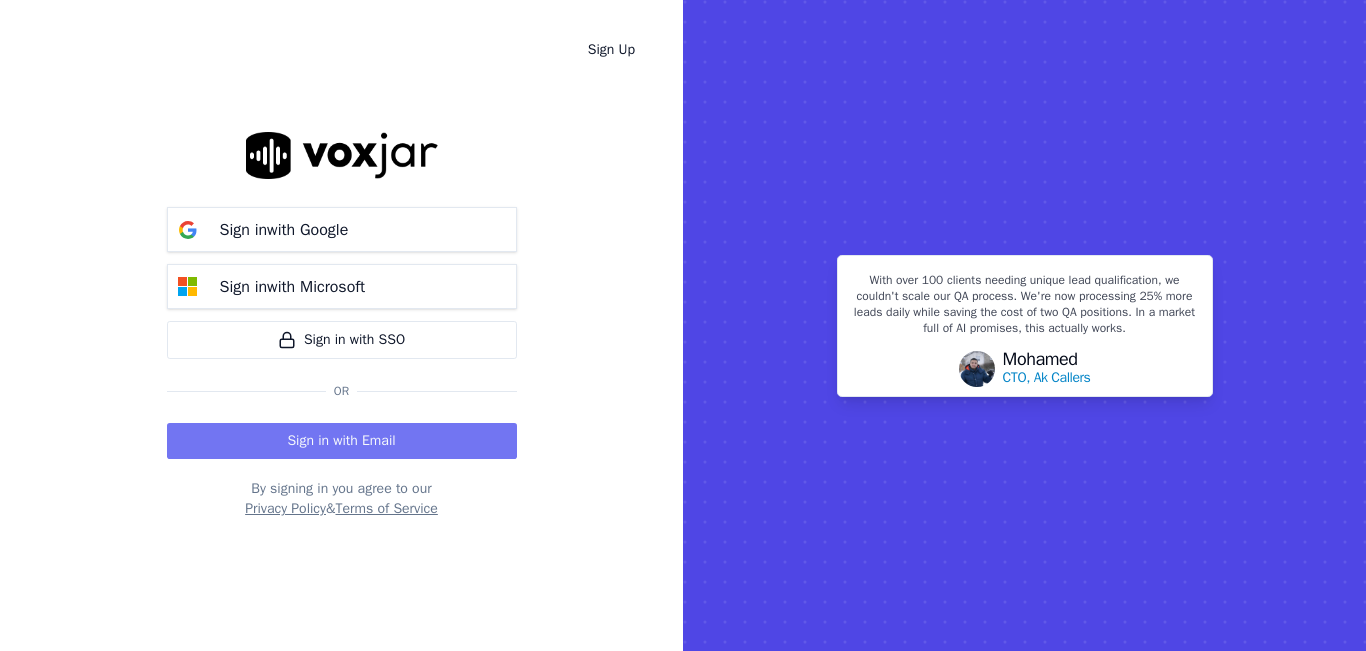 click on "Sign in with Email" at bounding box center [342, 441] 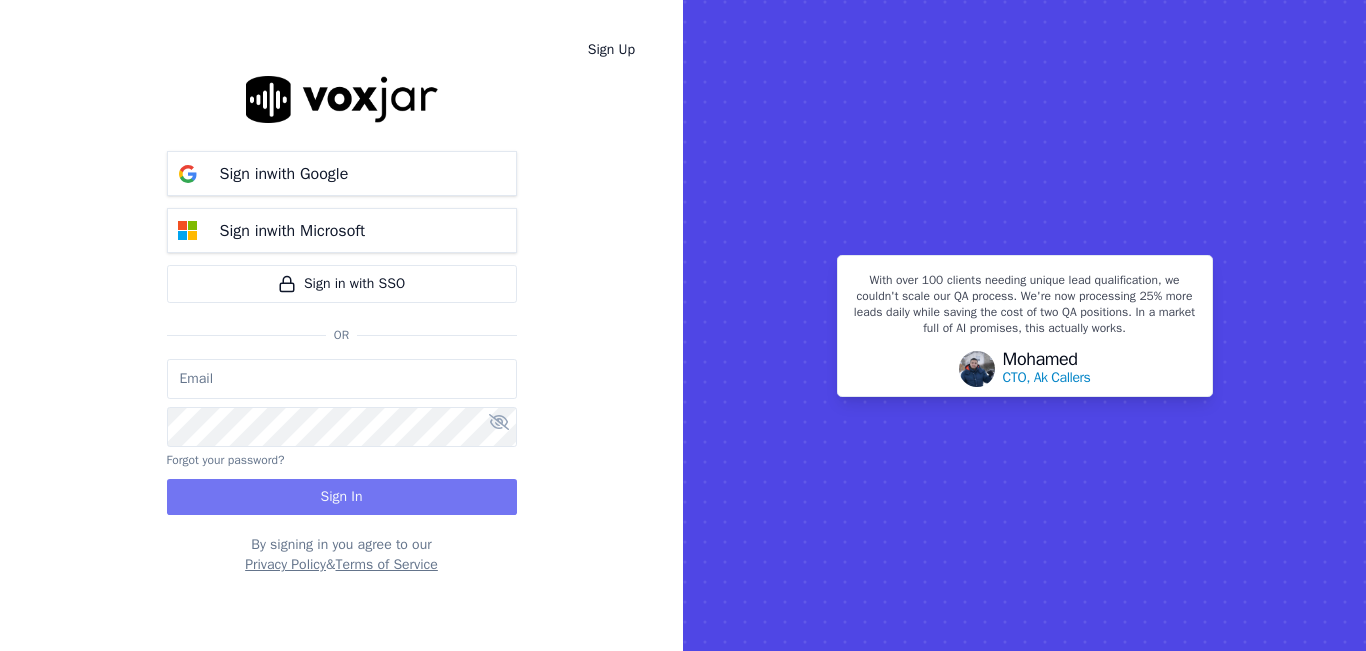type on "sheila.decastro-new.baq@nwfg.net" 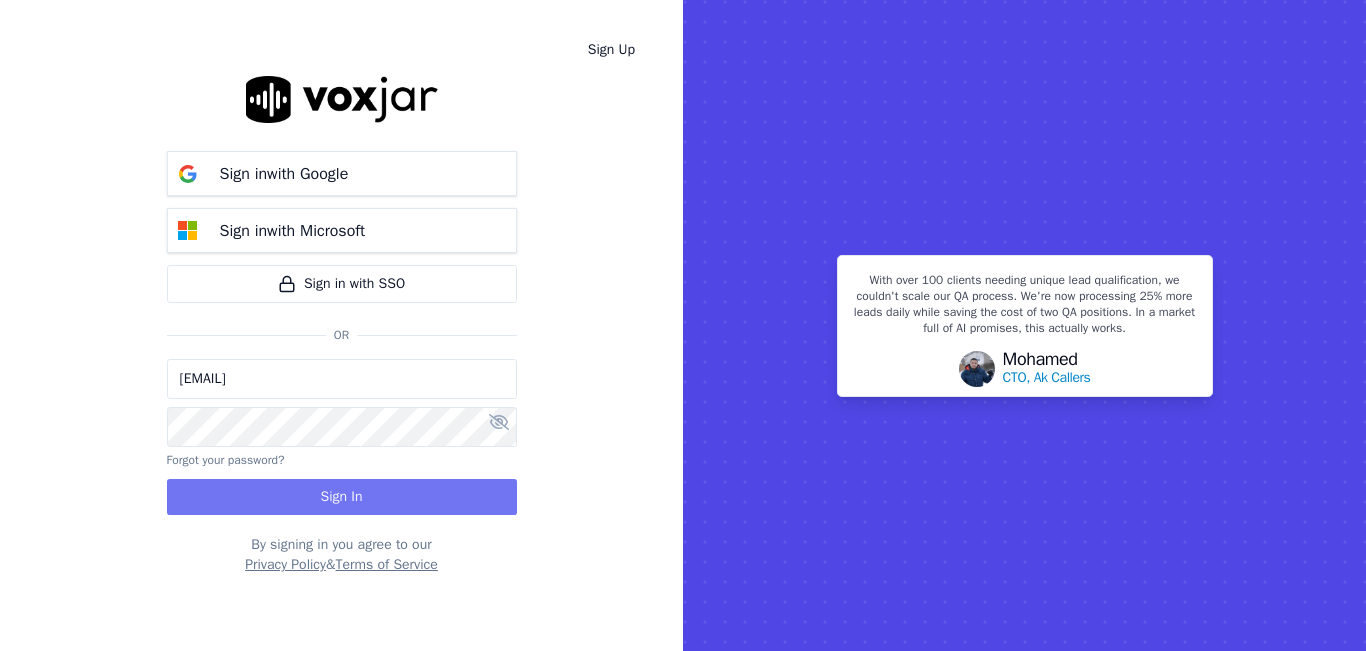 click on "Sign In" at bounding box center (342, 497) 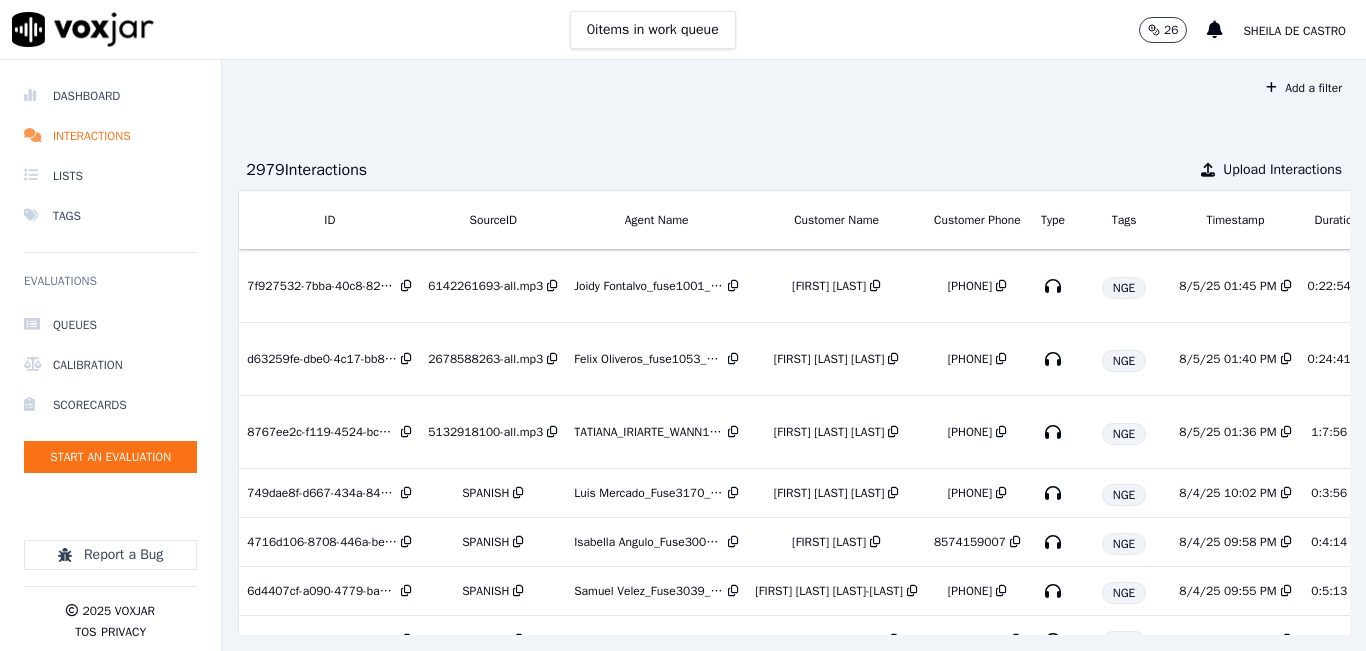 scroll, scrollTop: 0, scrollLeft: 0, axis: both 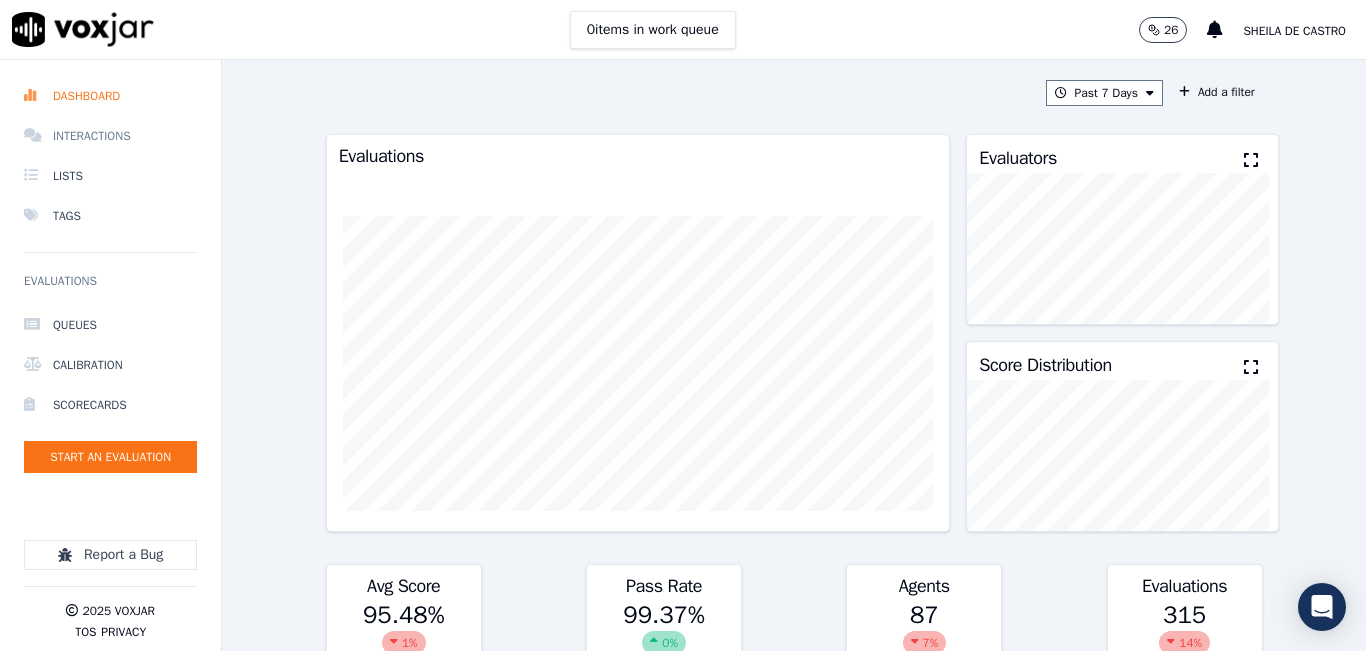 click on "Interactions" at bounding box center (110, 136) 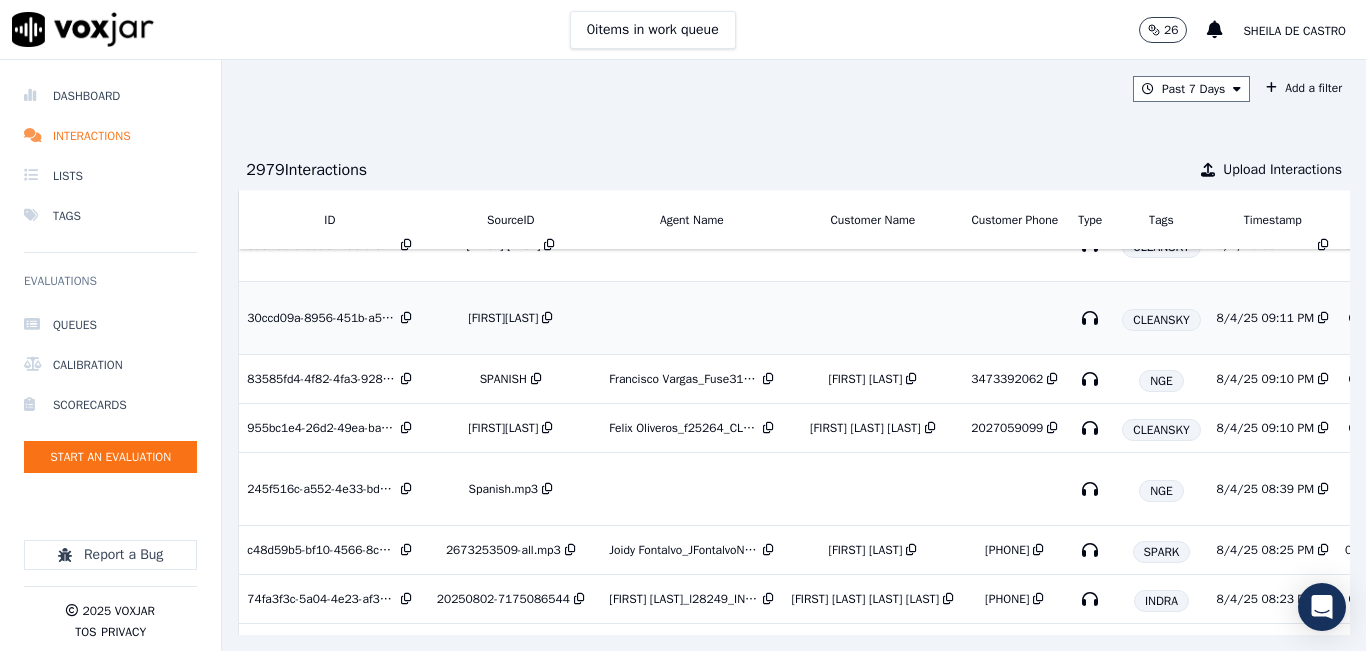 scroll, scrollTop: 1109, scrollLeft: 0, axis: vertical 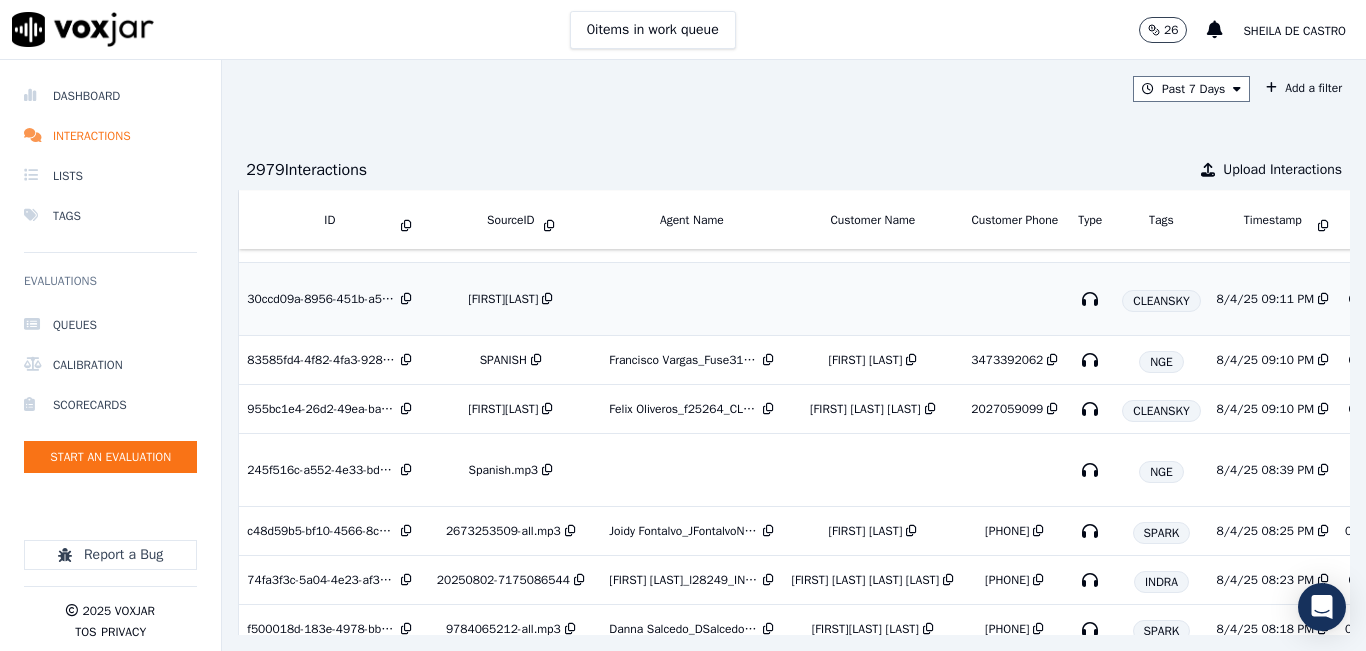 click on "[FIRST][LAST]" at bounding box center [503, 299] 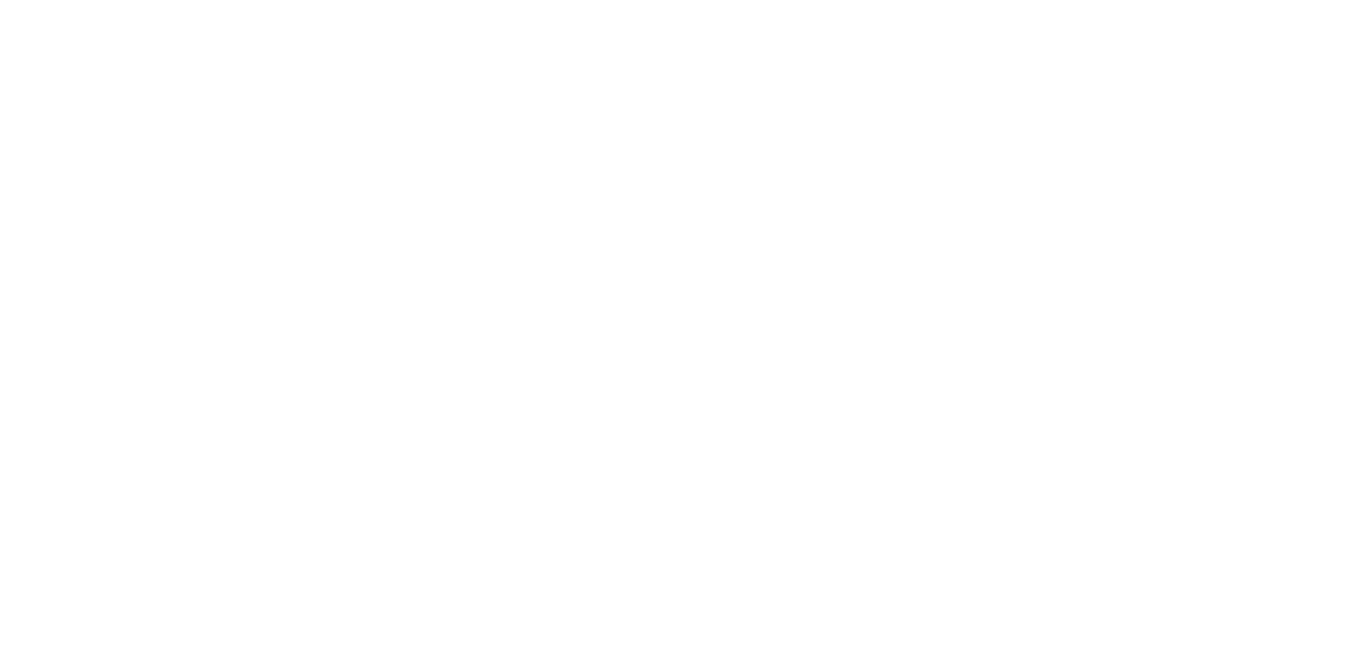 scroll, scrollTop: 0, scrollLeft: 0, axis: both 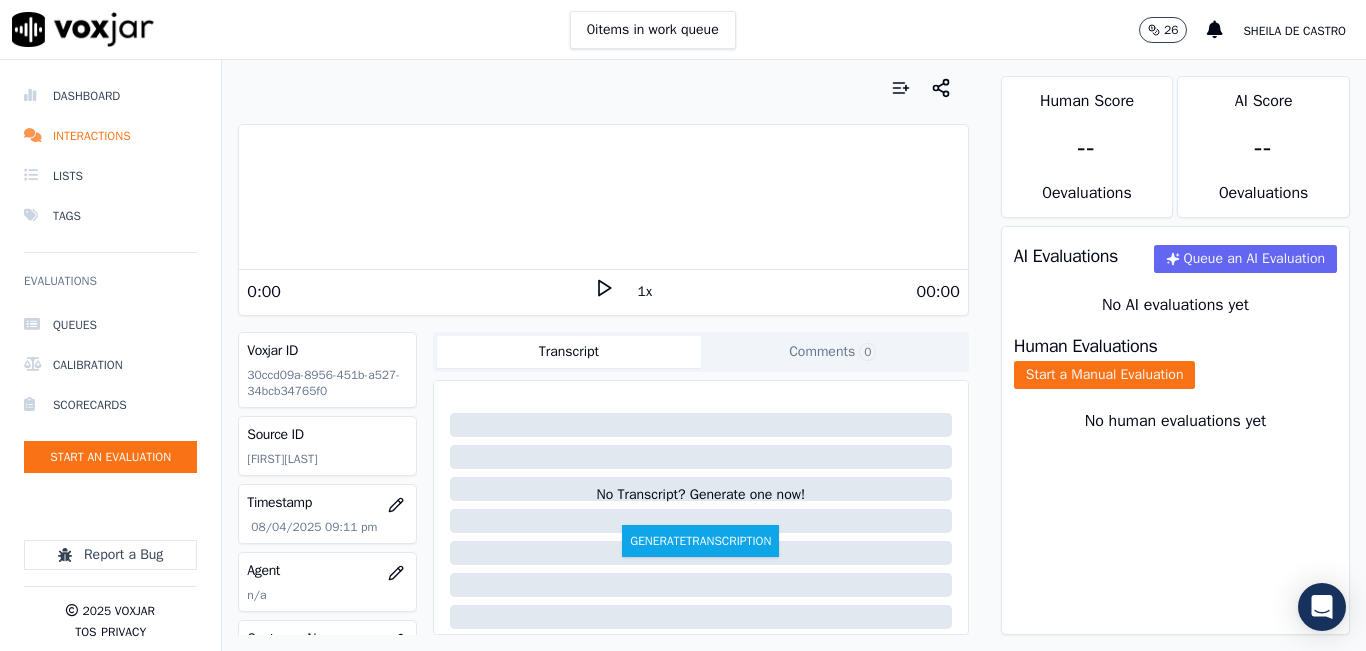 click on "[NUMBER]     [FIRST] [LAST]" at bounding box center [683, 30] 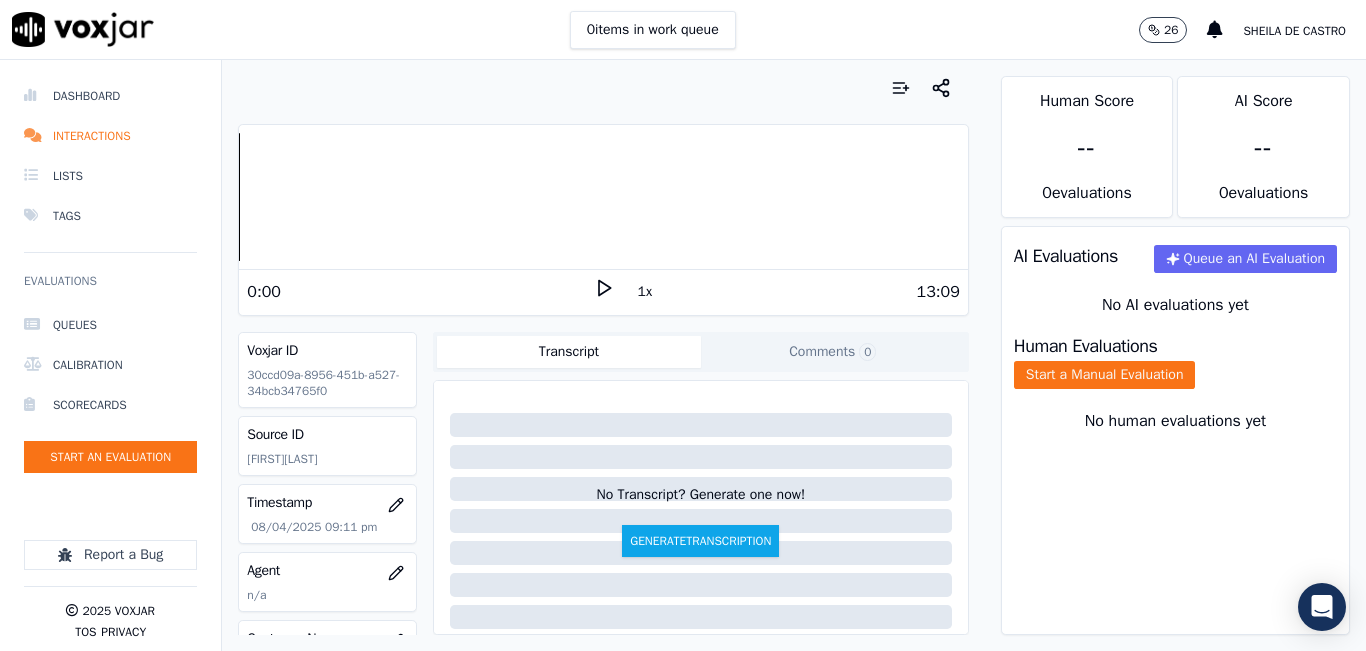 click 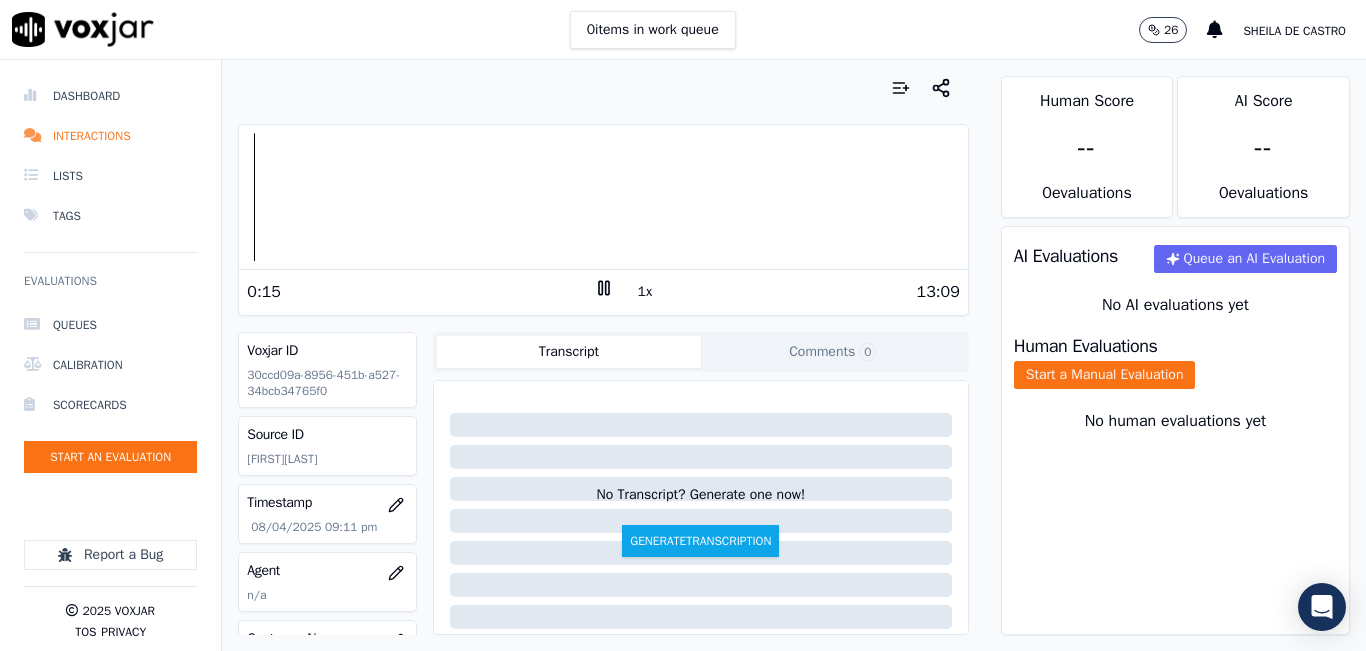 click on "Comments  0" 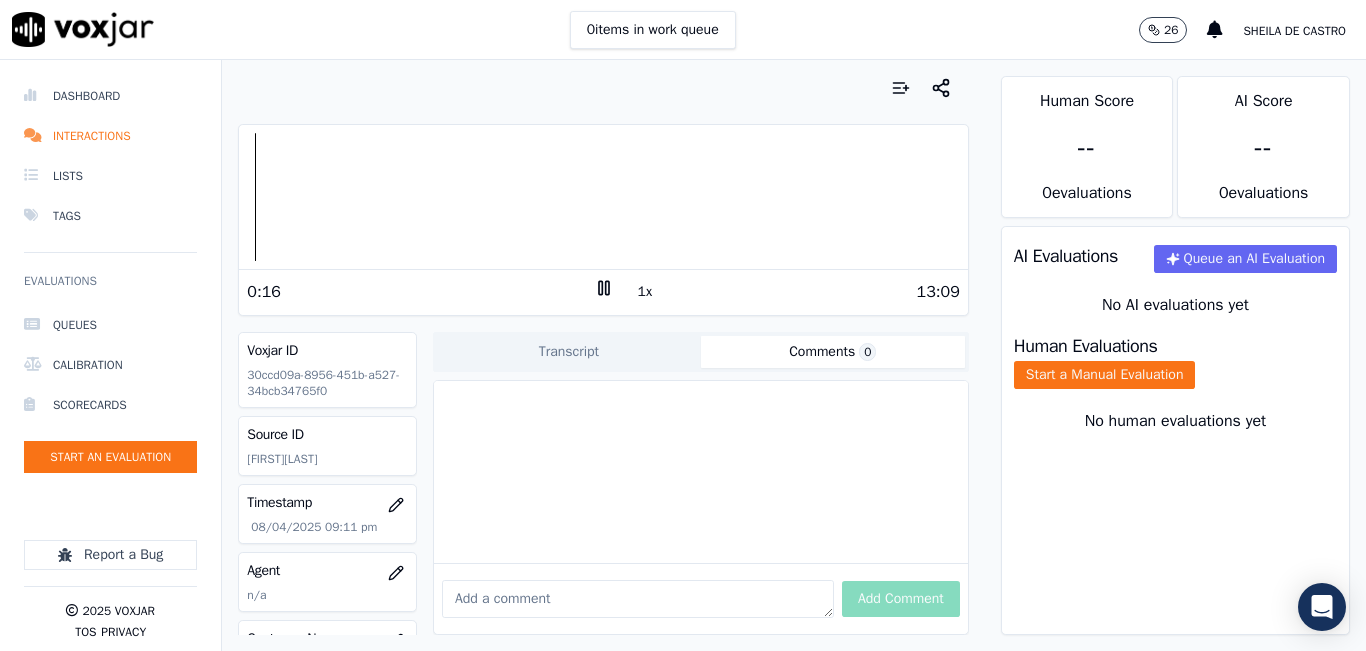 drag, startPoint x: 667, startPoint y: 565, endPoint x: 691, endPoint y: 554, distance: 26.400757 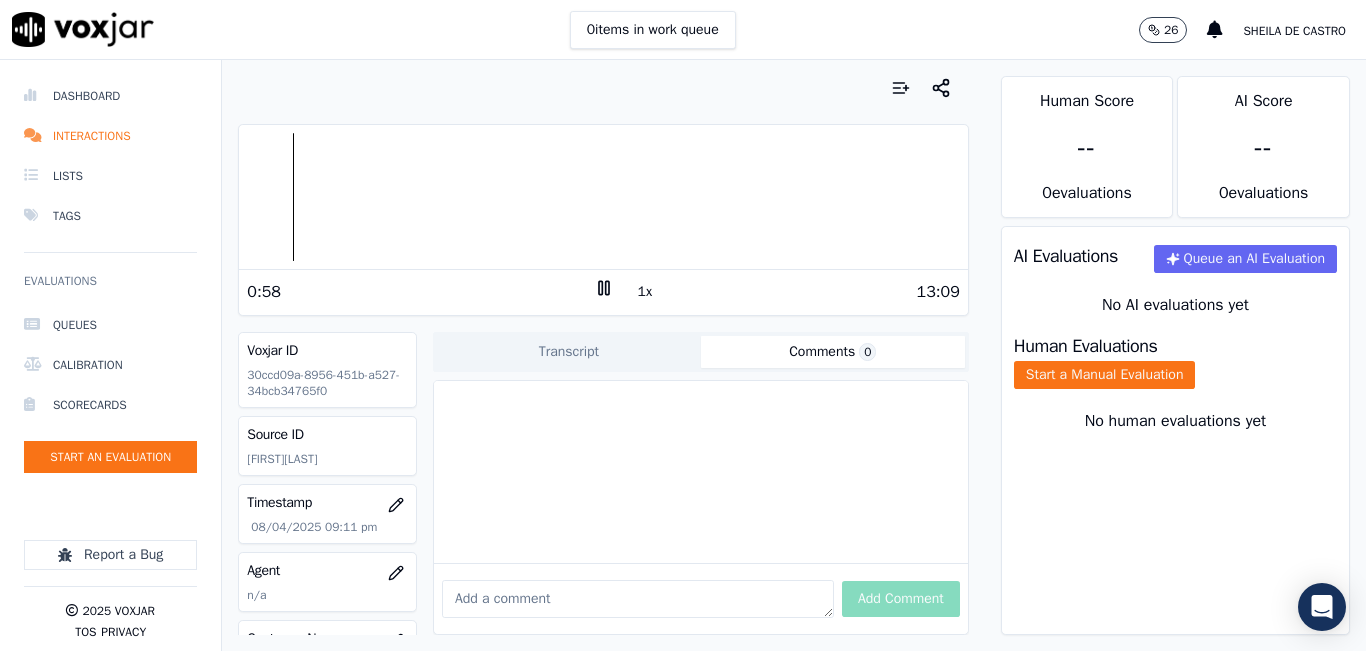 click 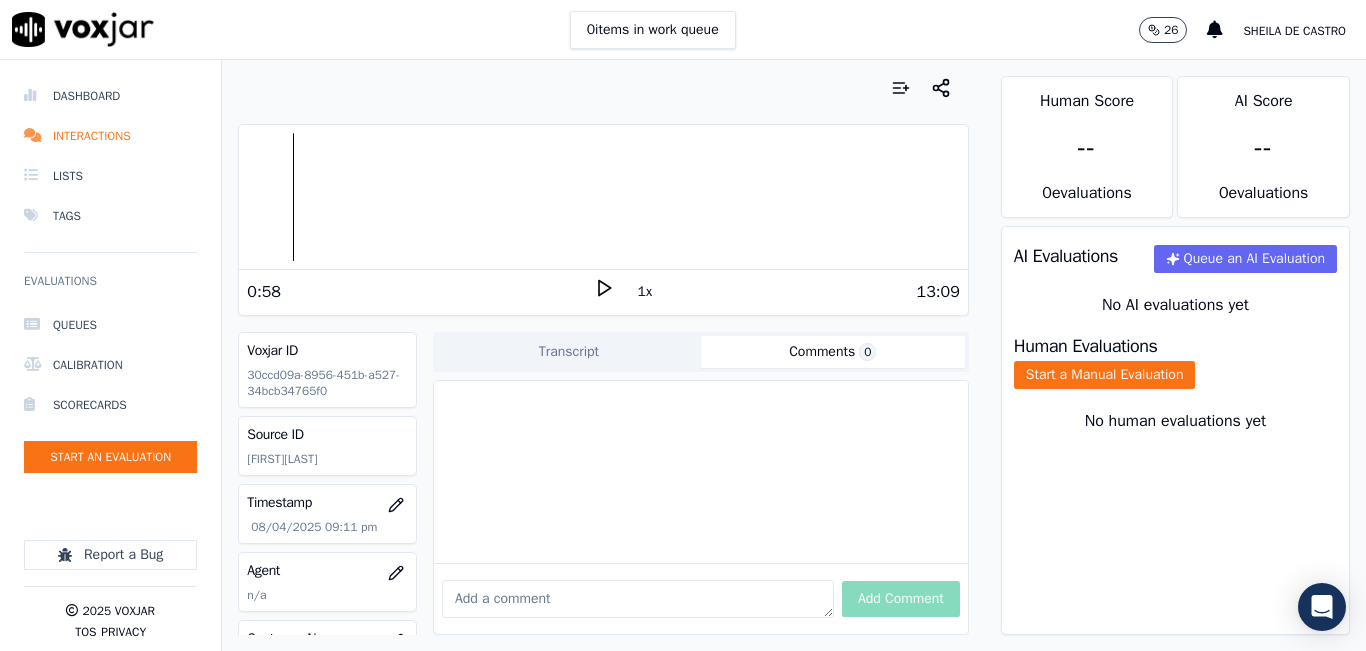 click 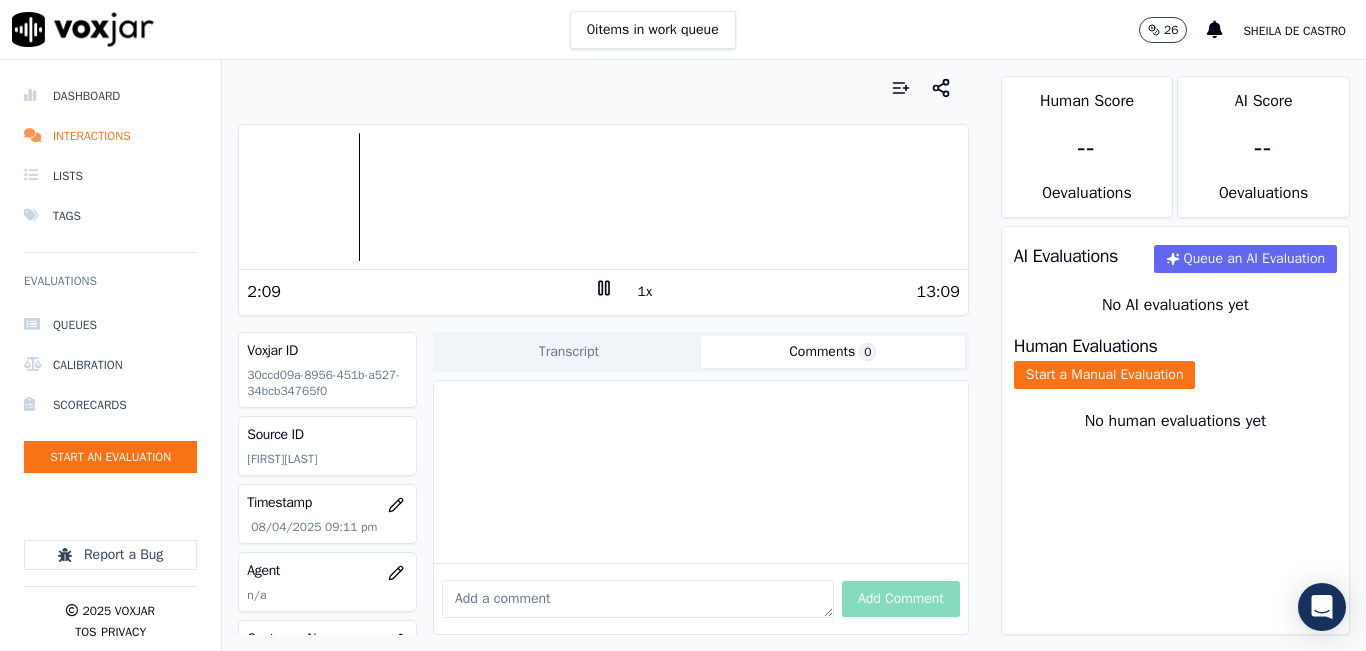 click at bounding box center (638, 599) 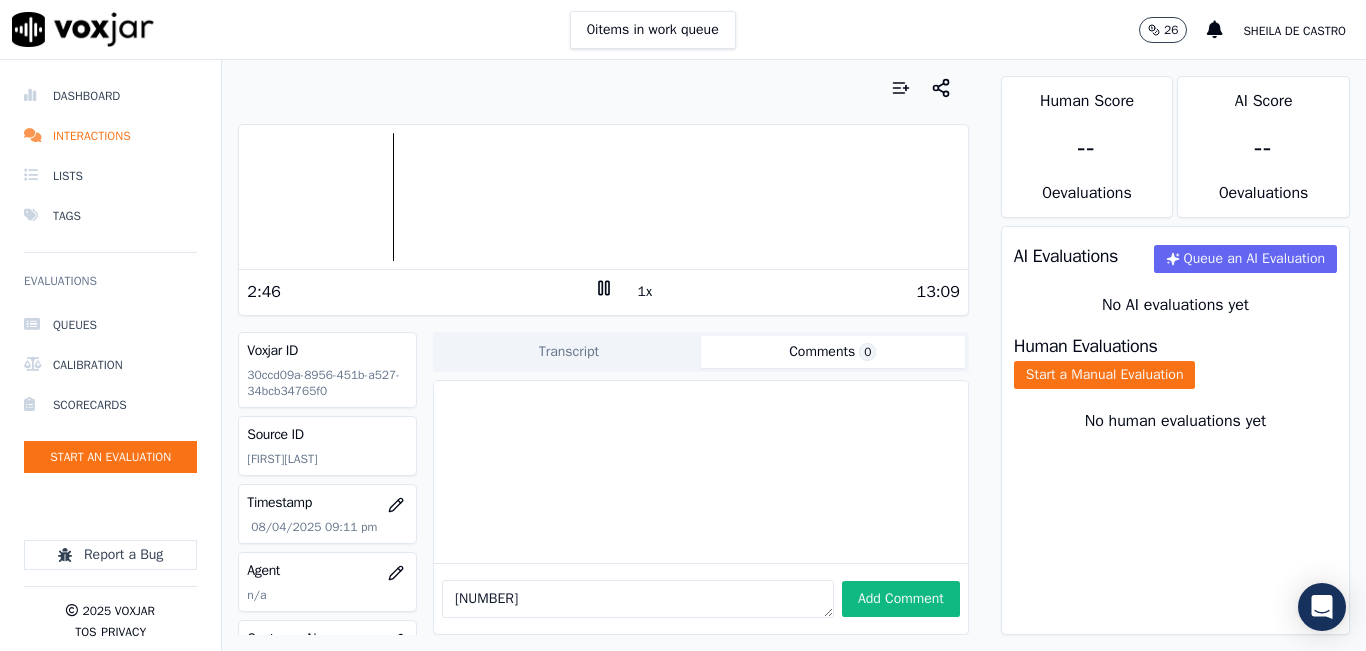 type on "[NUMBER]" 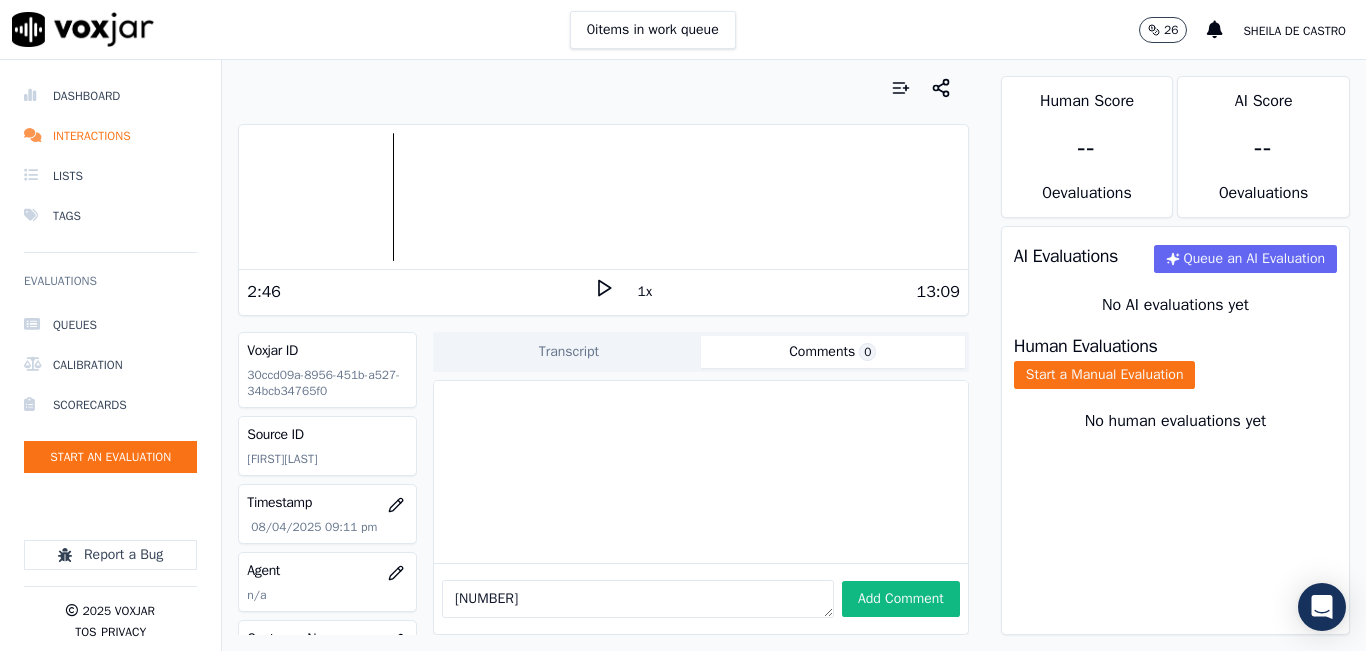 click on "[NUMBER]" at bounding box center (638, 599) 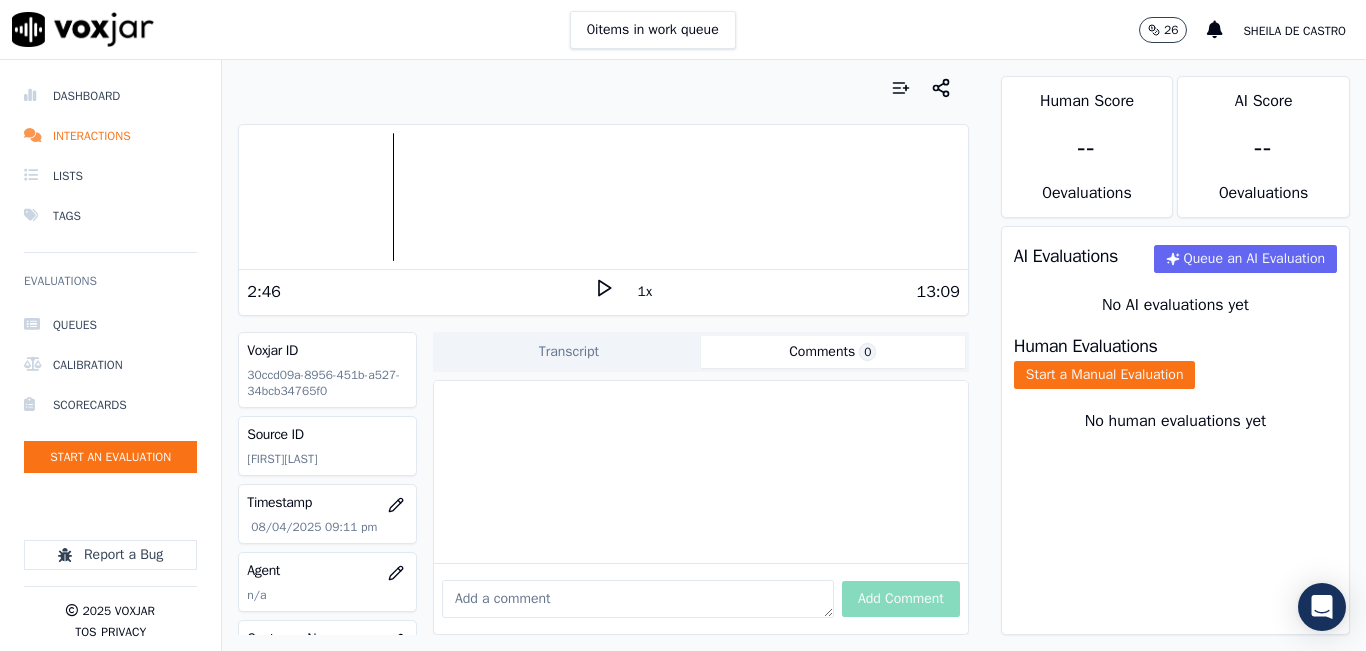 type 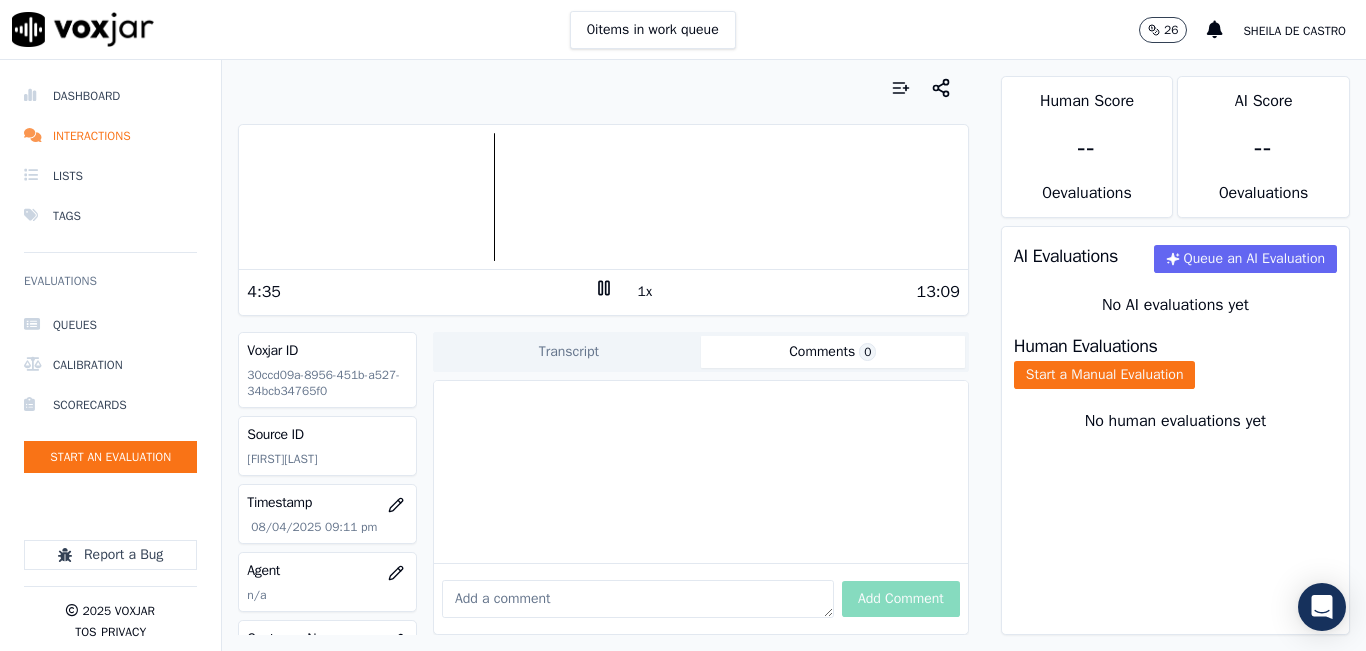 click at bounding box center [603, 197] 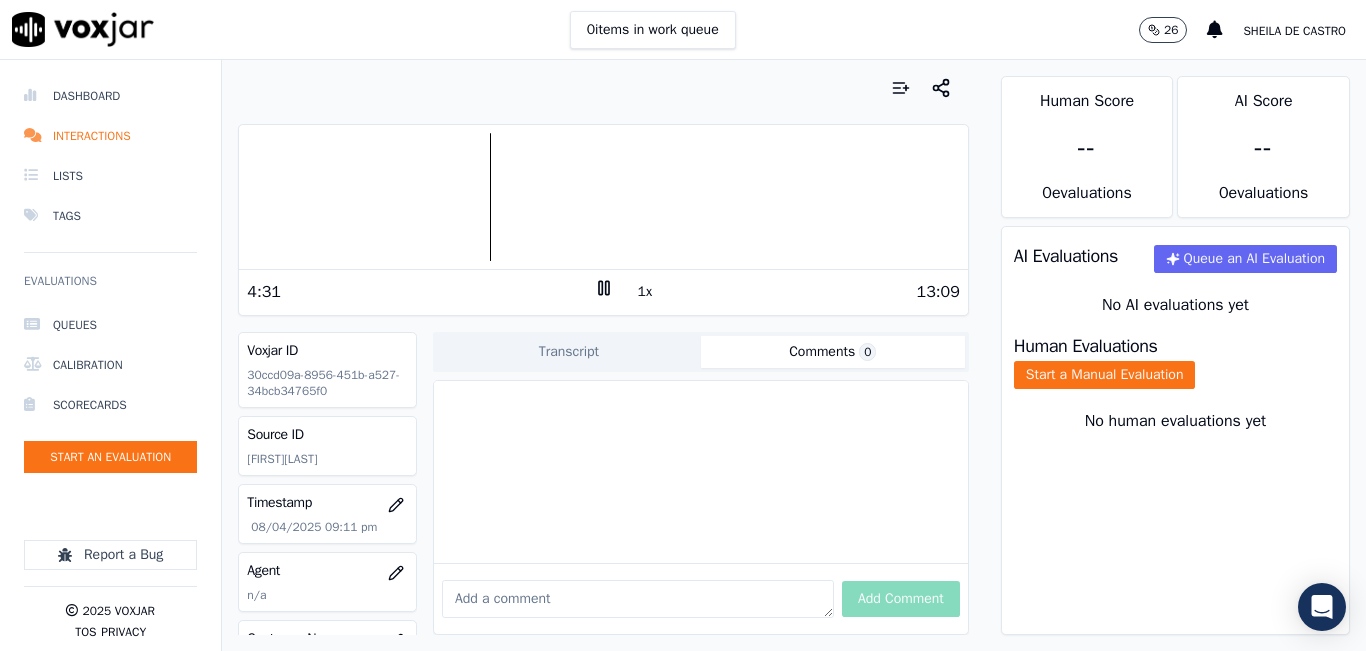 click 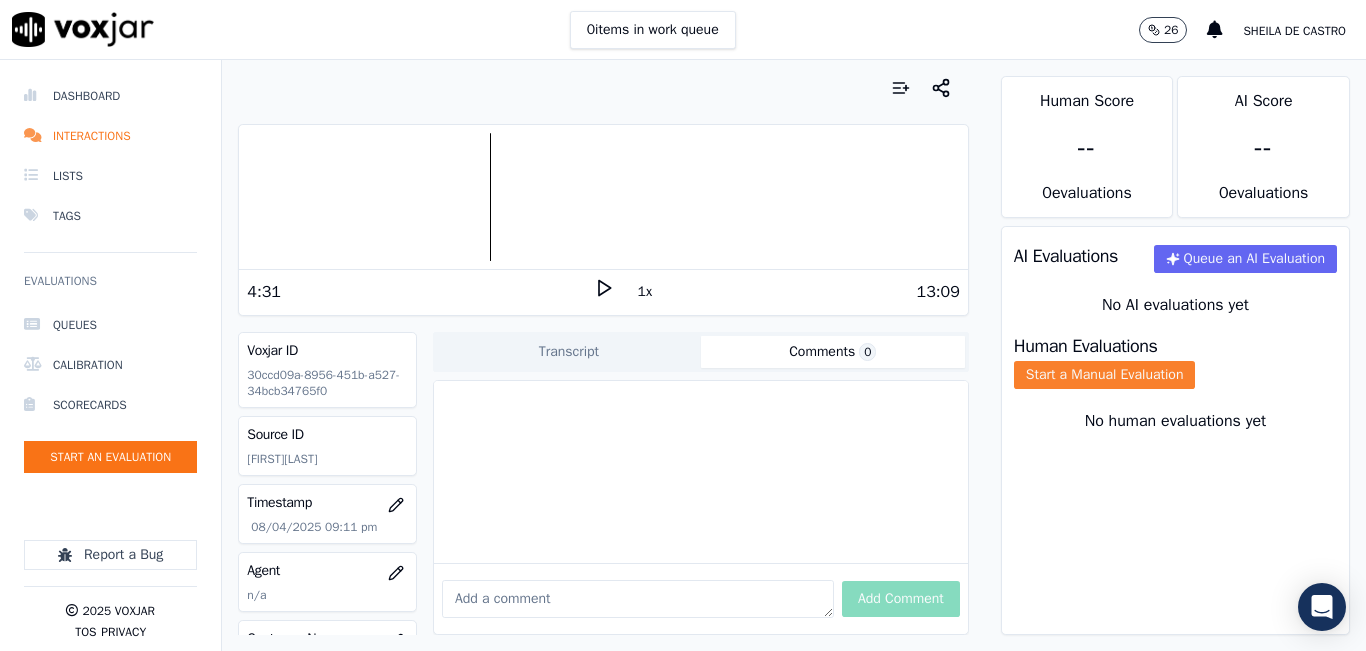 click on "Start a Manual Evaluation" 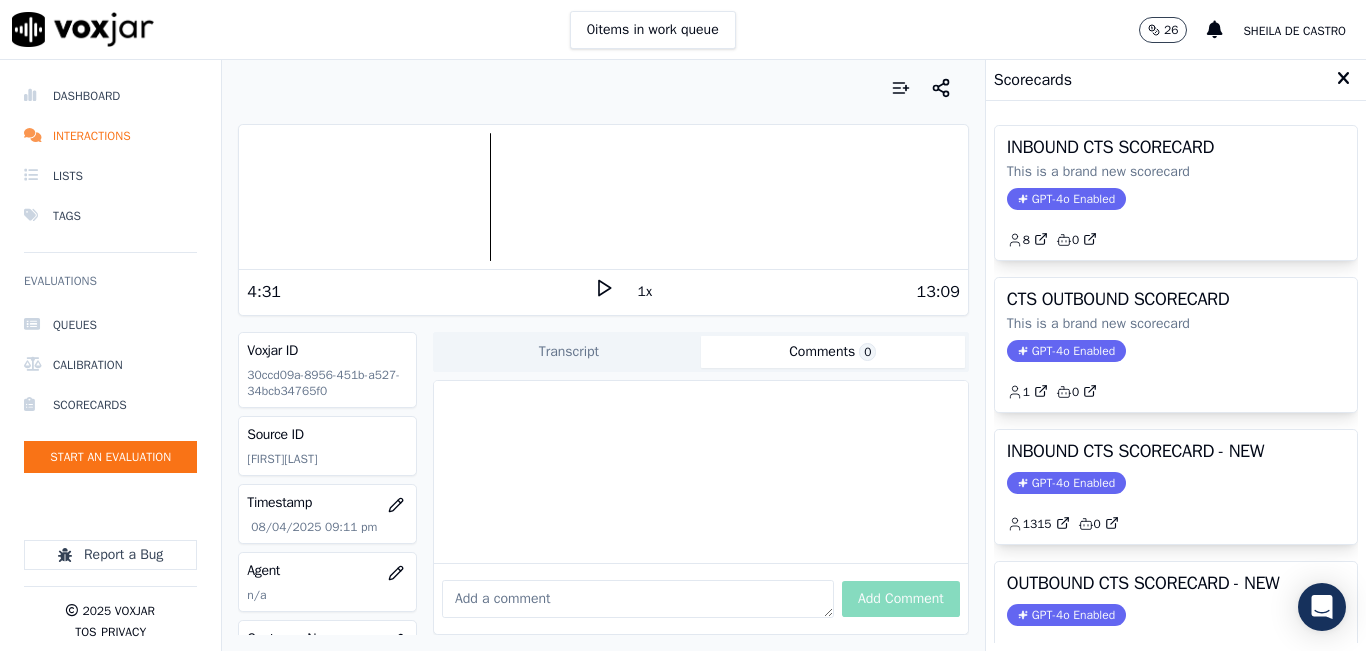 click on "GPT-4o Enabled" 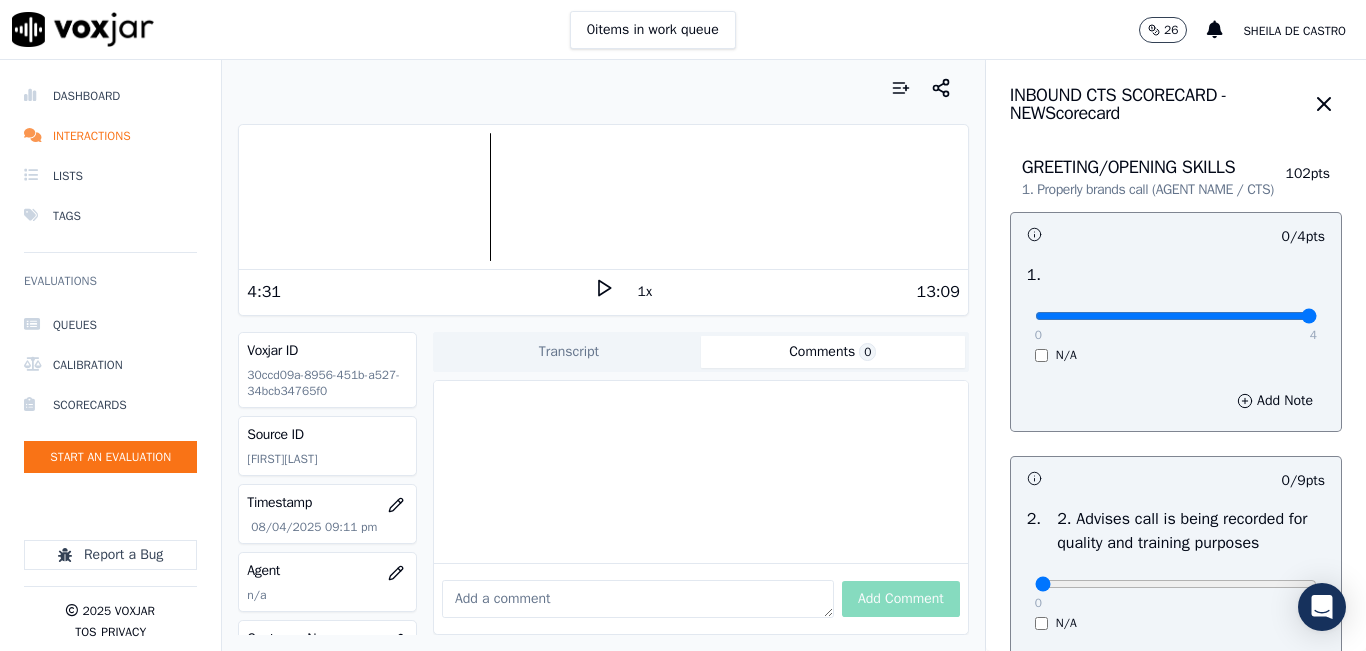 type on "4" 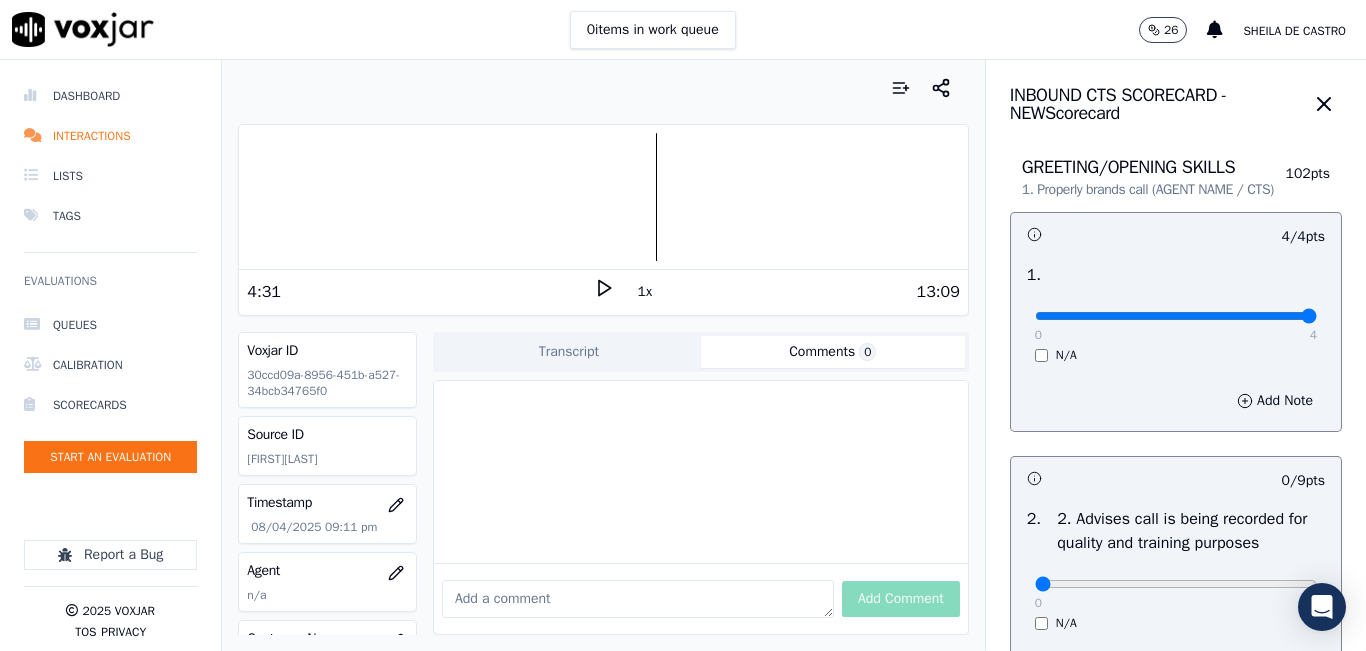 click at bounding box center (603, 197) 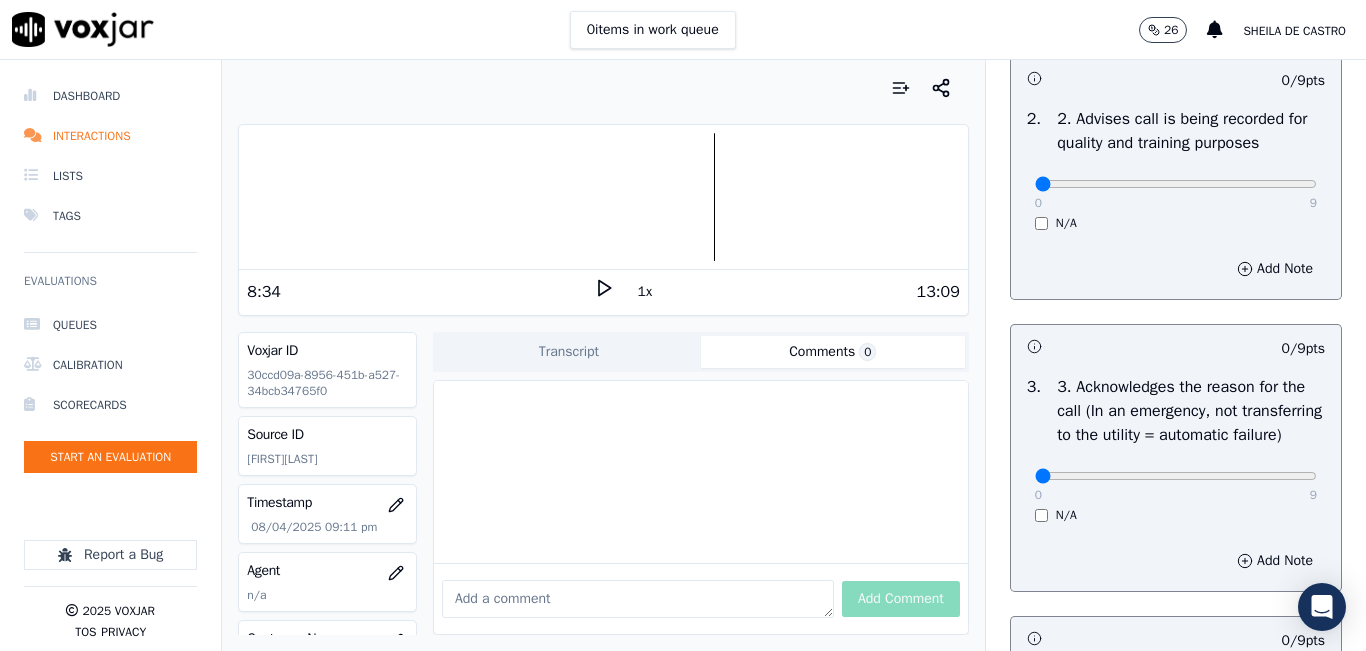 scroll, scrollTop: 300, scrollLeft: 0, axis: vertical 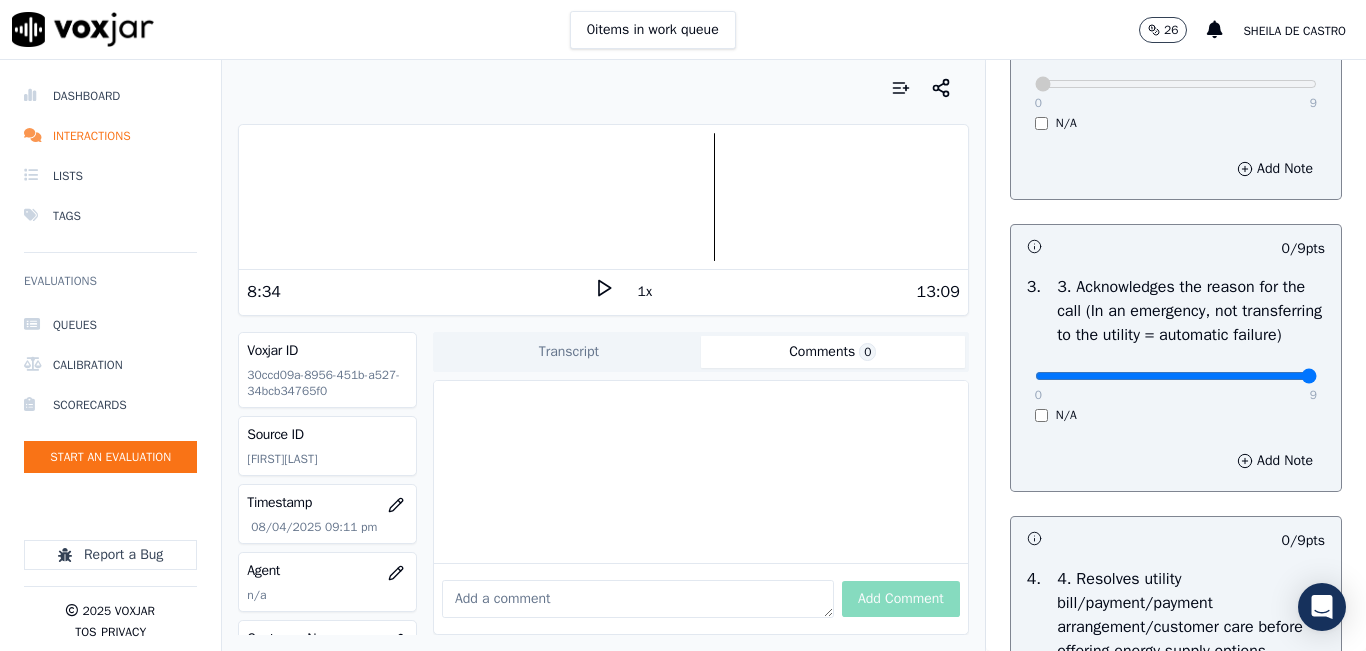 type on "9" 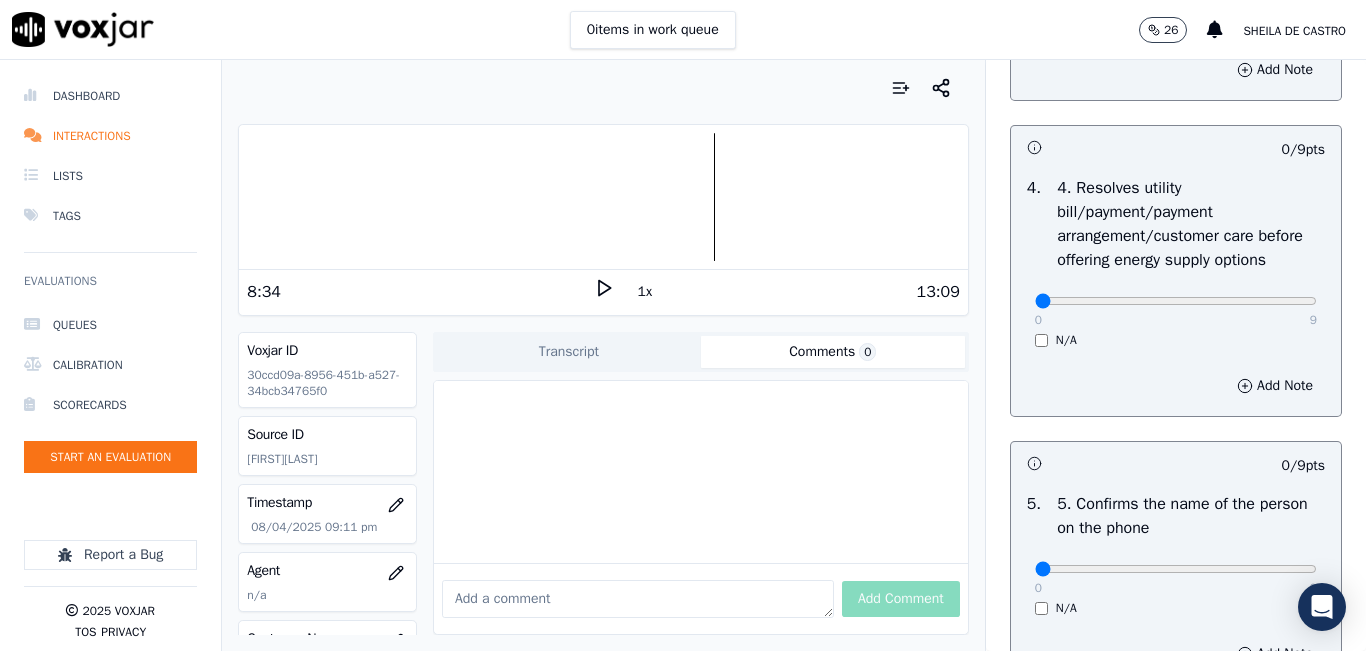 scroll, scrollTop: 900, scrollLeft: 0, axis: vertical 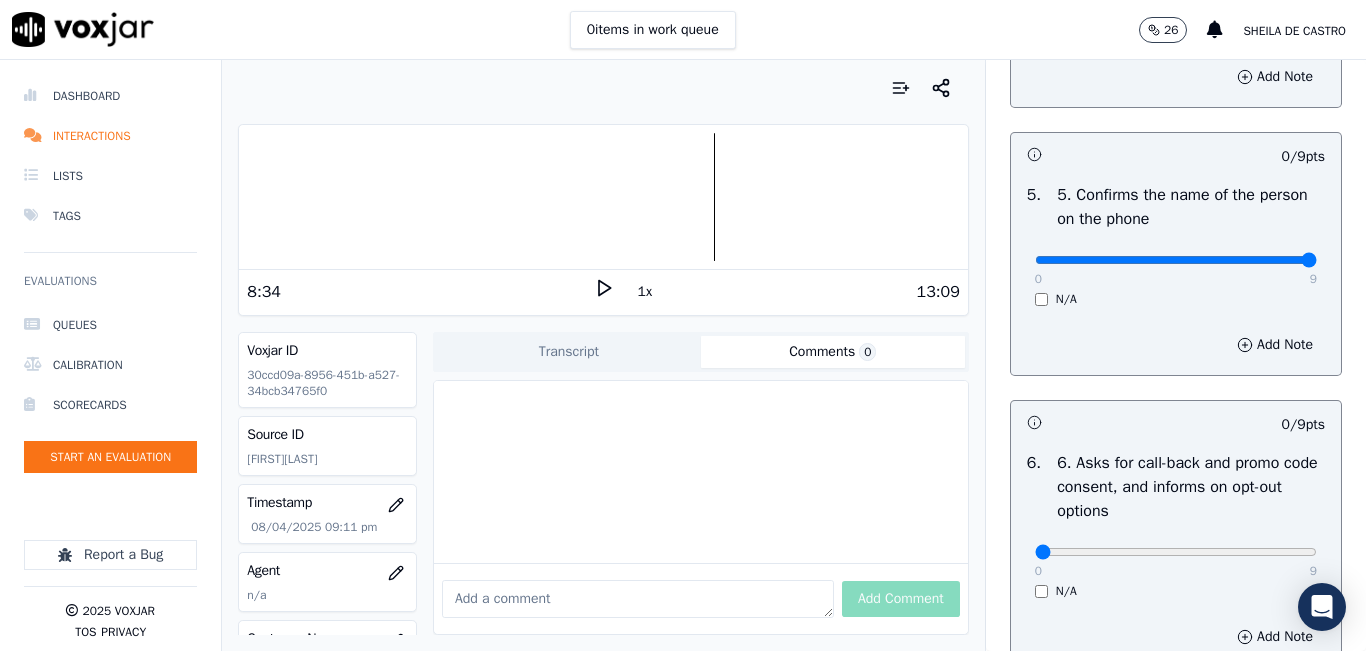 type on "9" 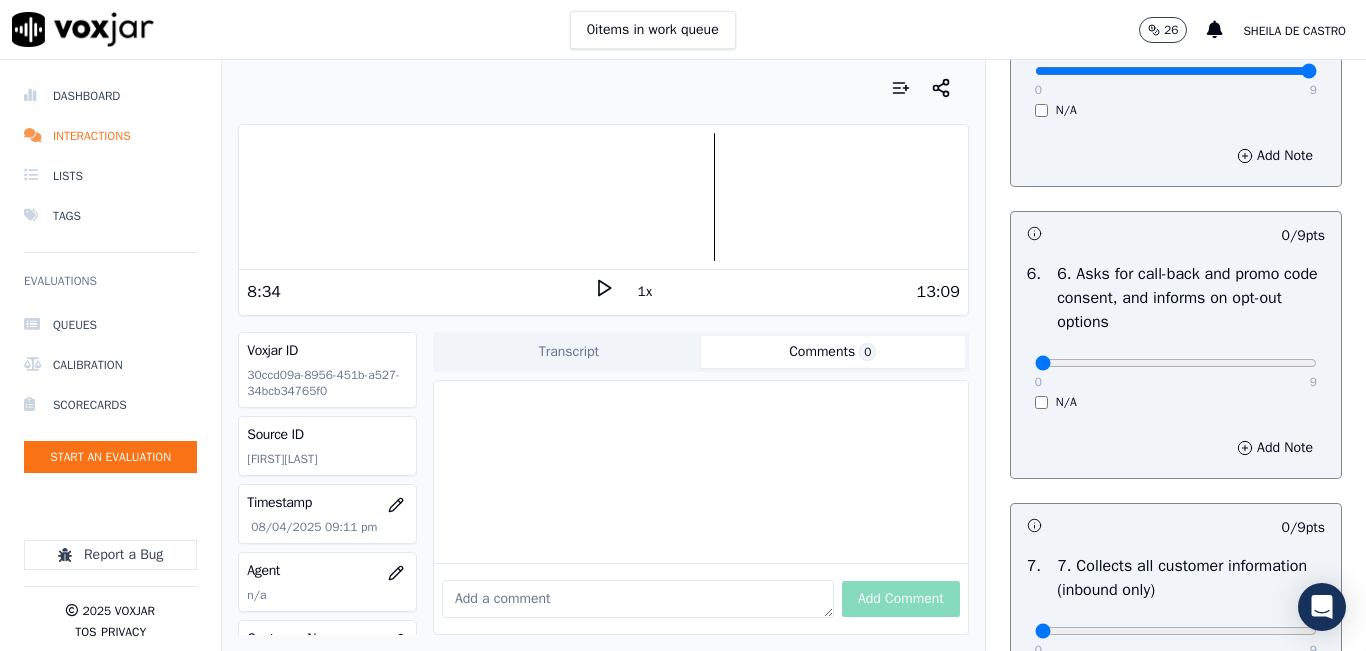 scroll, scrollTop: 1500, scrollLeft: 0, axis: vertical 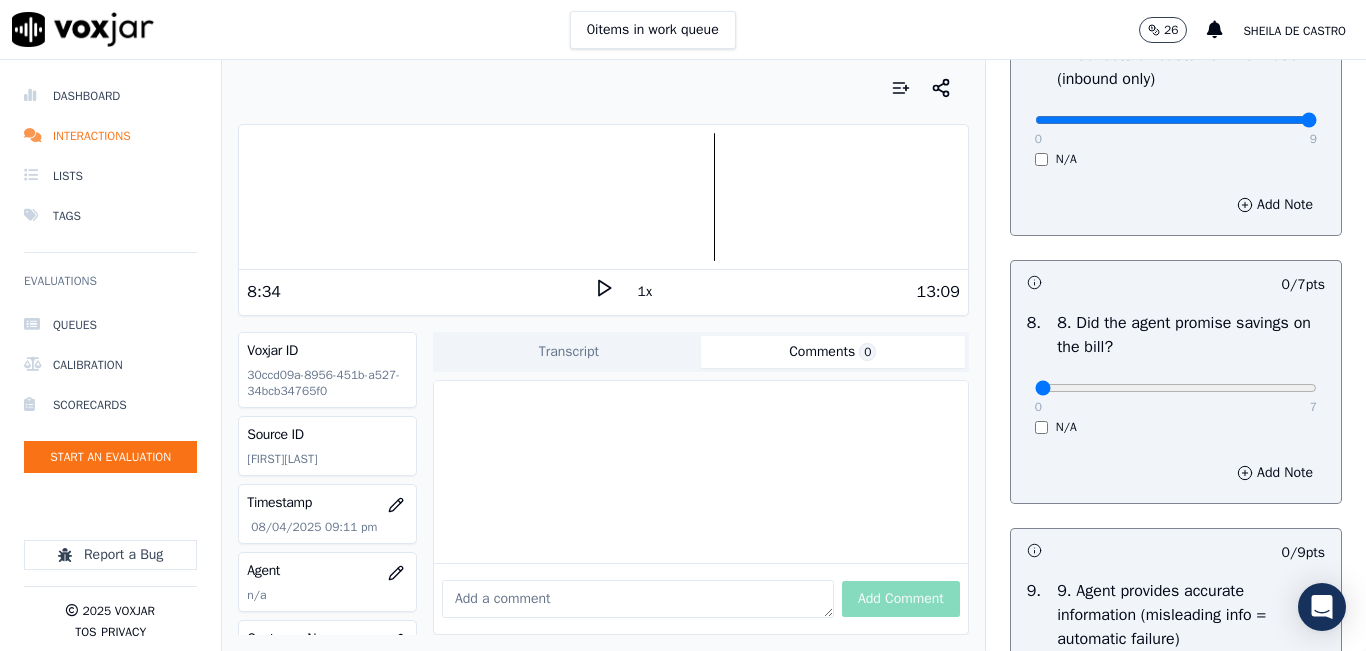 type on "9" 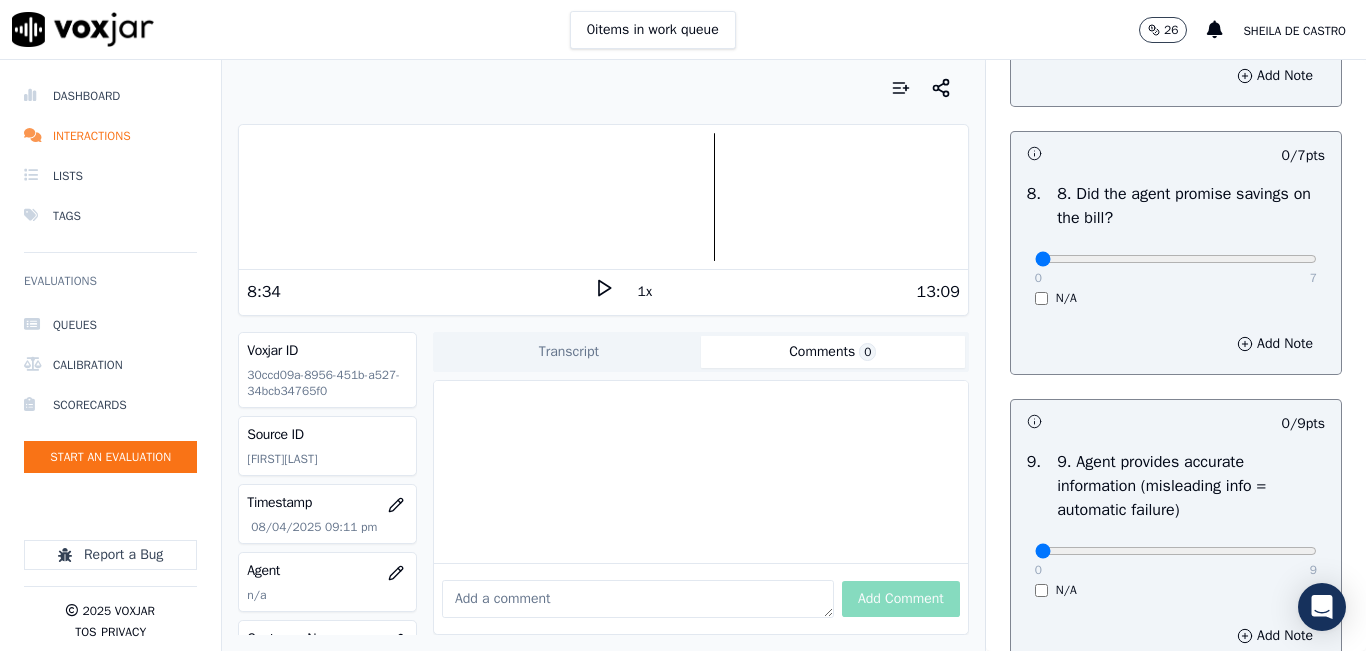 scroll, scrollTop: 2200, scrollLeft: 0, axis: vertical 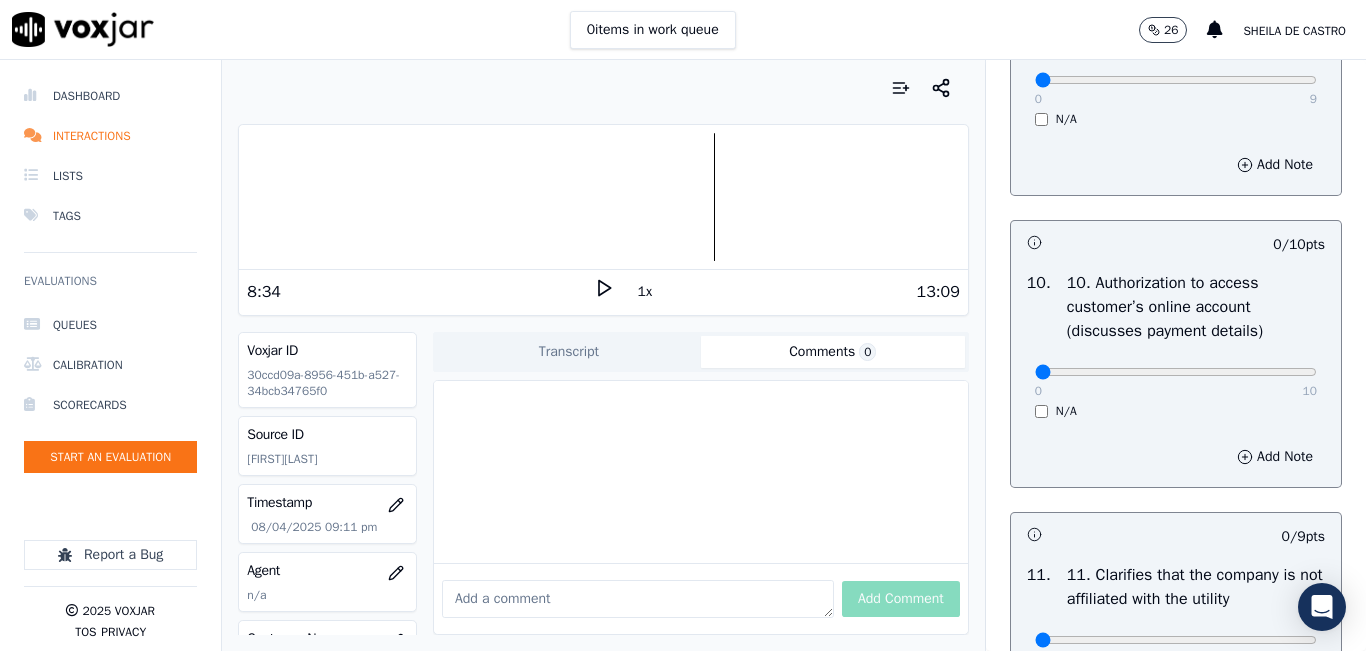 click on "0   9     N/A" at bounding box center (1176, 89) 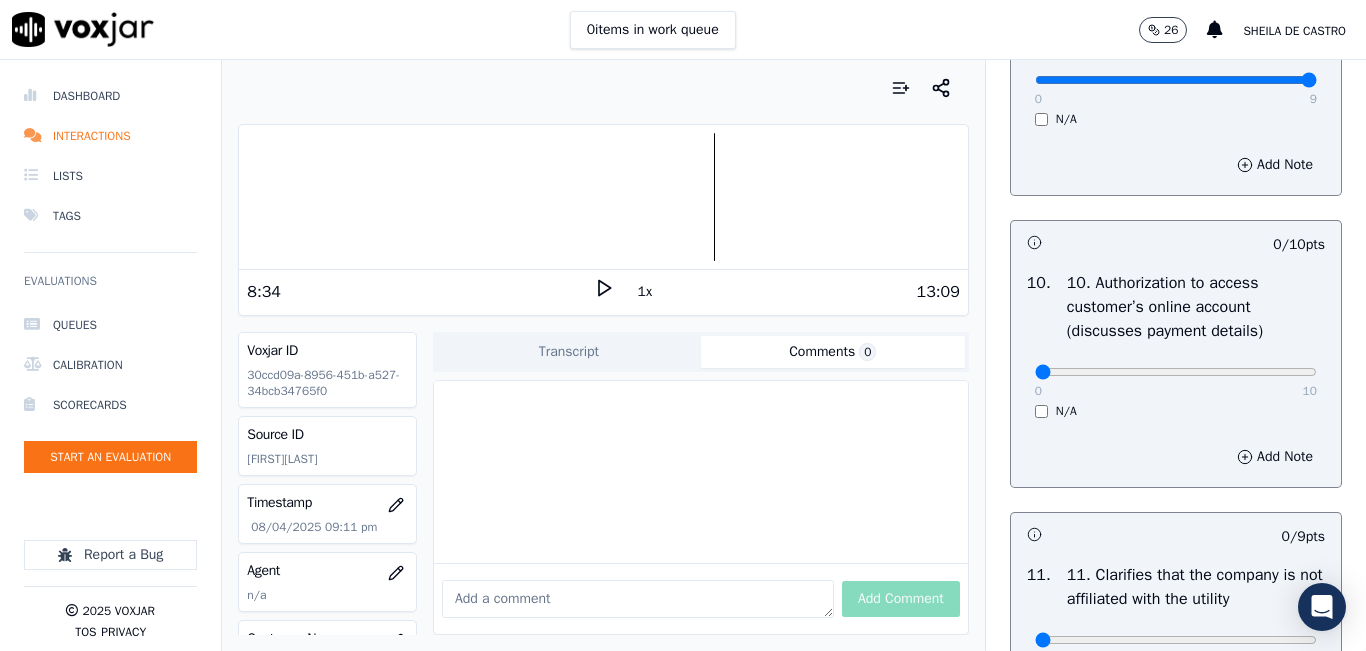 drag, startPoint x: 1258, startPoint y: 145, endPoint x: 1252, endPoint y: 158, distance: 14.3178215 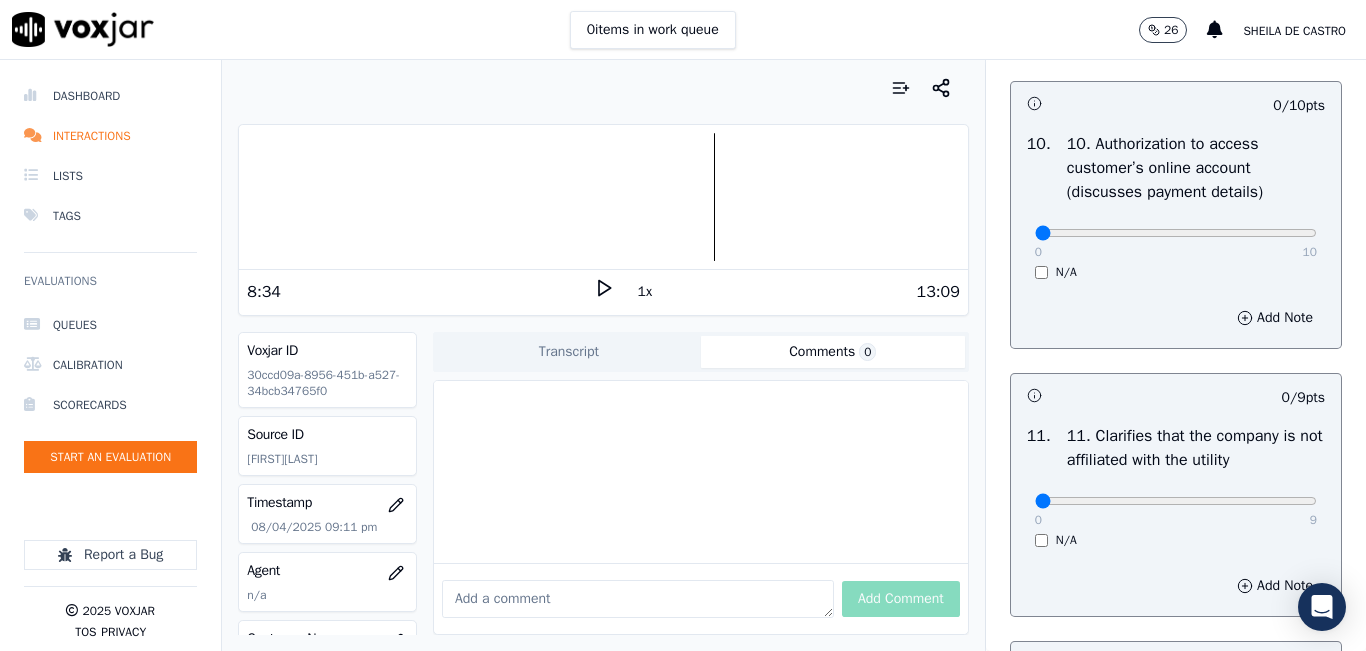 scroll, scrollTop: 2700, scrollLeft: 0, axis: vertical 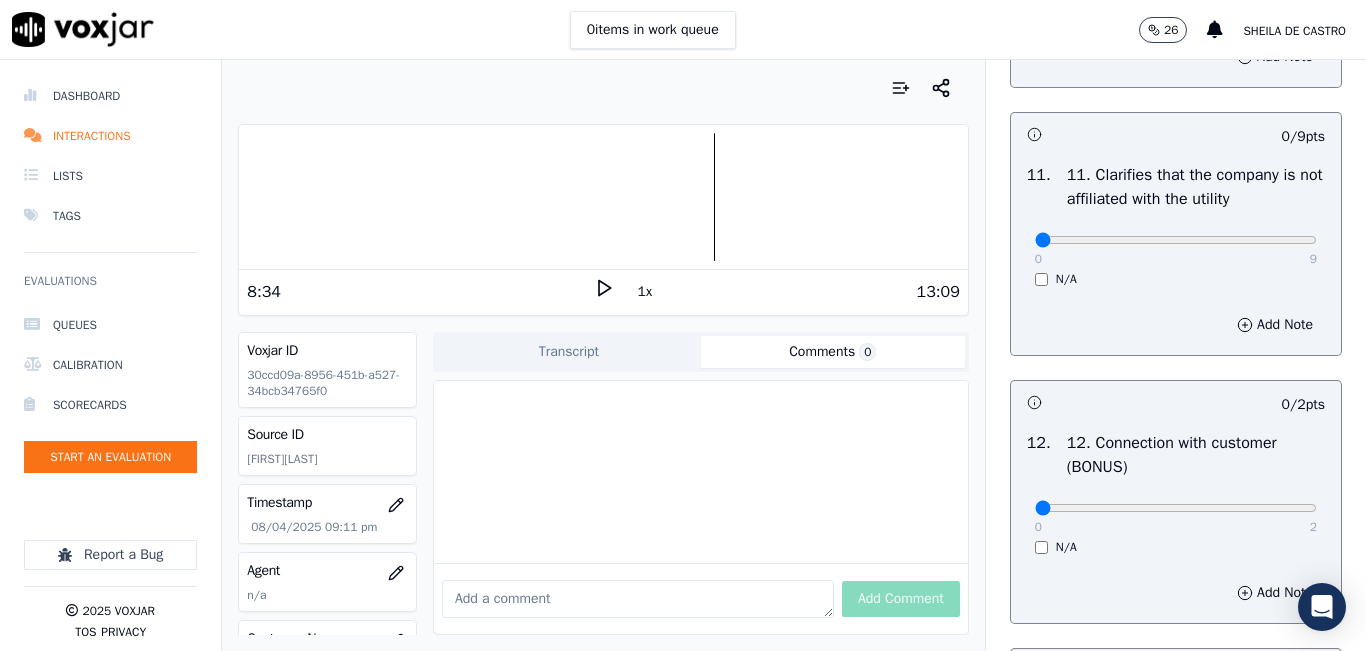 click on "0   9" at bounding box center [1176, 239] 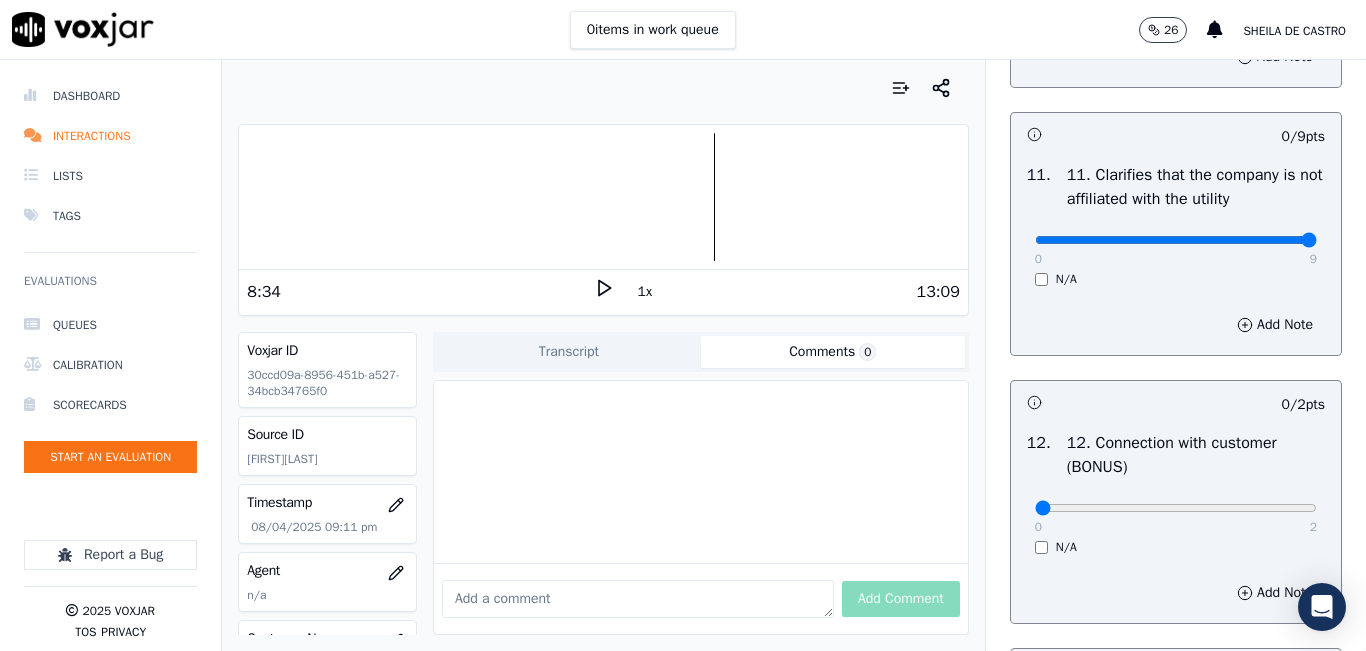 type on "9" 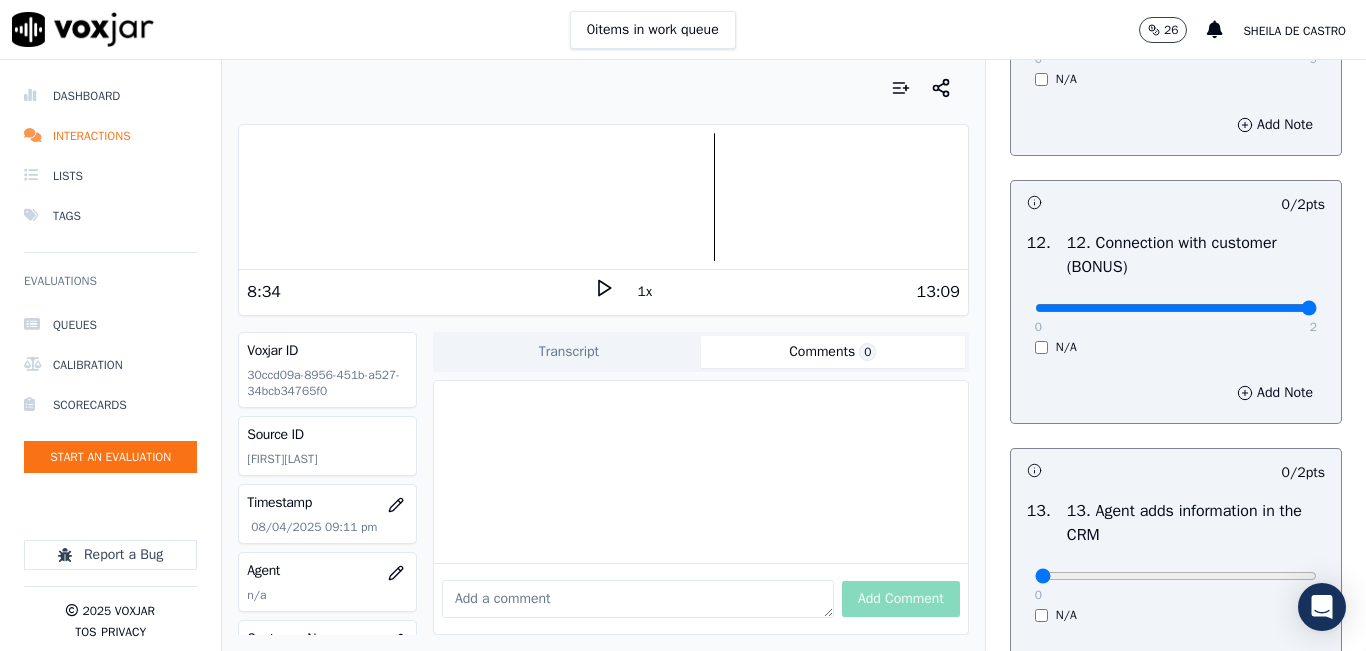 type on "2" 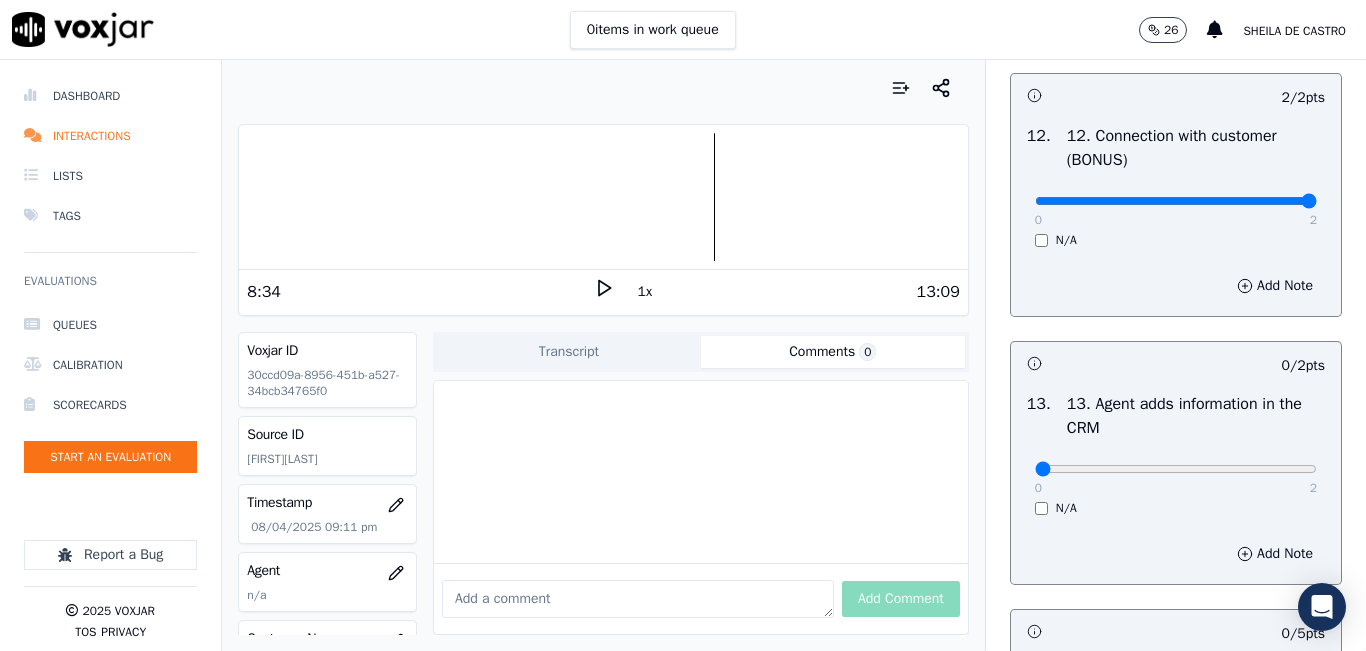 scroll, scrollTop: 3500, scrollLeft: 0, axis: vertical 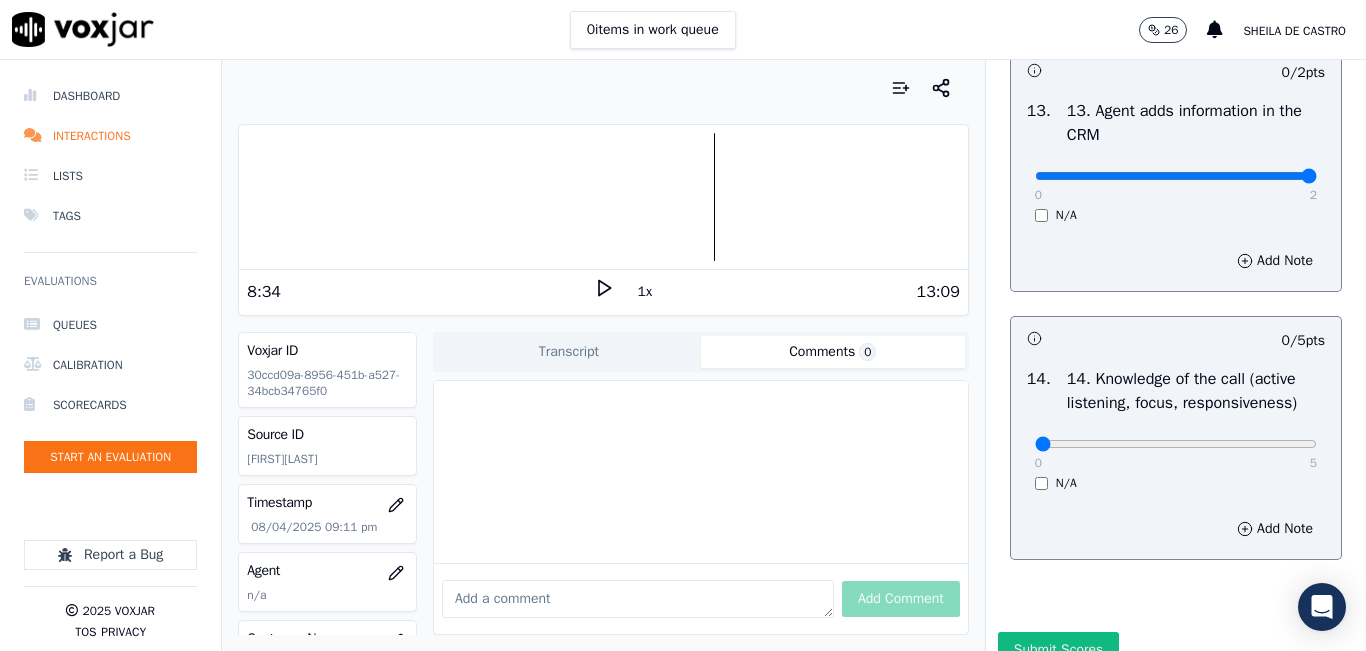 type on "2" 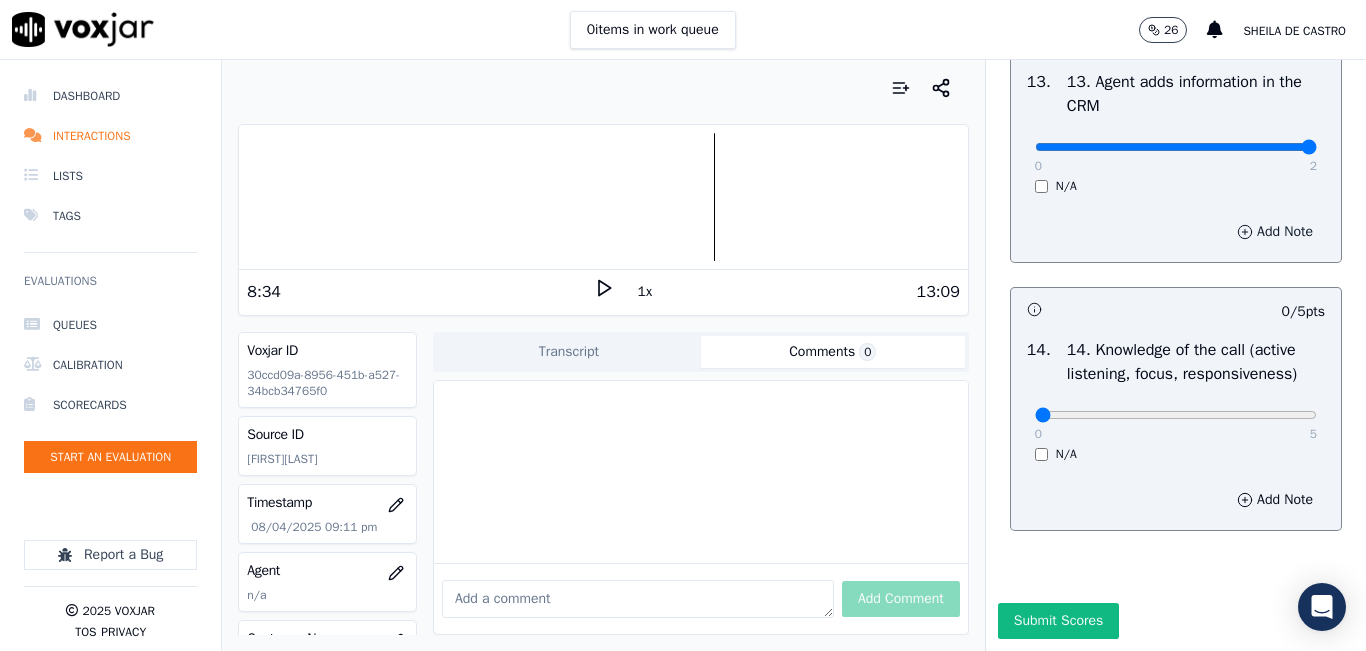 scroll, scrollTop: 3642, scrollLeft: 0, axis: vertical 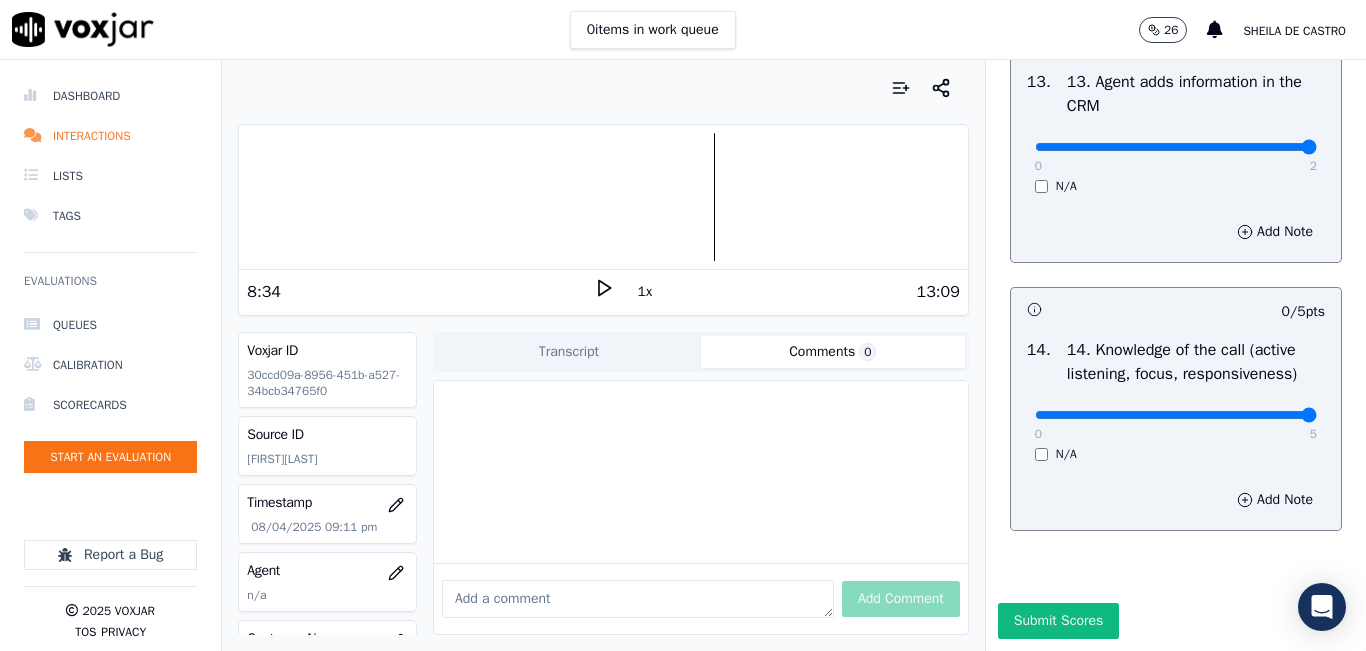 drag, startPoint x: 1244, startPoint y: 363, endPoint x: 1267, endPoint y: 388, distance: 33.970577 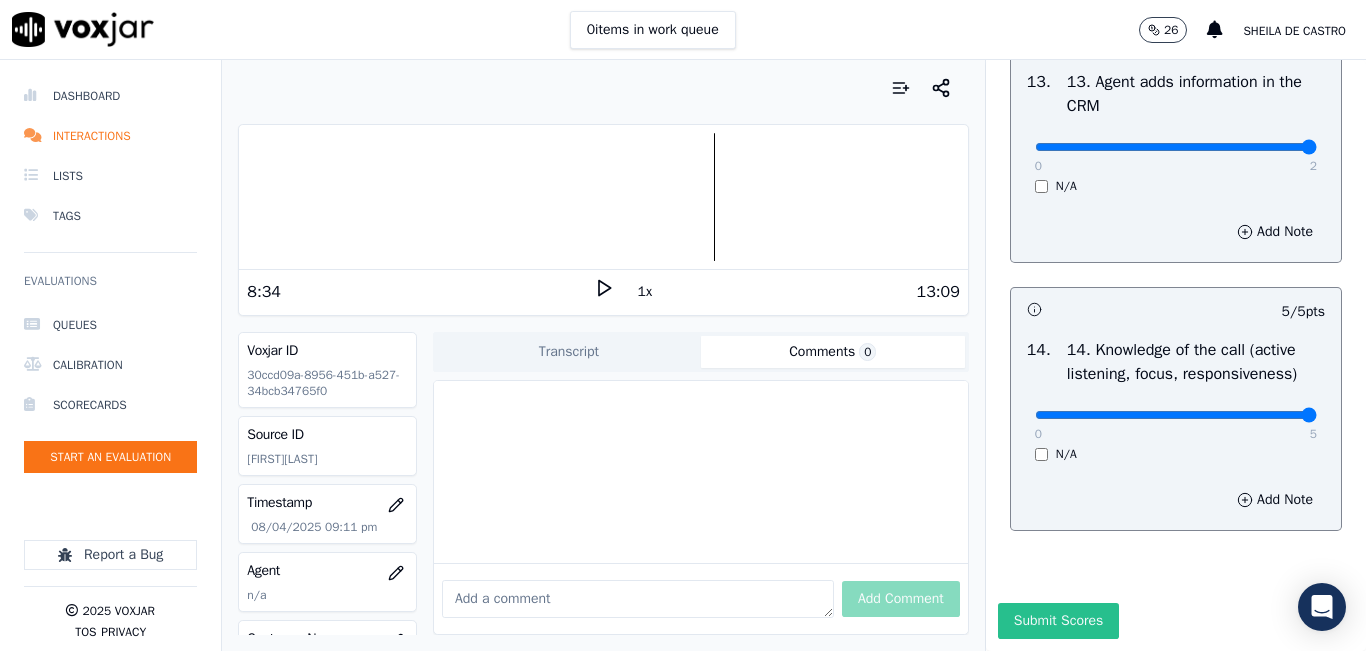click on "Submit Scores" at bounding box center (1058, 621) 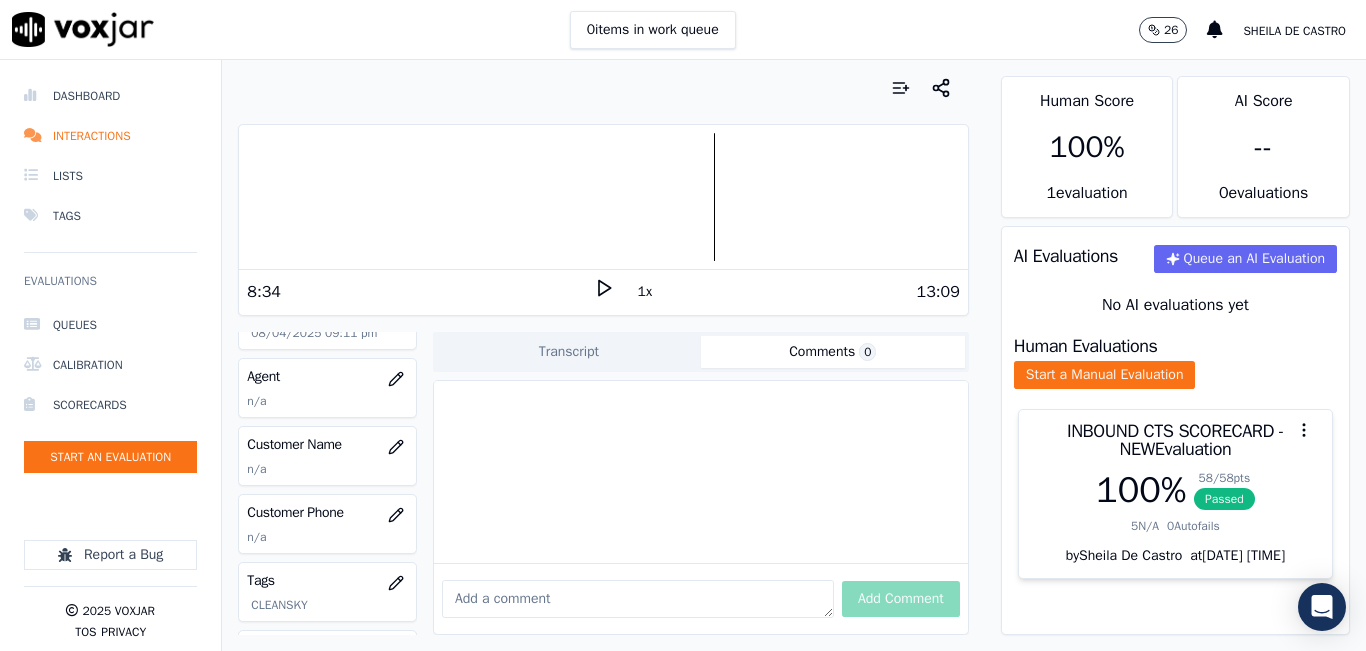 scroll, scrollTop: 200, scrollLeft: 0, axis: vertical 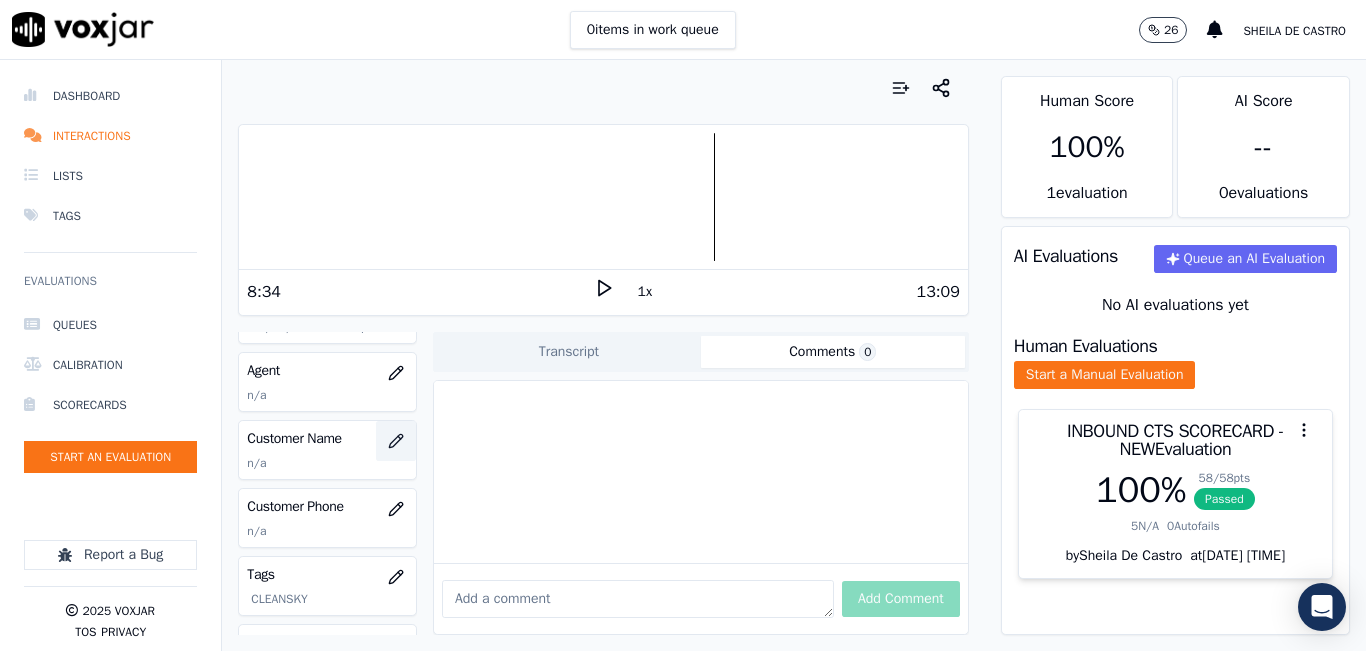 click at bounding box center [396, 441] 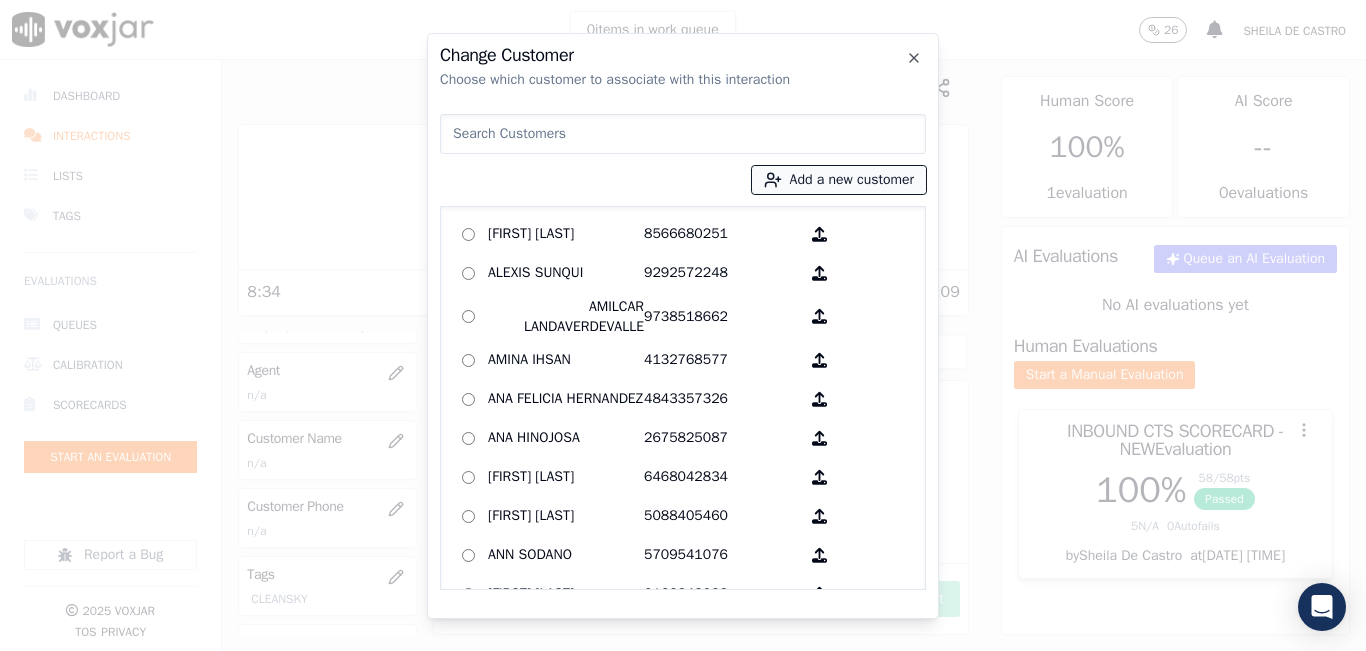 click on "Add a new customer" at bounding box center [839, 180] 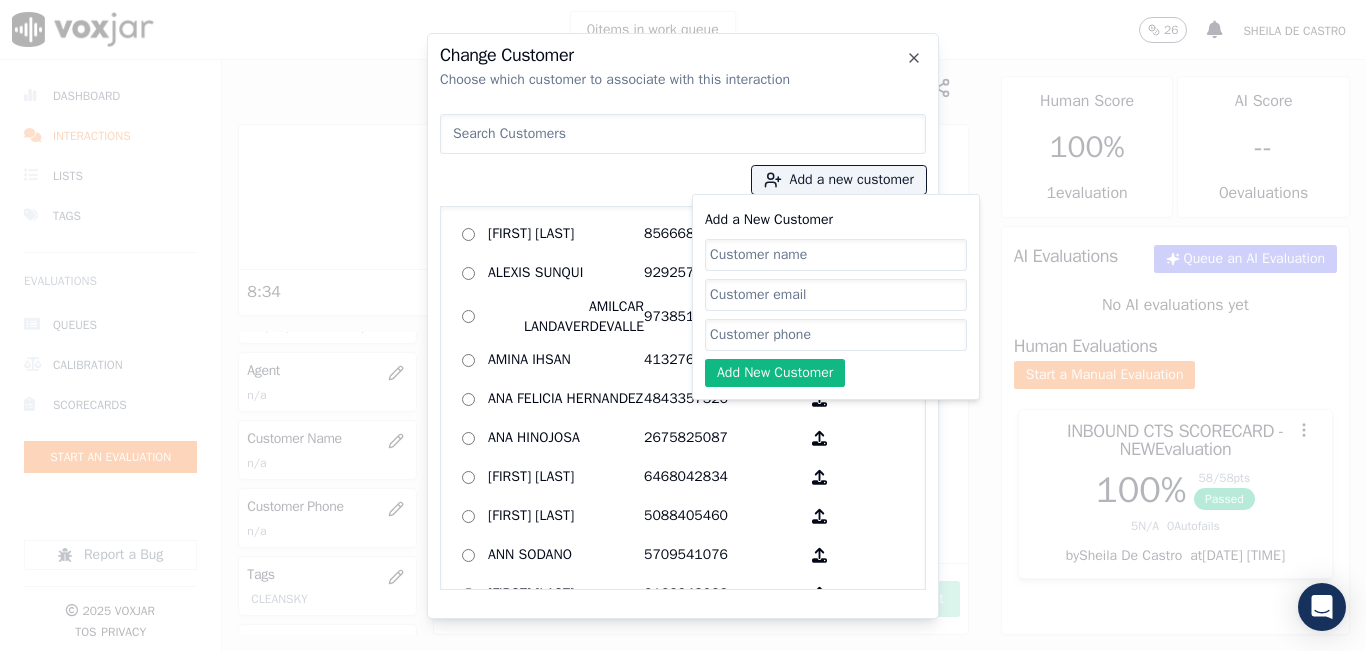 click on "Add a New Customer" 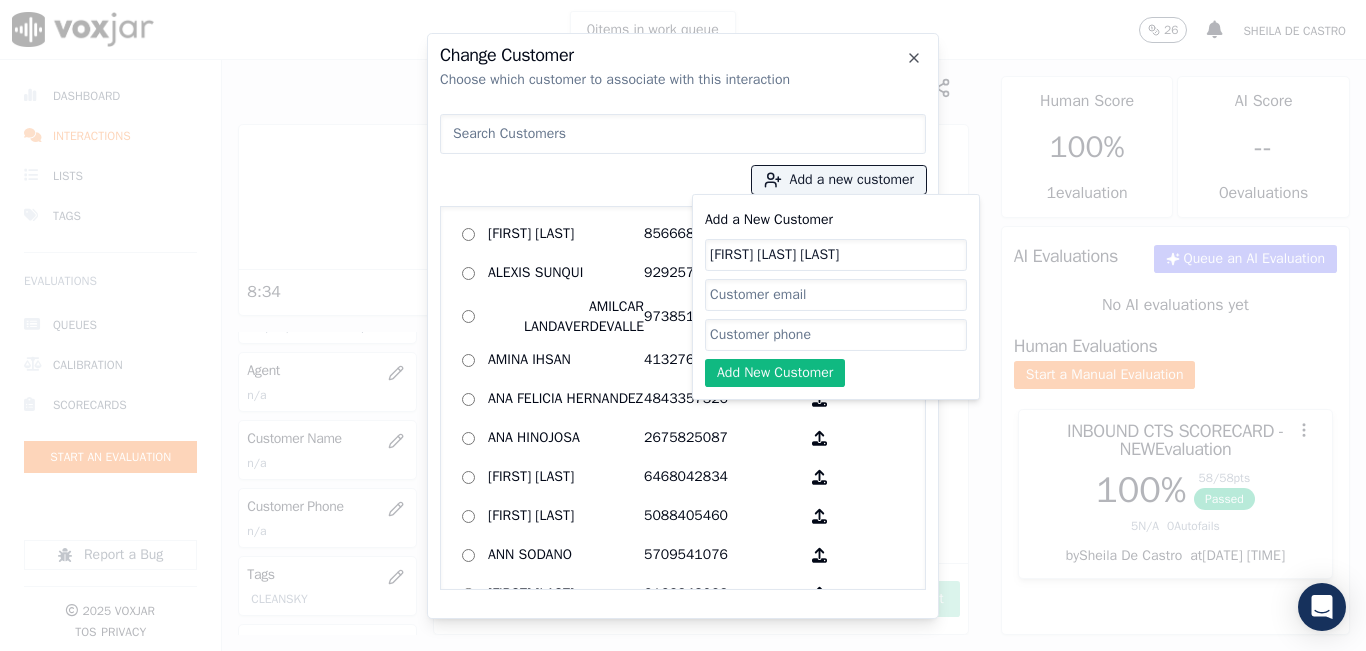 type on "[FIRST] [LAST]" 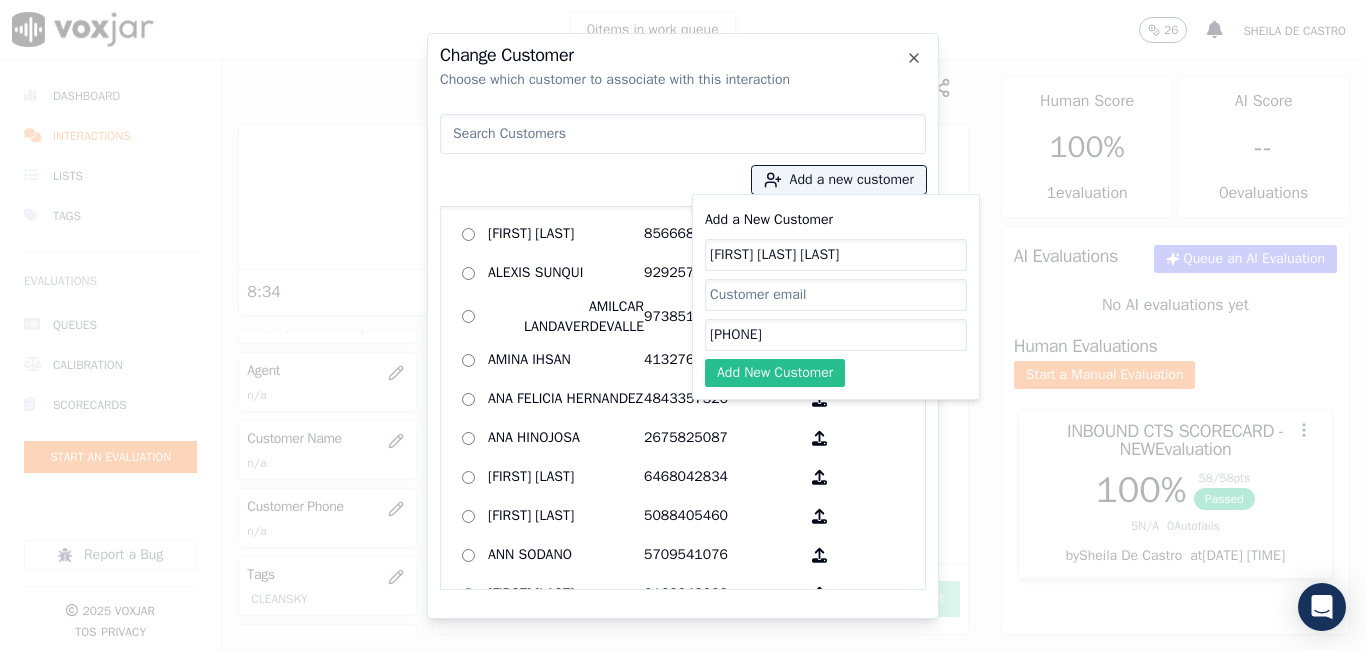 type on "[PHONE]" 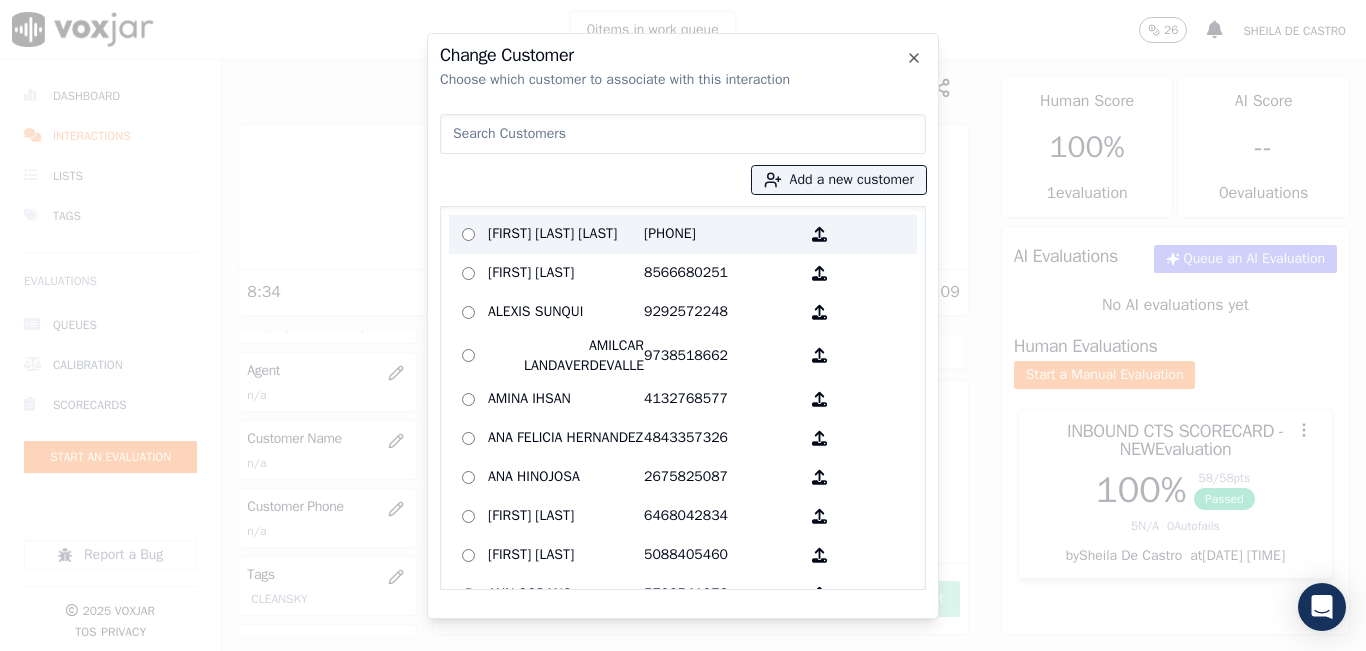 click on "[FIRST] [LAST]" at bounding box center (566, 234) 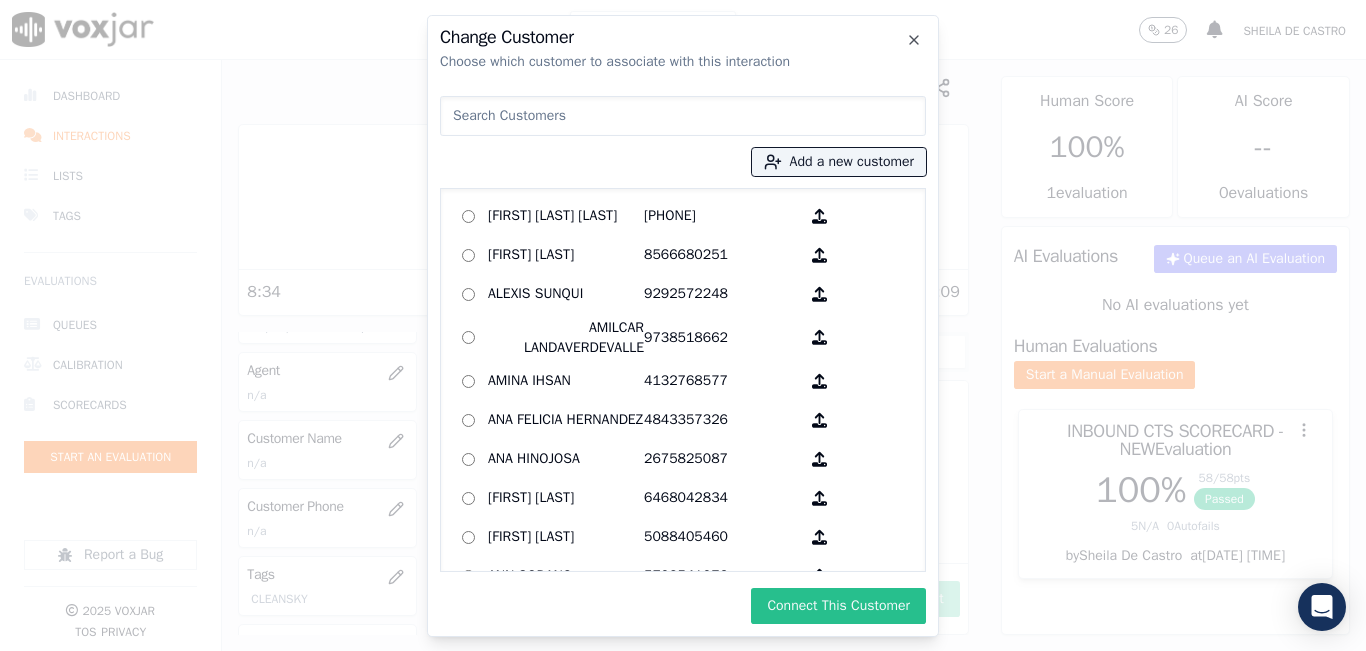 click on "Connect This Customer" at bounding box center [838, 606] 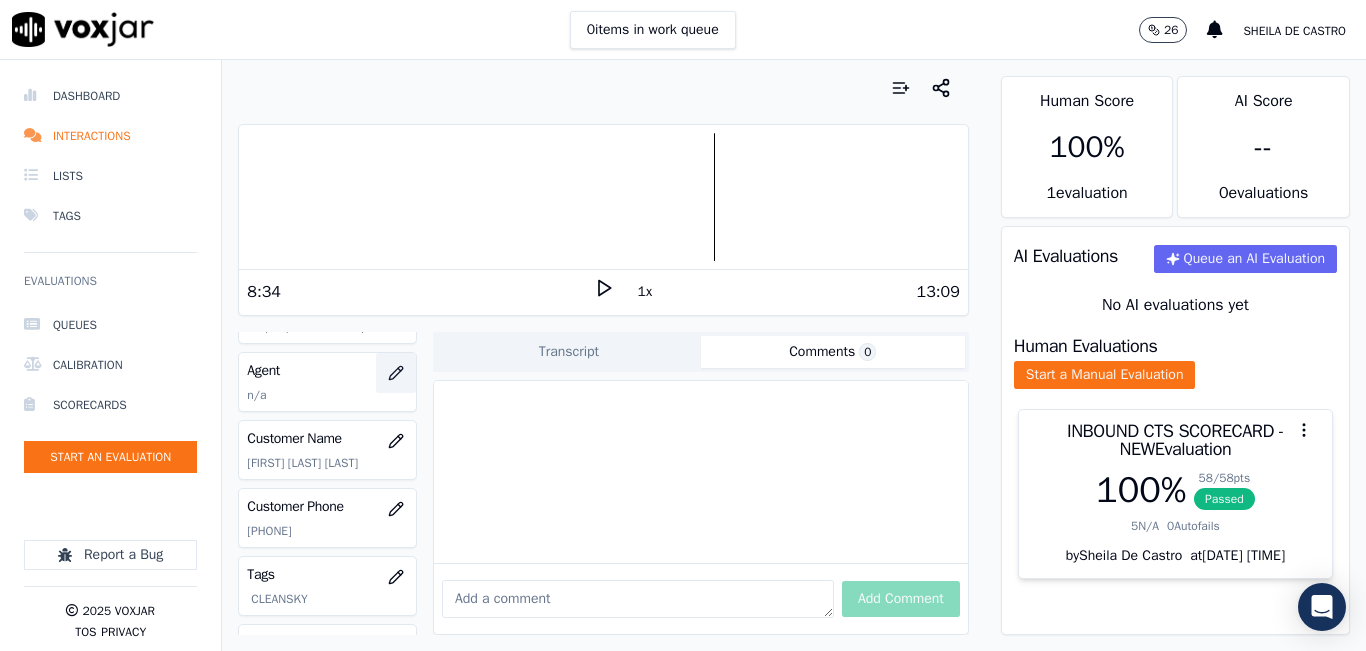 click at bounding box center [396, 373] 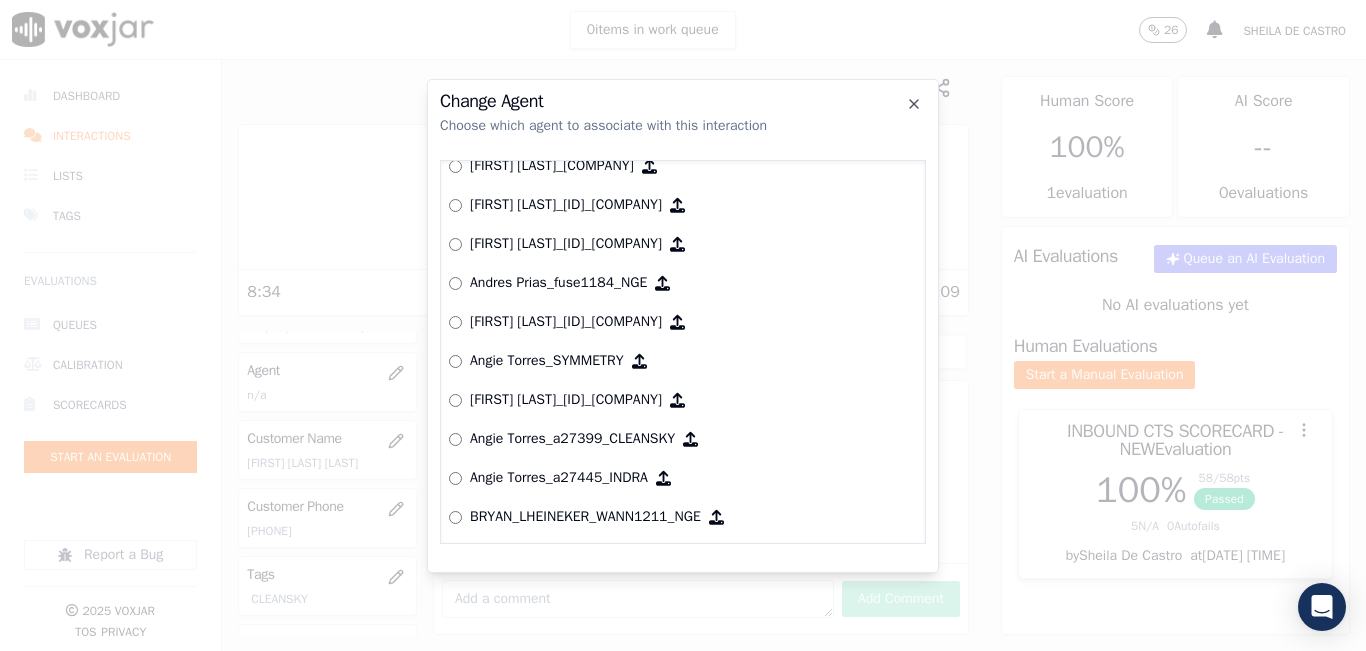 scroll, scrollTop: 824, scrollLeft: 0, axis: vertical 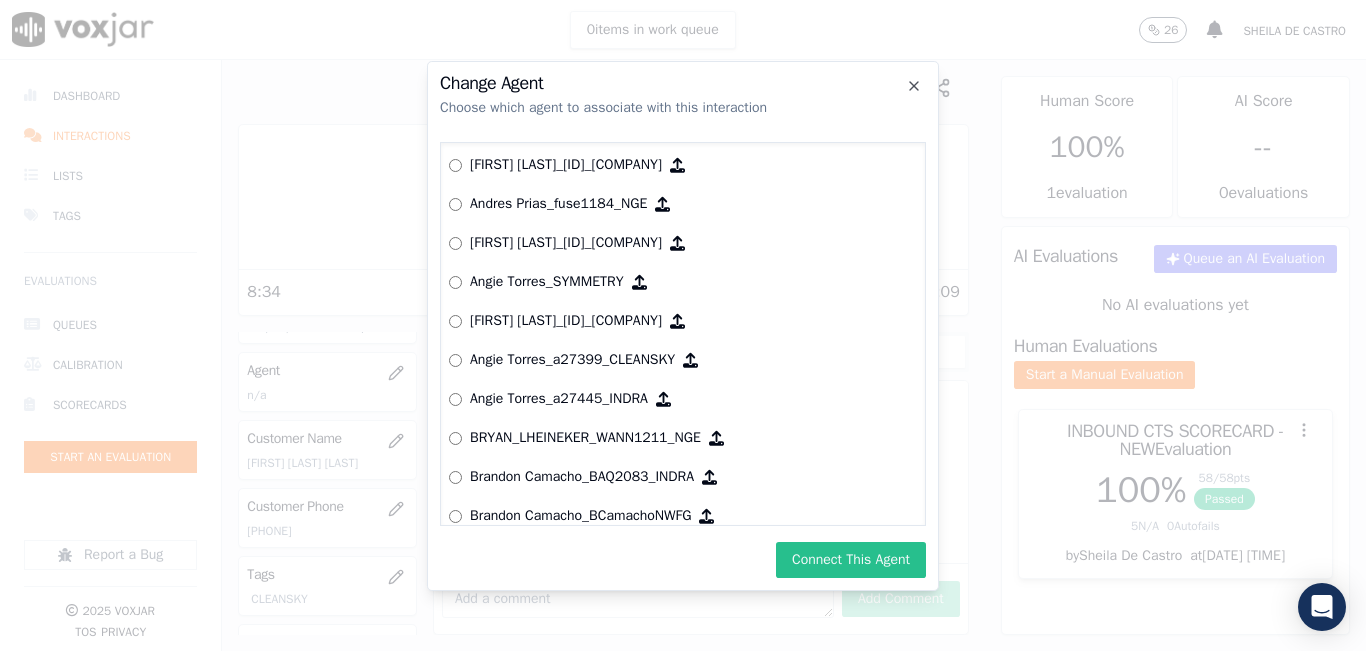 click on "Connect This Agent" at bounding box center [851, 560] 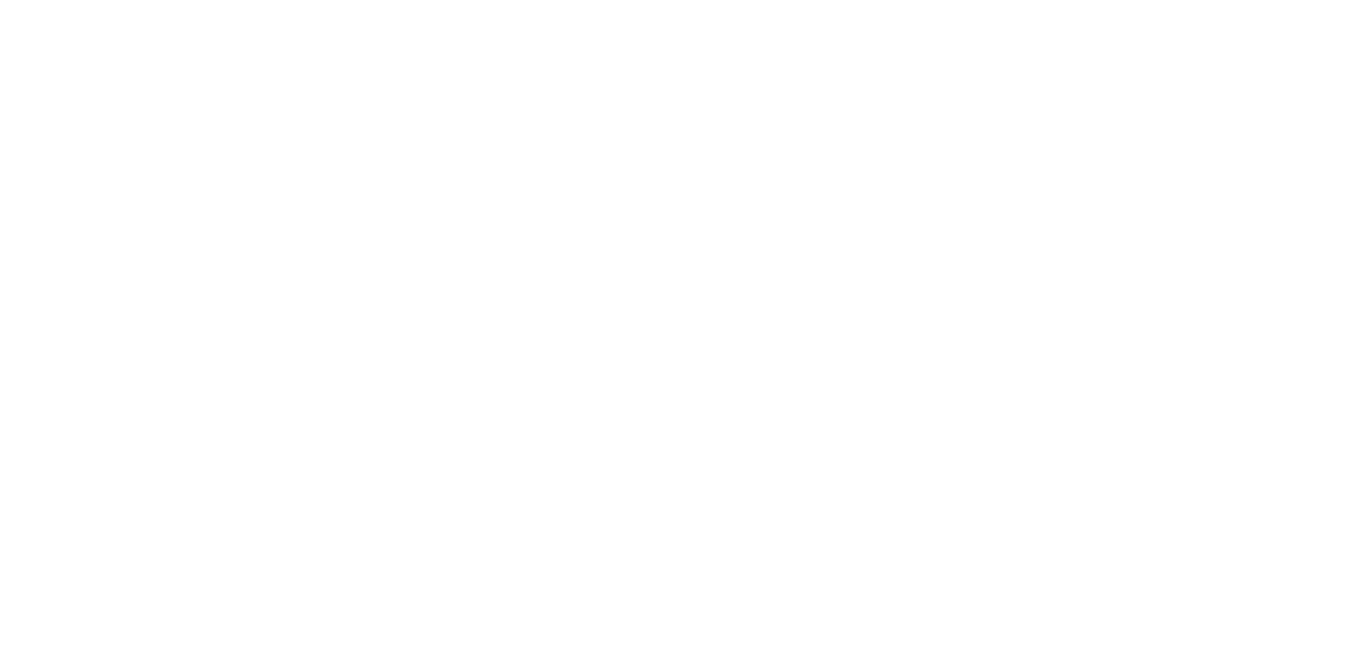 scroll, scrollTop: 0, scrollLeft: 0, axis: both 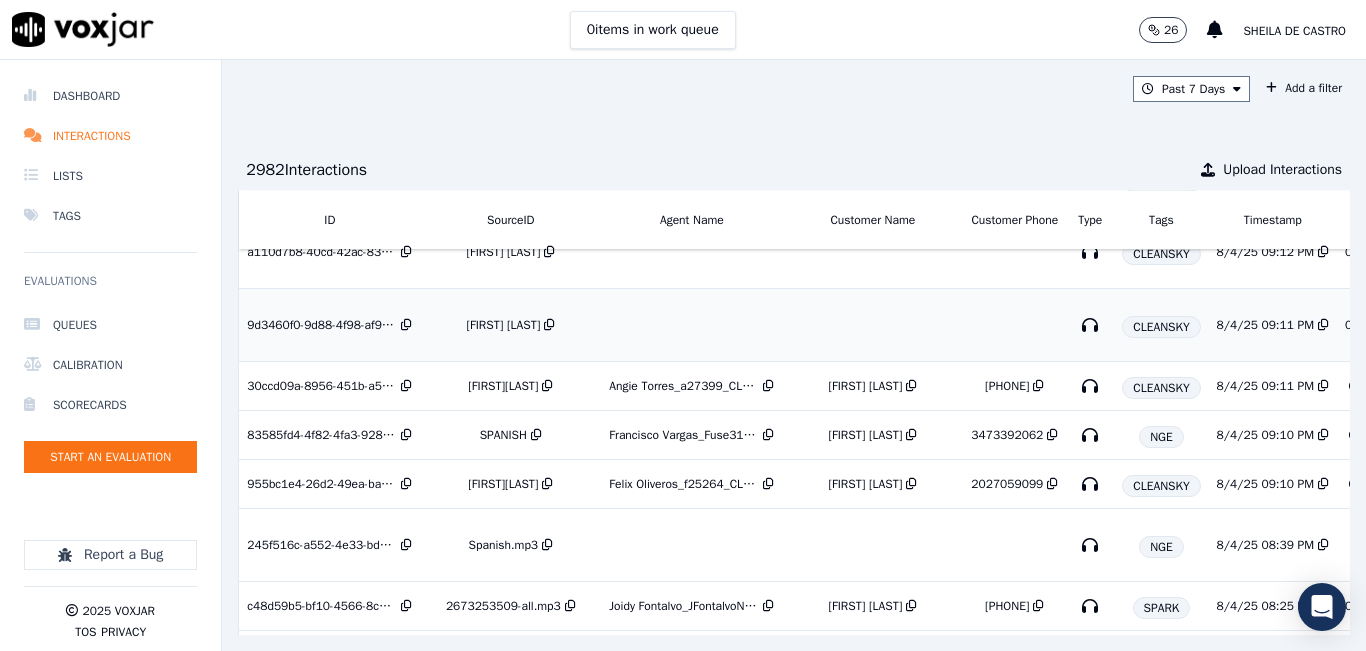 click on "[FIRST] [LAST]" at bounding box center [503, 325] 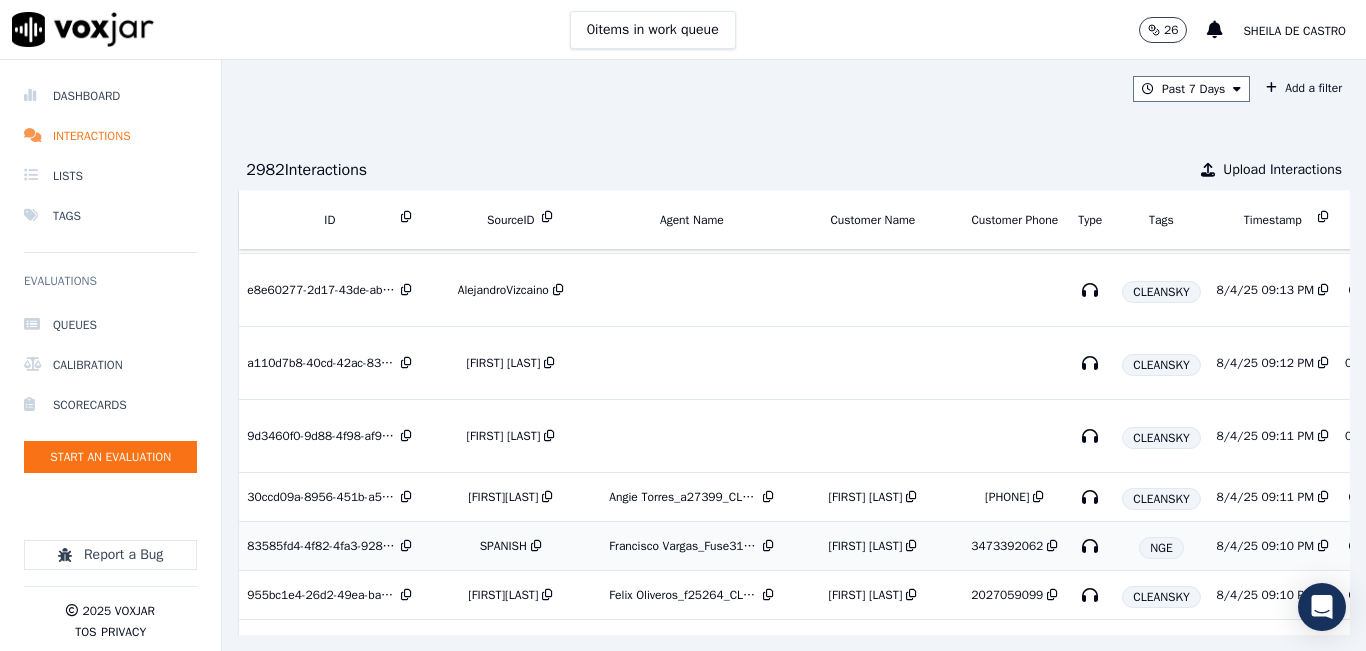 scroll, scrollTop: 1029, scrollLeft: 0, axis: vertical 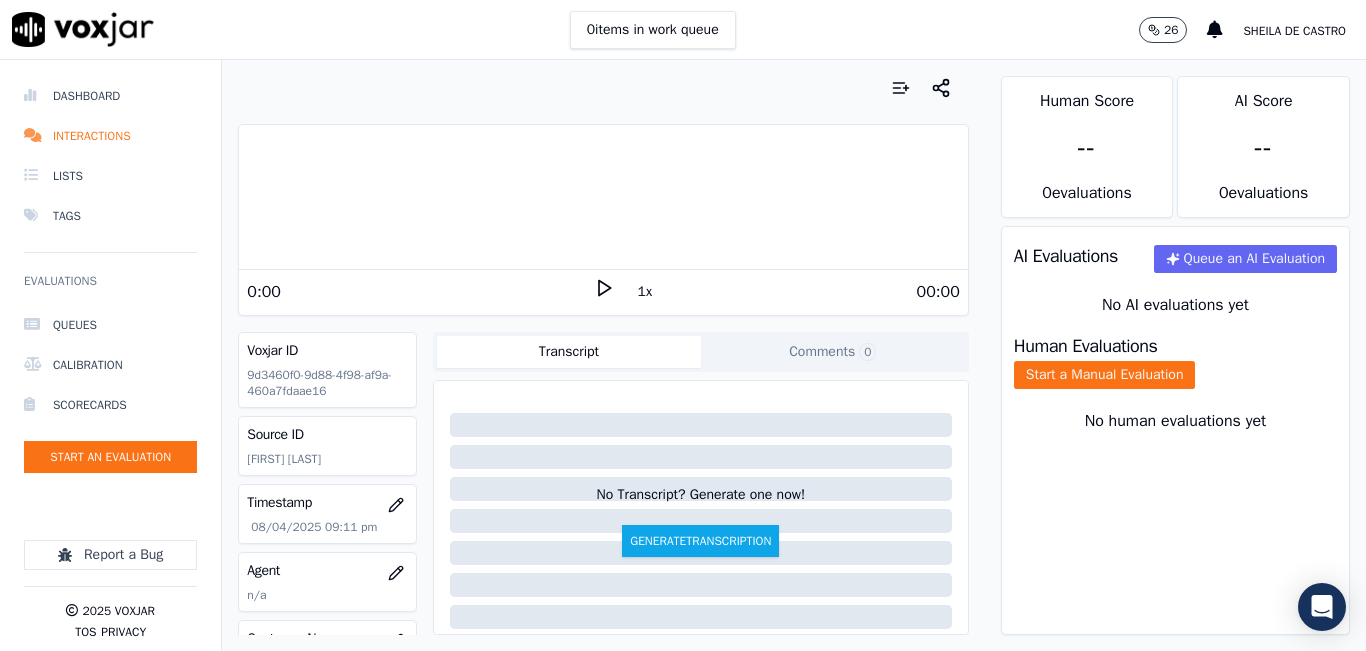 click on "0  items in work queue     26         [FIRST] [LAST]" at bounding box center (683, 30) 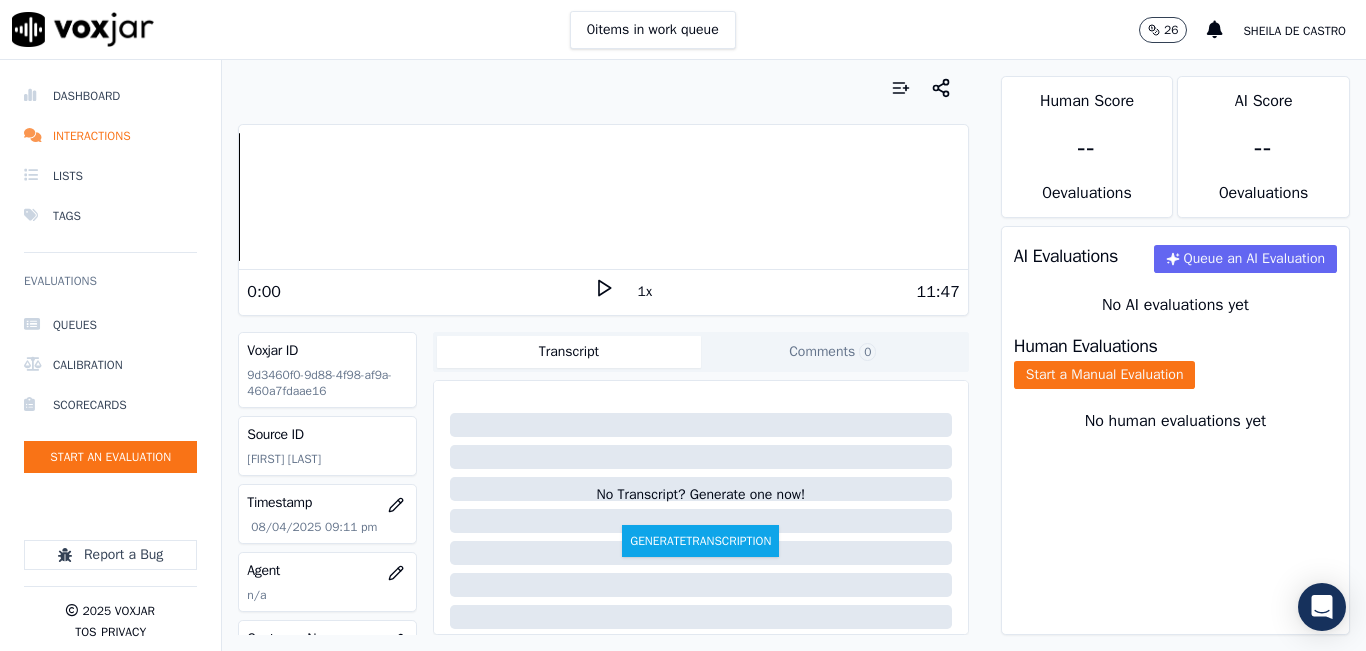 click 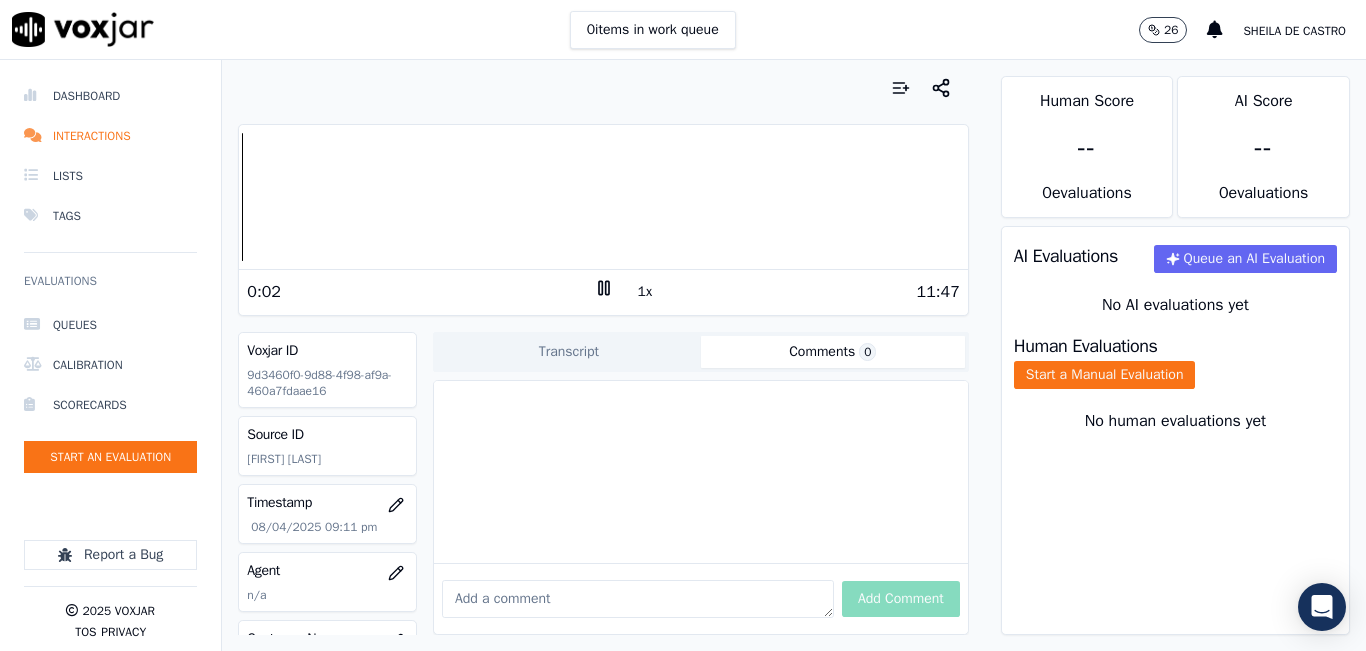 click on "Comments  0" 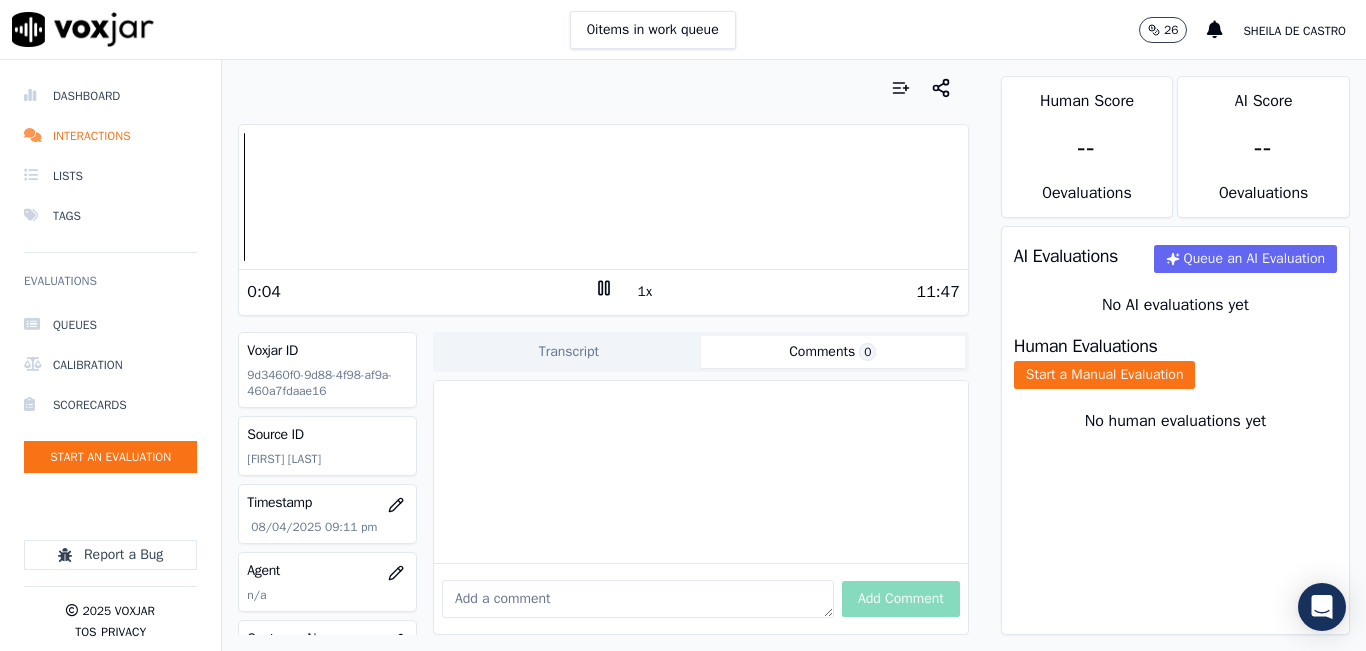 click on "Add Comment" at bounding box center (701, 598) 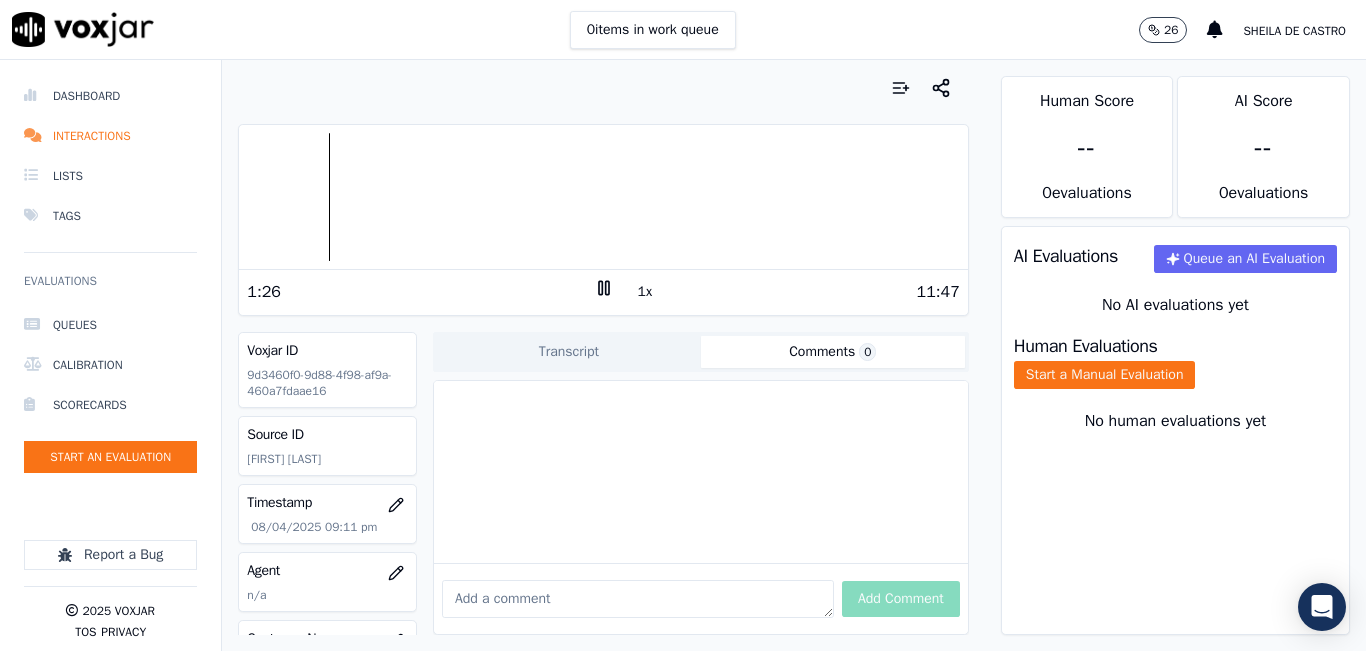 click at bounding box center [638, 599] 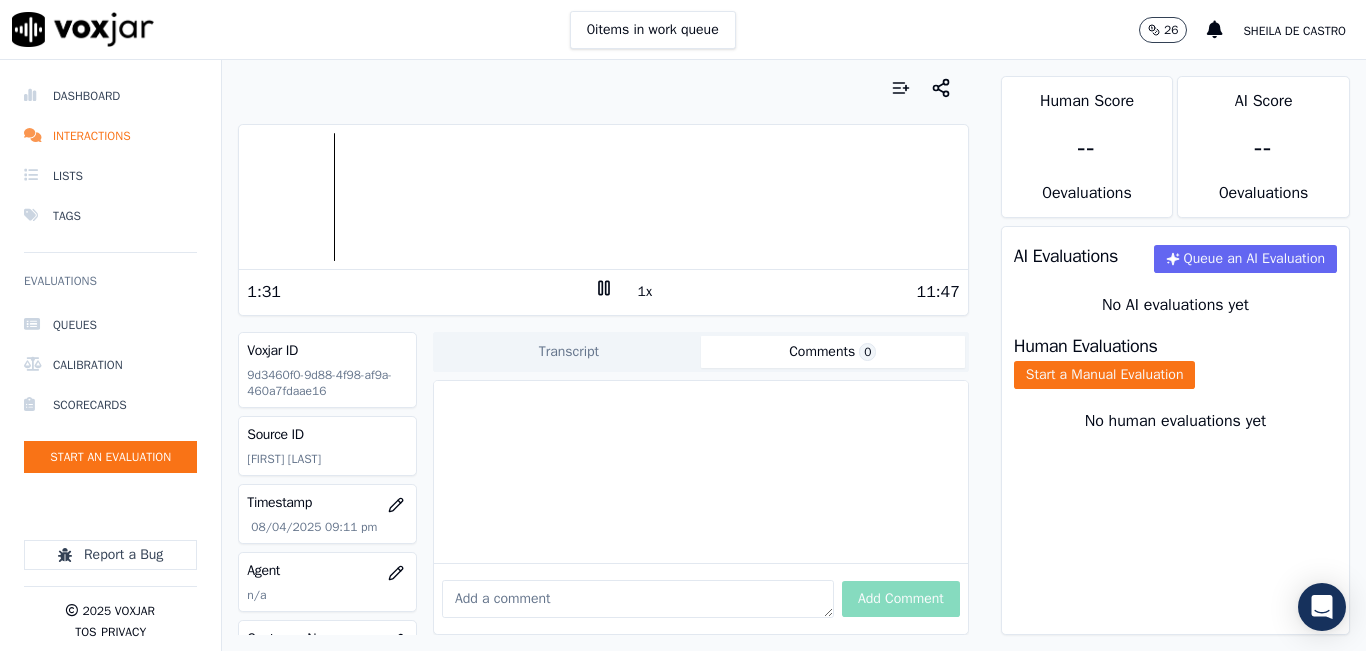 click at bounding box center [638, 599] 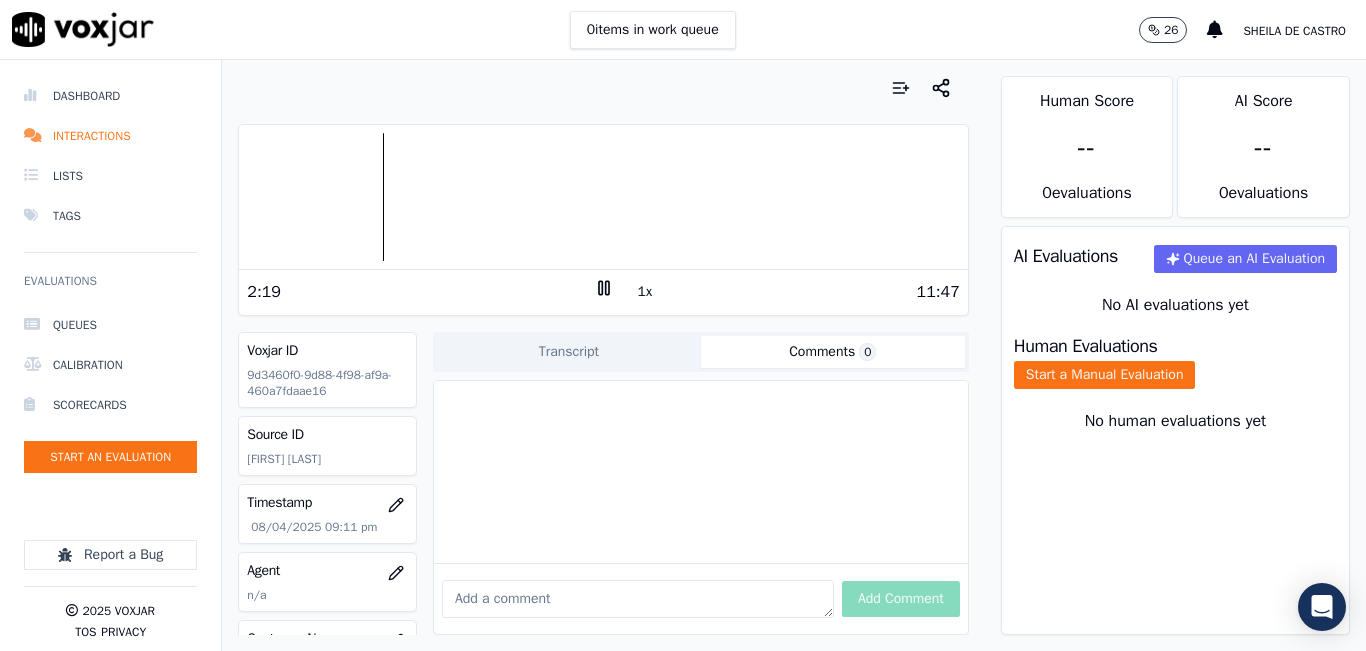 click 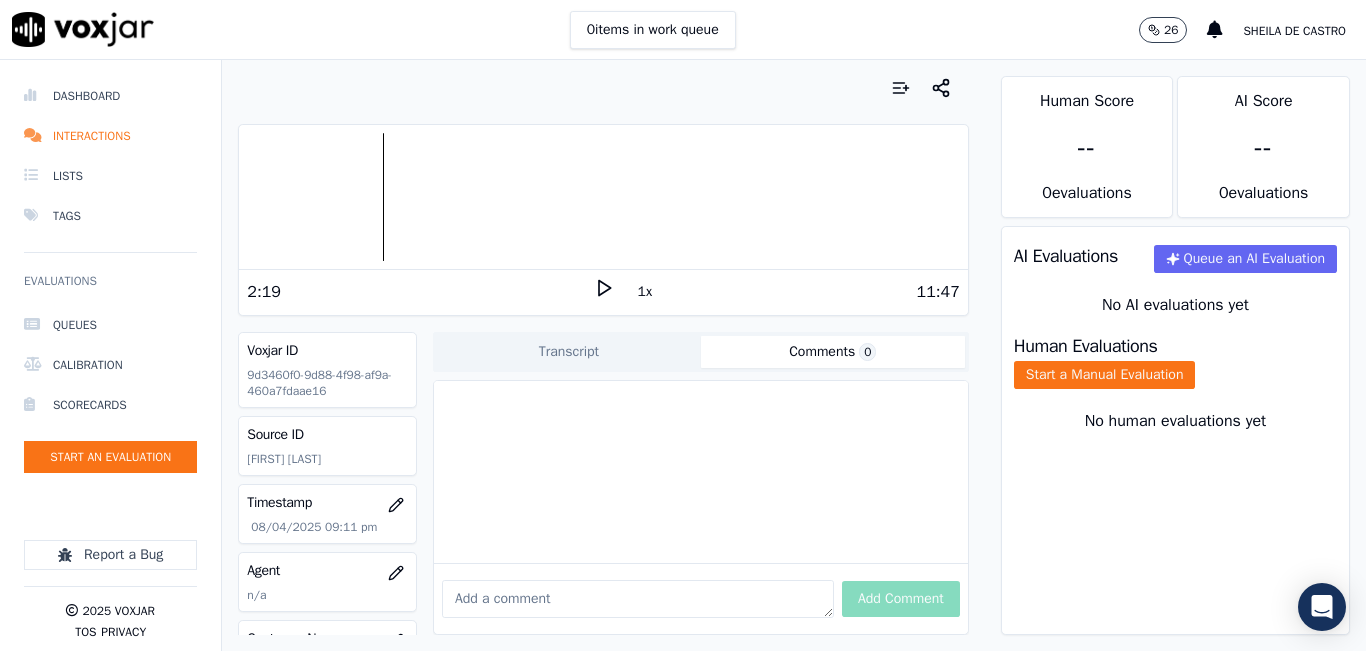 click 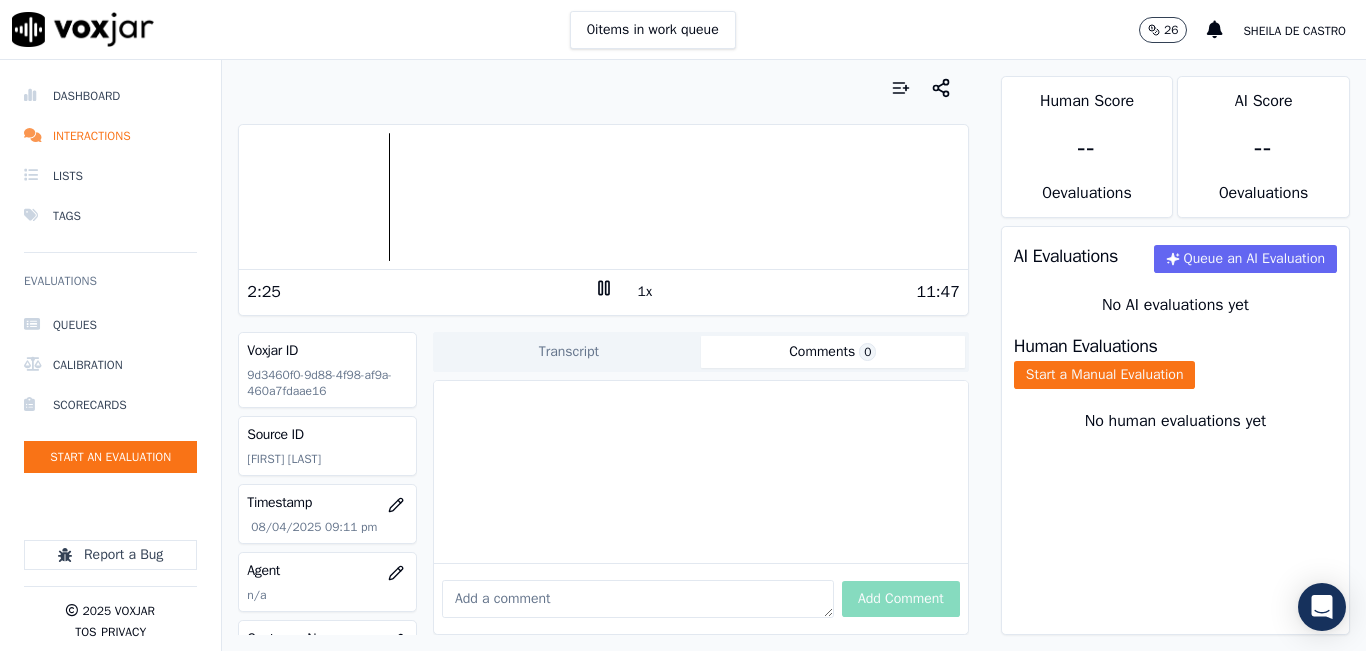 click at bounding box center (638, 599) 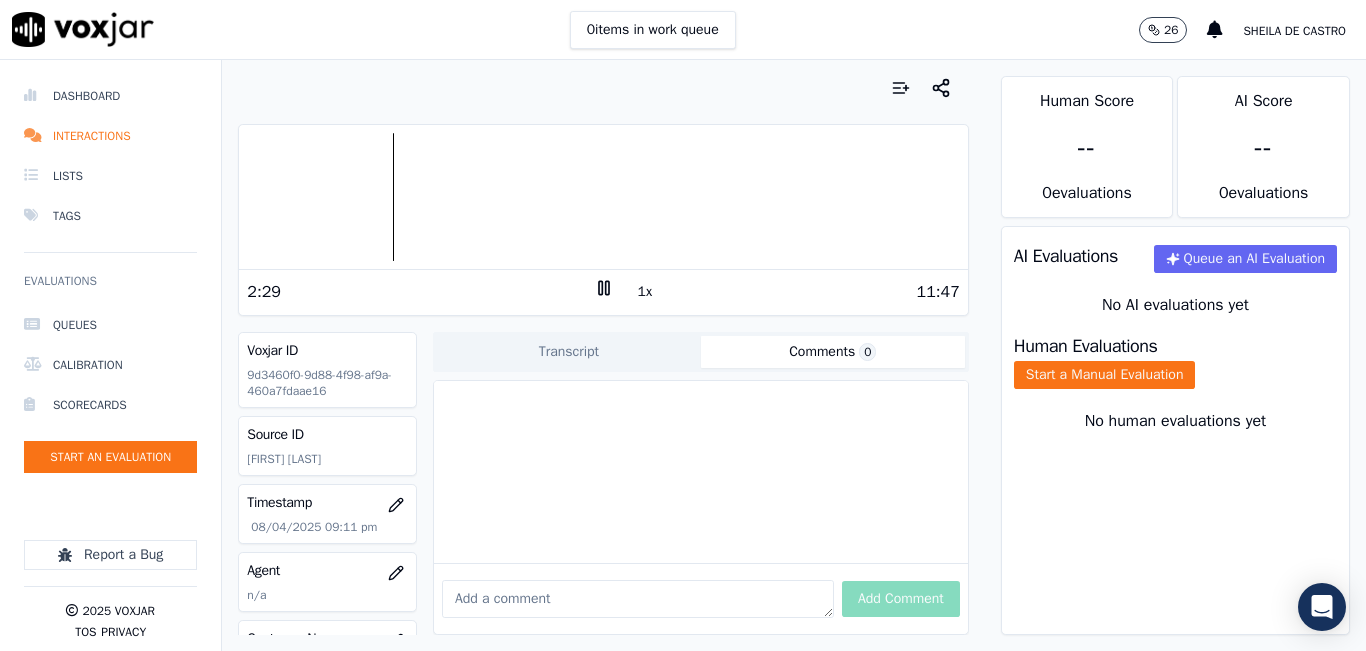drag, startPoint x: 852, startPoint y: 614, endPoint x: 898, endPoint y: 617, distance: 46.09772 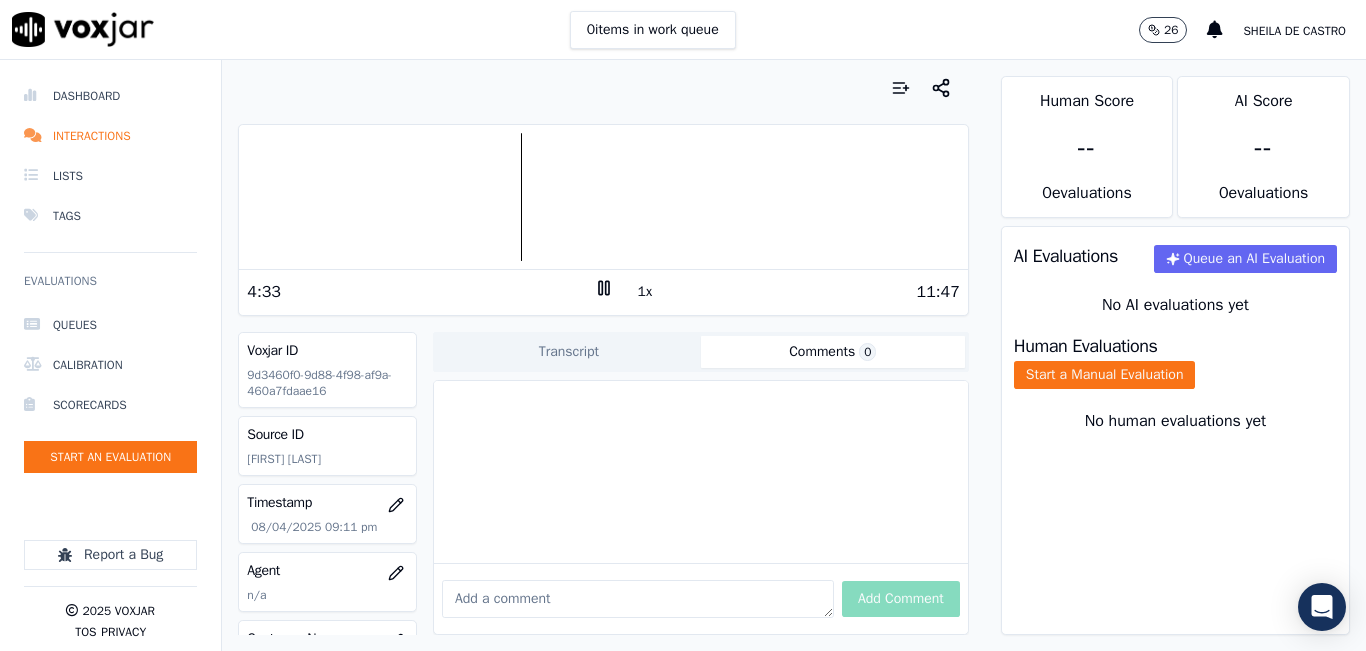 click on "4:33     1x   11:47" at bounding box center [603, 291] 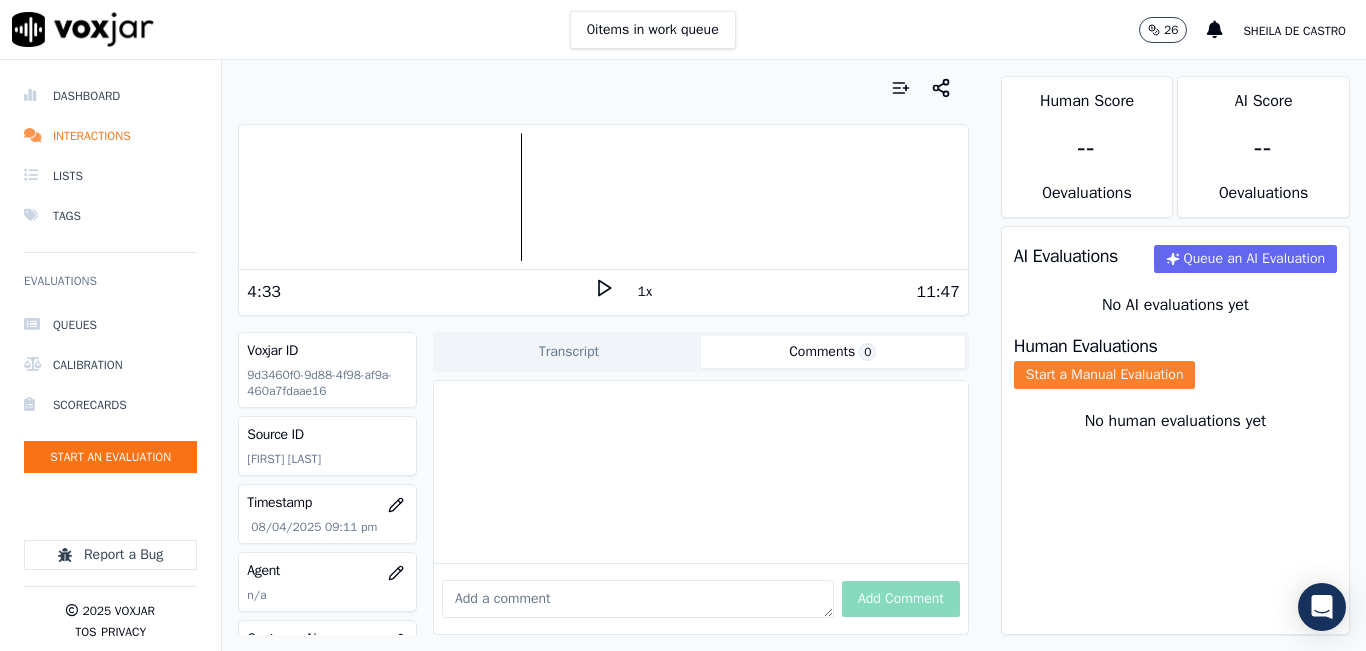 click on "Start a Manual Evaluation" 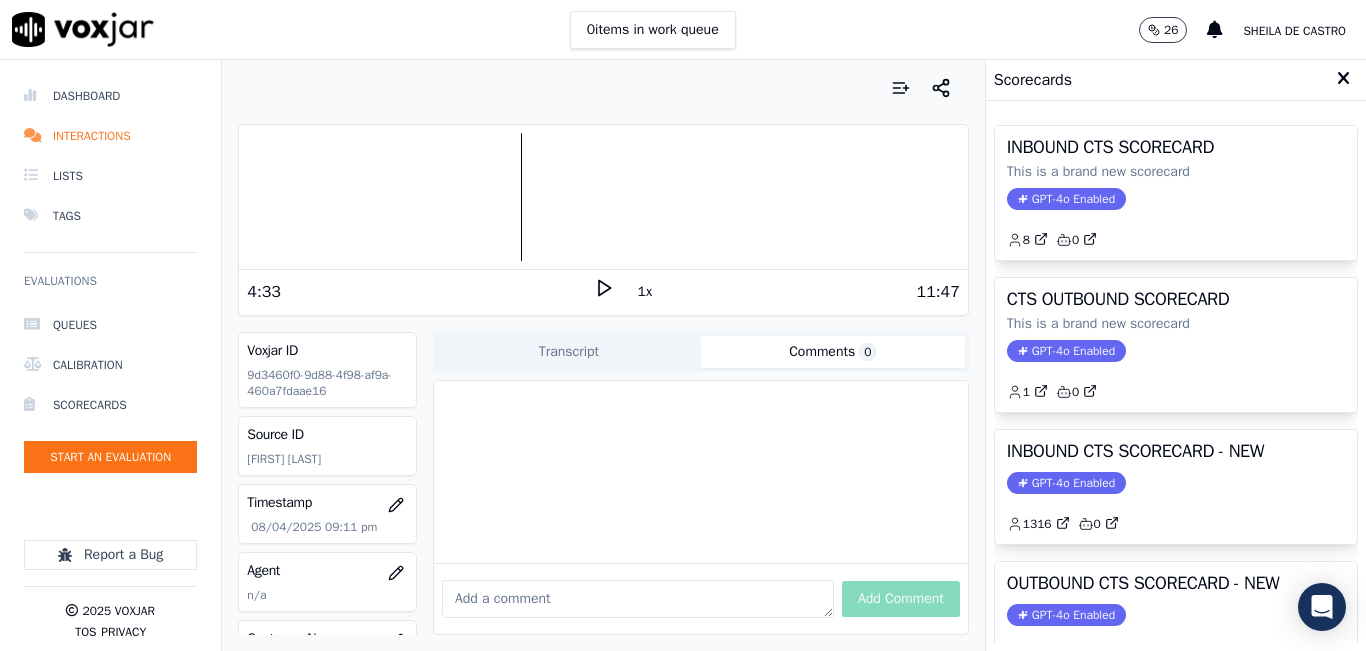click on "1316         0" 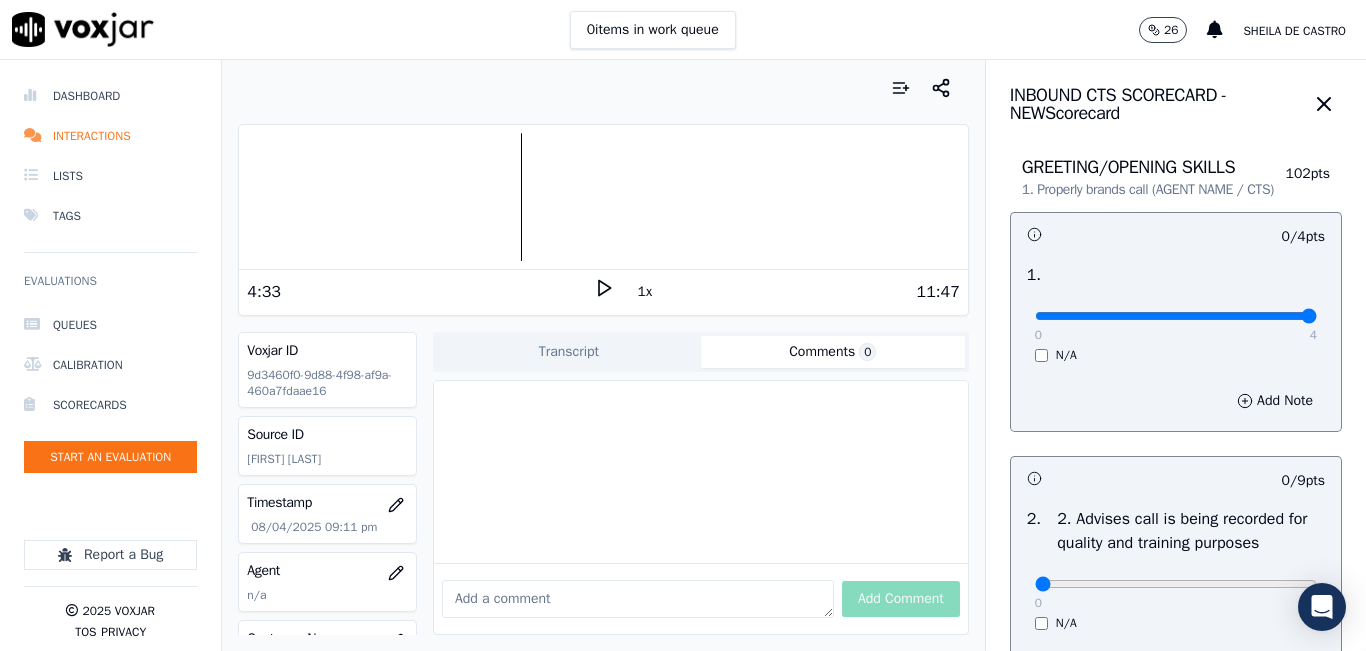 type on "4" 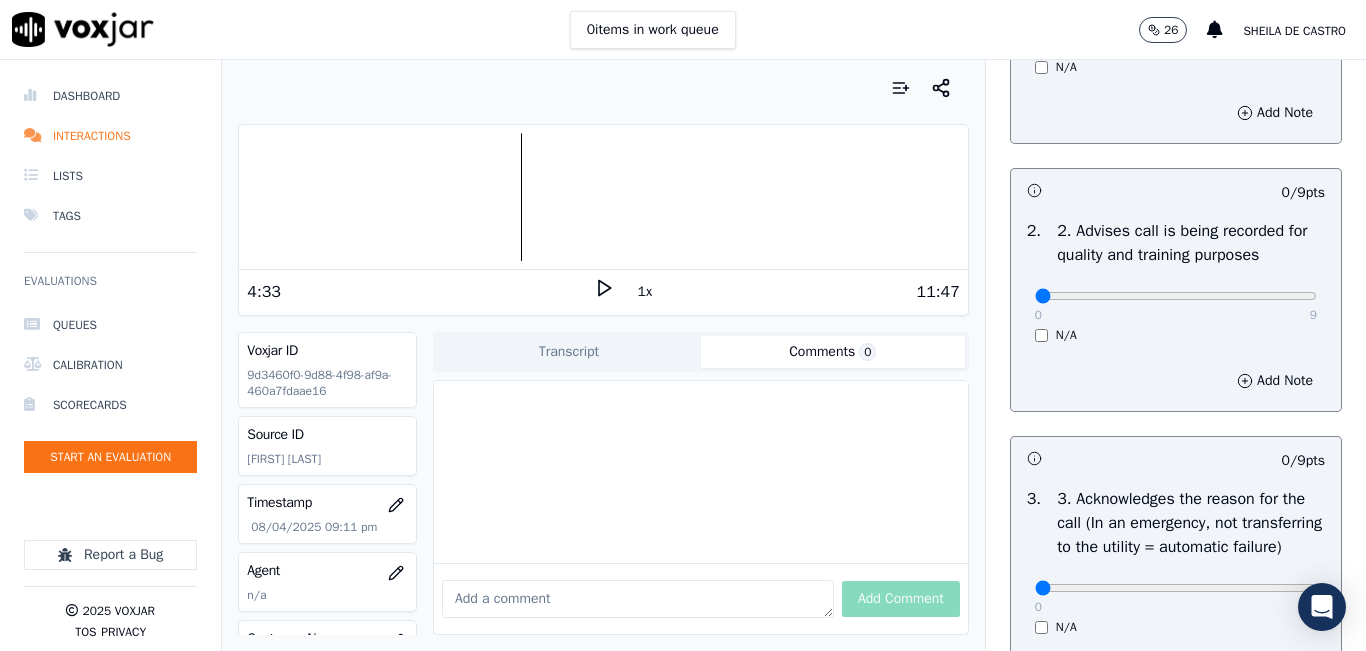 scroll, scrollTop: 300, scrollLeft: 0, axis: vertical 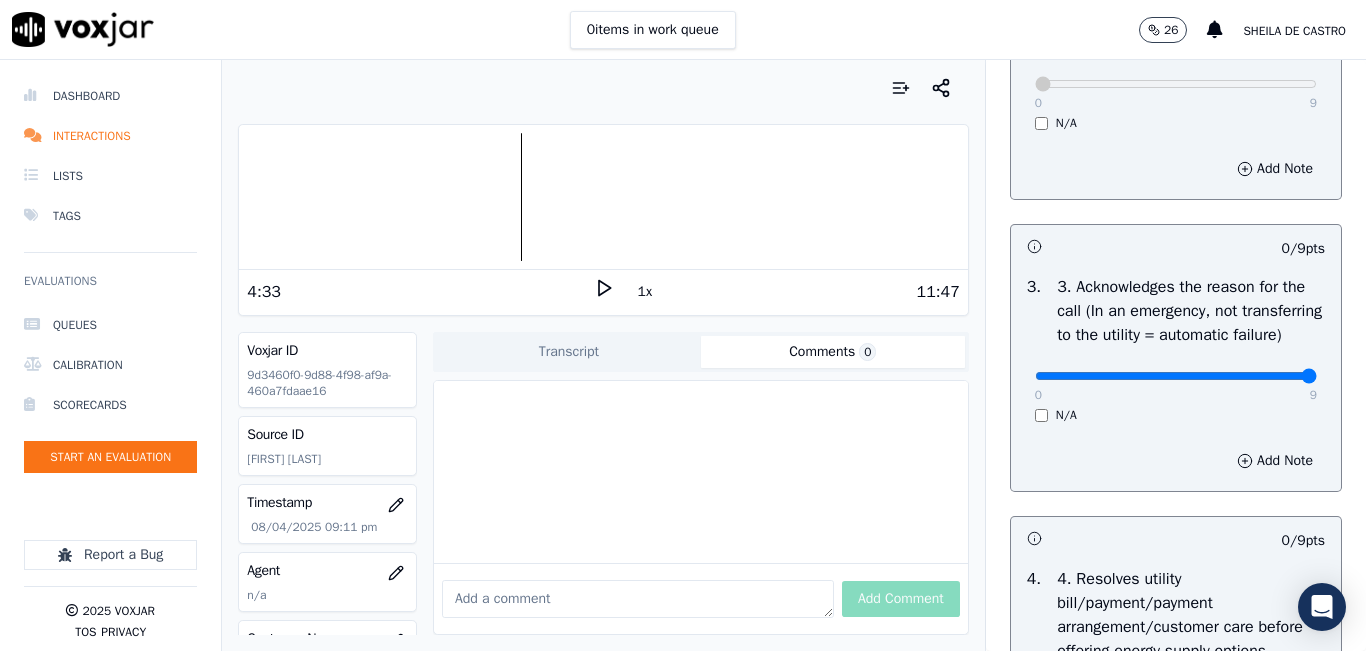 type on "9" 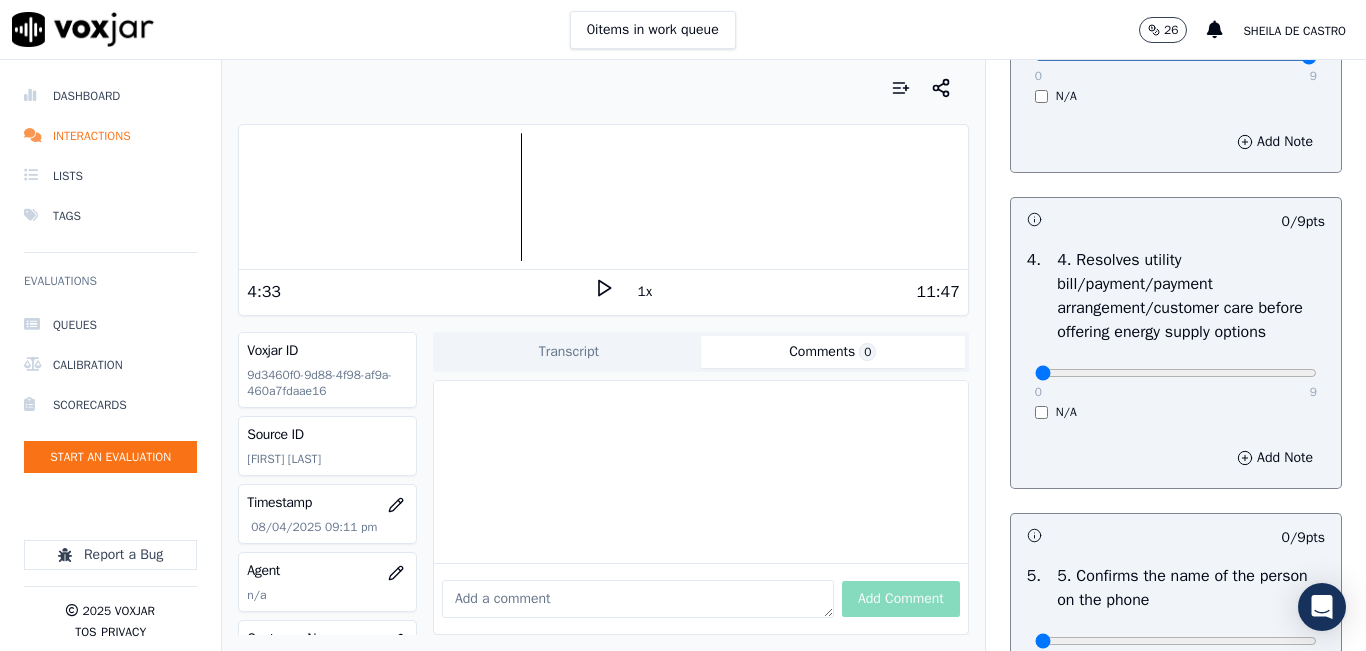 scroll, scrollTop: 900, scrollLeft: 0, axis: vertical 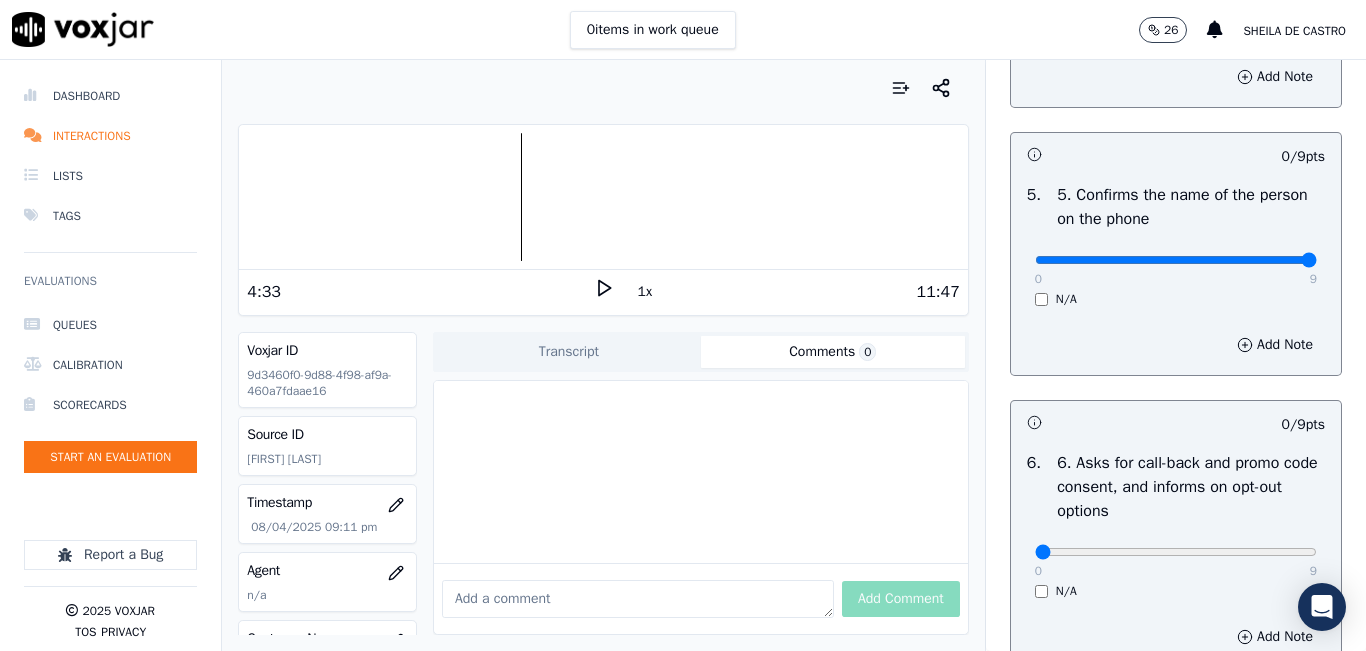 type on "9" 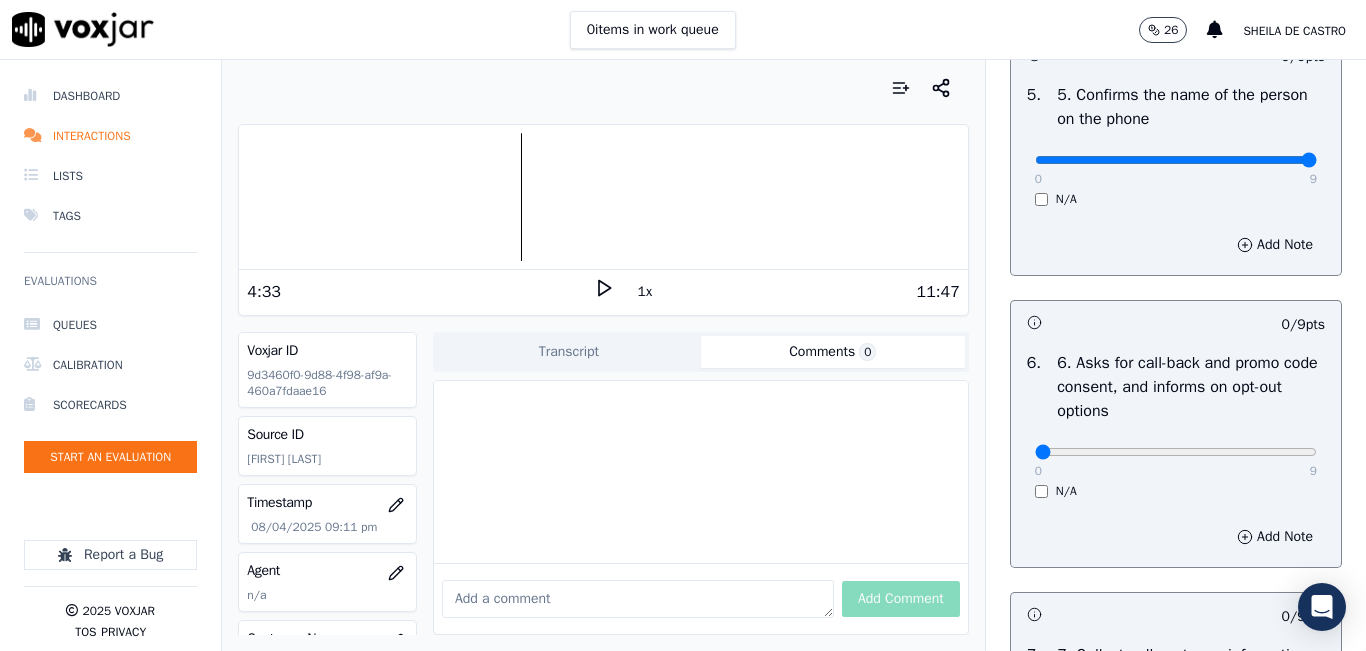 scroll, scrollTop: 1500, scrollLeft: 0, axis: vertical 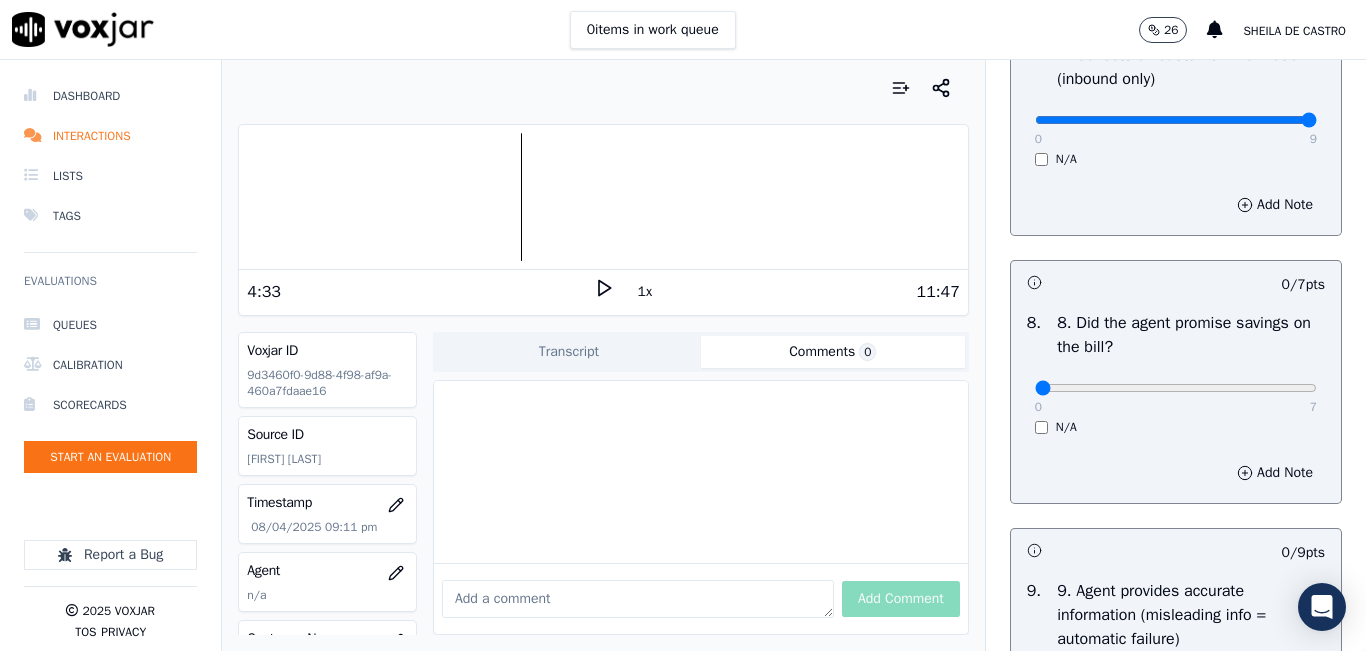 type on "9" 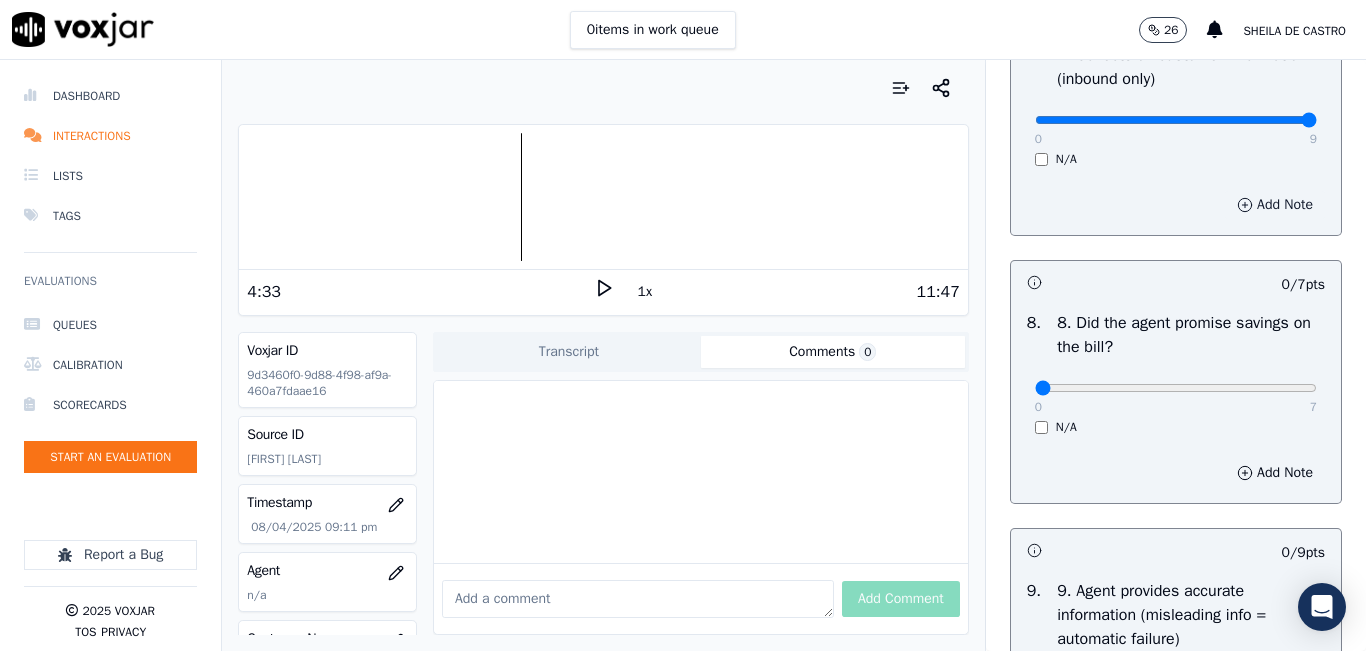 scroll, scrollTop: 2200, scrollLeft: 0, axis: vertical 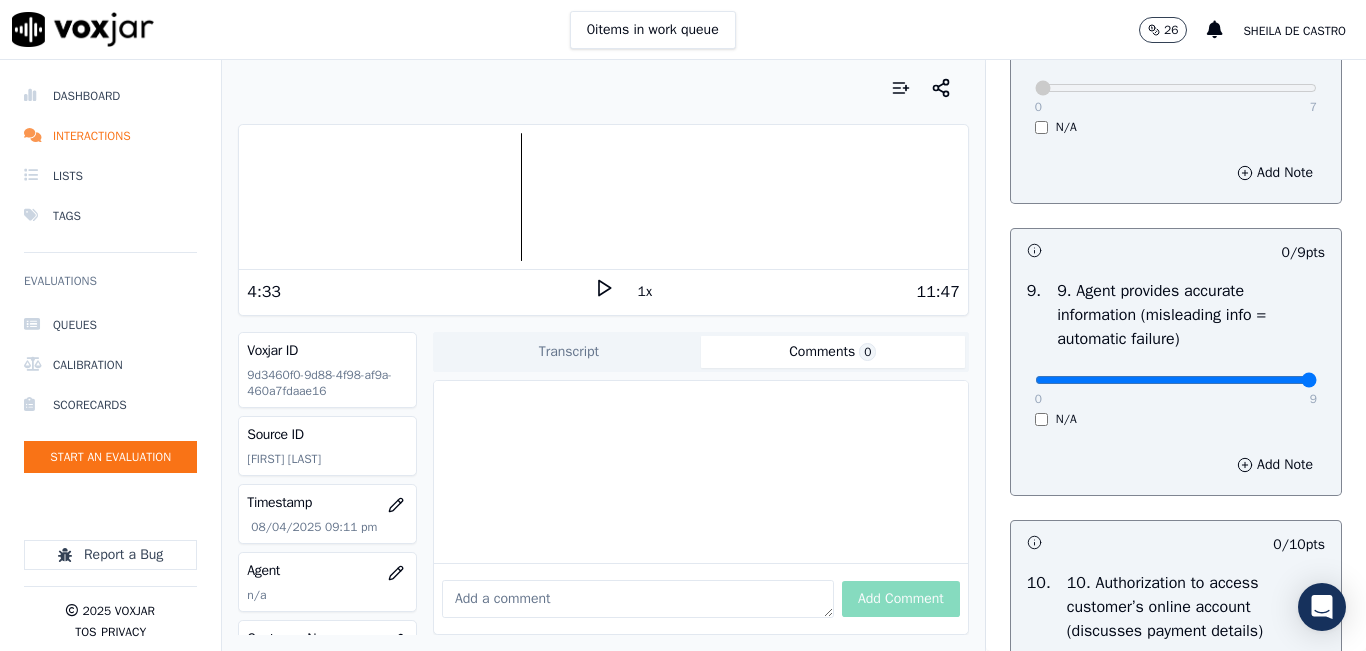 type on "9" 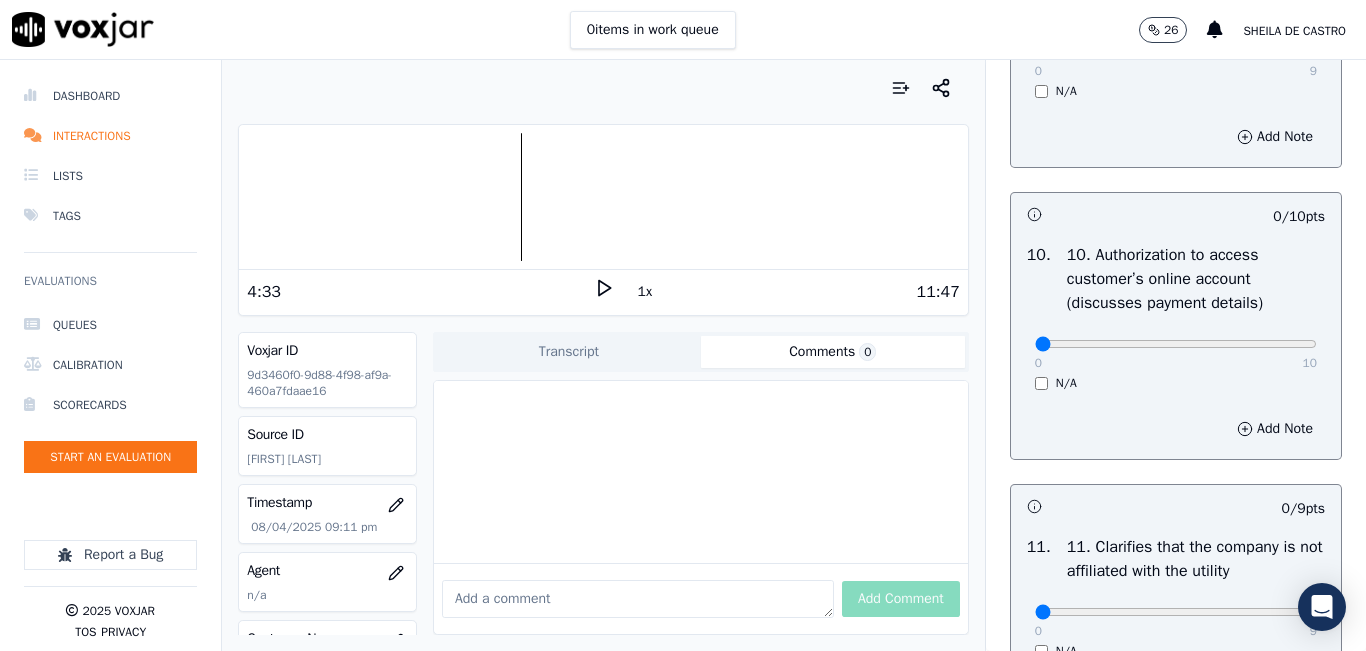 scroll, scrollTop: 2600, scrollLeft: 0, axis: vertical 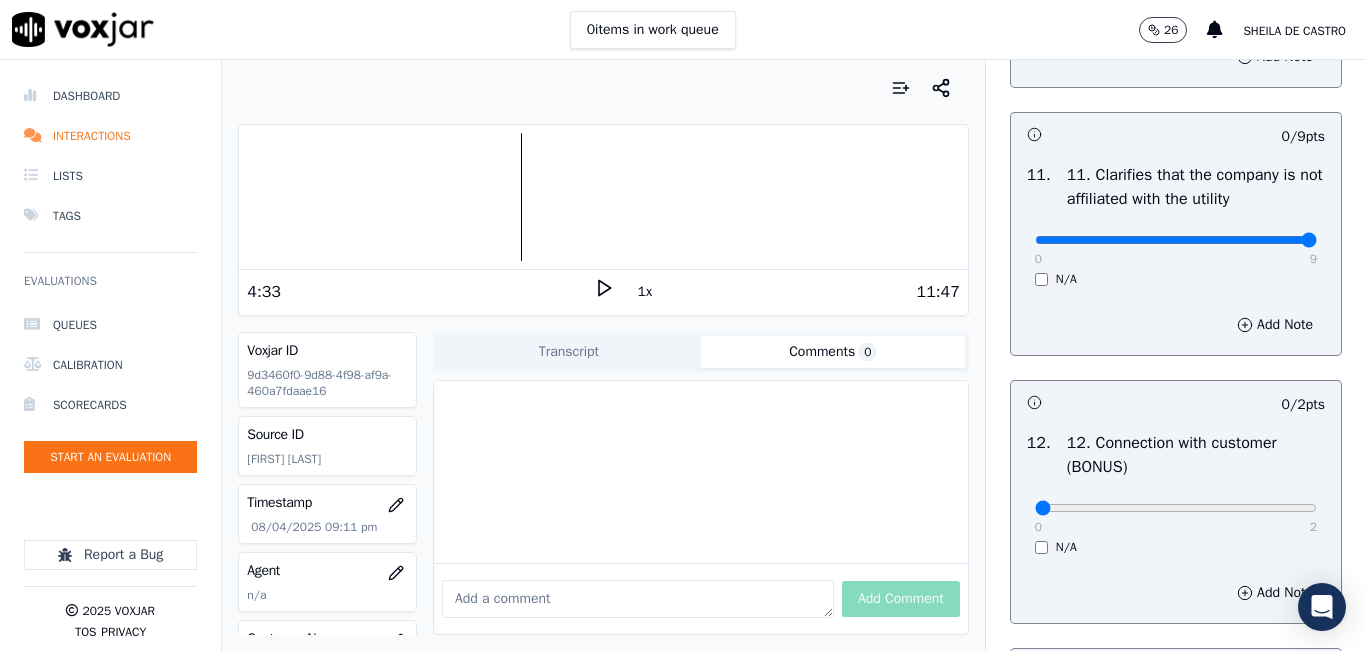 type on "9" 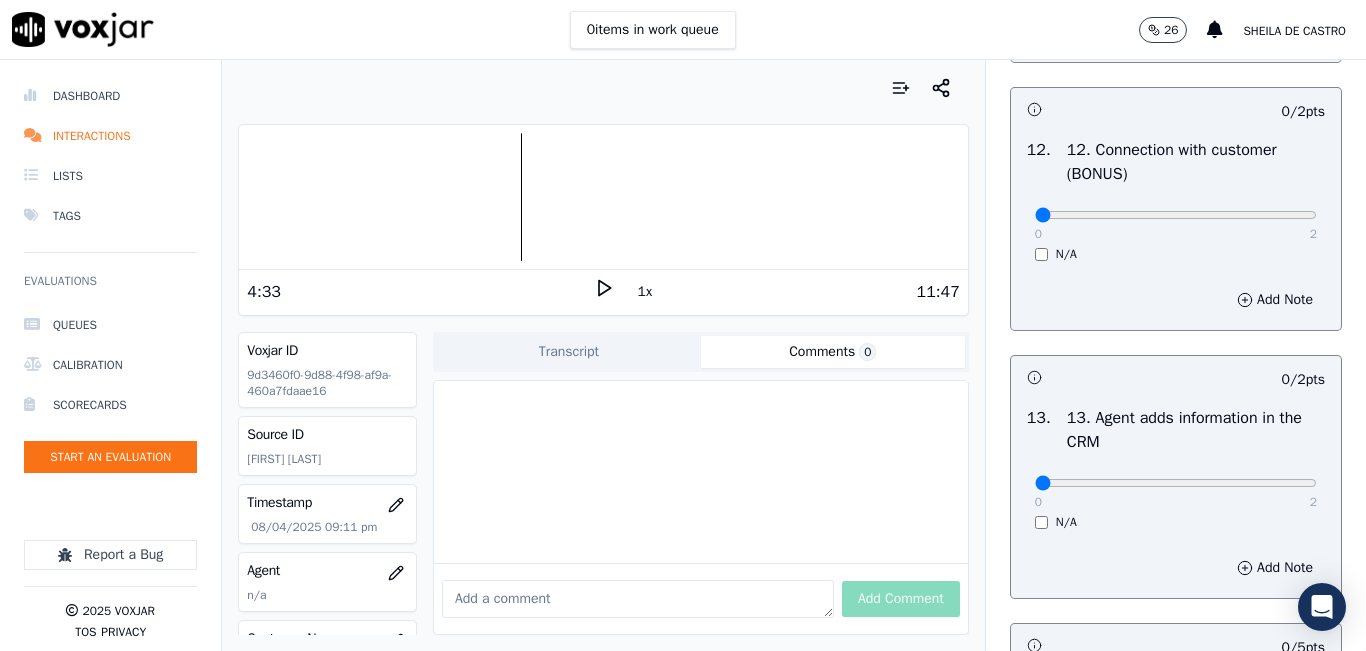 scroll, scrollTop: 3200, scrollLeft: 0, axis: vertical 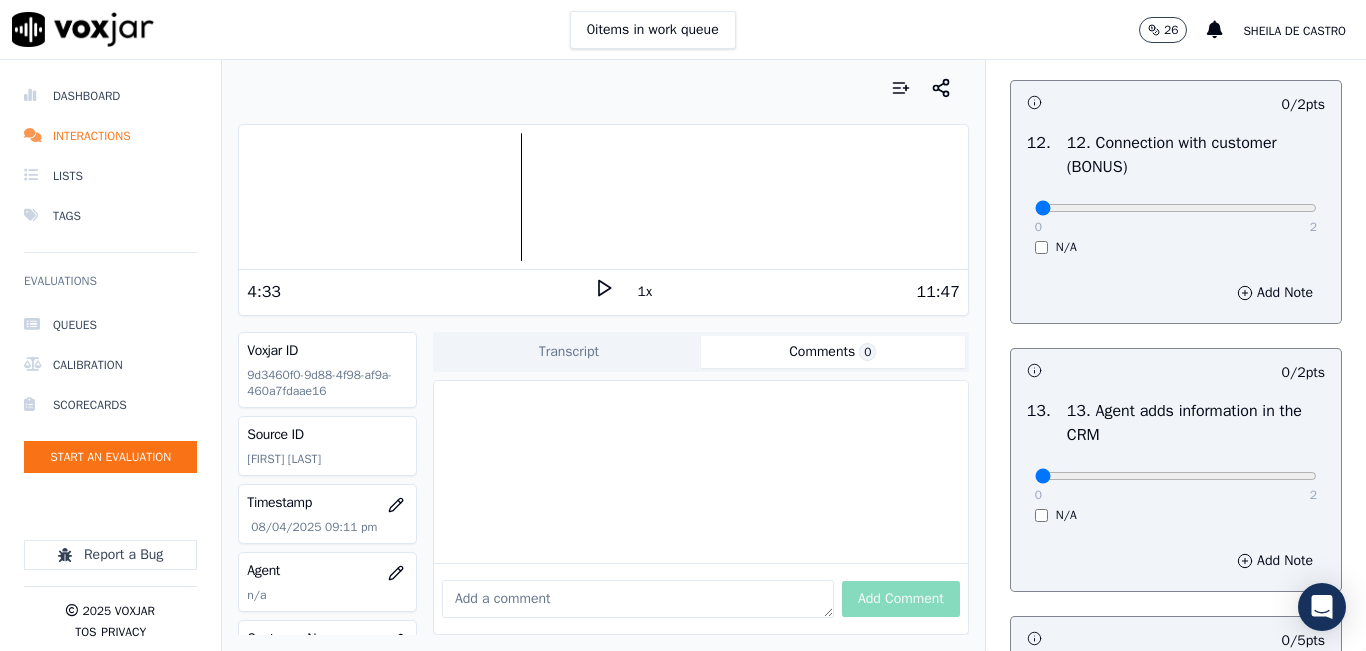click on "2" at bounding box center [1313, 227] 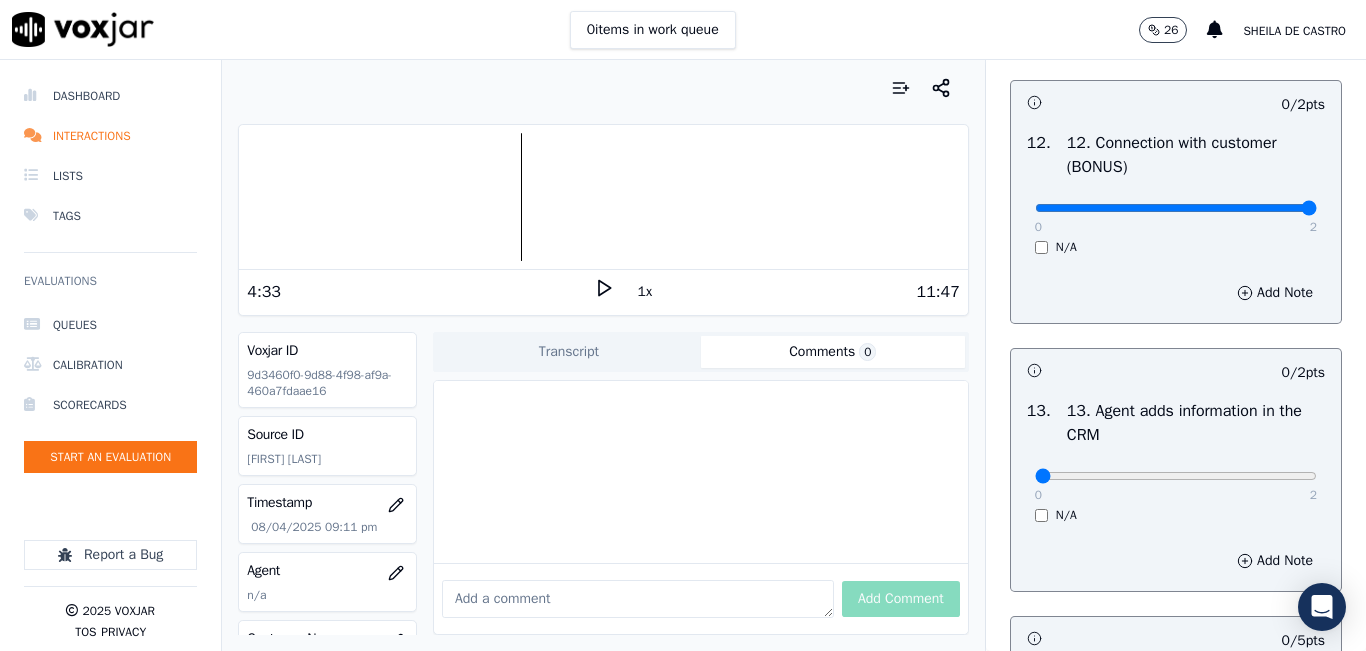 type on "2" 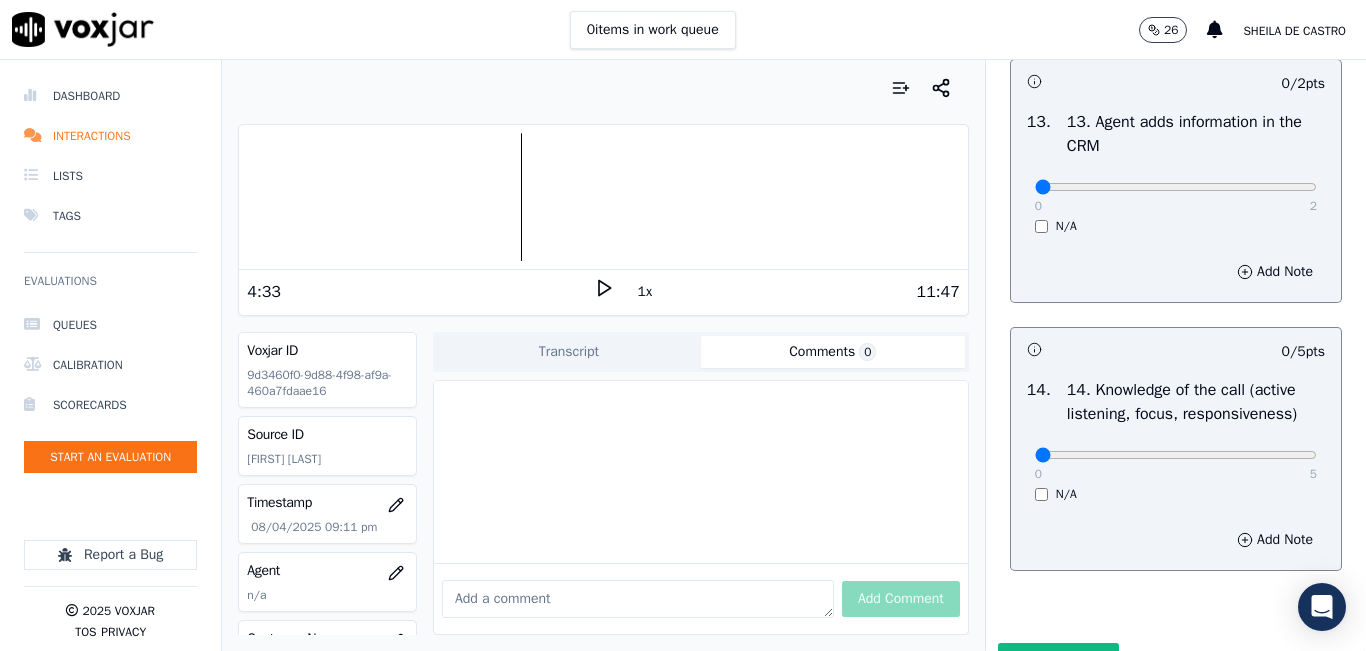 scroll, scrollTop: 3500, scrollLeft: 0, axis: vertical 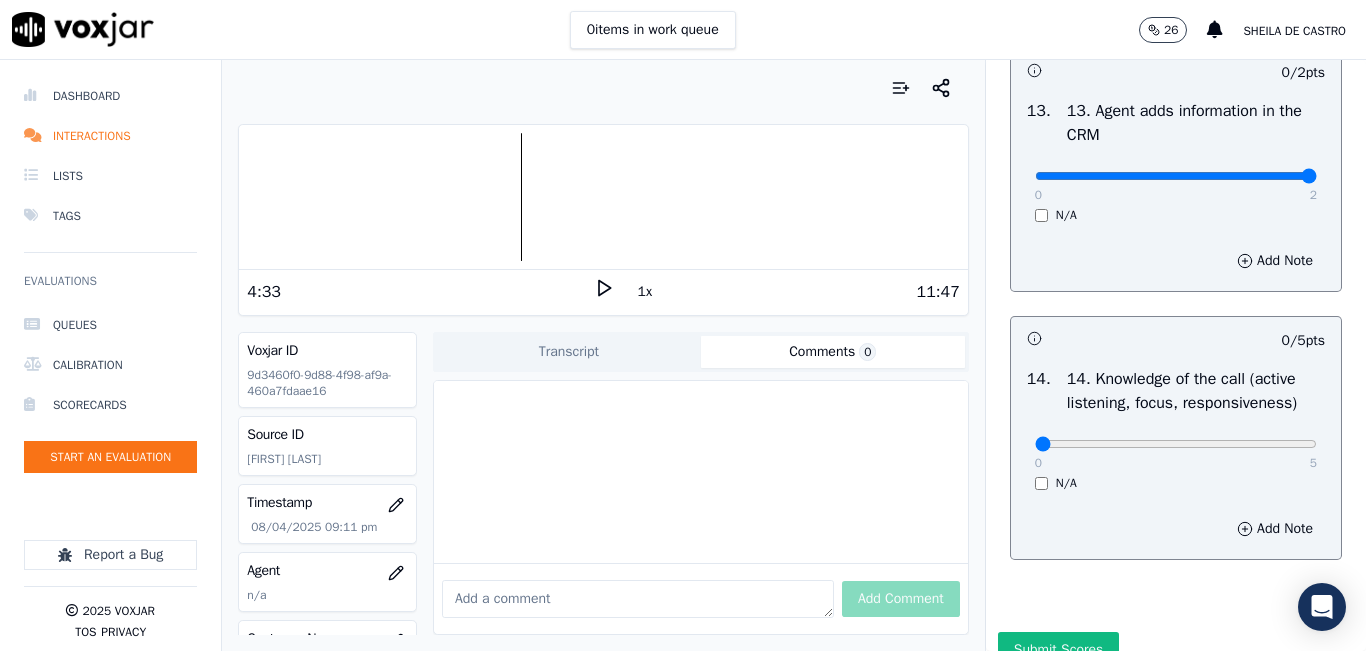 type on "2" 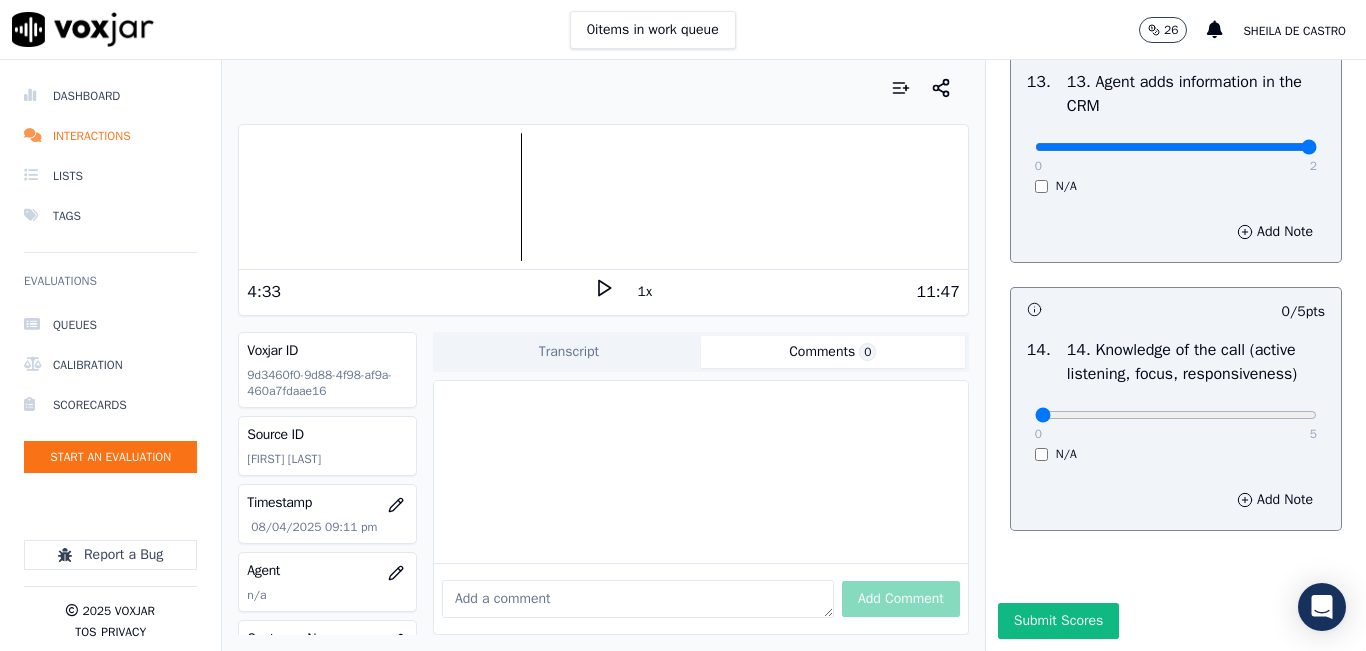 scroll, scrollTop: 3642, scrollLeft: 0, axis: vertical 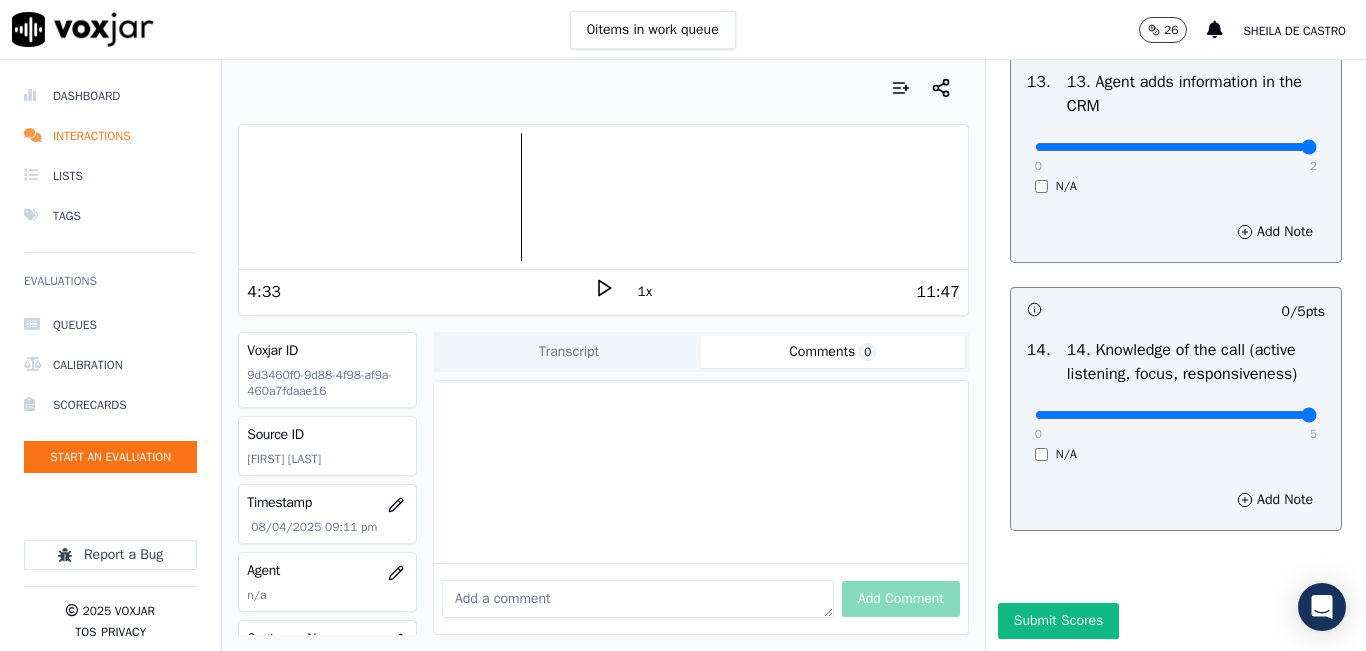 type on "5" 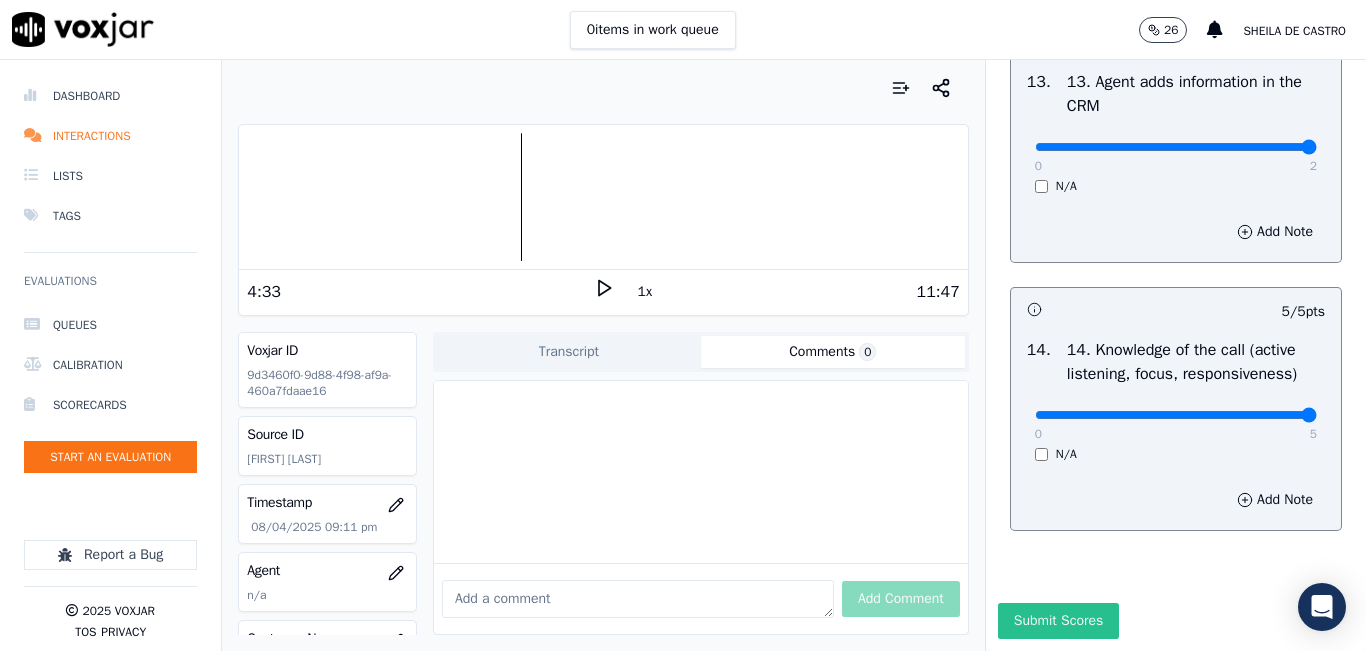 click on "Submit Scores" at bounding box center [1058, 621] 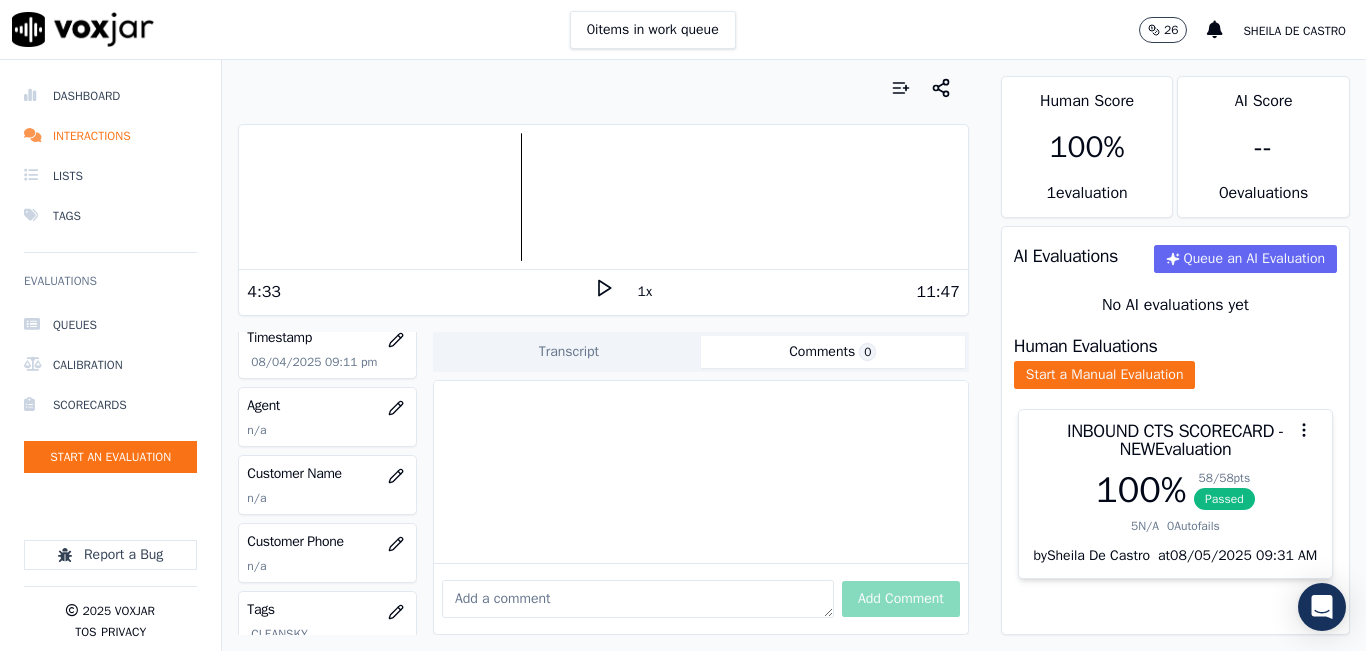 scroll, scrollTop: 200, scrollLeft: 0, axis: vertical 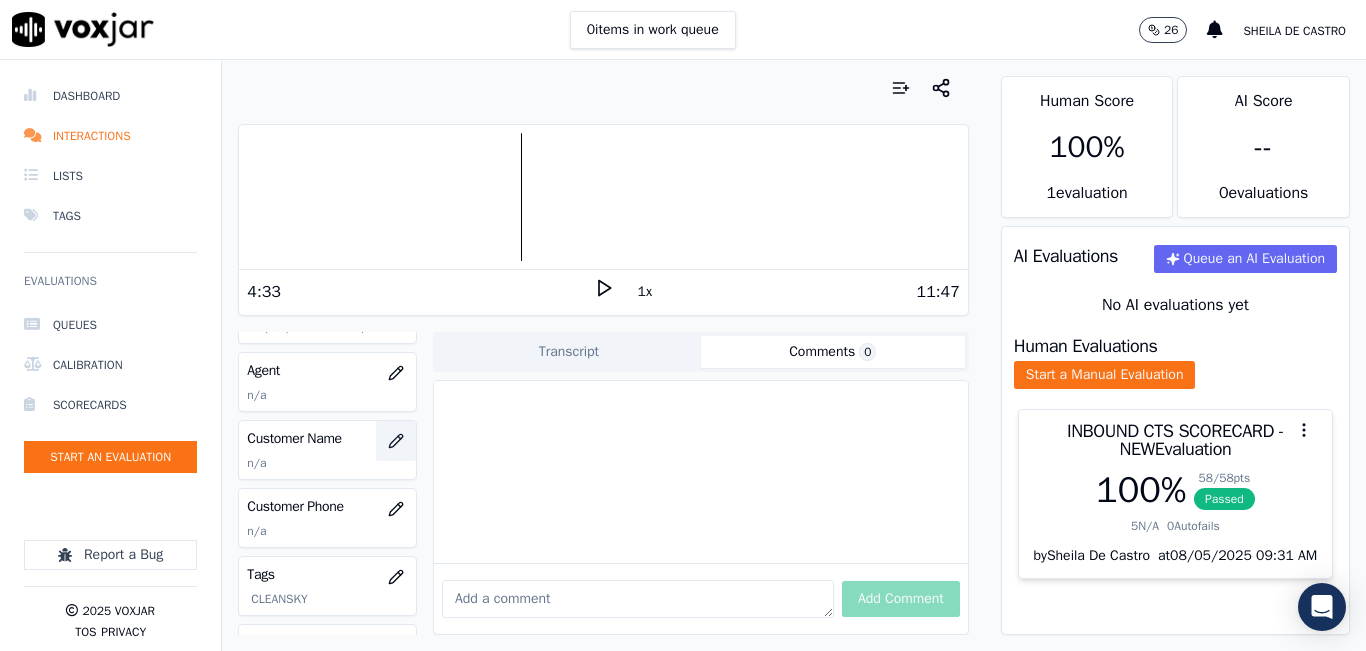click at bounding box center (396, 441) 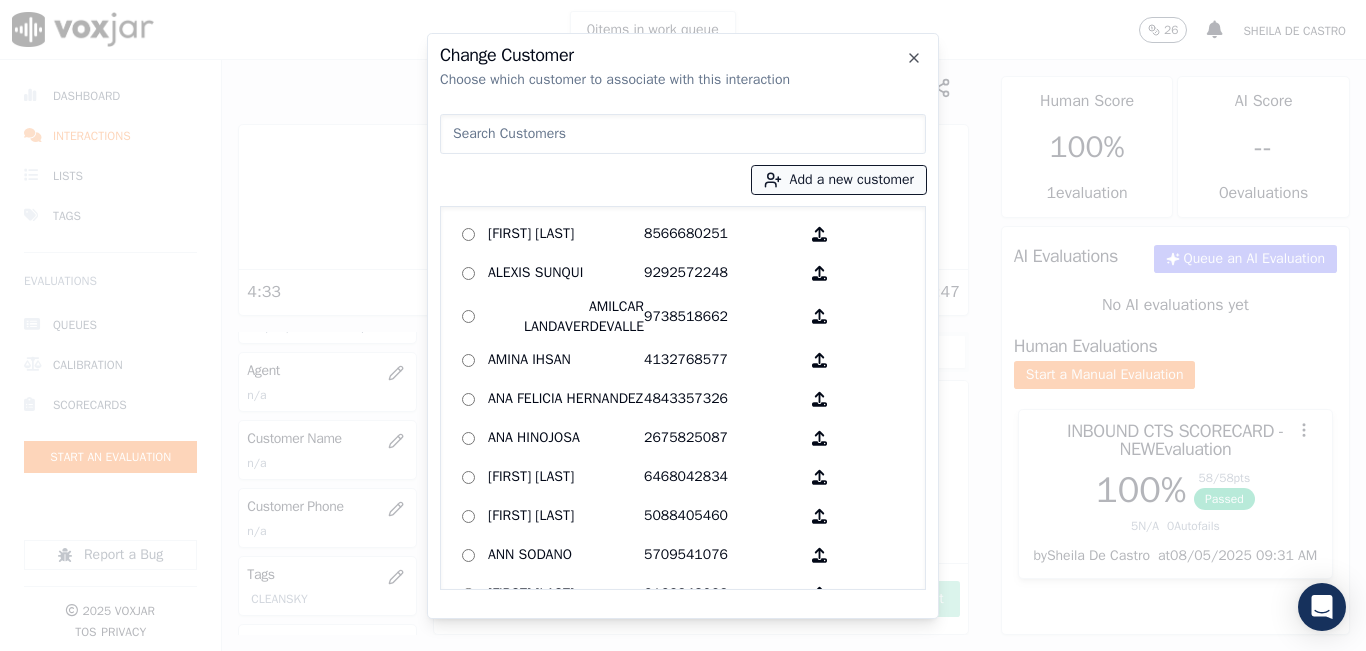 click on "Add a new customer" at bounding box center [839, 180] 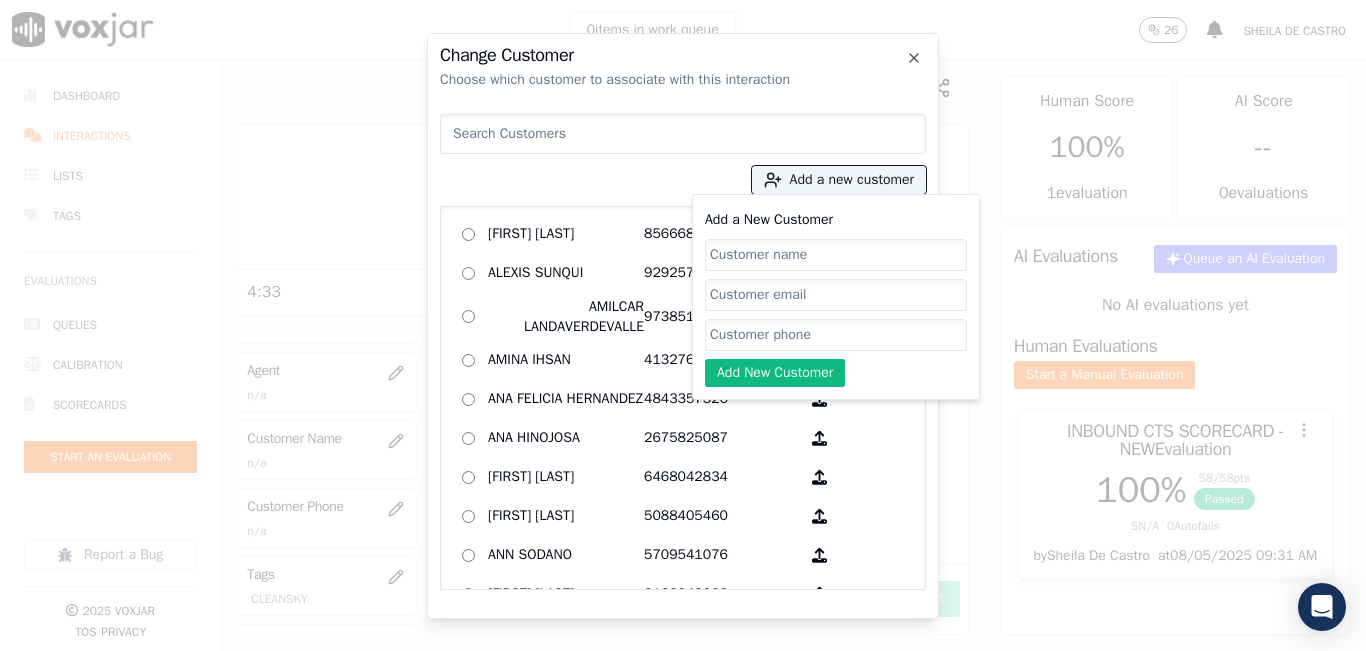 drag, startPoint x: 844, startPoint y: 189, endPoint x: 783, endPoint y: 254, distance: 89.140335 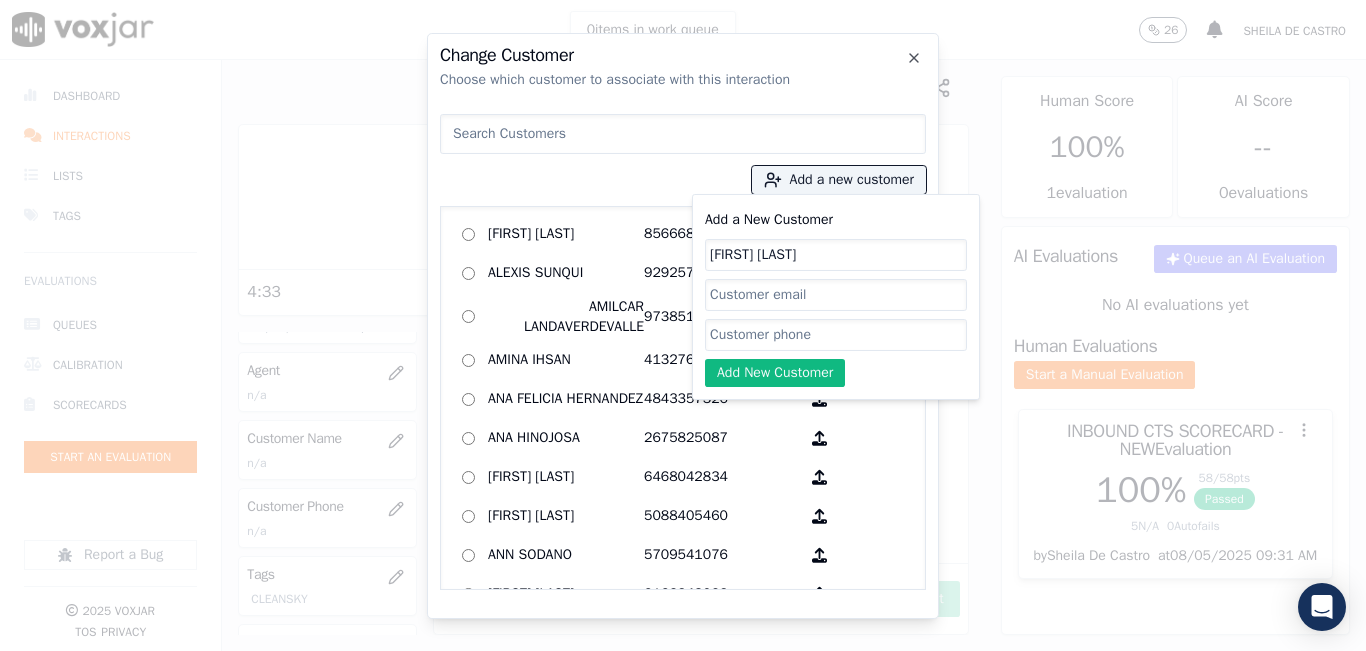 type on "Idania Lopez" 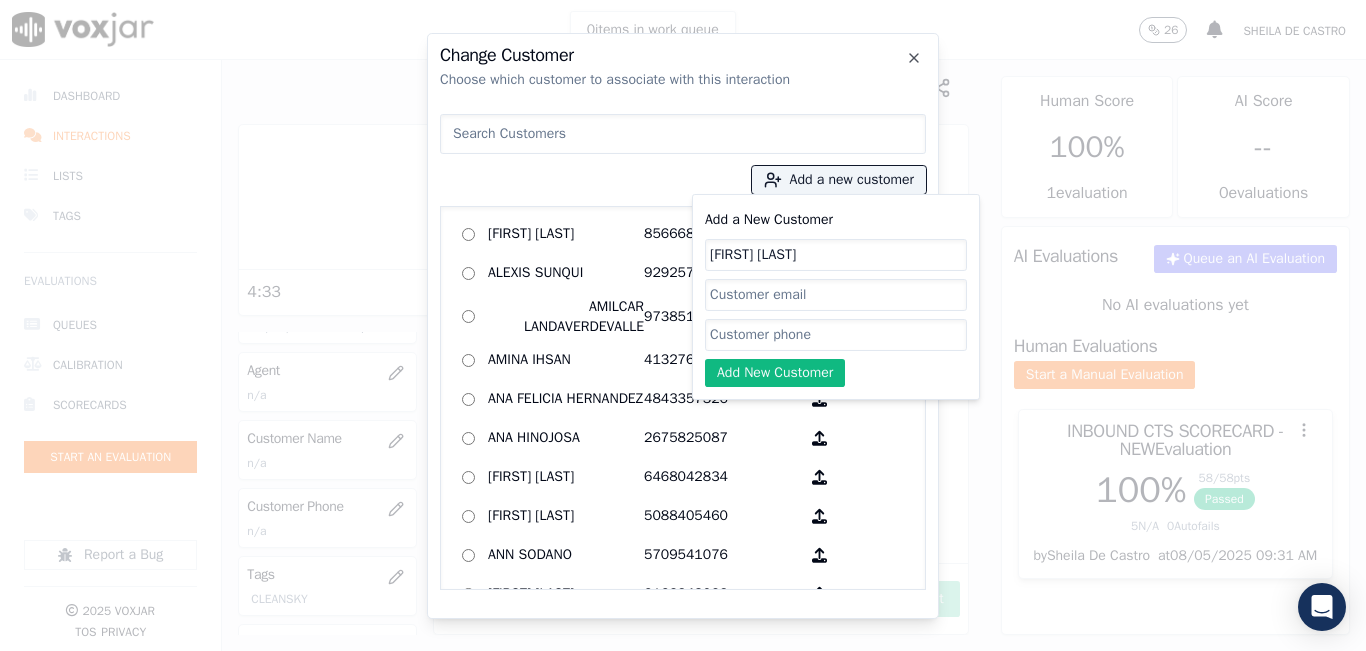 click on "Add a New Customer" 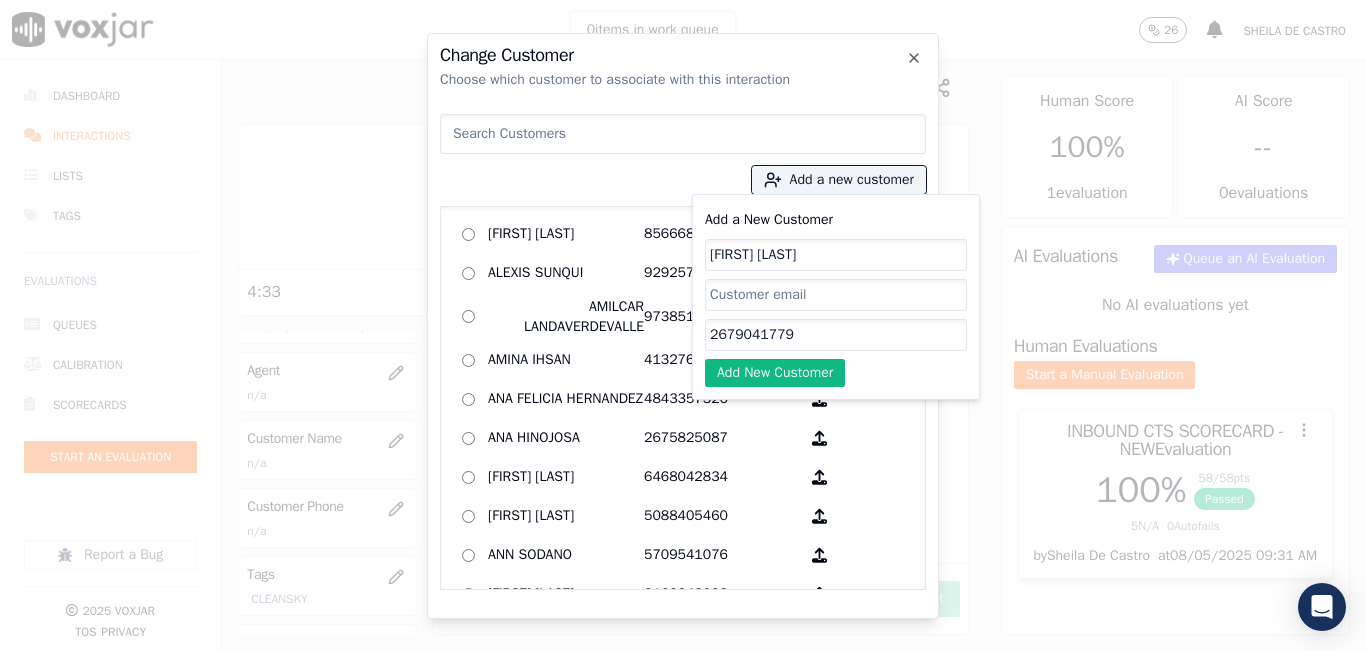 type on "2679041779" 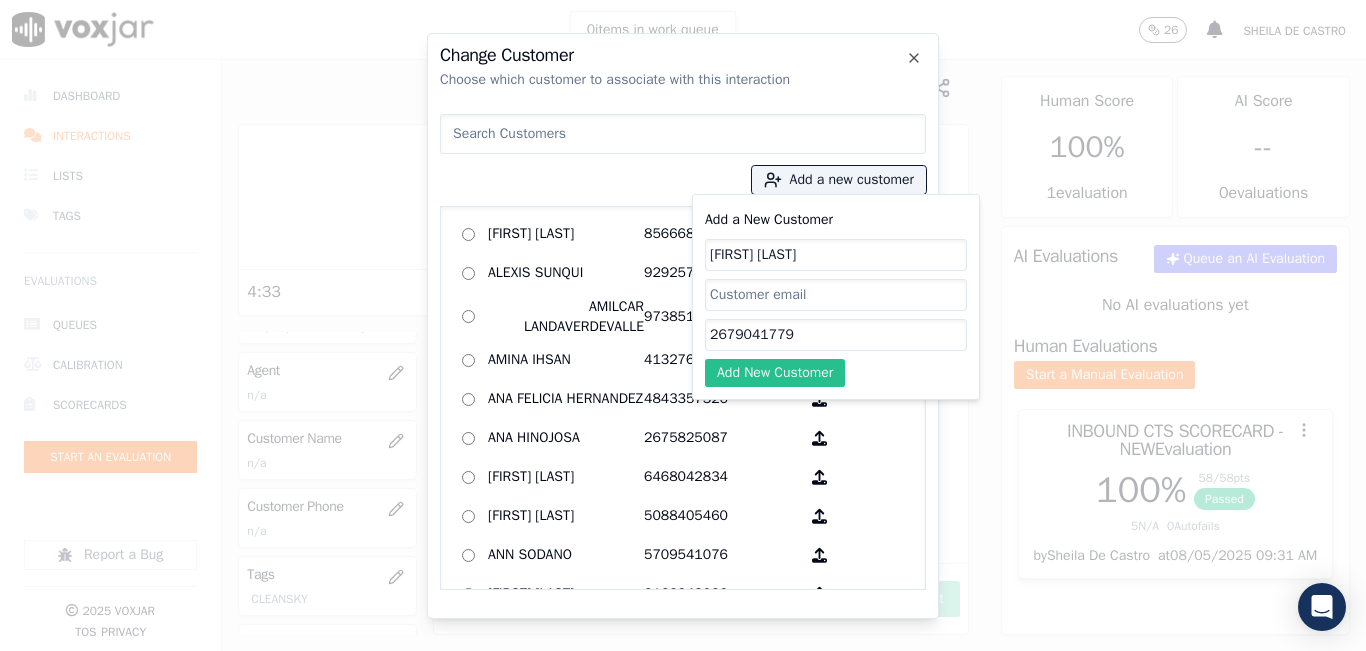 click on "Add New Customer" 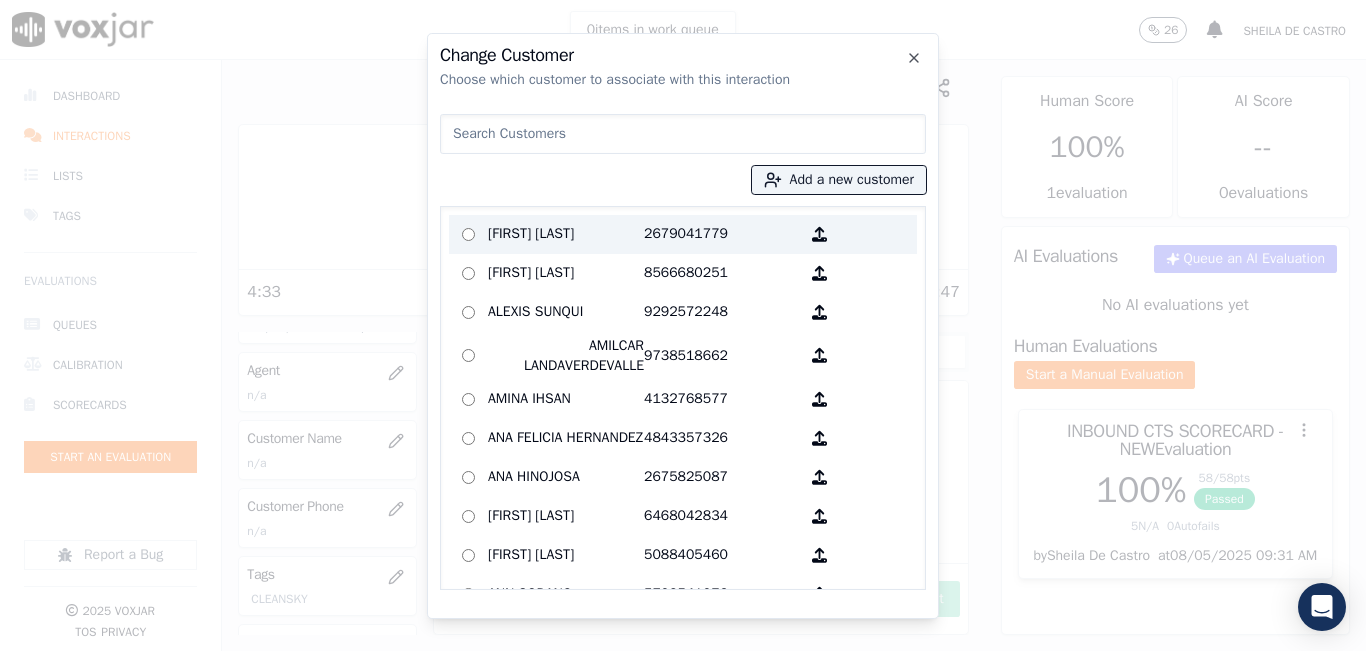 click on "Idania Lopez" at bounding box center (566, 234) 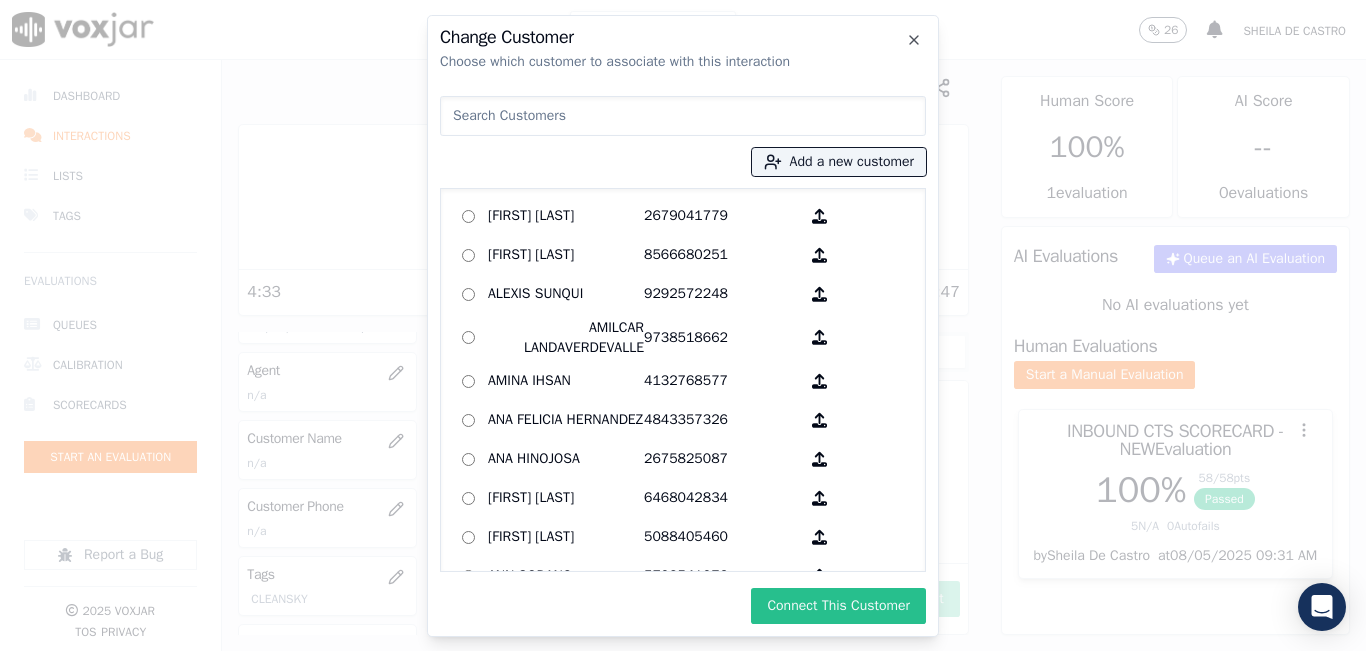 click on "Connect This Customer" at bounding box center (838, 606) 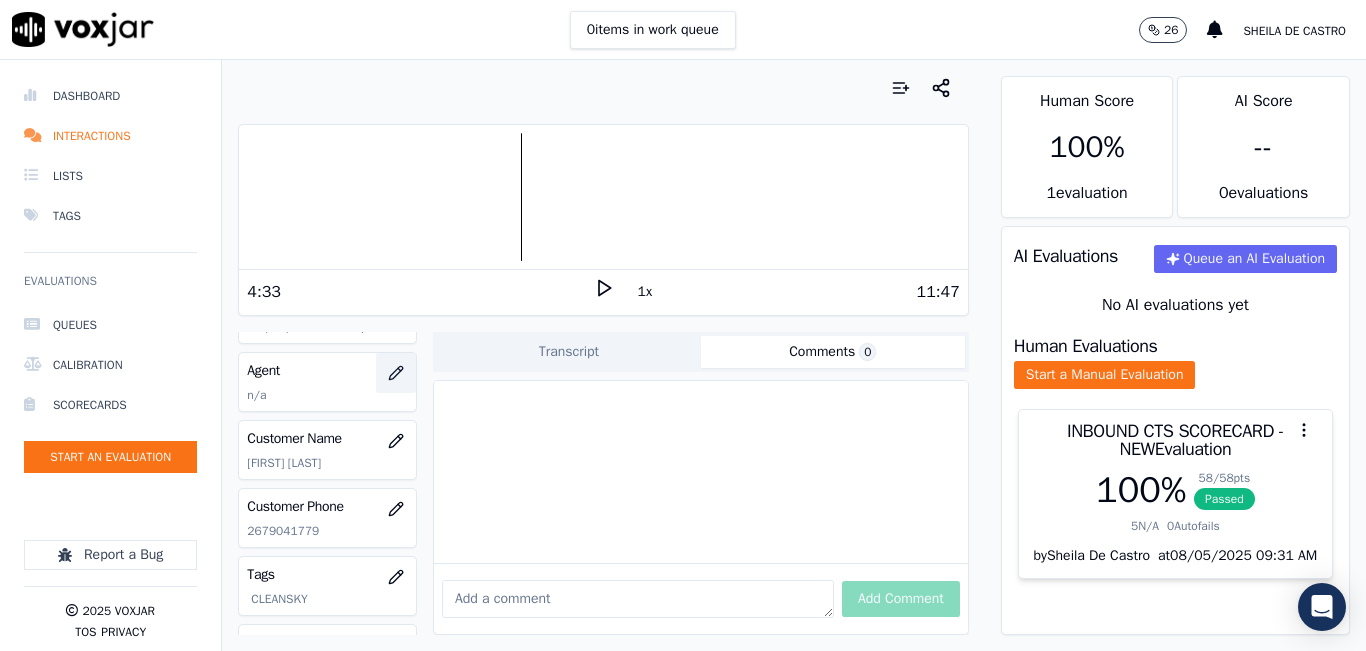 click 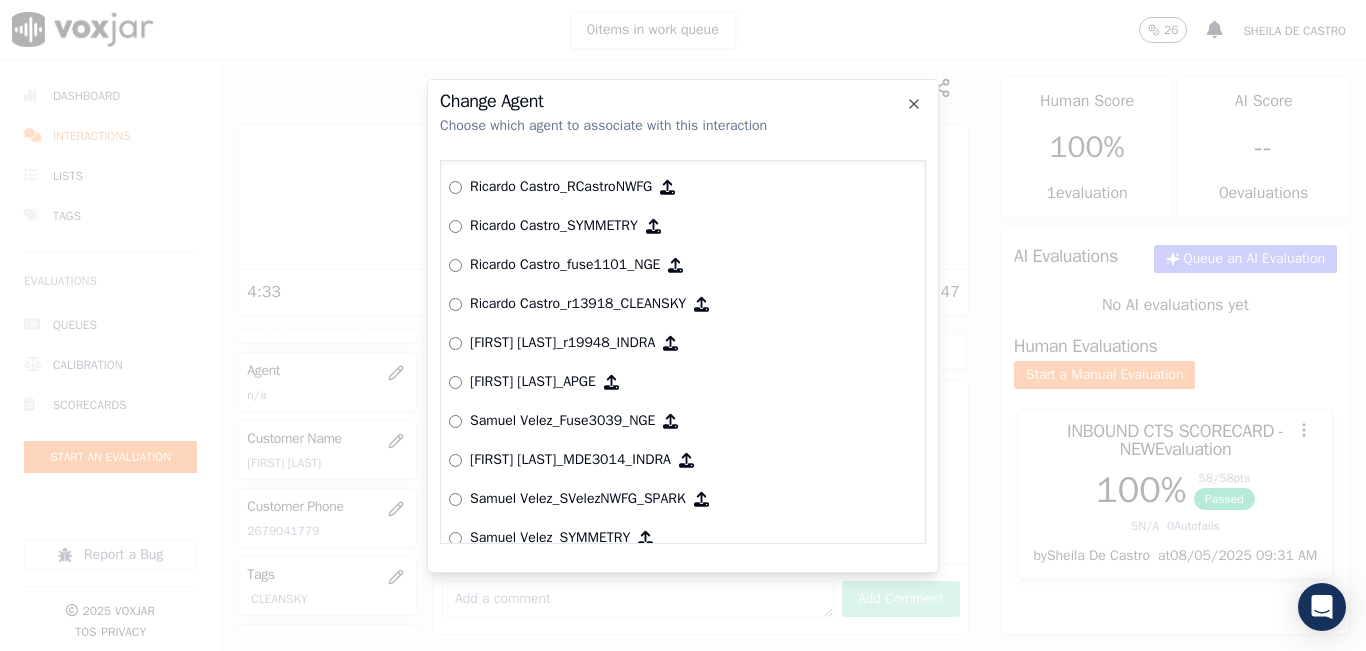 scroll, scrollTop: 7649, scrollLeft: 0, axis: vertical 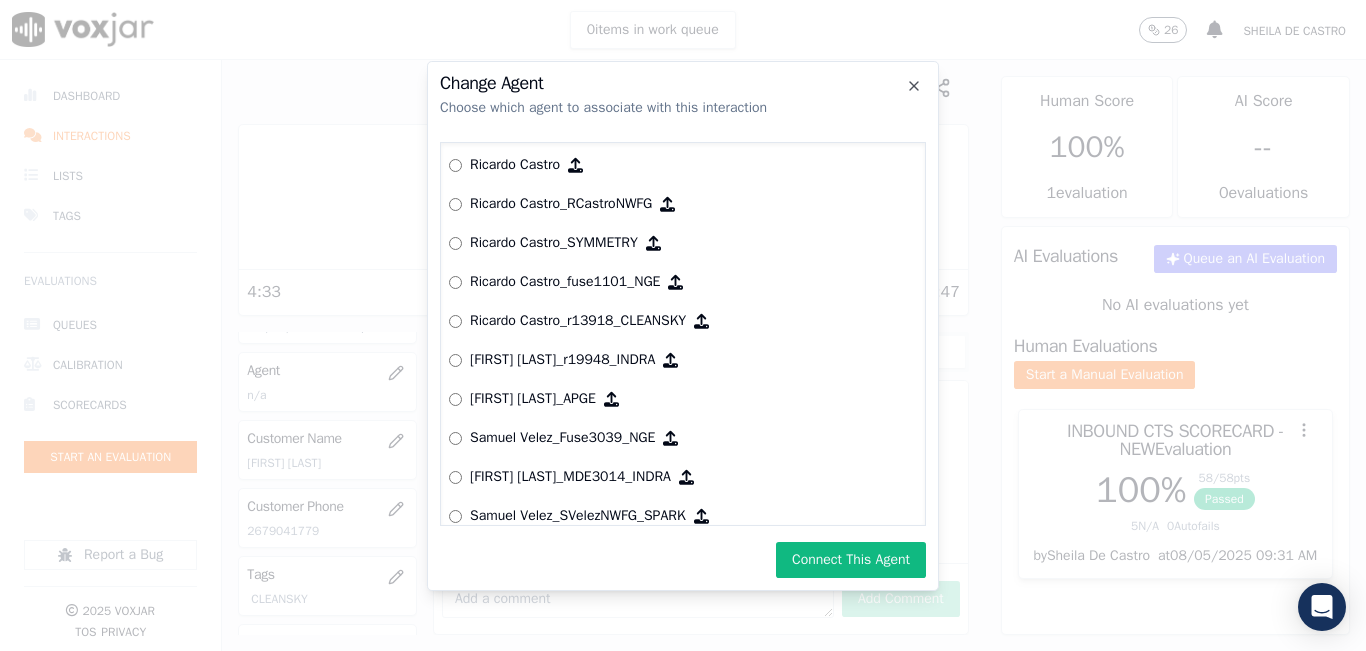 click on "Connect This Agent" at bounding box center [851, 560] 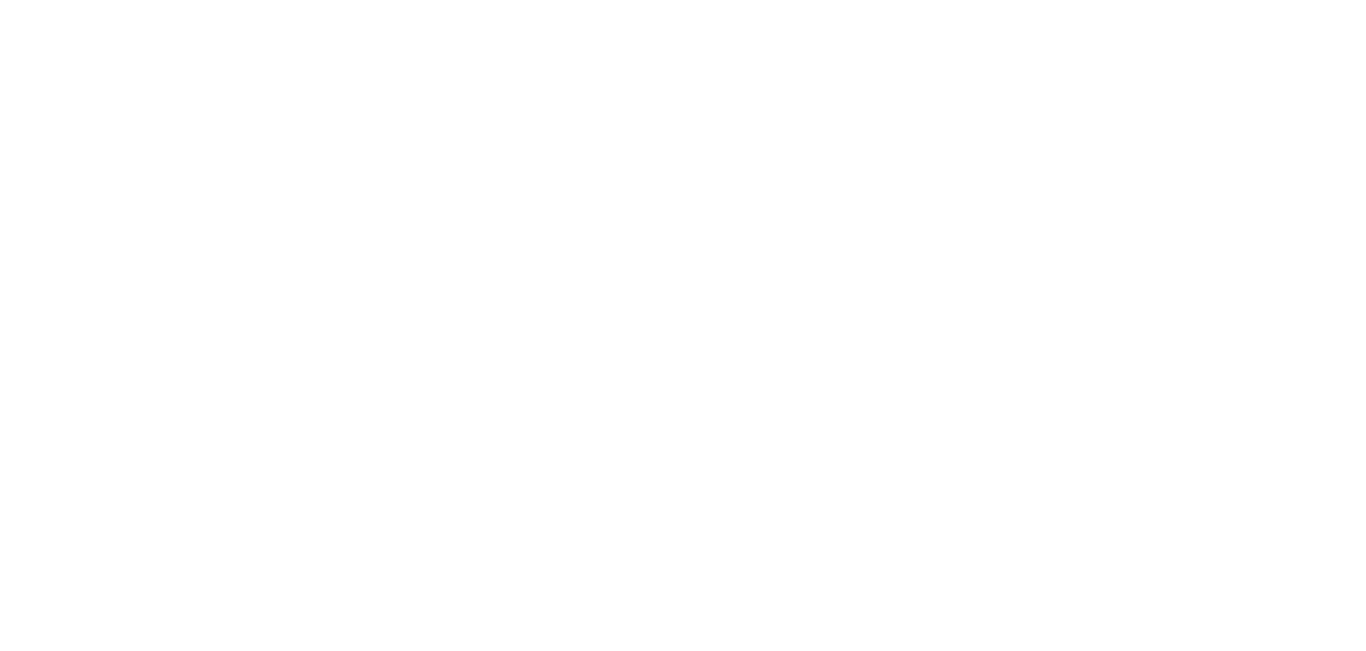scroll, scrollTop: 0, scrollLeft: 0, axis: both 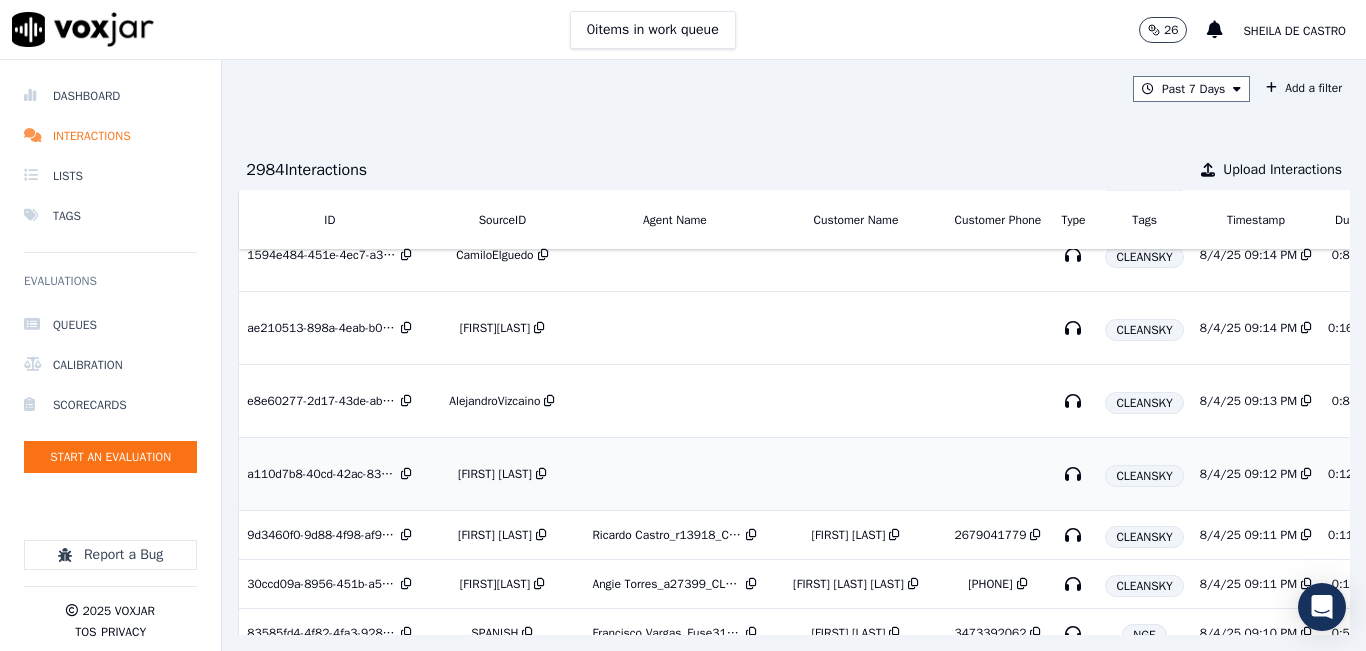 click on "[FIRST] [LAST]" at bounding box center (495, 474) 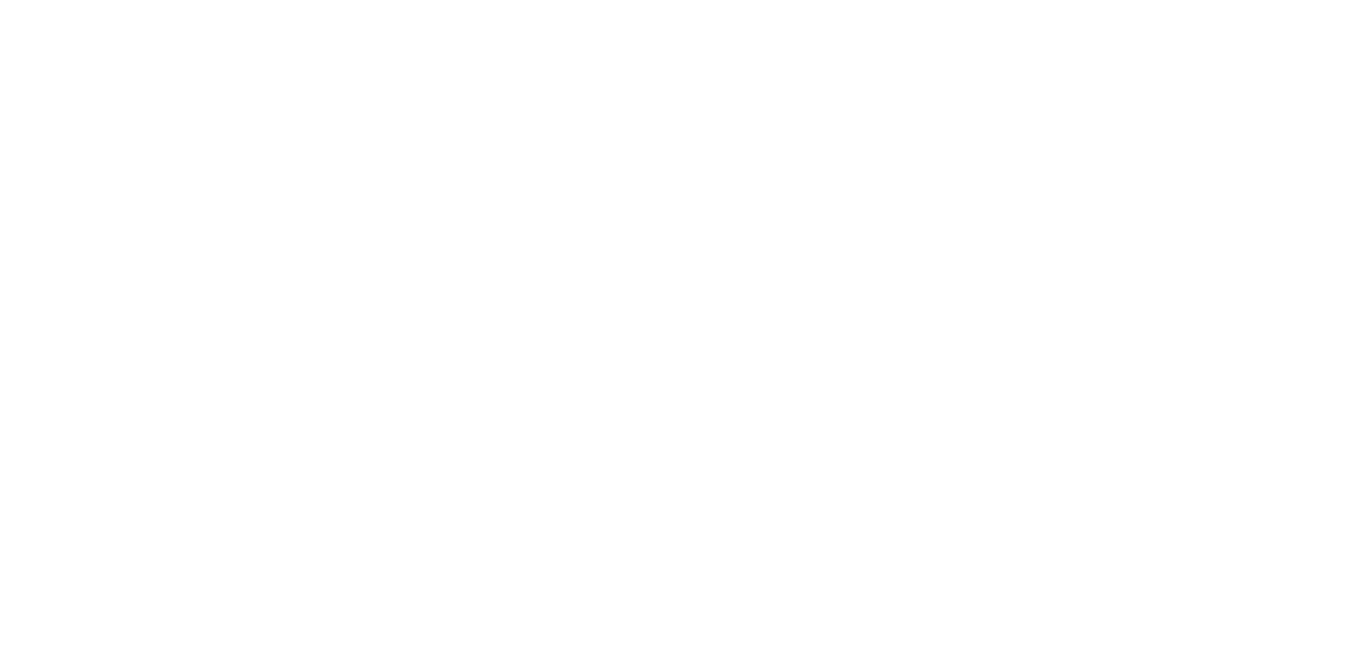scroll, scrollTop: 0, scrollLeft: 0, axis: both 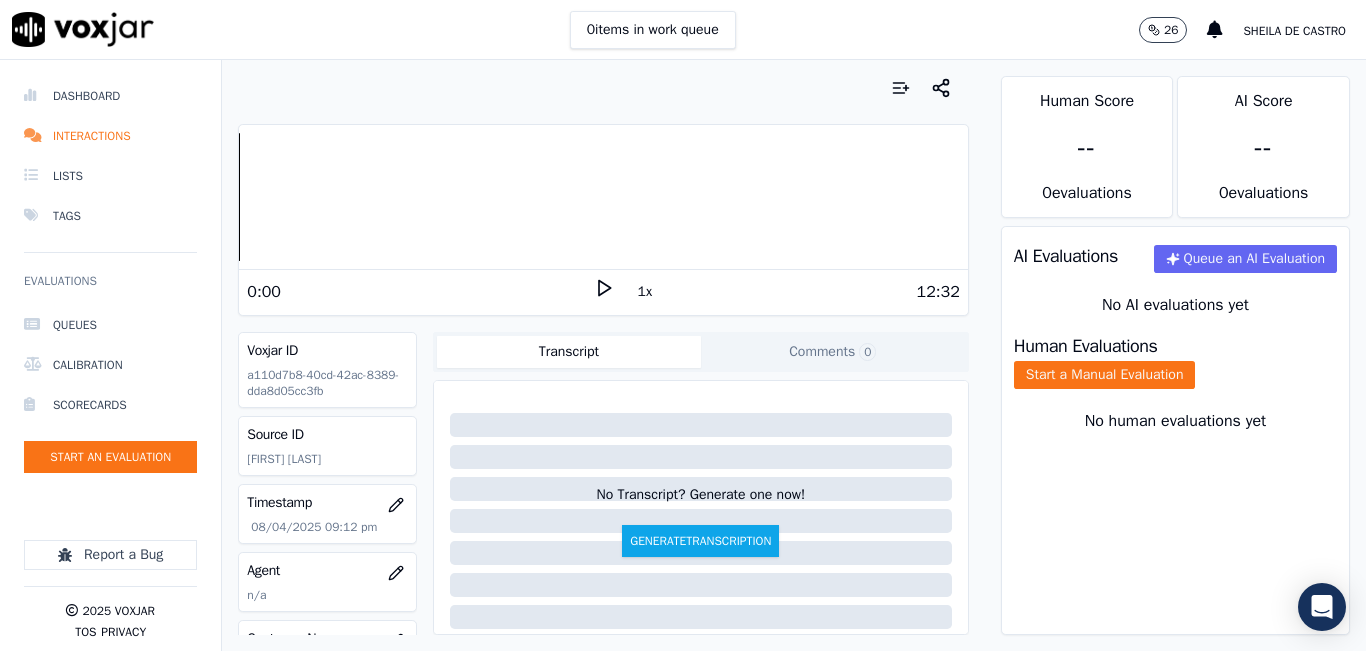 drag, startPoint x: 822, startPoint y: 14, endPoint x: 813, endPoint y: 94, distance: 80.50466 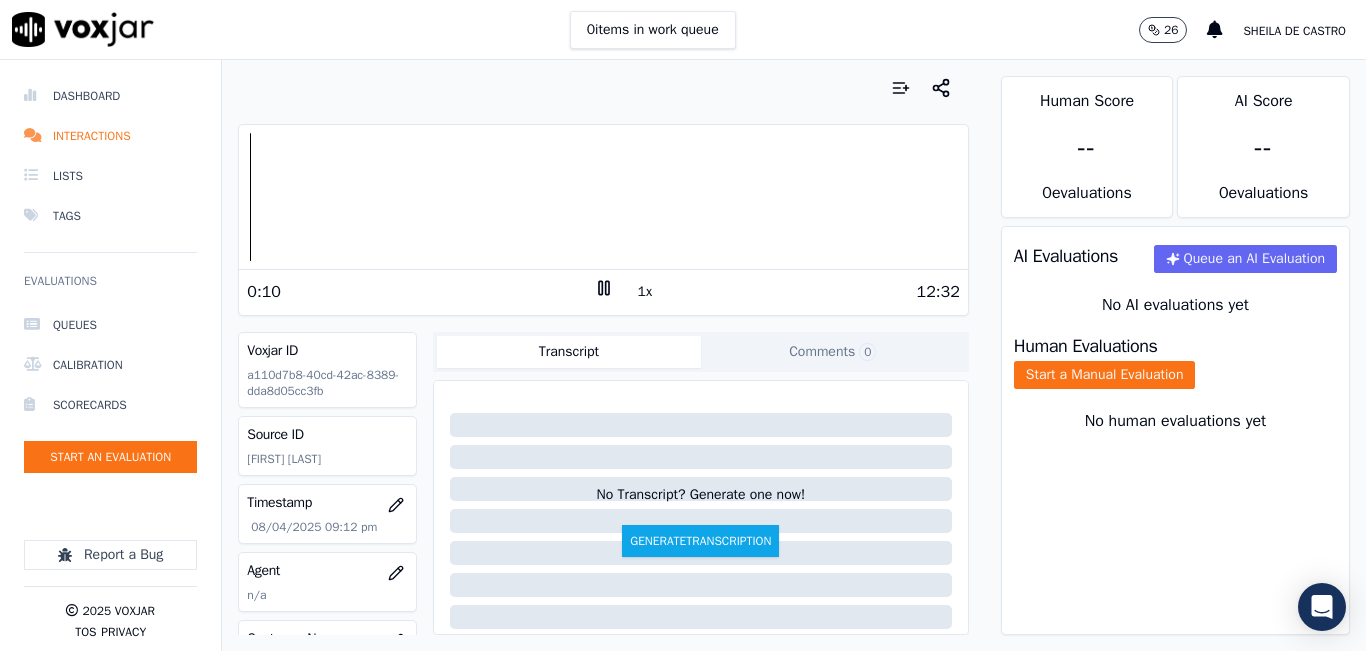 click 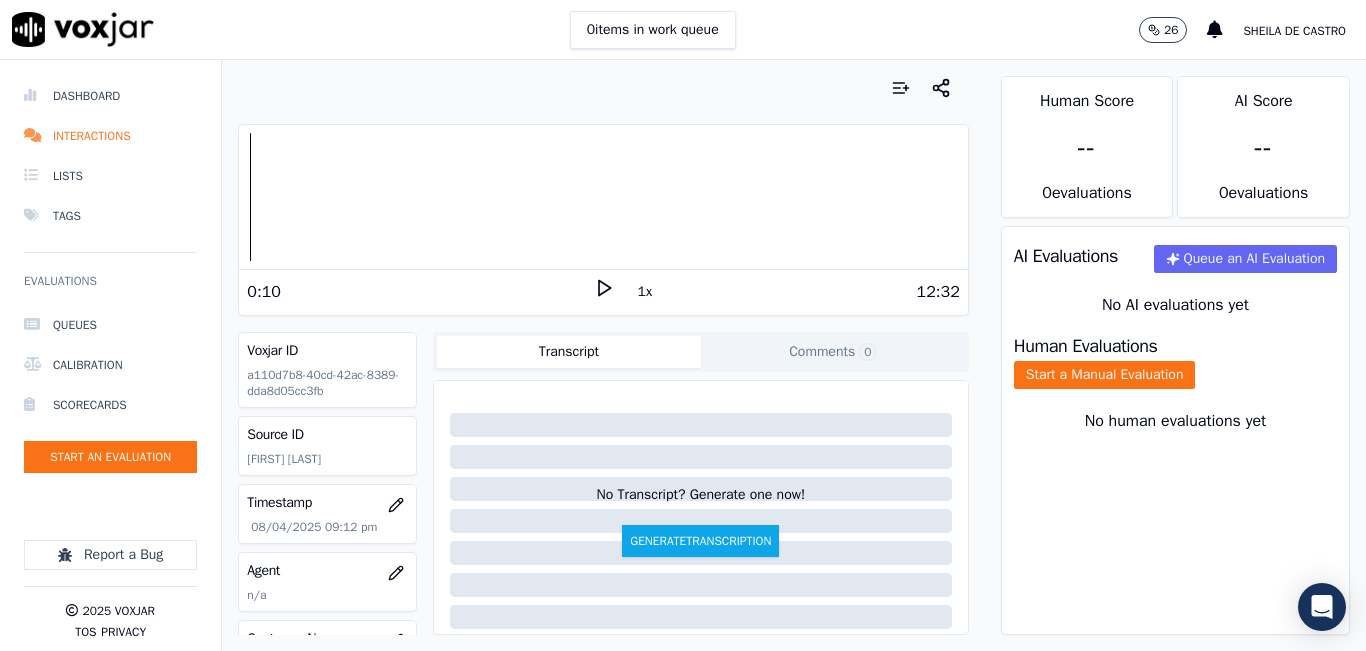 drag, startPoint x: 591, startPoint y: 284, endPoint x: 554, endPoint y: 321, distance: 52.3259 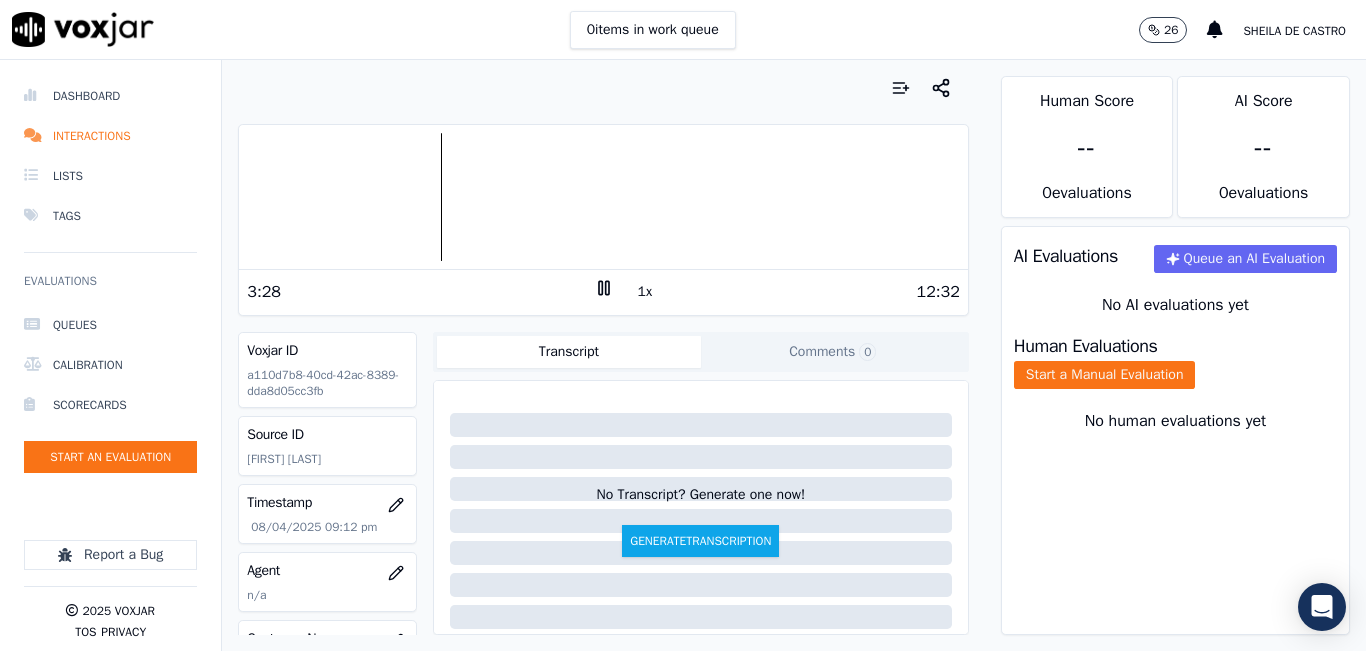 click 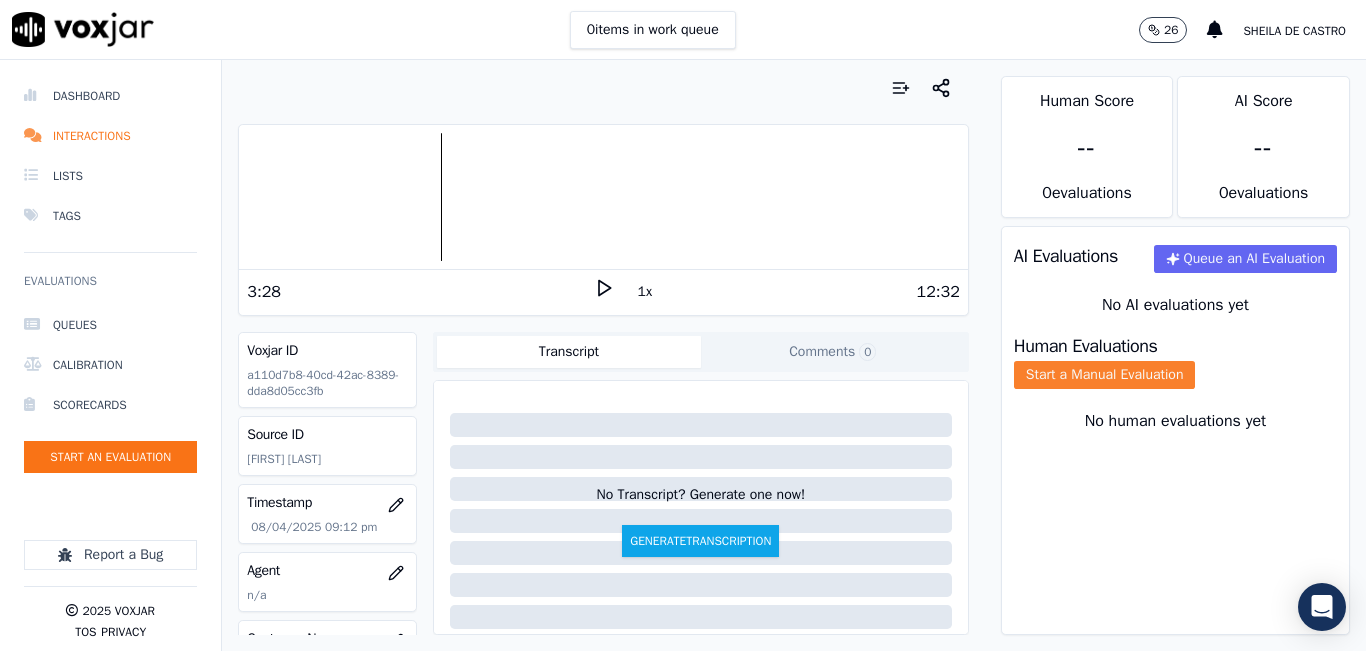click on "Start a Manual Evaluation" 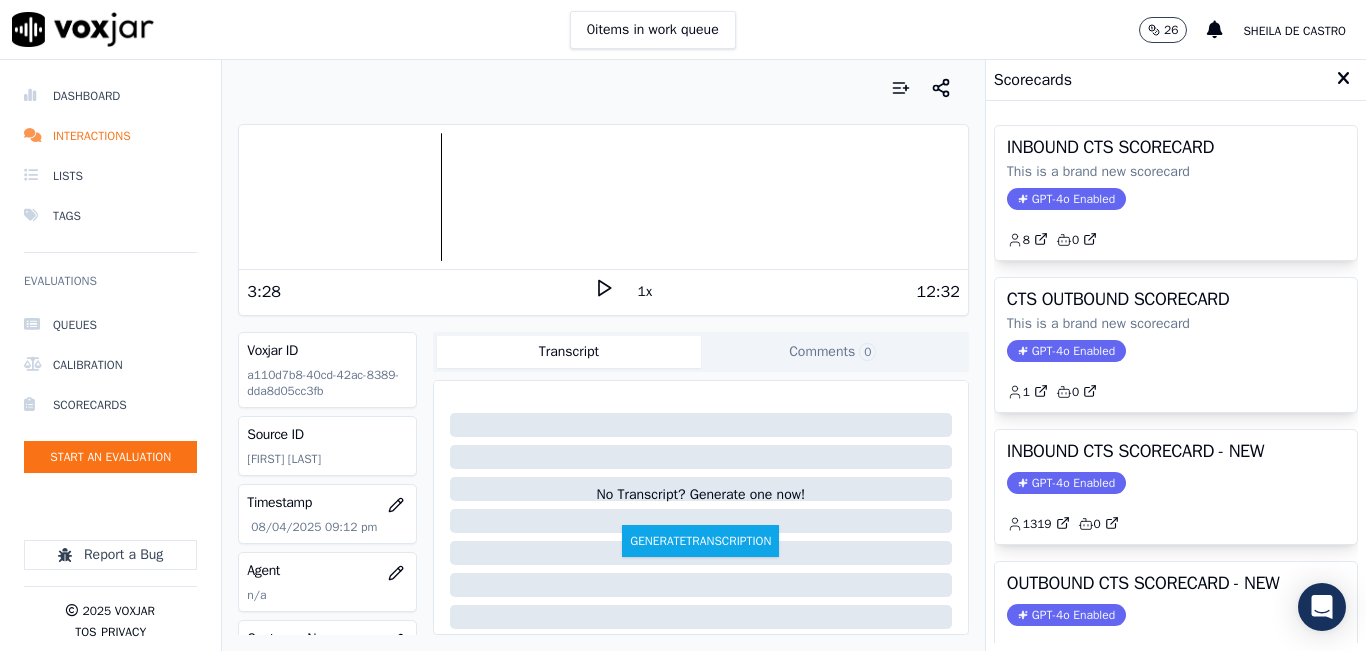 click on "INBOUND CTS SCORECARD - NEW        GPT-4o Enabled       1319         0" at bounding box center [1176, 487] 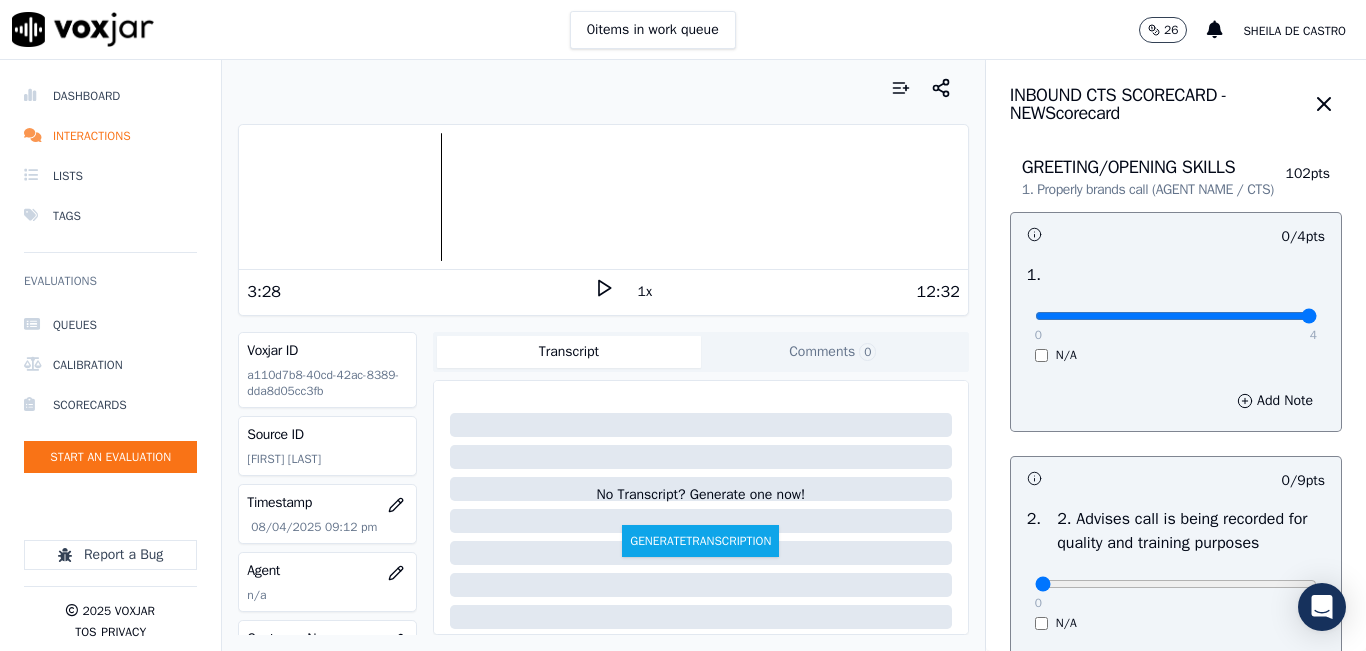 type on "4" 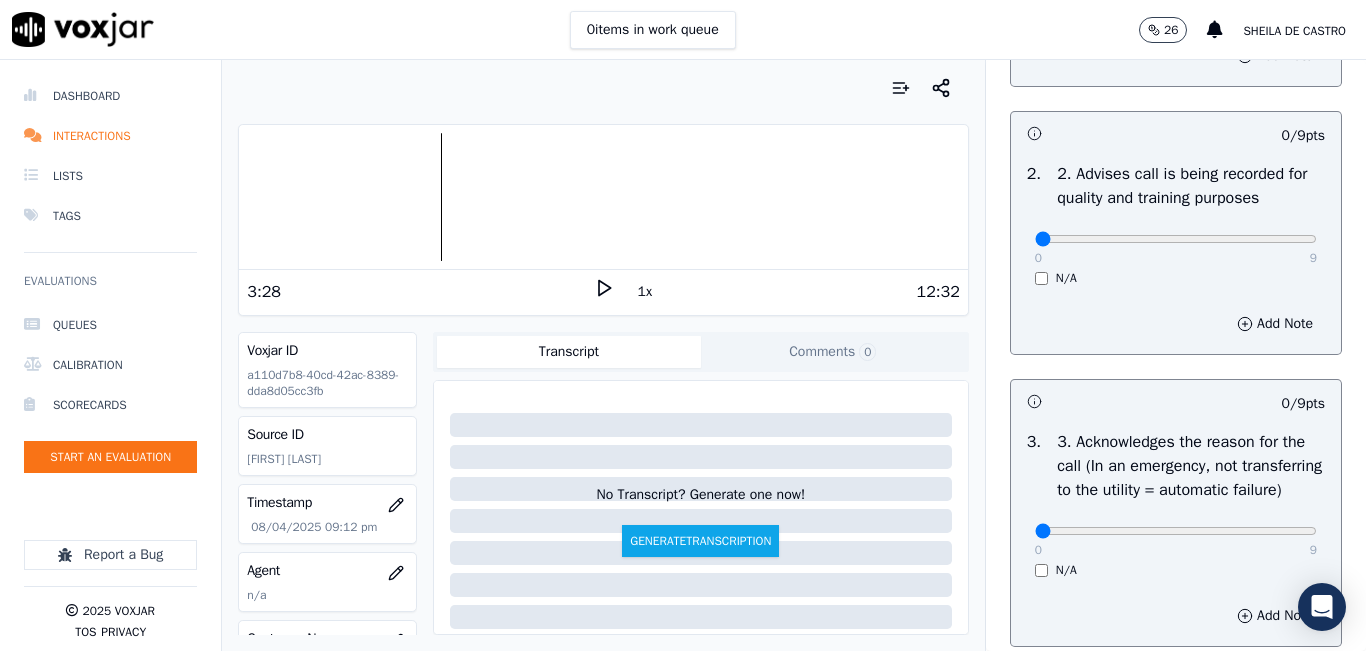 scroll, scrollTop: 400, scrollLeft: 0, axis: vertical 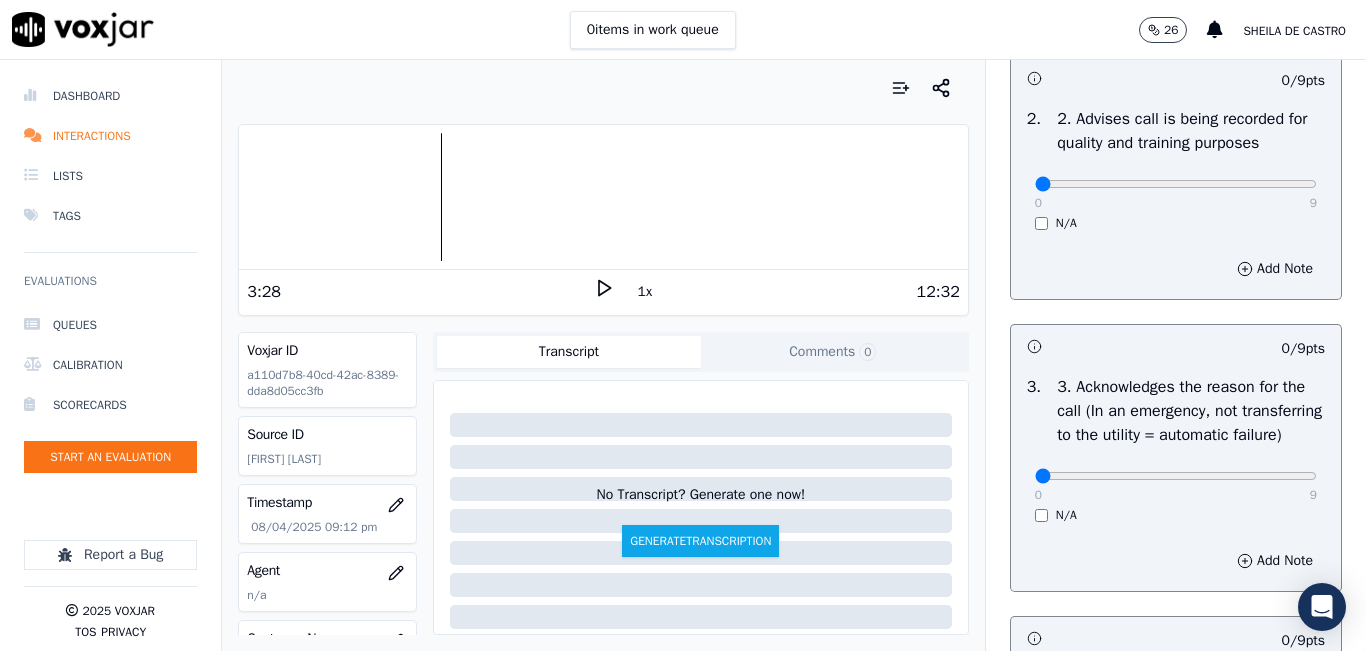 click on "N/A" at bounding box center (1176, 223) 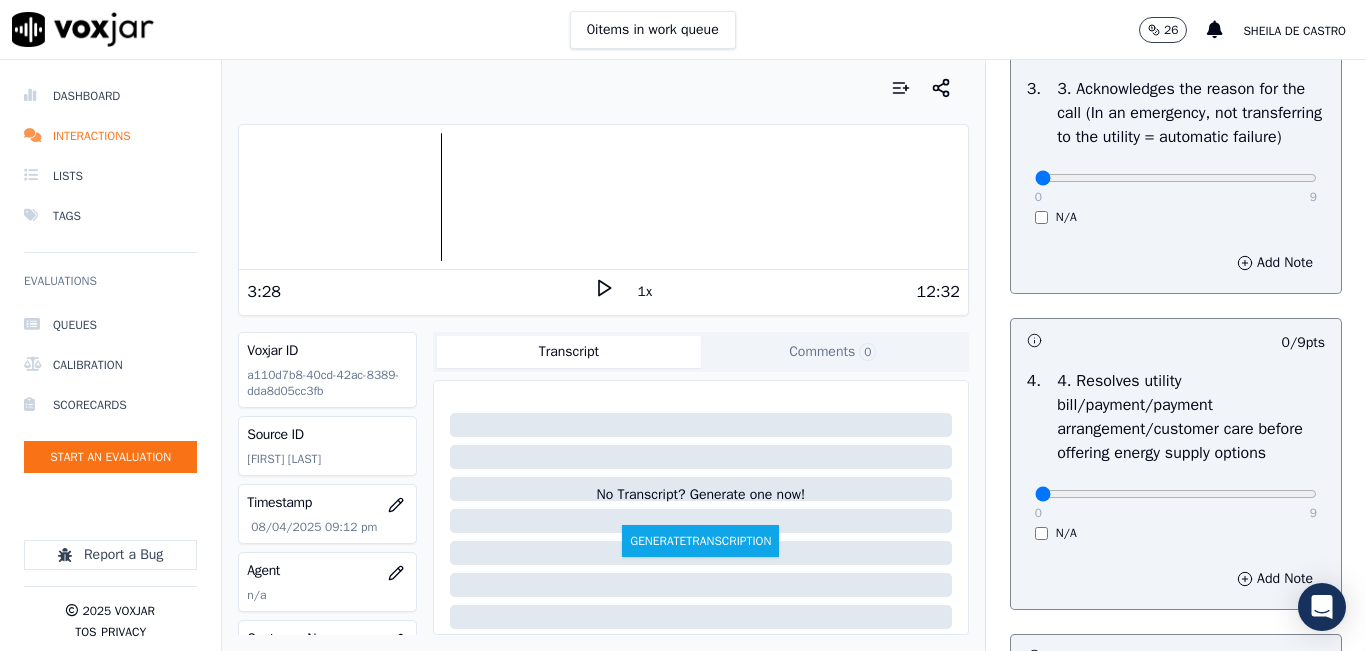 scroll, scrollTop: 700, scrollLeft: 0, axis: vertical 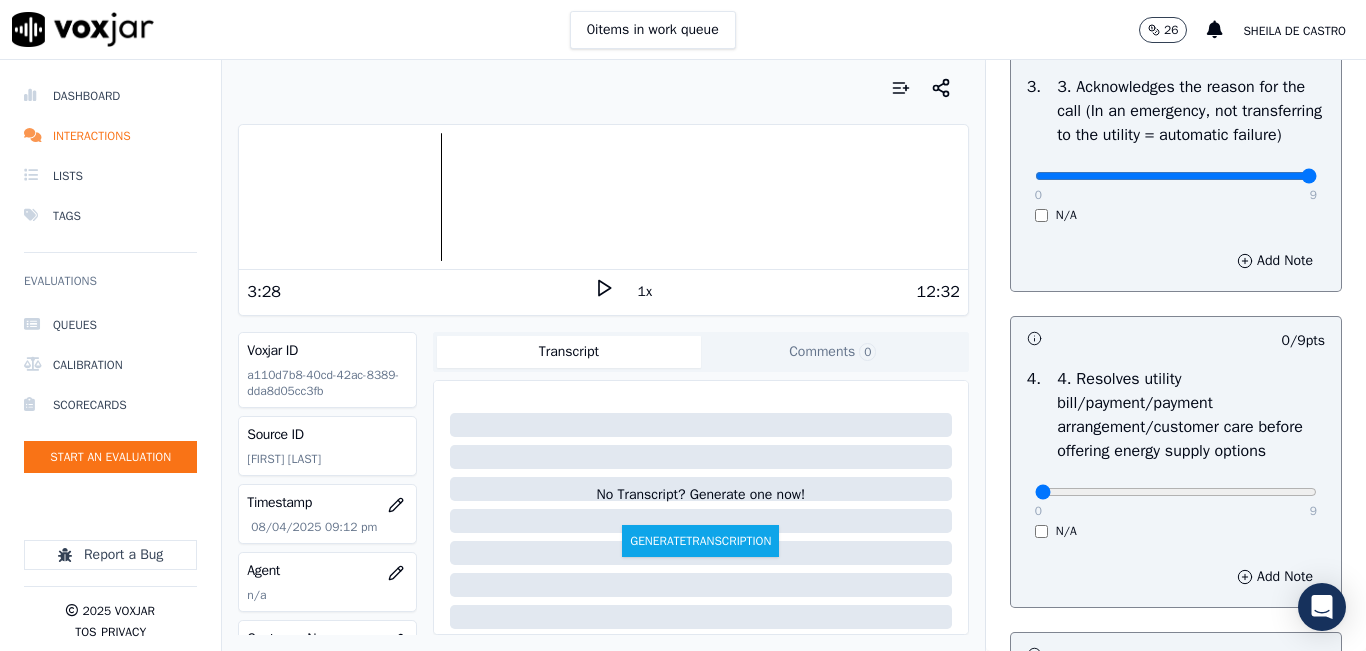 type on "9" 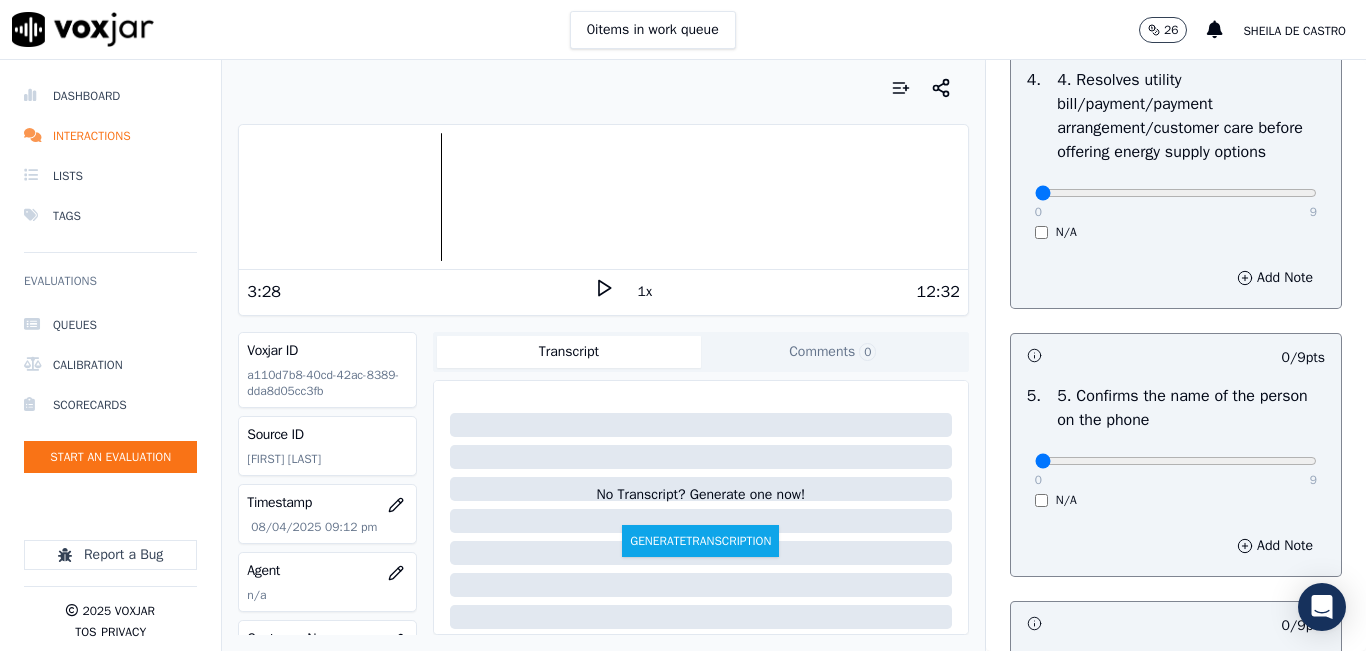 scroll, scrollTop: 1000, scrollLeft: 0, axis: vertical 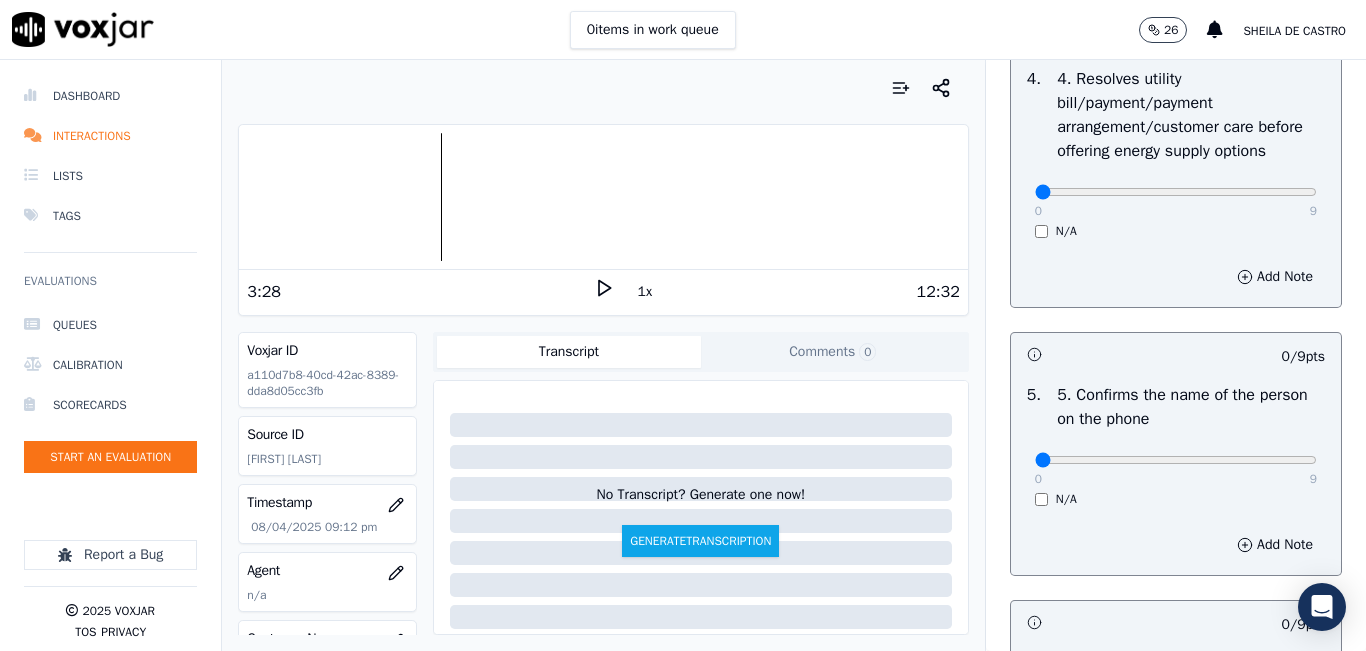 click on "N/A" at bounding box center (1176, 231) 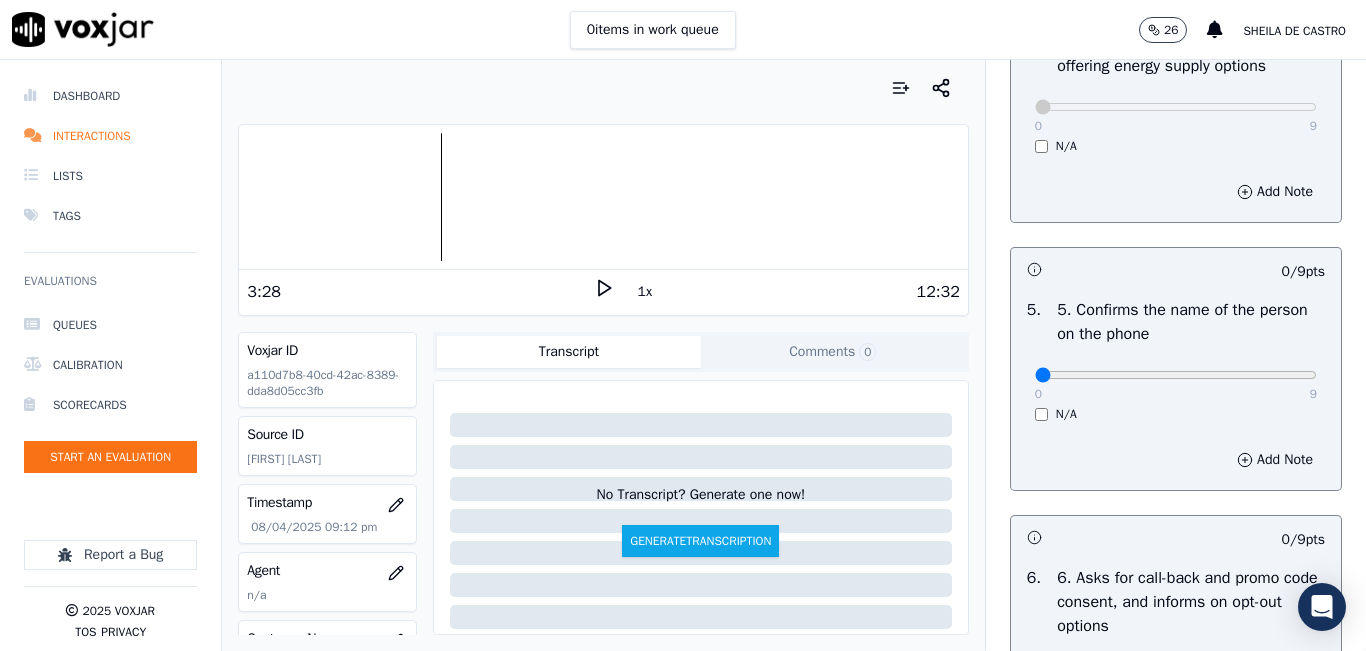 scroll, scrollTop: 1200, scrollLeft: 0, axis: vertical 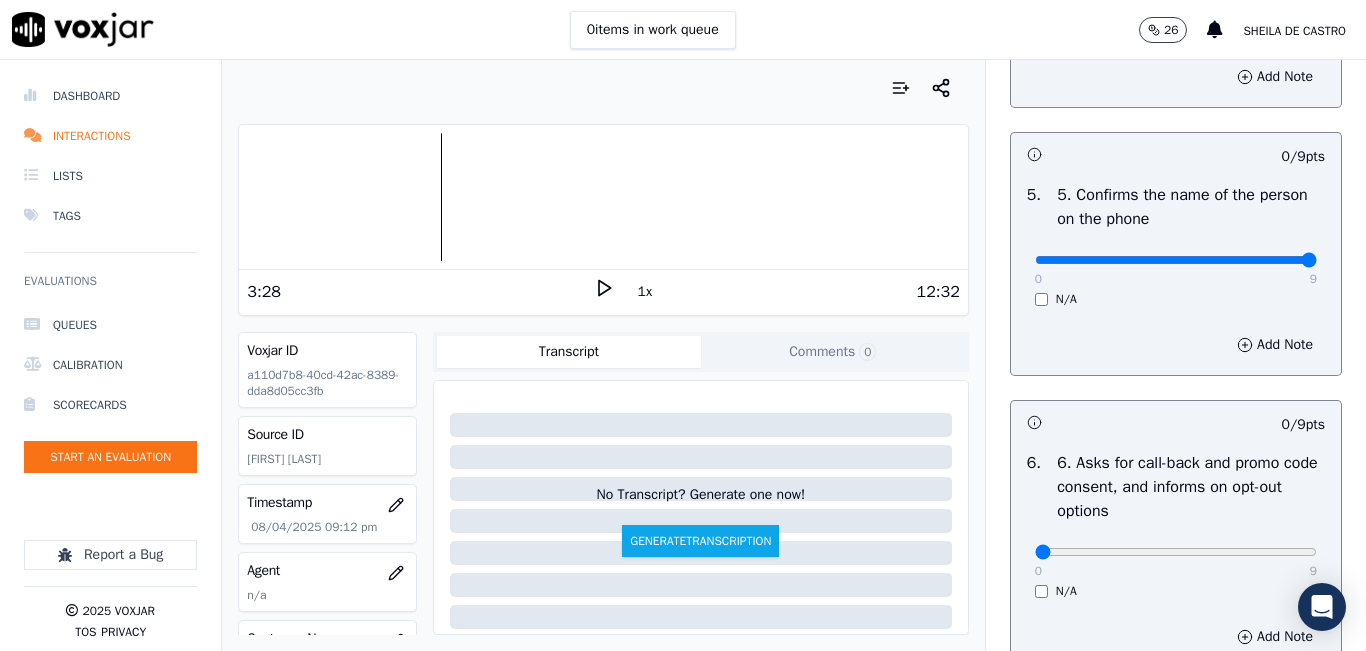 type on "9" 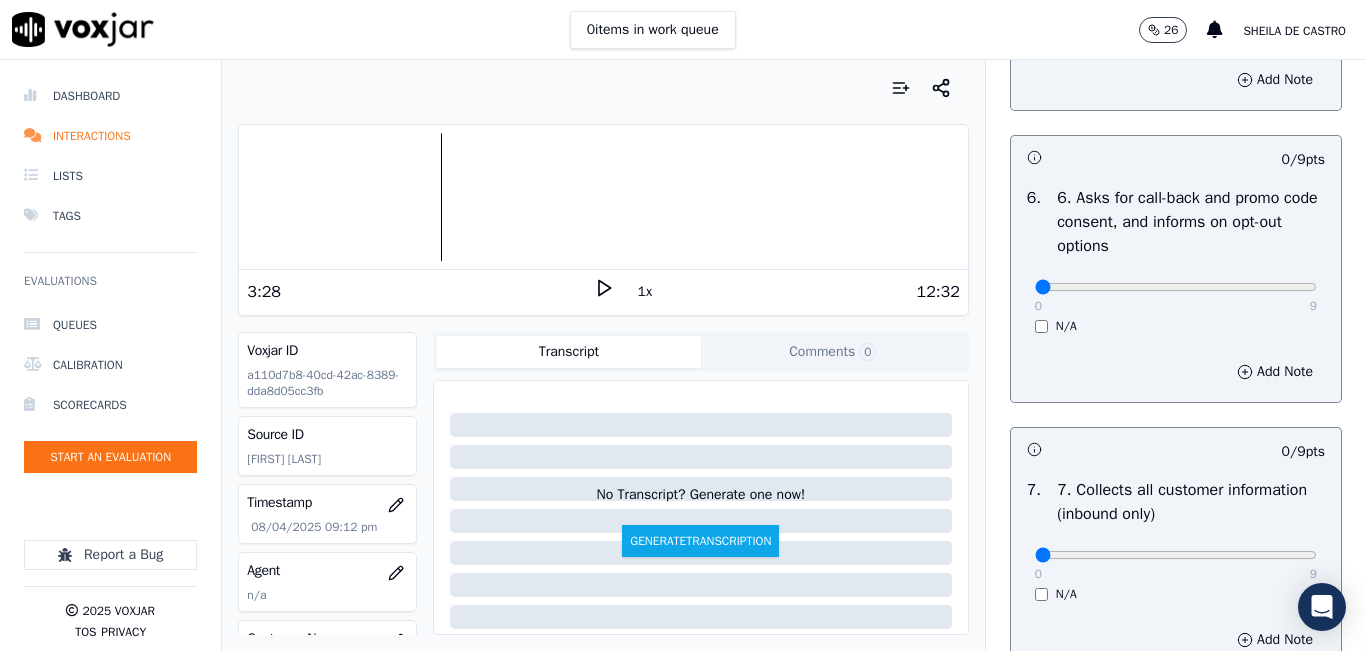 scroll, scrollTop: 1500, scrollLeft: 0, axis: vertical 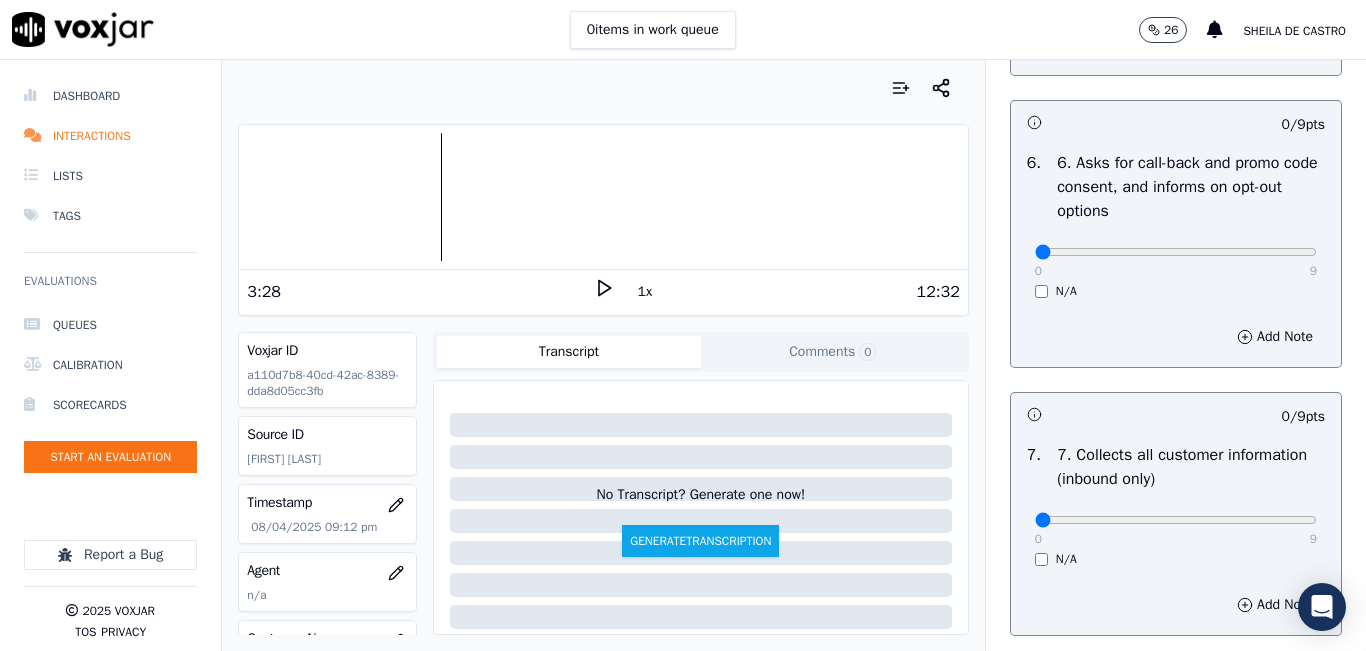 click on "N/A" at bounding box center (1176, 291) 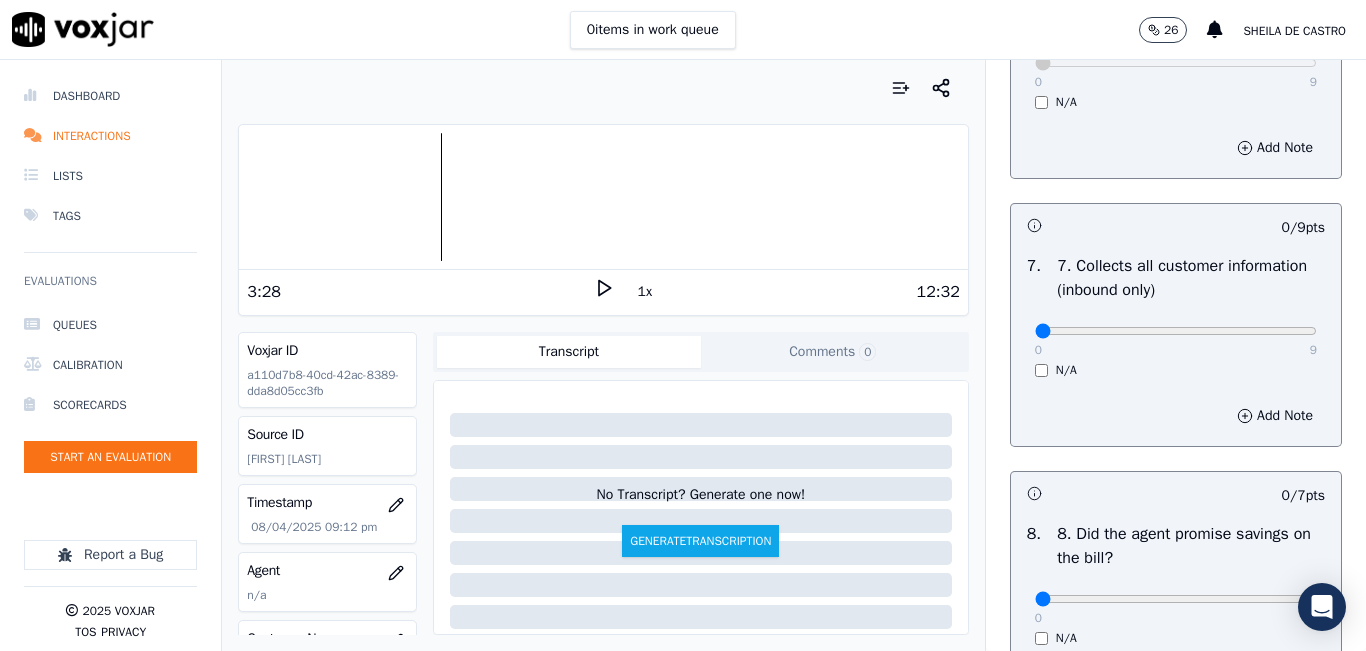 scroll, scrollTop: 1700, scrollLeft: 0, axis: vertical 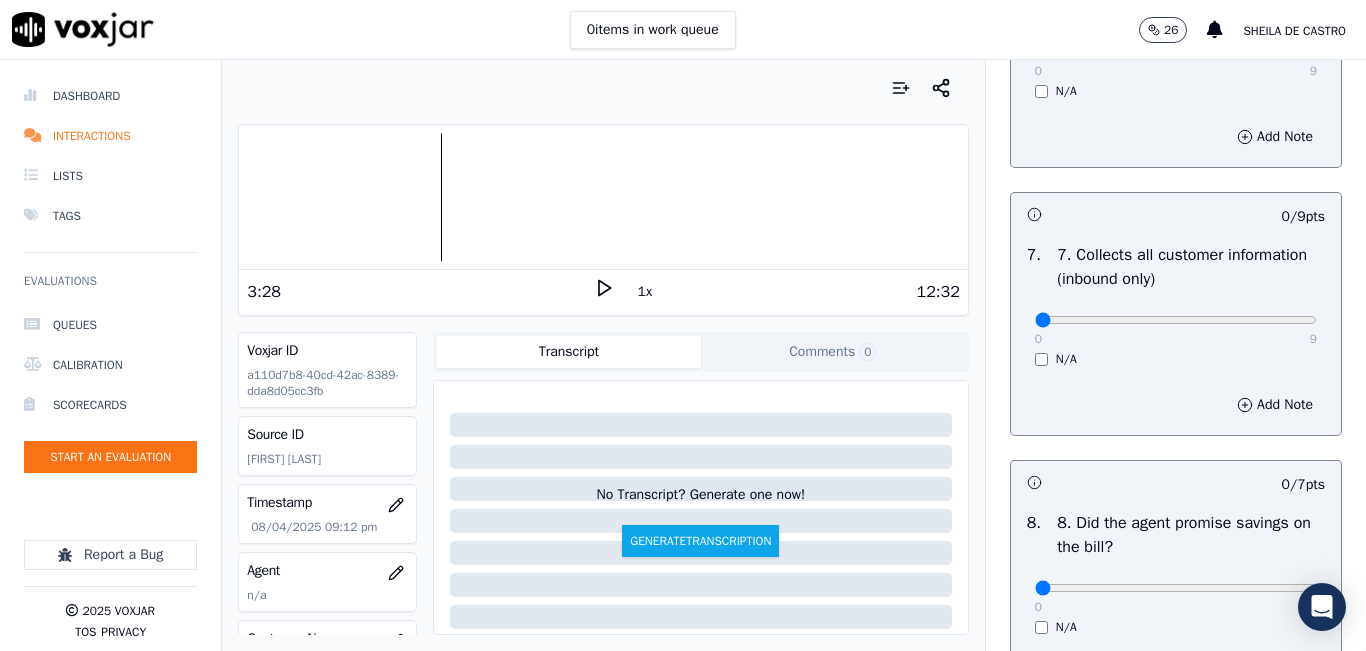 click on "0   9     N/A" at bounding box center [1176, 329] 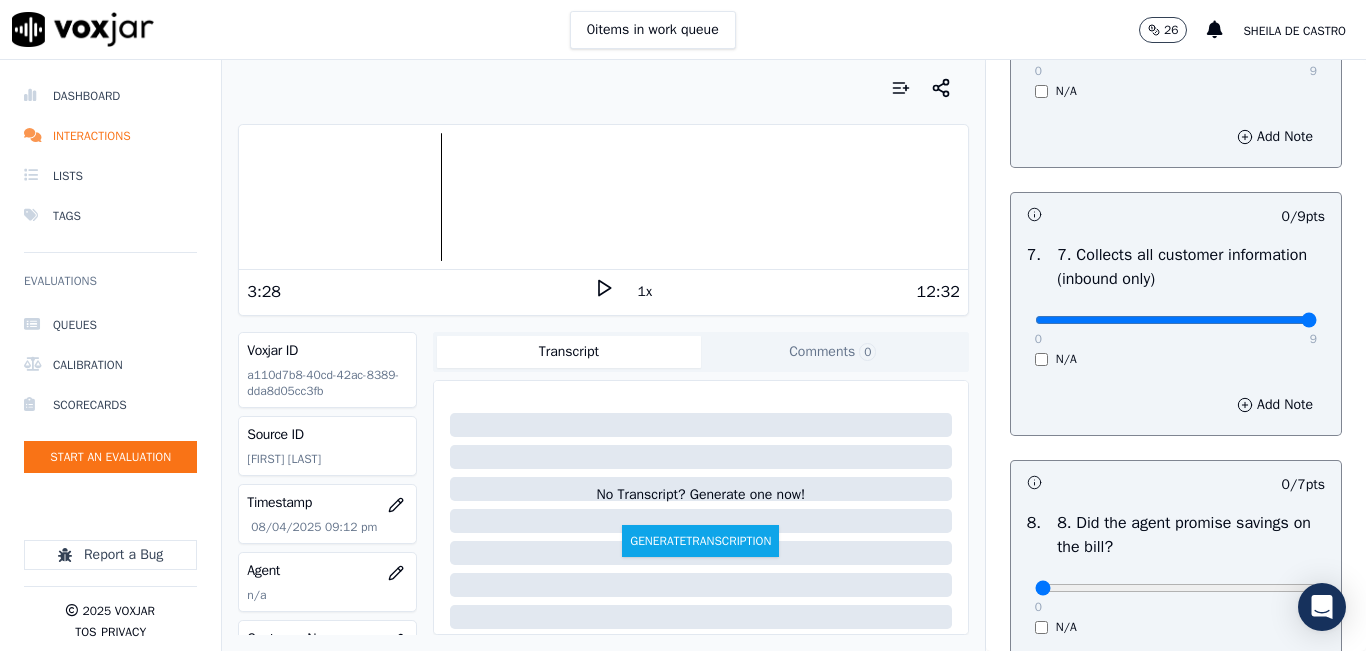 type on "9" 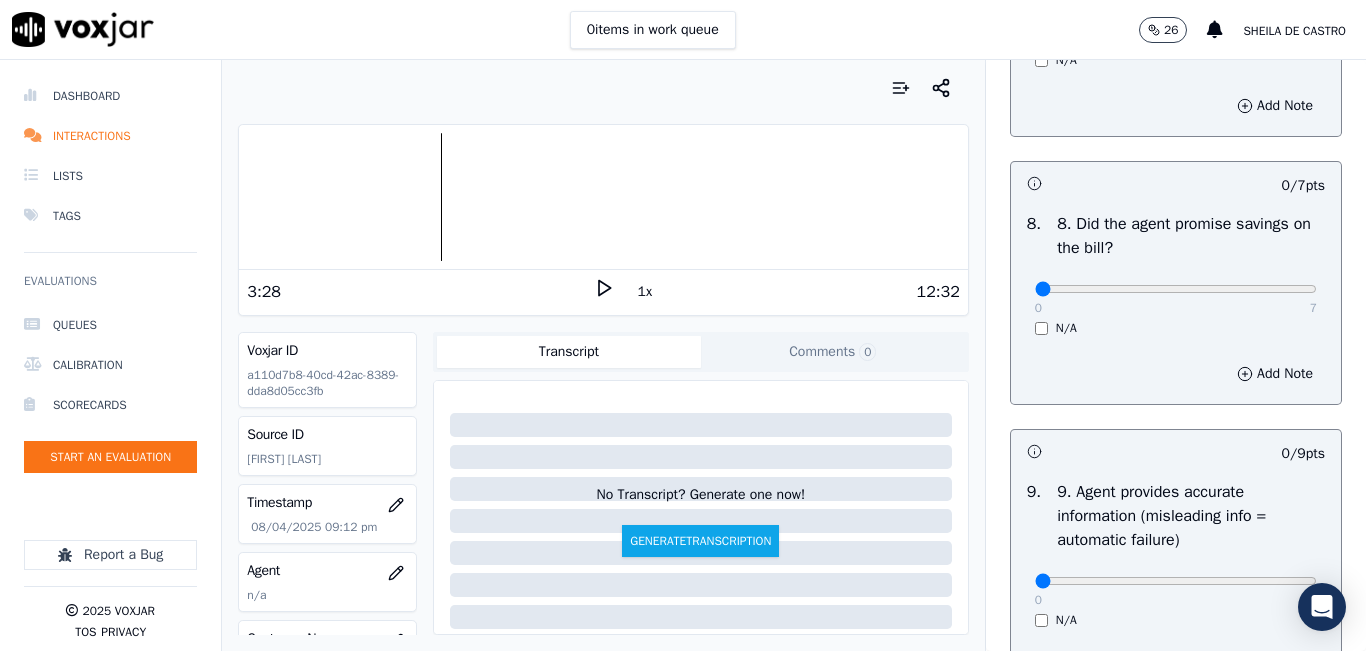 scroll, scrollTop: 2000, scrollLeft: 0, axis: vertical 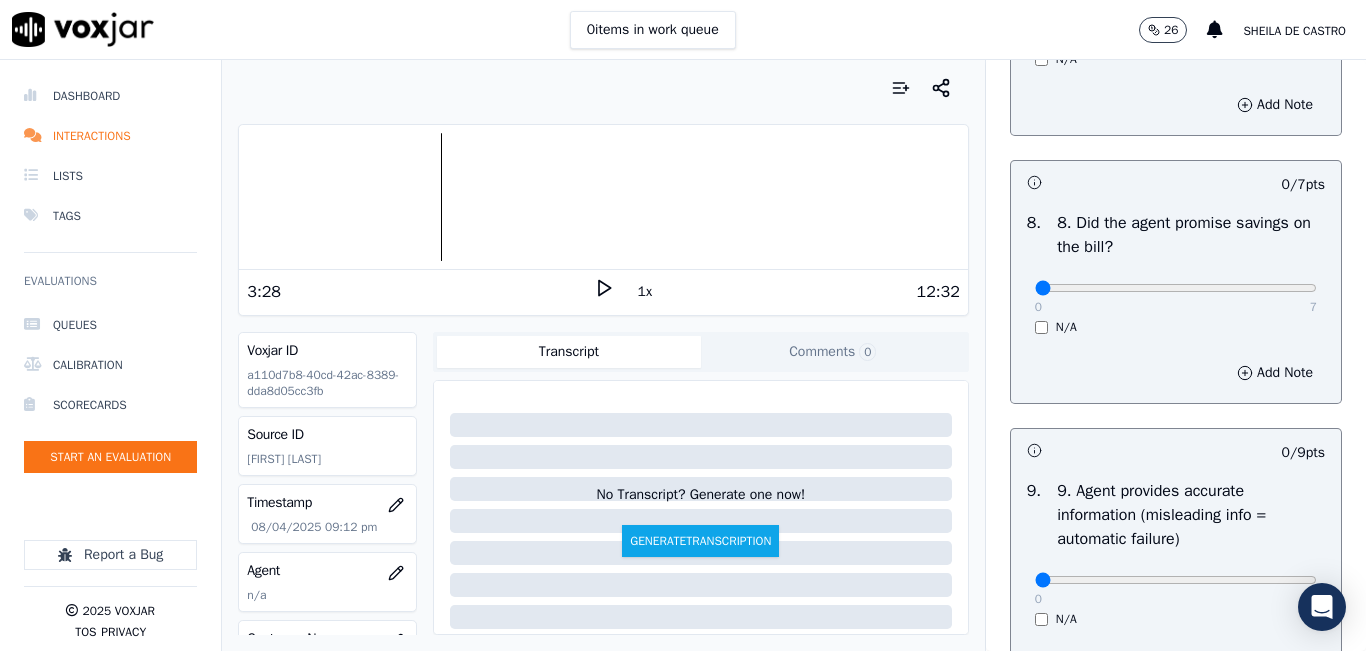 click on "0   7     N/A" at bounding box center (1176, 297) 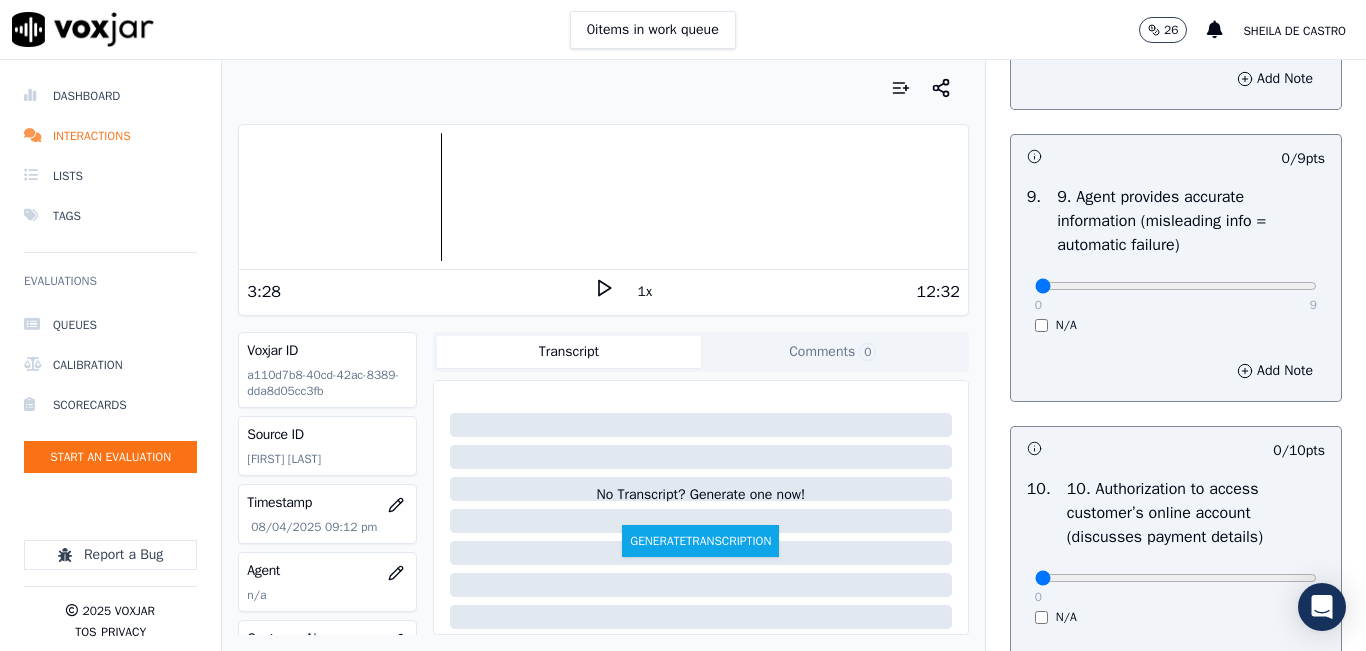 scroll, scrollTop: 2300, scrollLeft: 0, axis: vertical 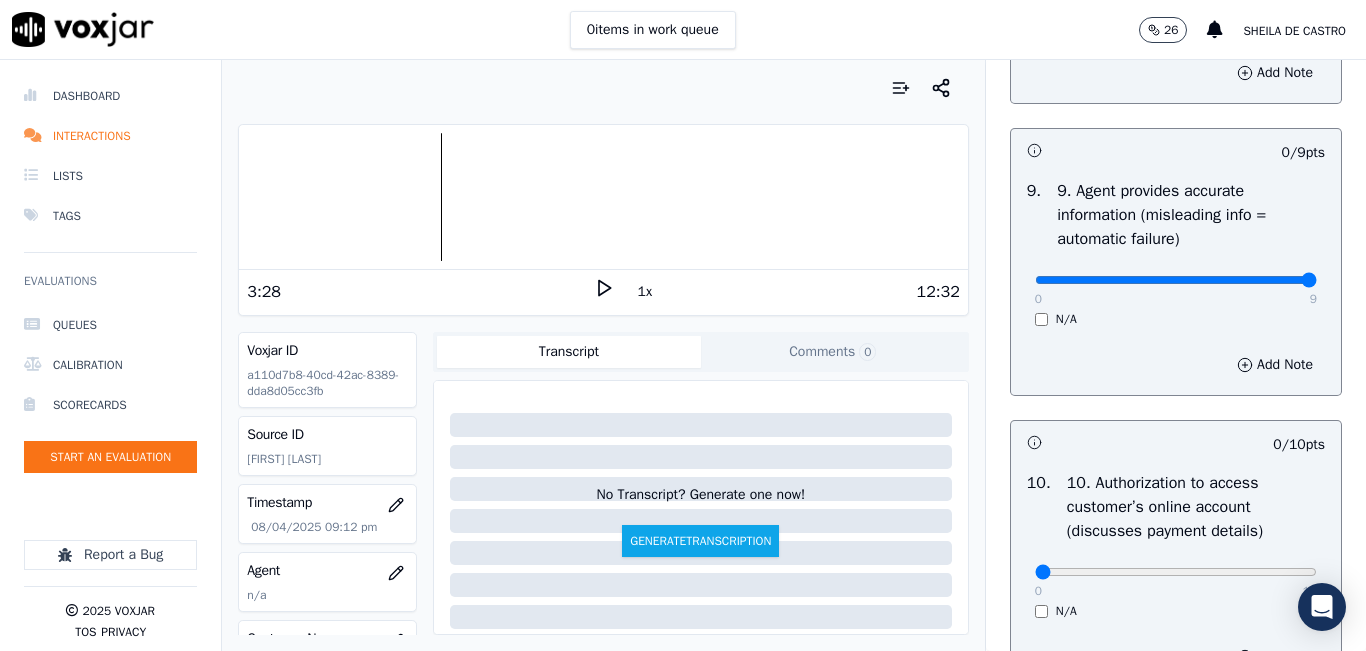 type on "9" 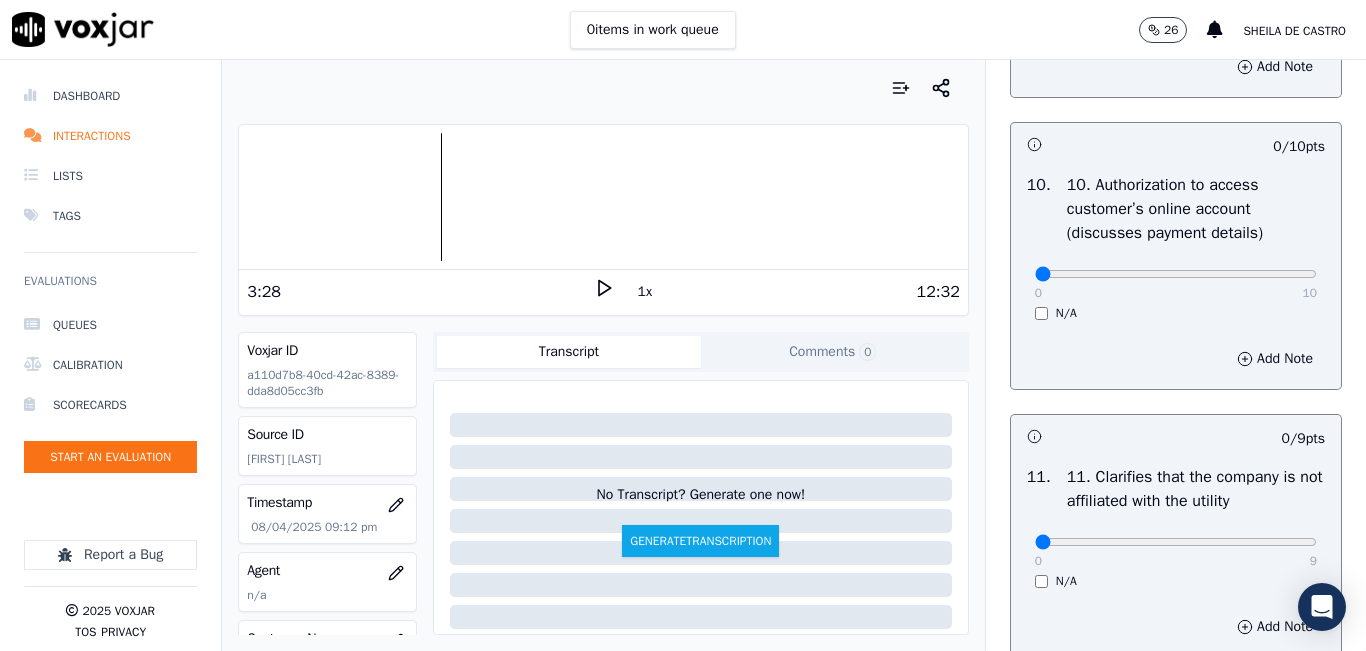 scroll, scrollTop: 2600, scrollLeft: 0, axis: vertical 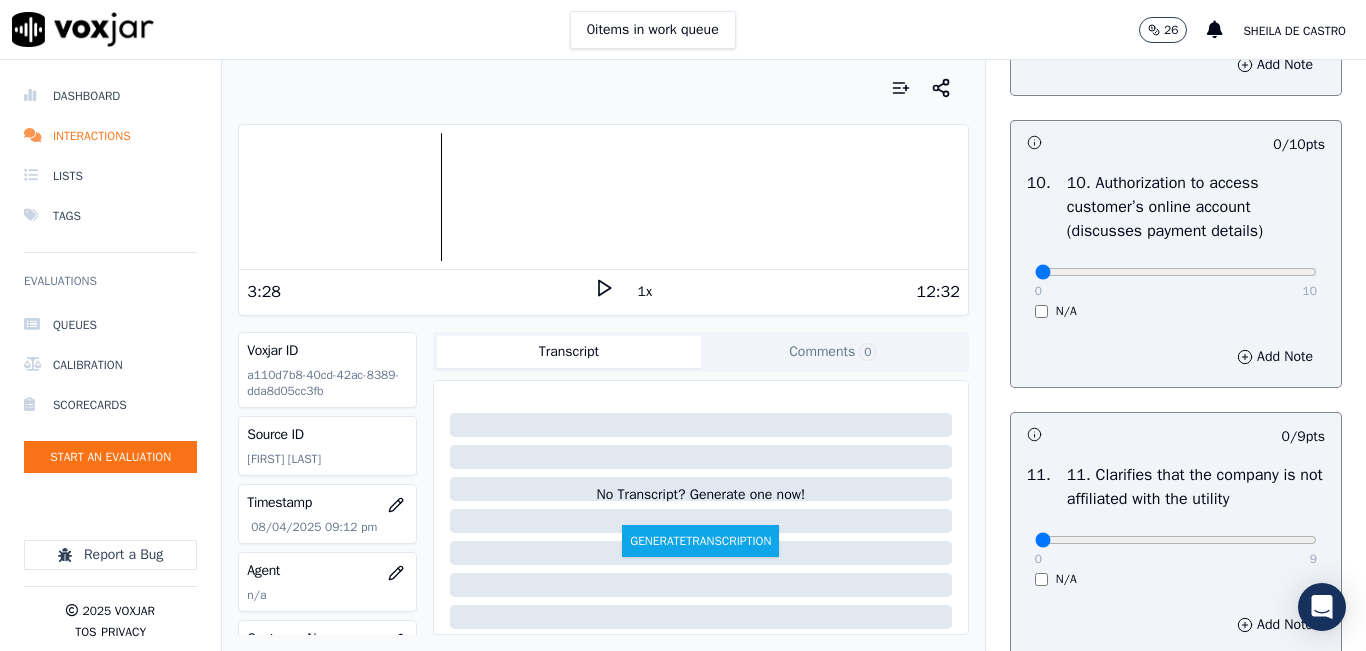 click on "10 .   10. Authorization to access customer’s online account (discusses payment details)     0   10     N/A" at bounding box center (1176, 245) 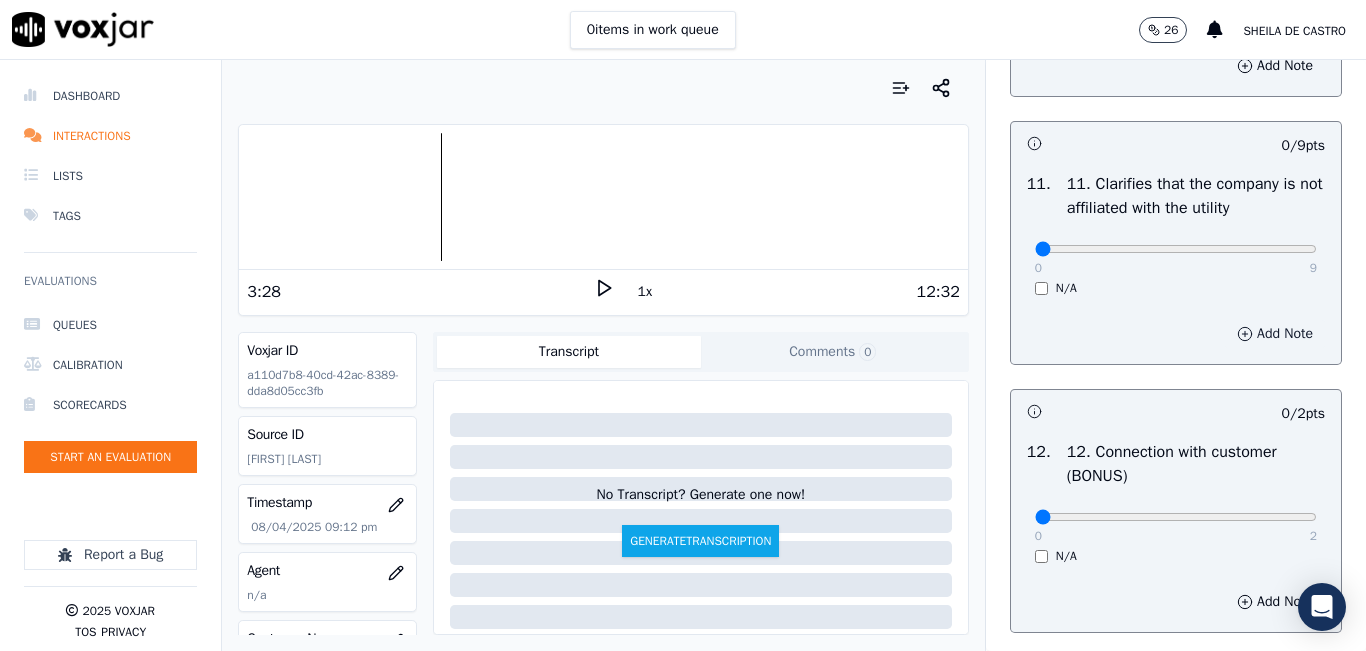 scroll, scrollTop: 2900, scrollLeft: 0, axis: vertical 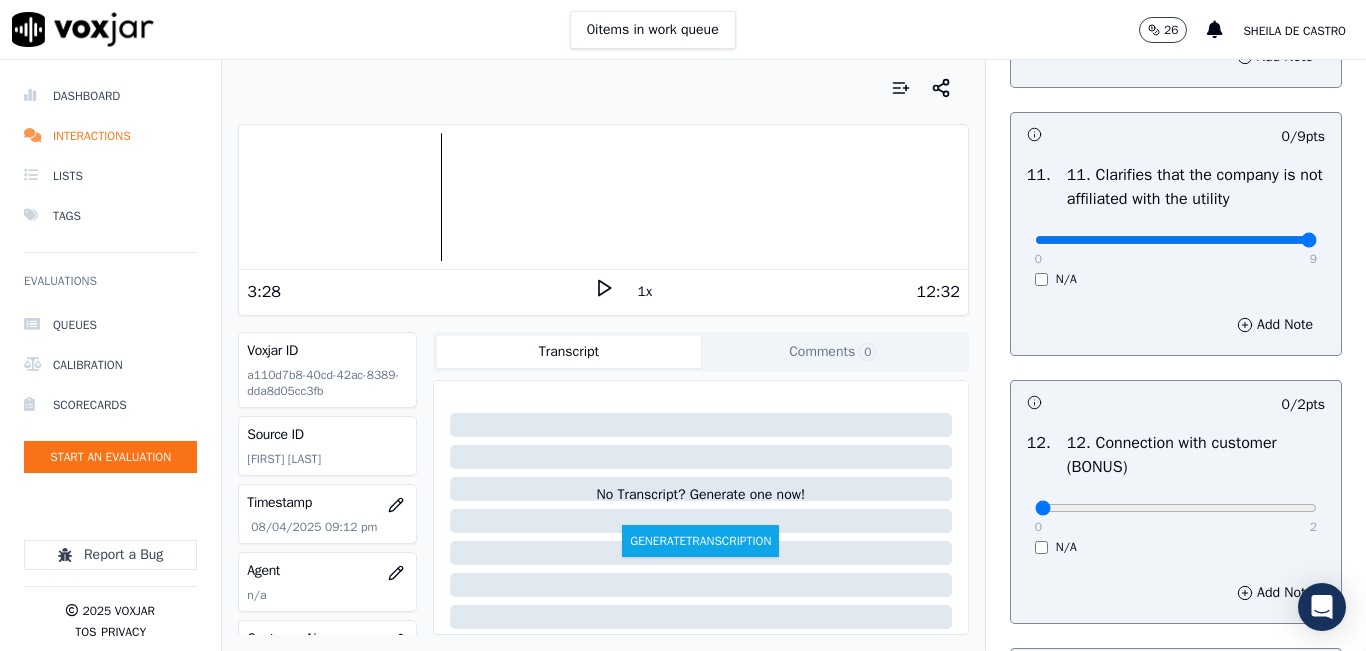 type on "9" 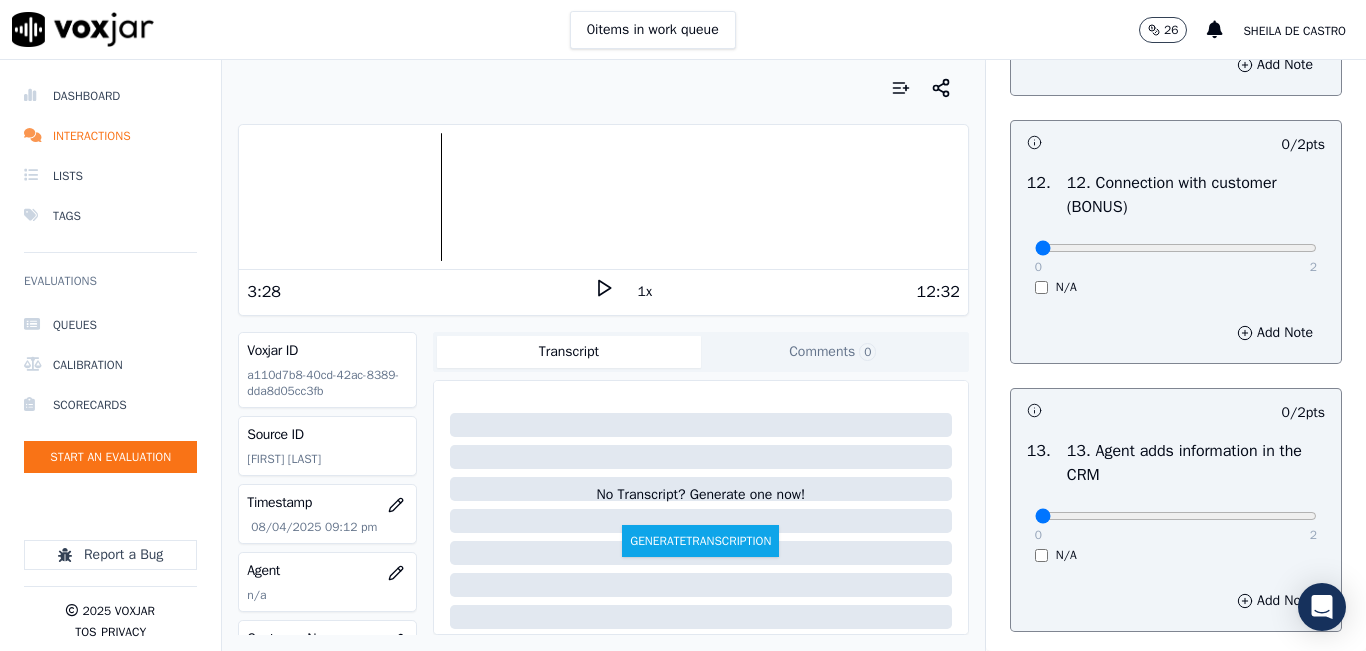 scroll, scrollTop: 3200, scrollLeft: 0, axis: vertical 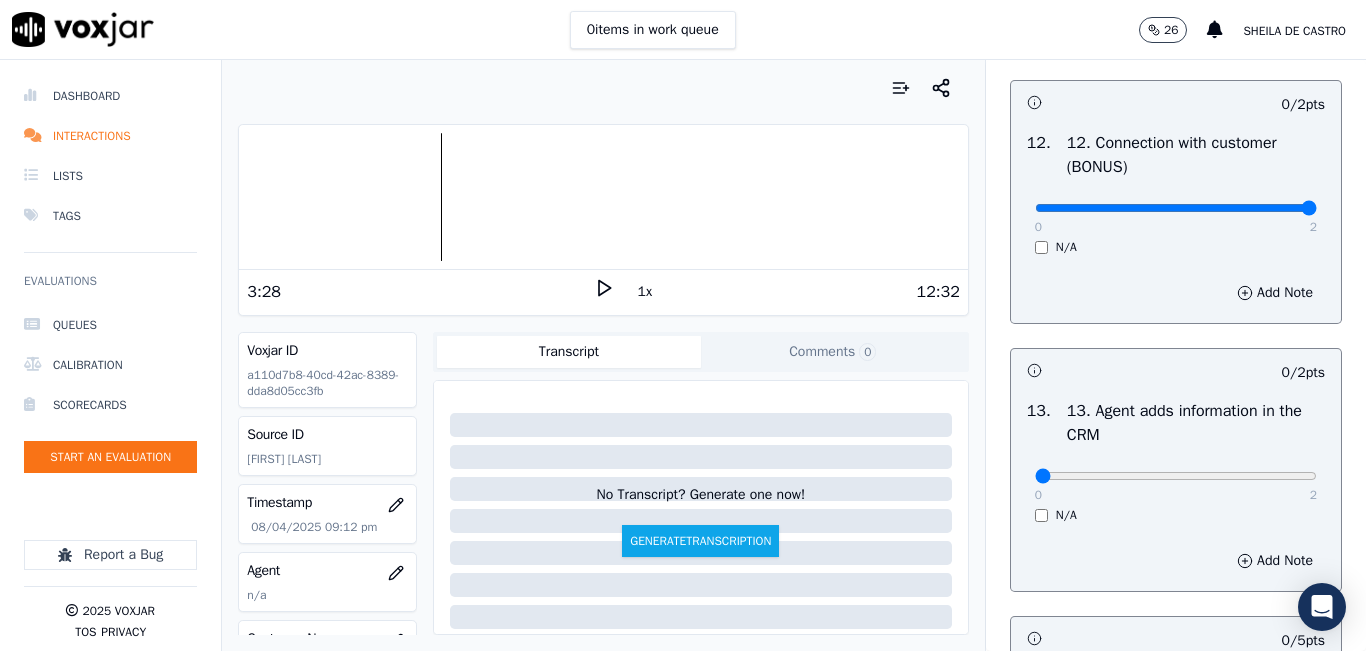 type on "2" 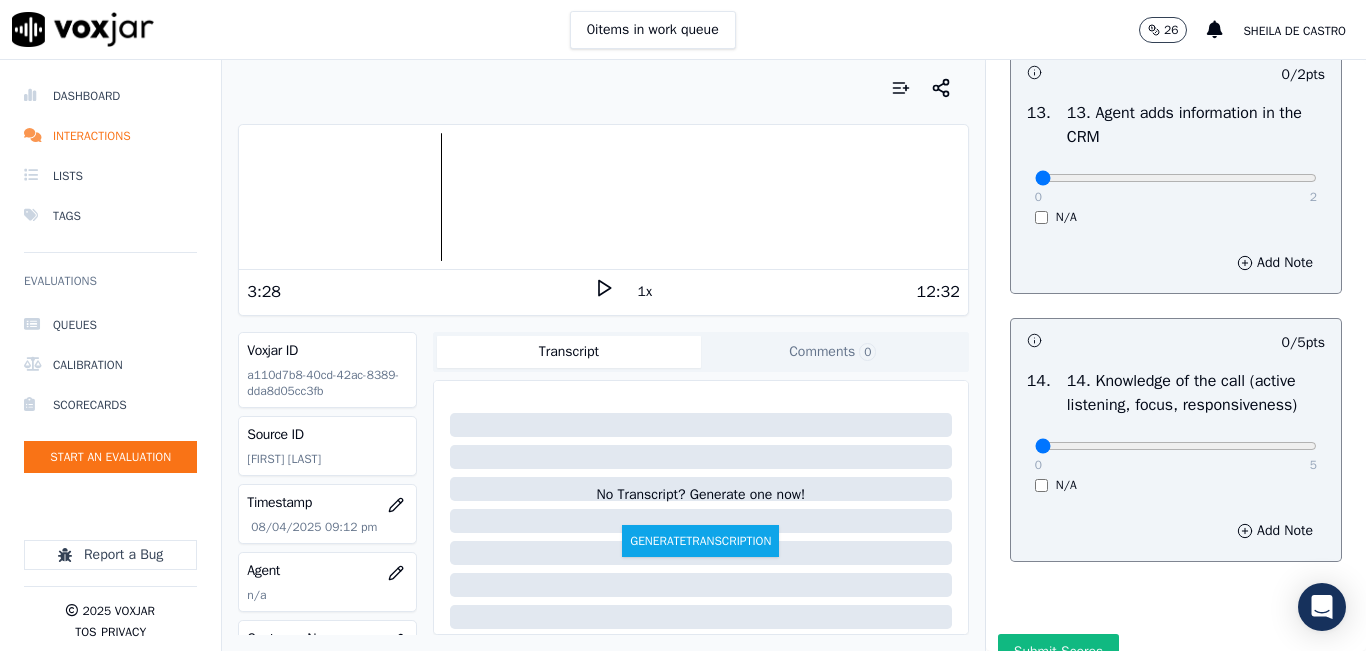 scroll, scrollTop: 3500, scrollLeft: 0, axis: vertical 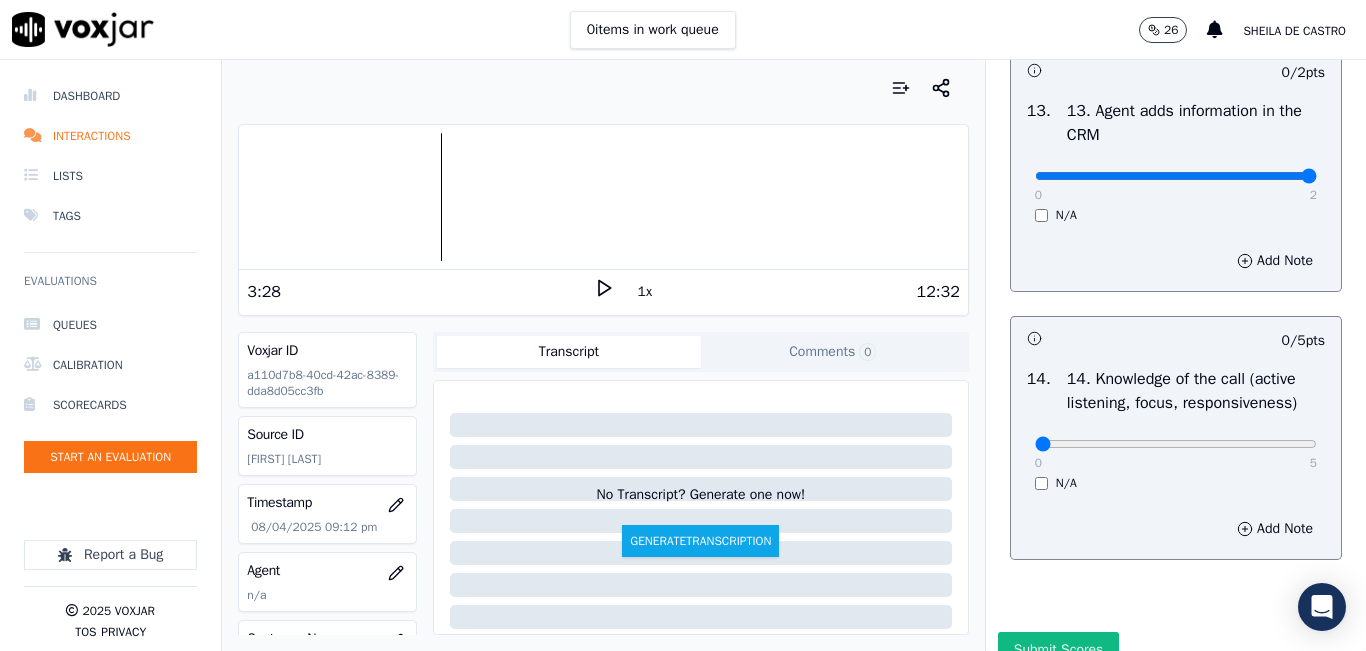 type on "2" 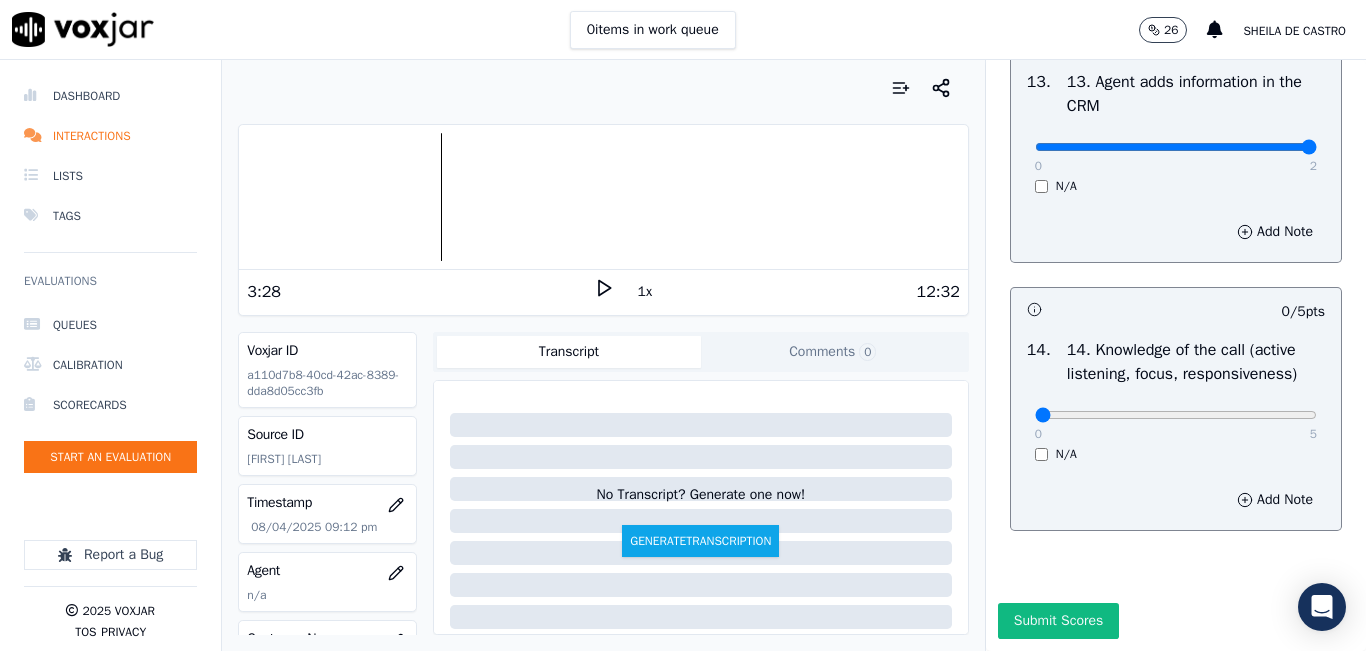 scroll, scrollTop: 3642, scrollLeft: 0, axis: vertical 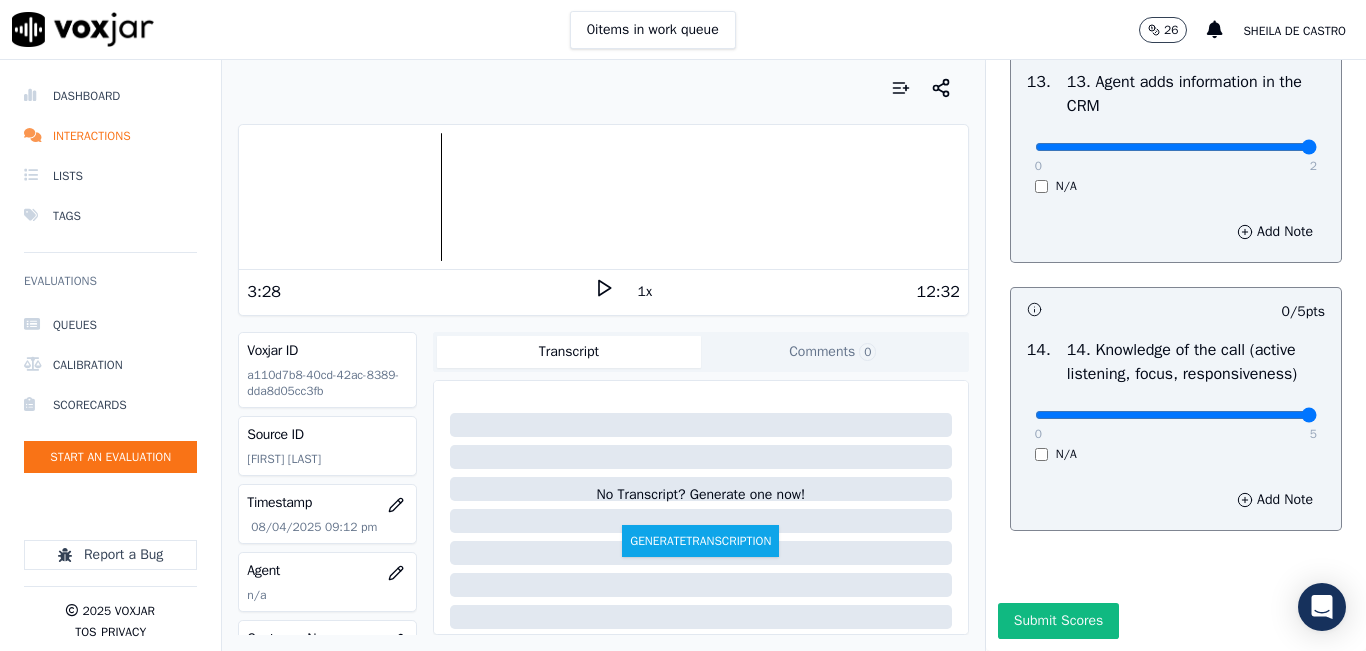type on "5" 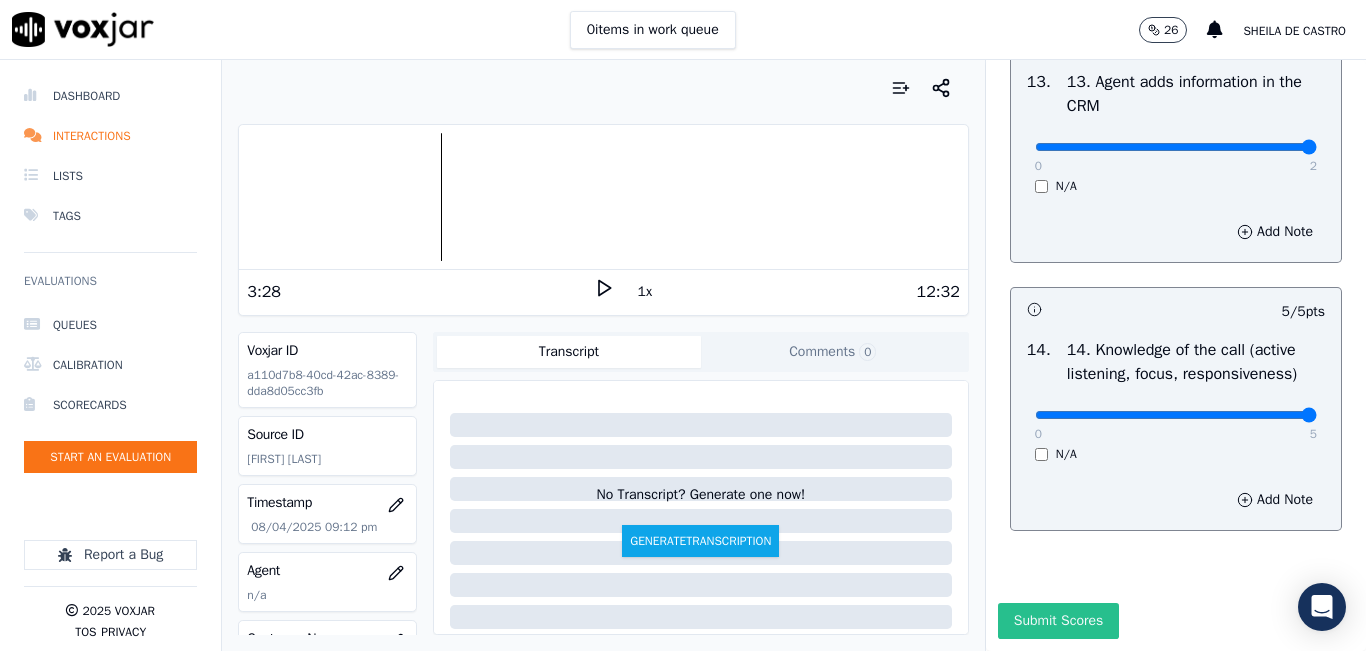 click on "Submit Scores" at bounding box center (1058, 621) 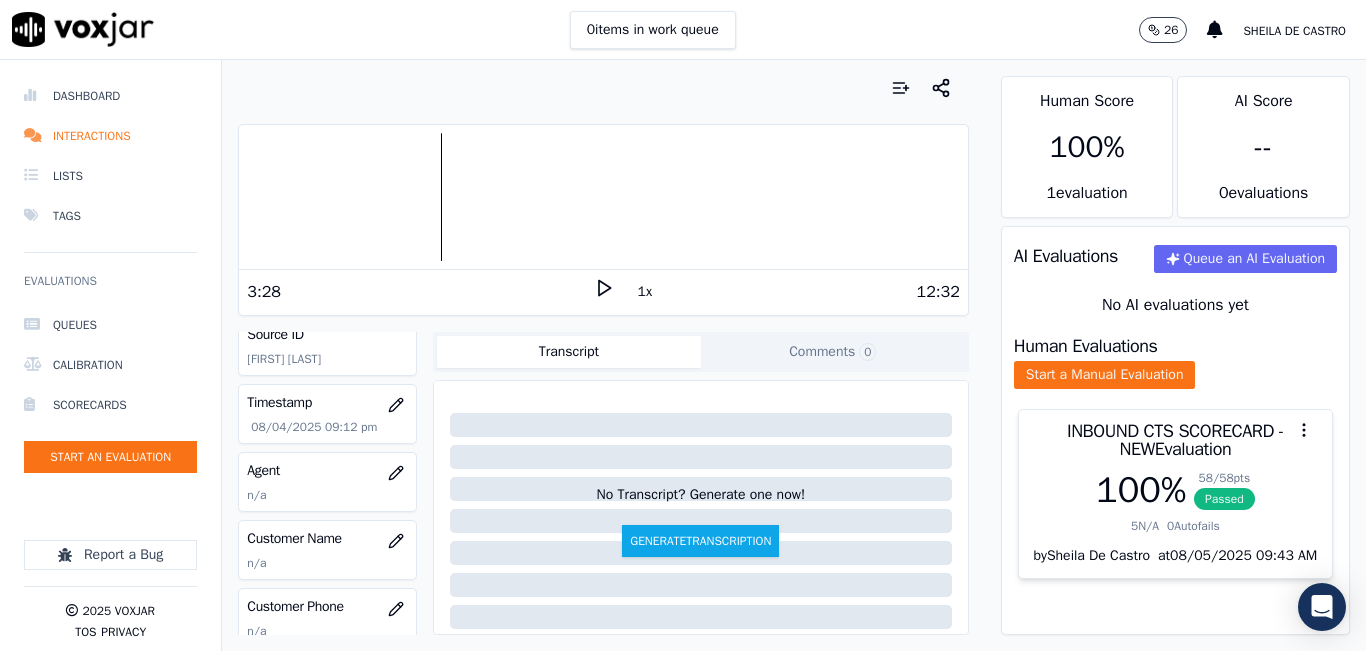 scroll, scrollTop: 200, scrollLeft: 0, axis: vertical 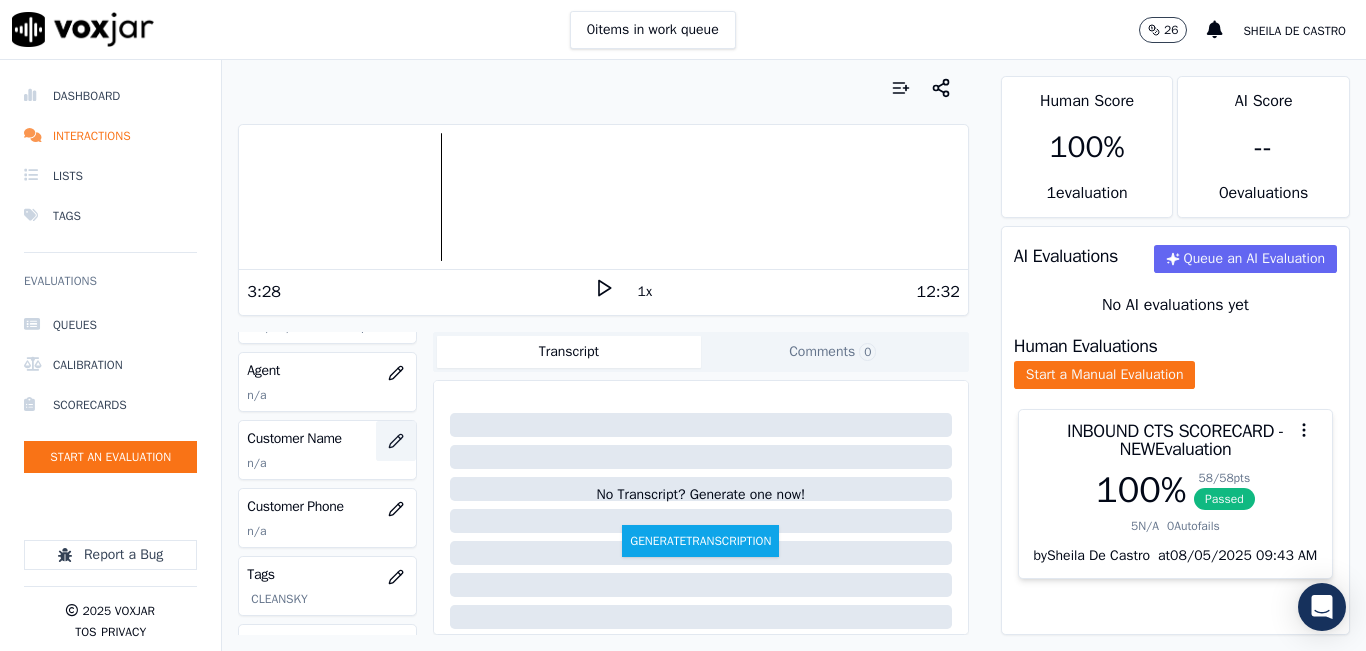 click at bounding box center (396, 441) 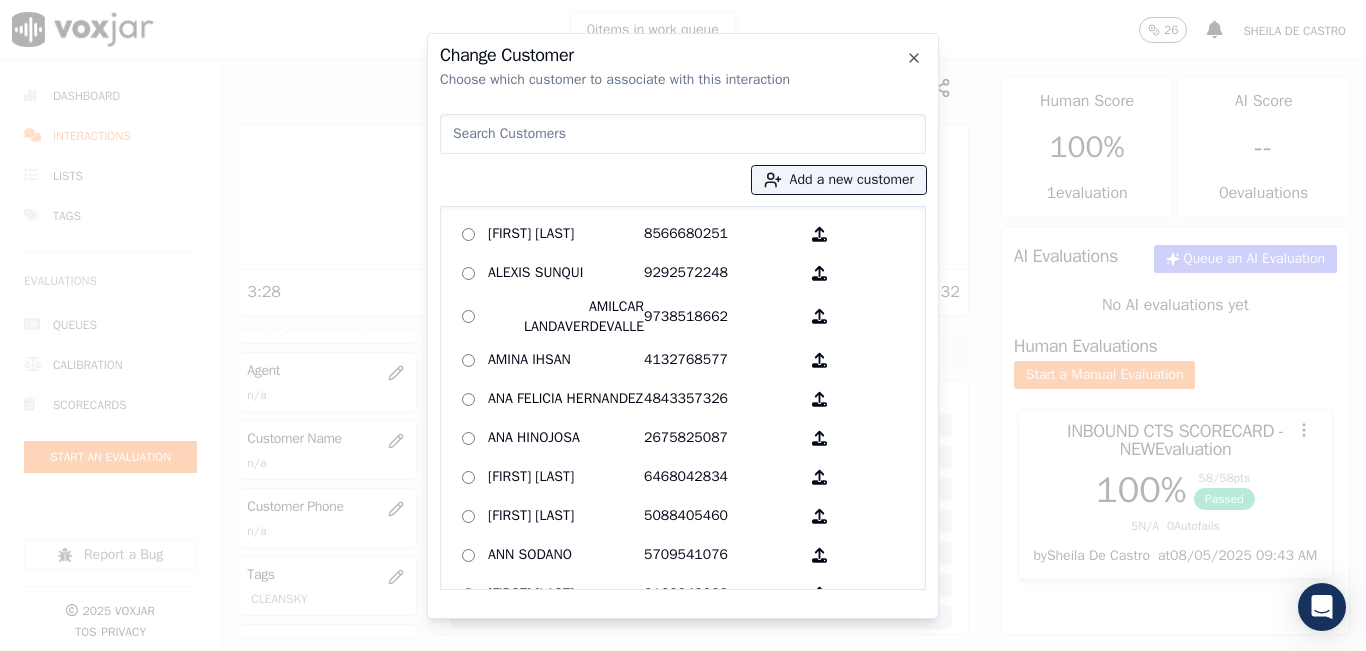 click on "Add a new customer            [FIRST] [LAST]   [PHONE]        [FIRST] [LAST]   [PHONE]        [FIRST] [LAST]   [PHONE]        [FIRST] [LAST]   [PHONE]        [FIRST] [LAST]   [PHONE]        [FIRST] [LAST]   [PHONE]        [FIRST] [LAST]   [PHONE]        [FIRST] [LAST]   [PHONE]        [FIRST] [LAST]   [PHONE]        [FIRST] [LAST]   [PHONE]        [FIRST] [LAST]   [PHONE]        [FIRST] [LAST]   [PHONE]        [FIRST] [LAST]   [PHONE]        [FIRST] [LAST]   [PHONE]        [FIRST] [LAST]   [PHONE]        [FIRST] [LAST]   [PHONE]        [FIRST] [LAST]   [PHONE]        [FIRST] [LAST]   [PHONE]        [FIRST] [LAST]   [PHONE]        [FIRST] [LAST]   [PHONE]        [FIRST] [LAST]   [PHONE]        [FIRST] [LAST]   [PHONE]        [FIRST] [LAST]   [PHONE]        [FIRST] [LAST]   [PHONE]" at bounding box center (683, 348) 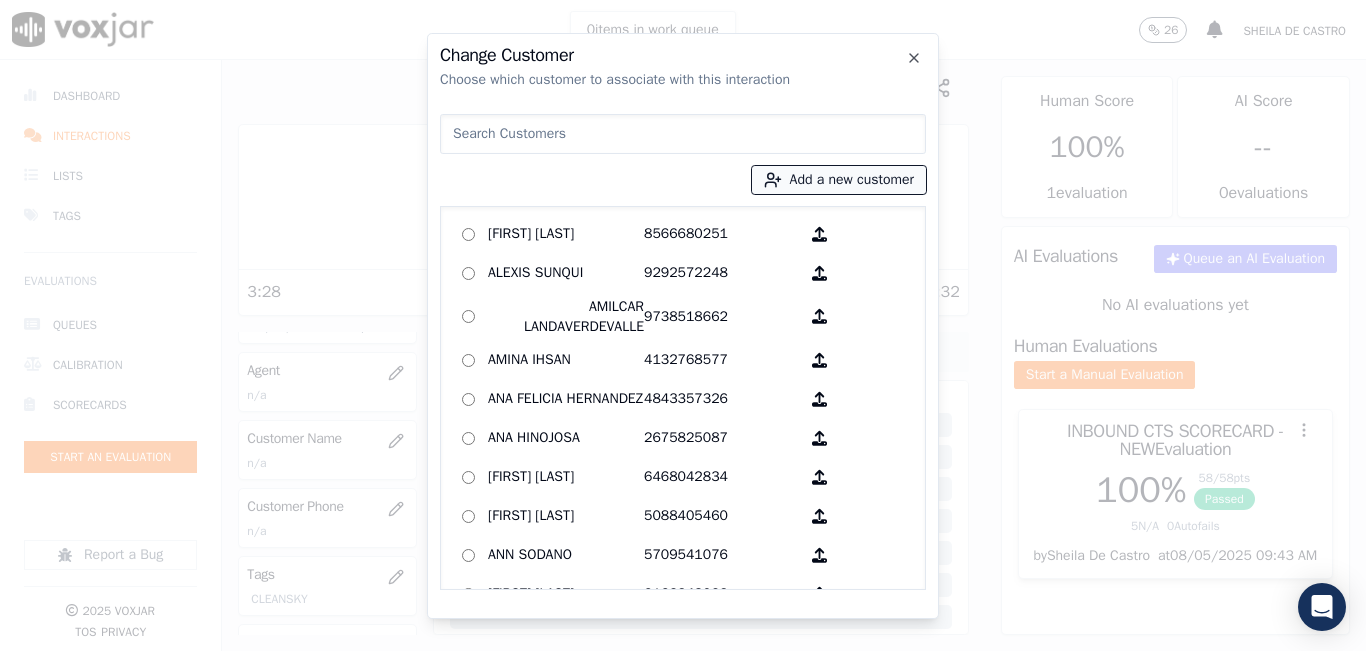 click on "Add a new customer" at bounding box center [839, 180] 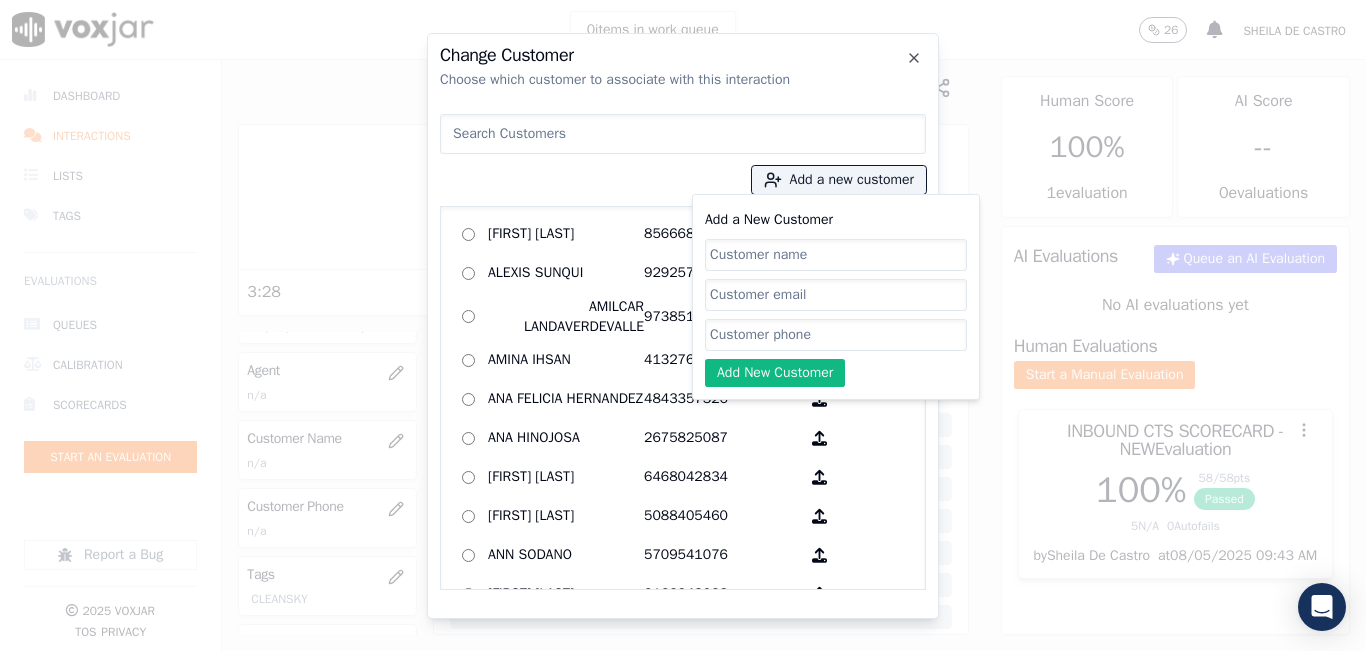 click on "Add a New Customer           Add New Customer" at bounding box center [836, 297] 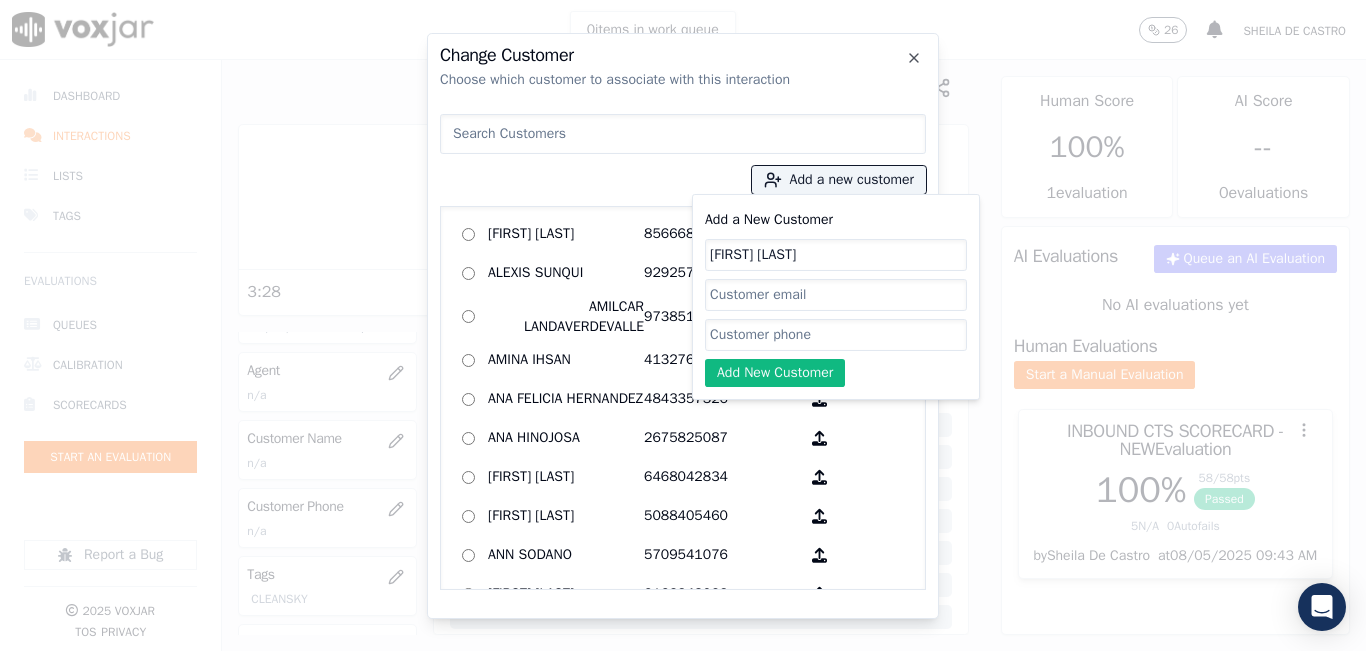 type on "Katinan Riddick" 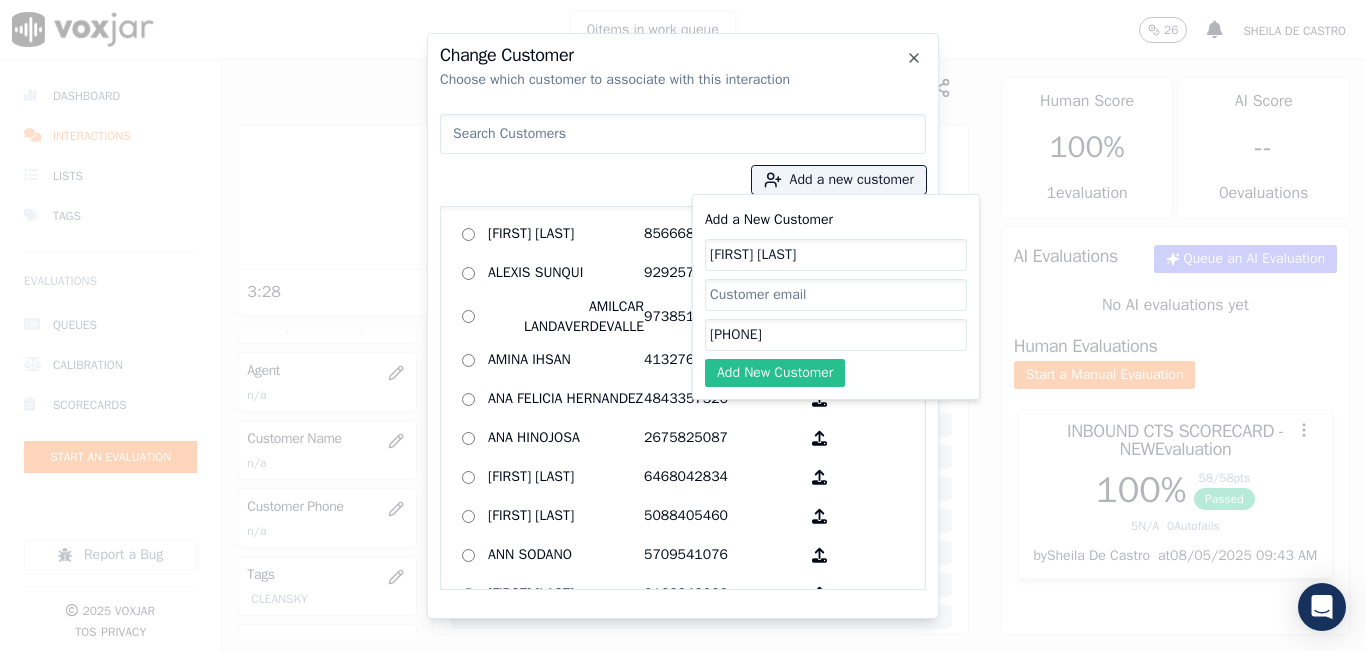type on "6095313501" 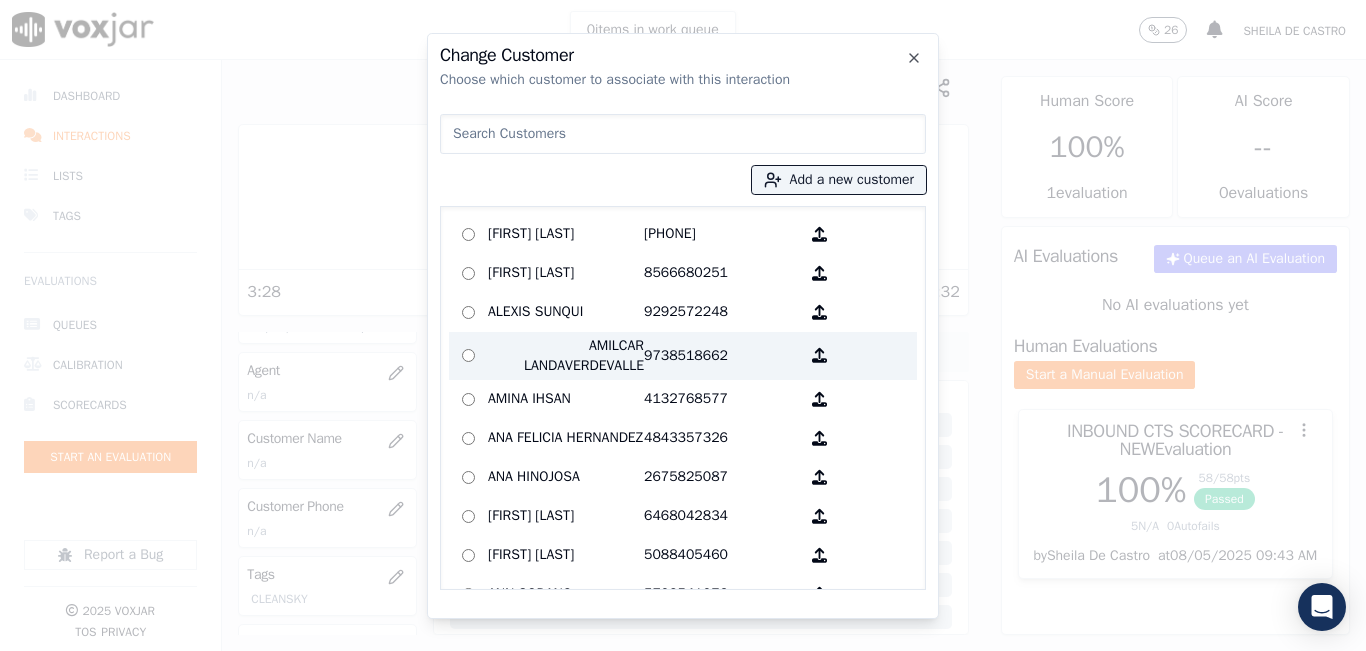 drag, startPoint x: 635, startPoint y: 225, endPoint x: 730, endPoint y: 326, distance: 138.65785 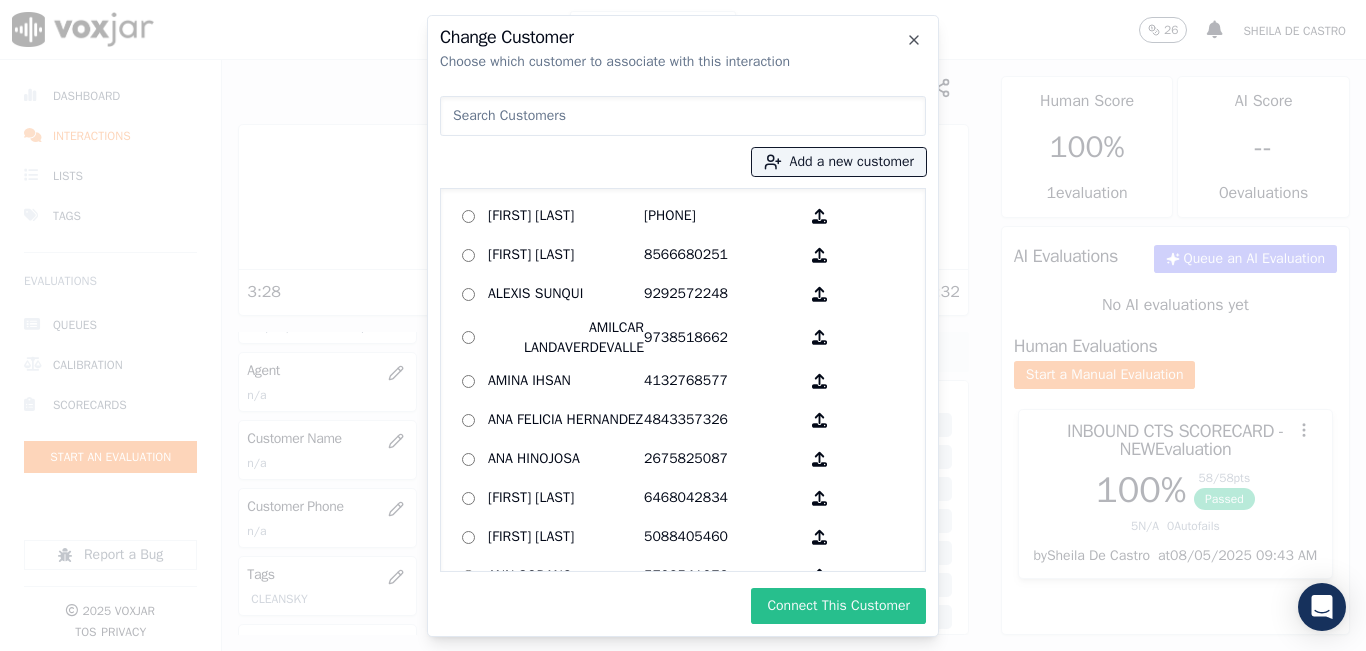 click on "Connect This Customer" at bounding box center [838, 606] 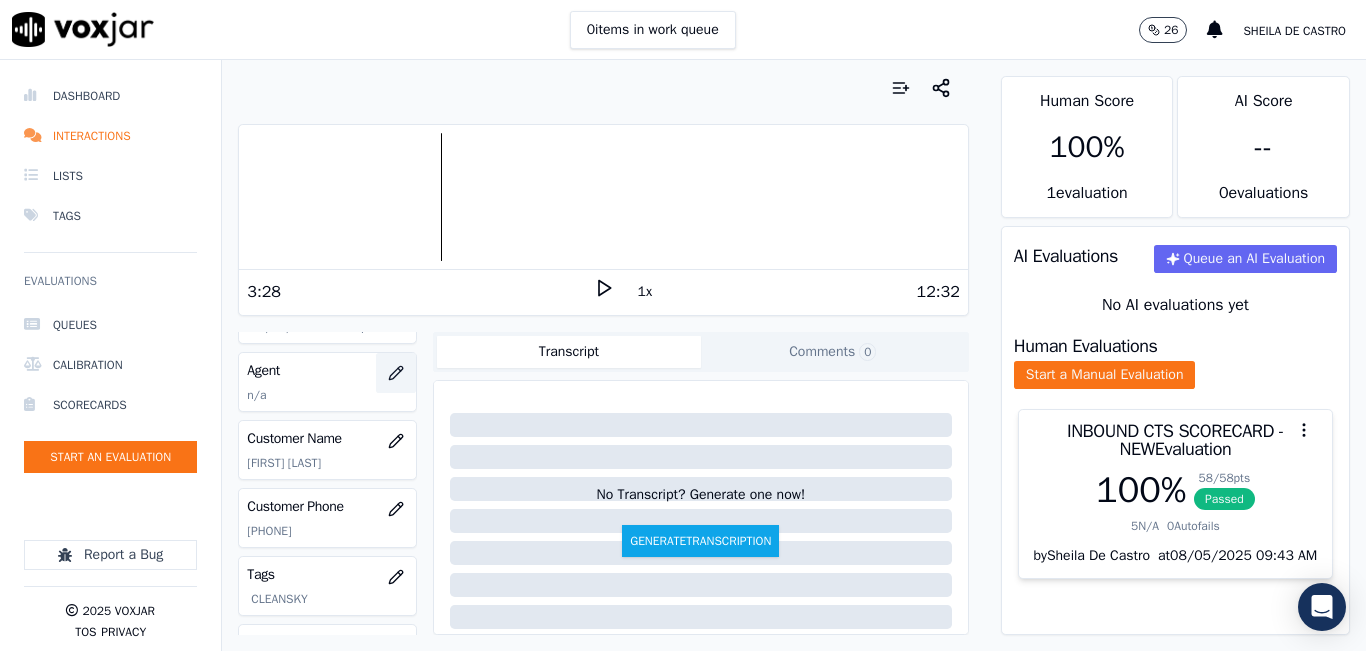 click 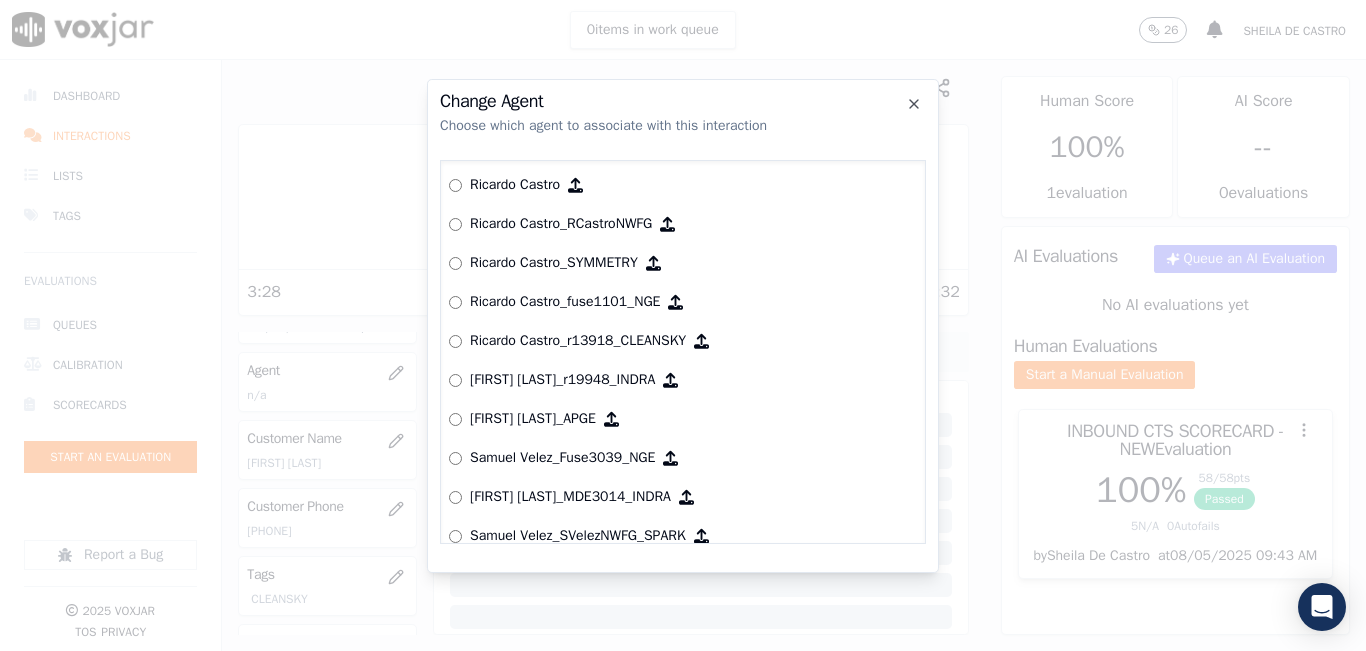 scroll, scrollTop: 7597, scrollLeft: 0, axis: vertical 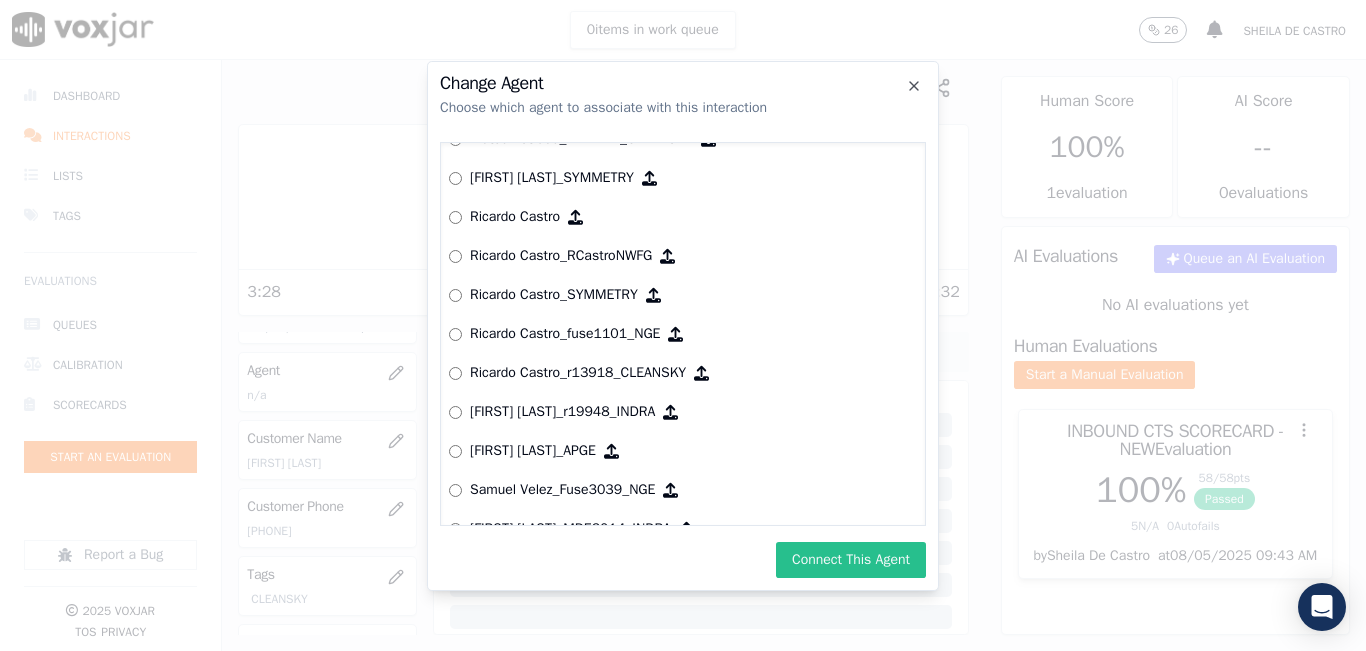 click on "Connect This Agent" at bounding box center (851, 560) 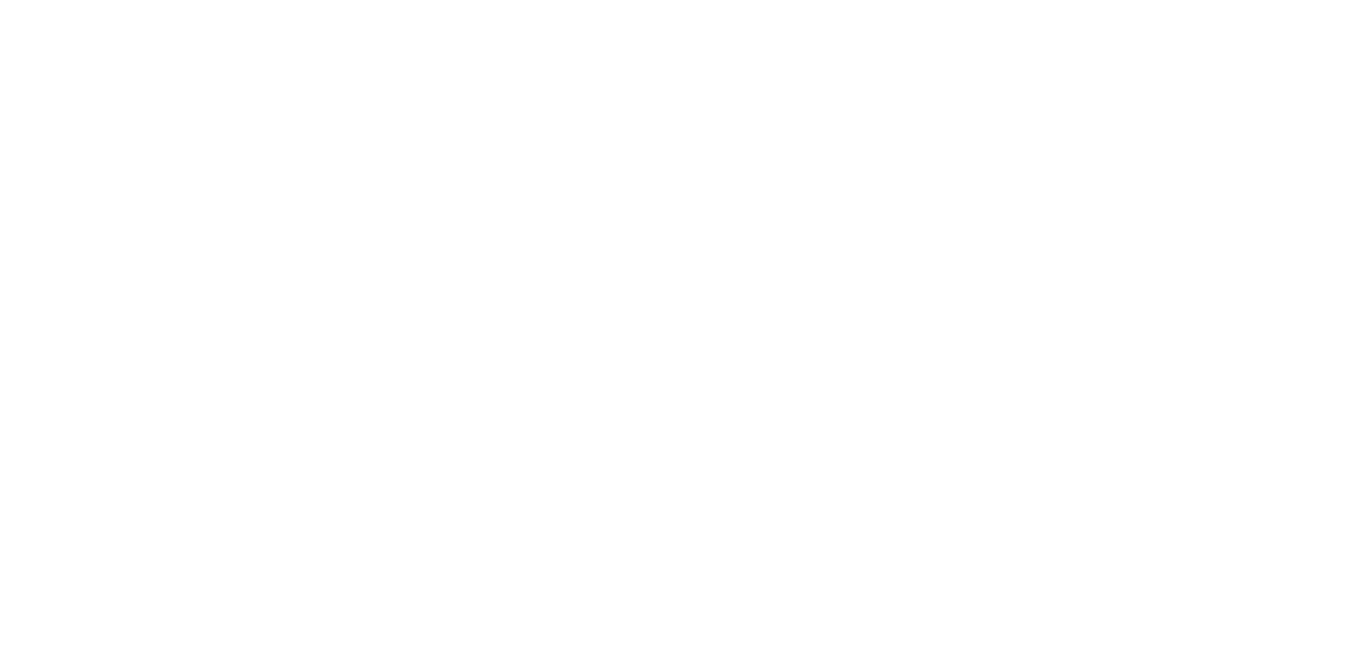 scroll, scrollTop: 0, scrollLeft: 0, axis: both 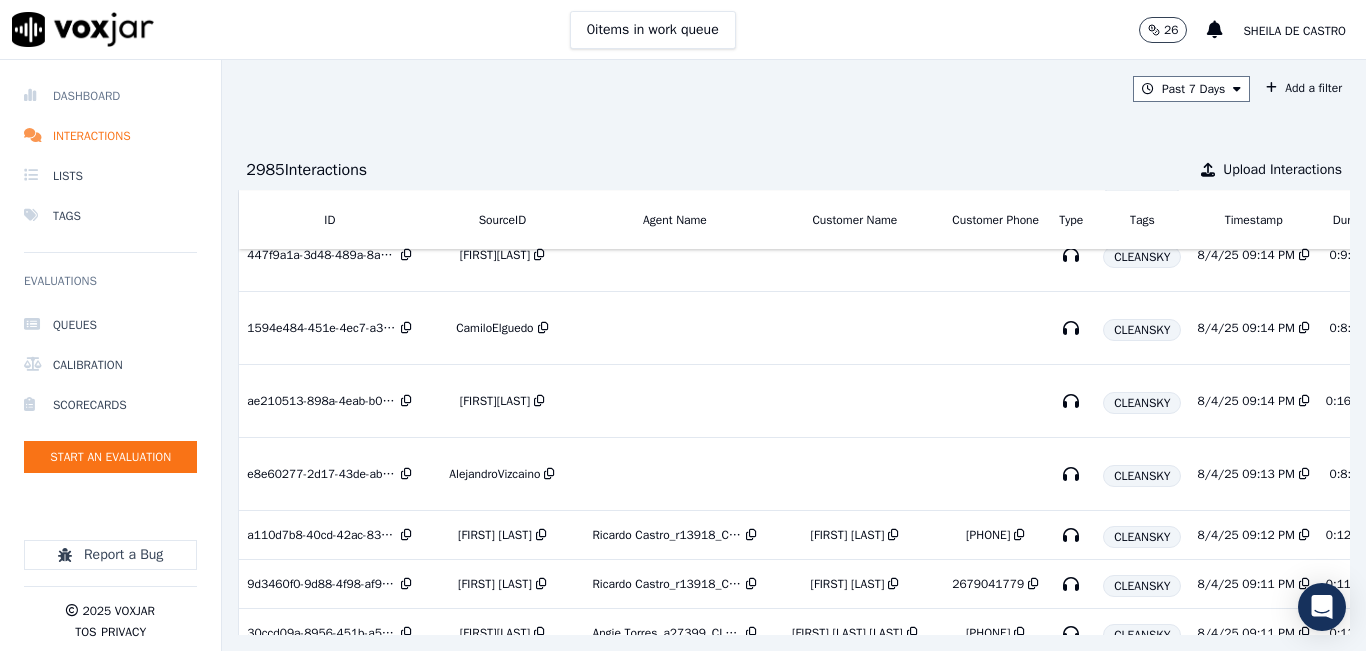 click on "Dashboard" at bounding box center (110, 96) 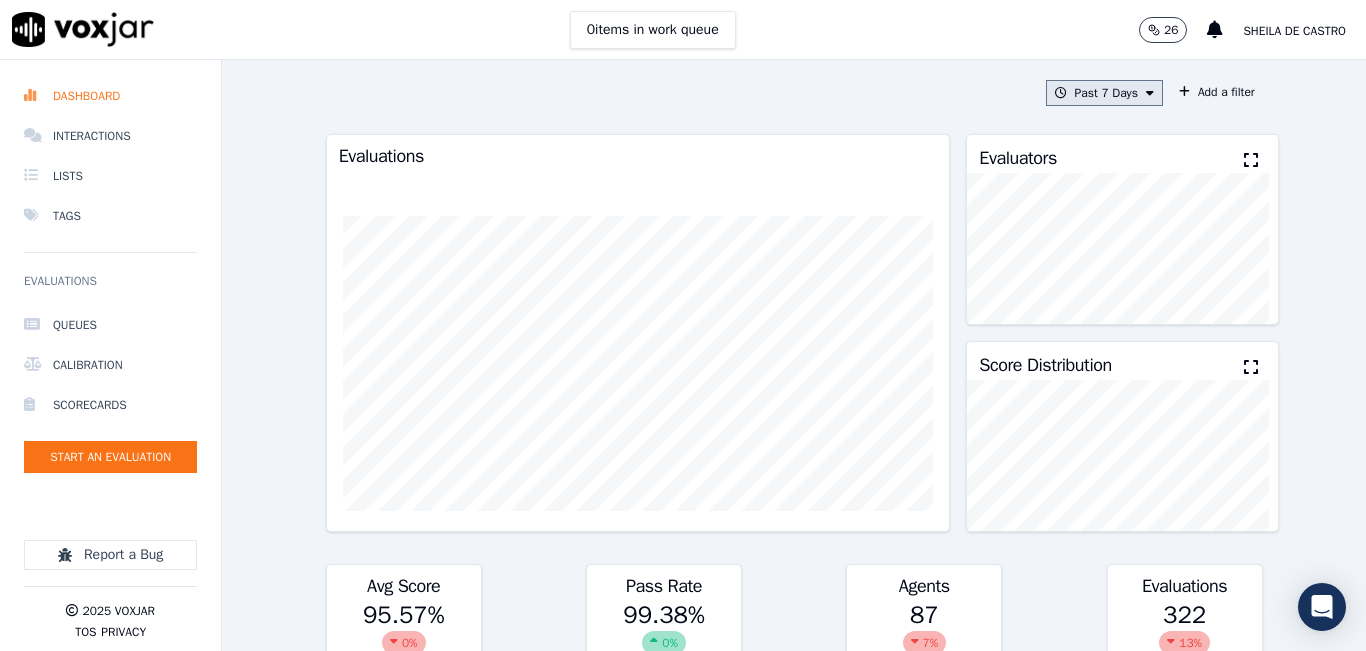 click on "Past 7 Days" at bounding box center [1104, 93] 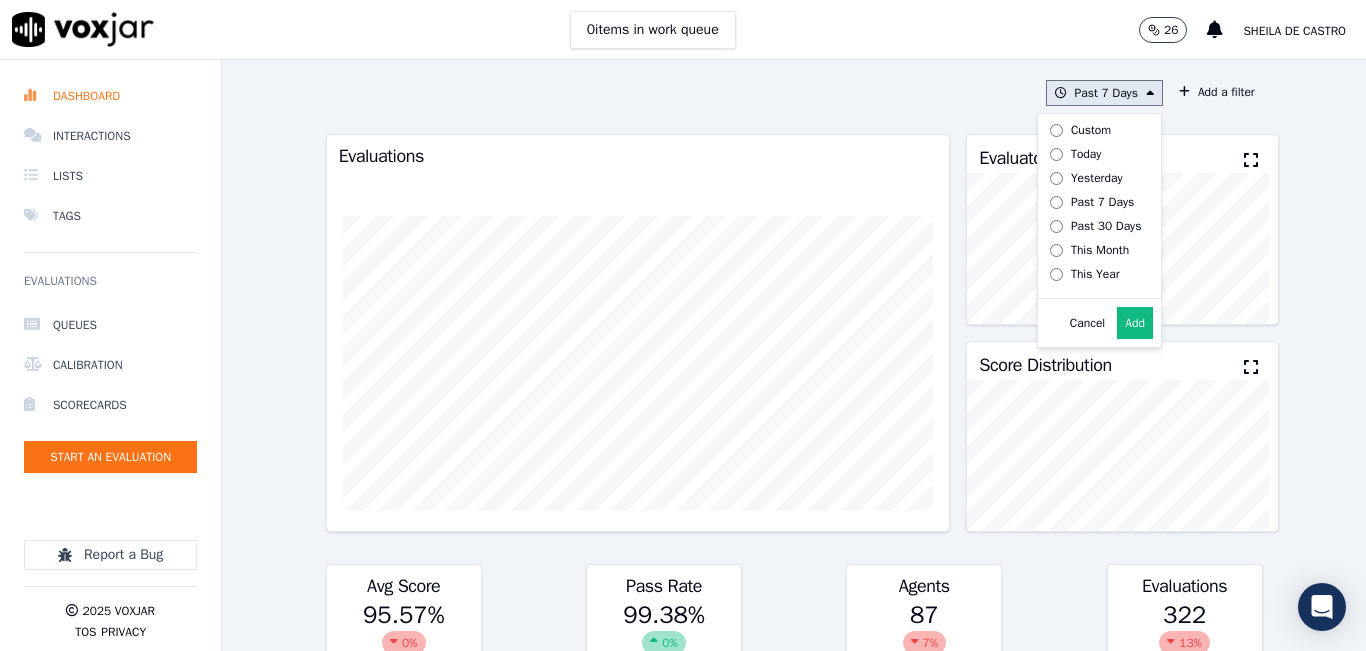 click on "Today" at bounding box center (1092, 154) 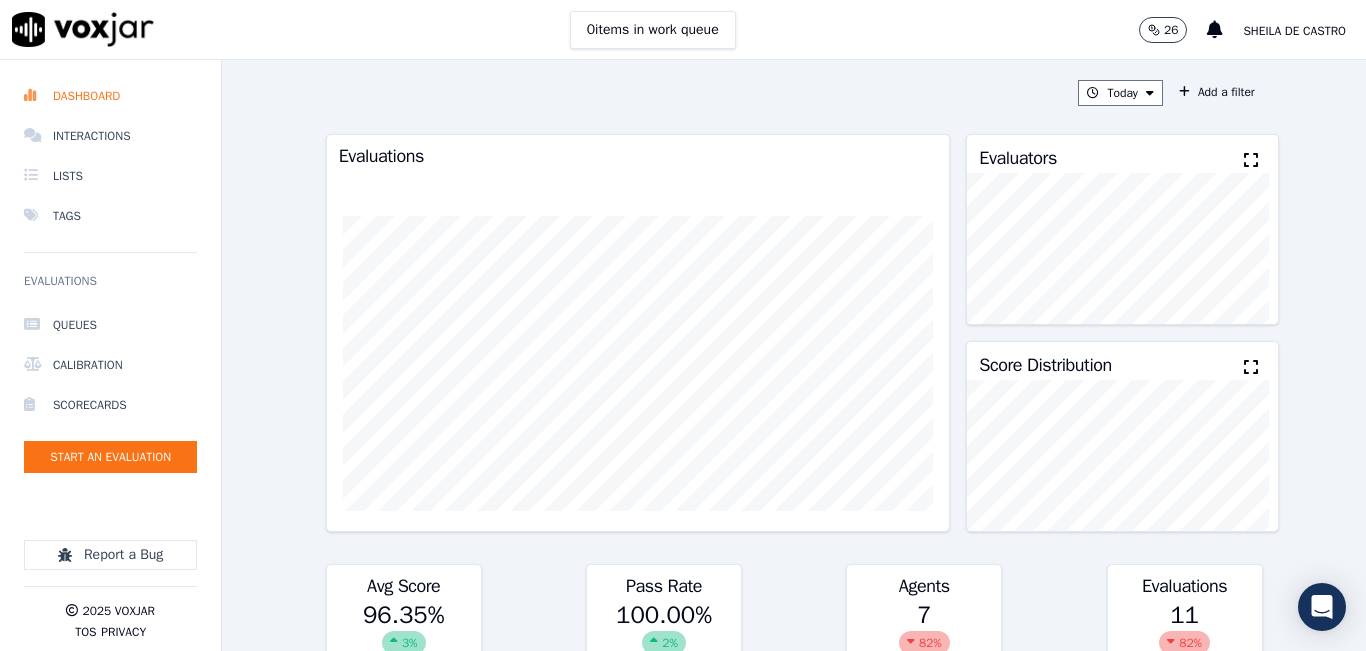 click 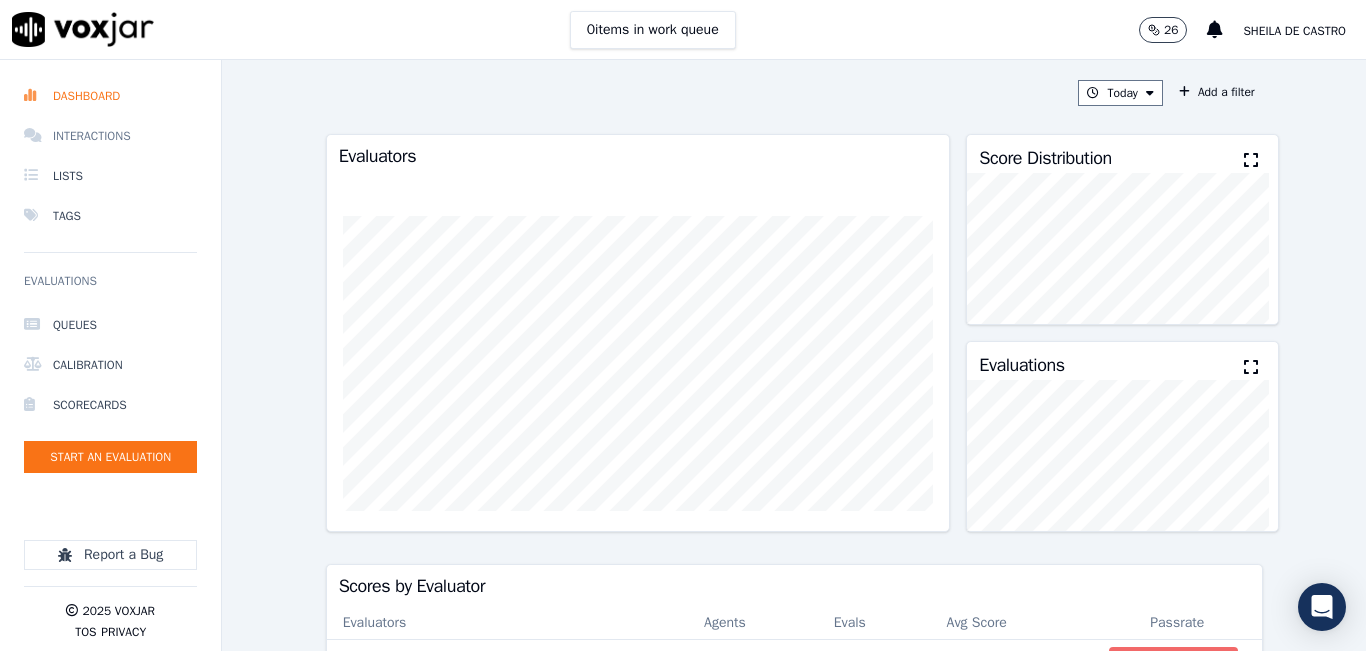 click on "Interactions" at bounding box center (110, 136) 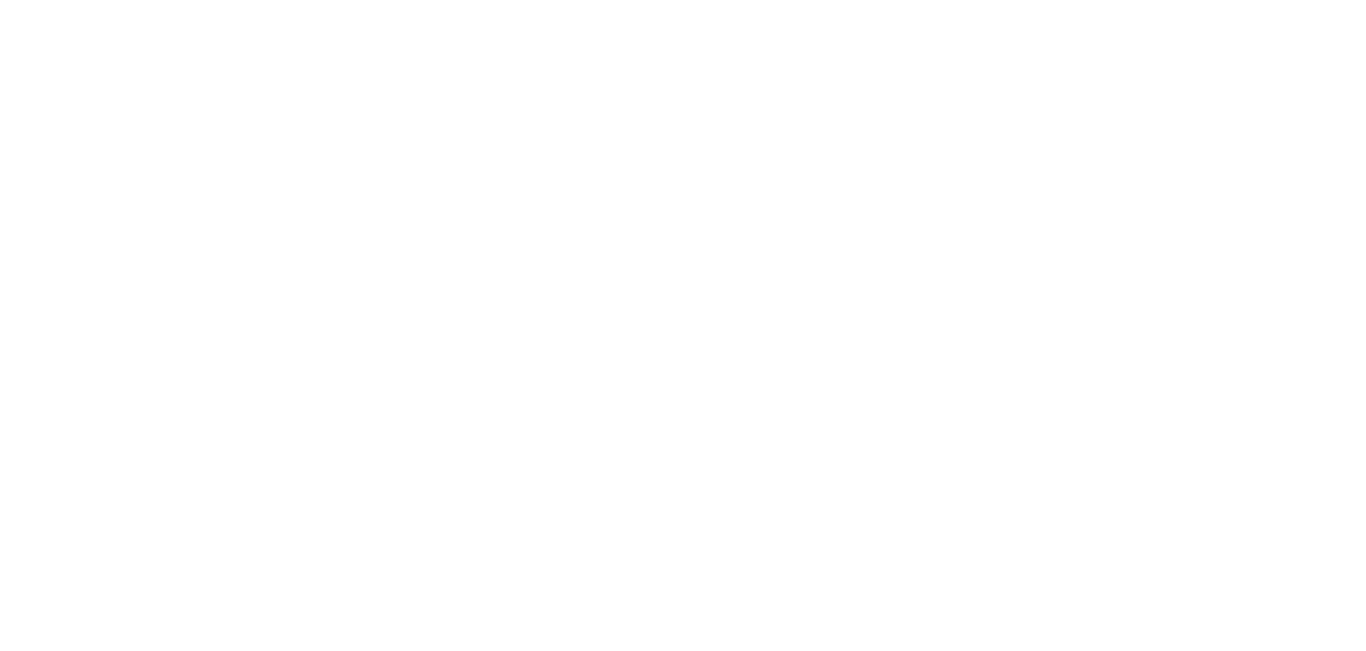 scroll, scrollTop: 0, scrollLeft: 0, axis: both 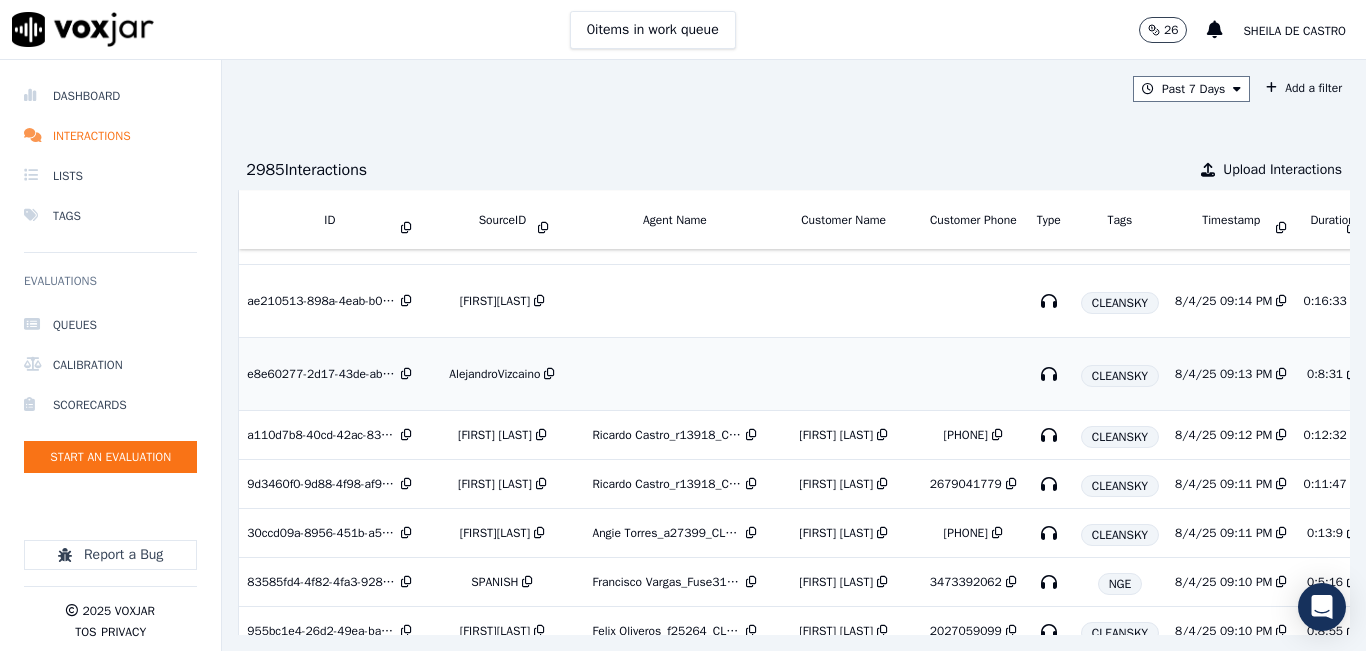click on "AlejandroVizcaino" at bounding box center [494, 374] 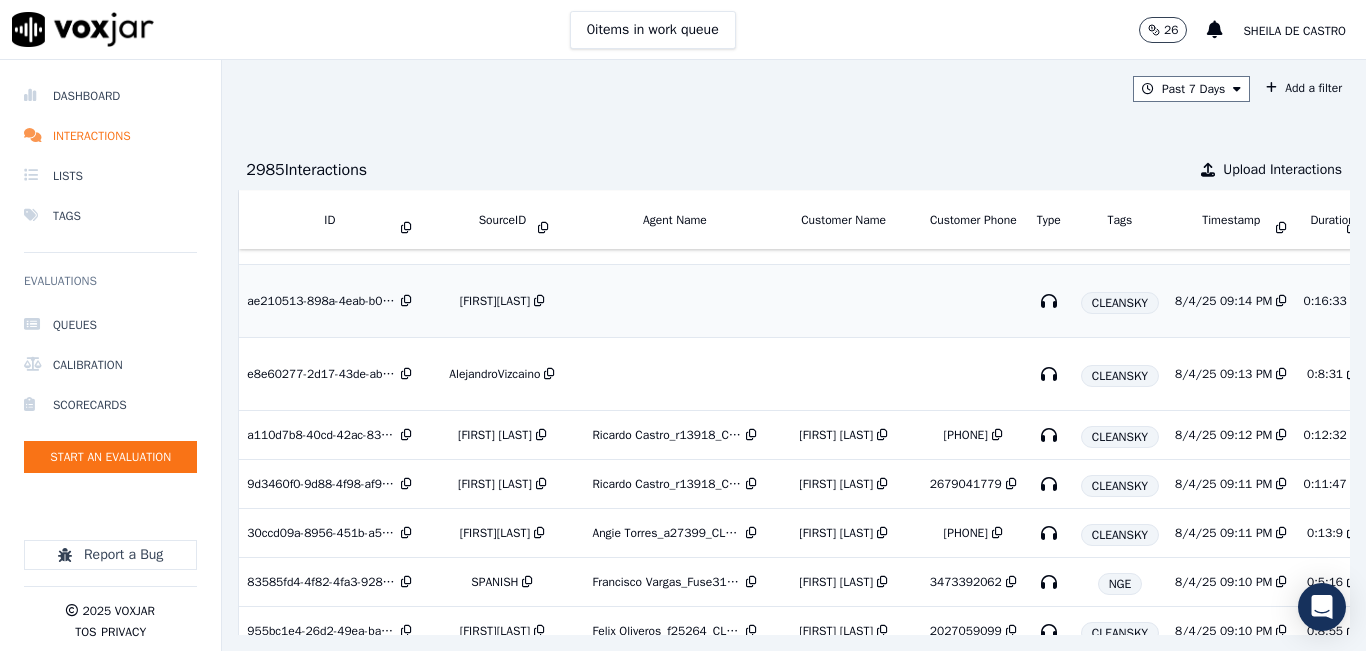click on "[FIRST][LAST]" at bounding box center (502, 301) 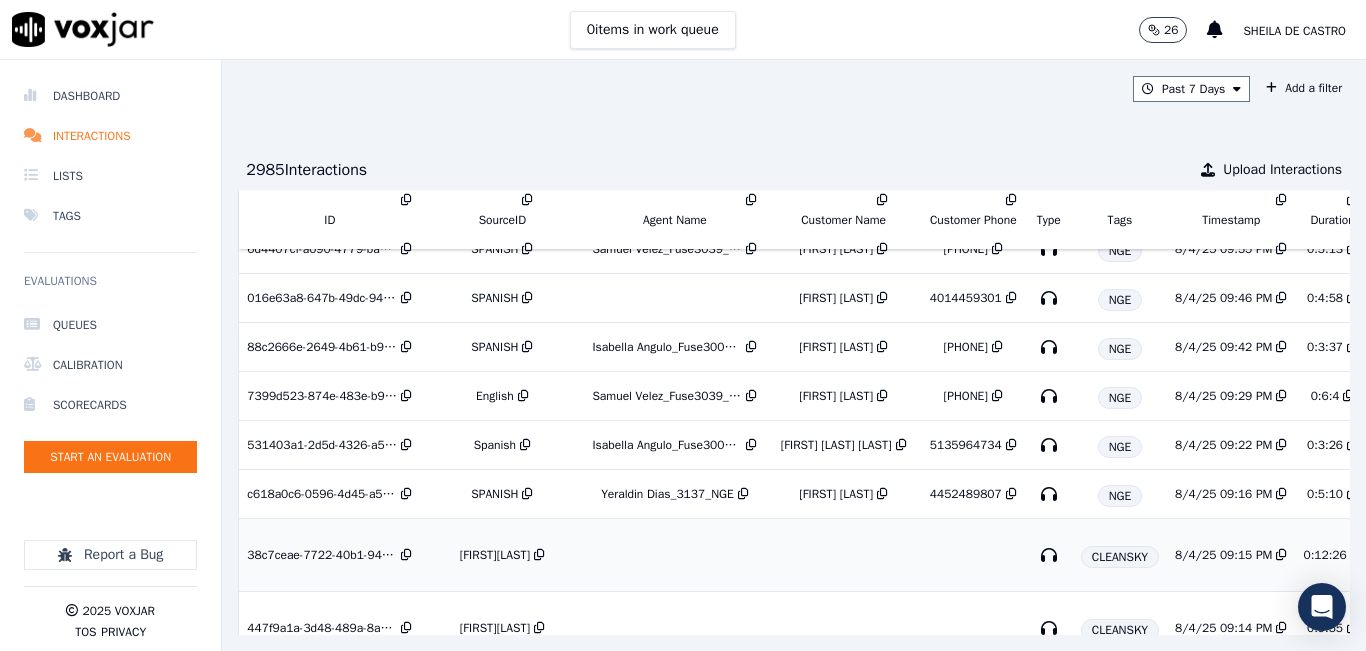 scroll, scrollTop: 633, scrollLeft: 0, axis: vertical 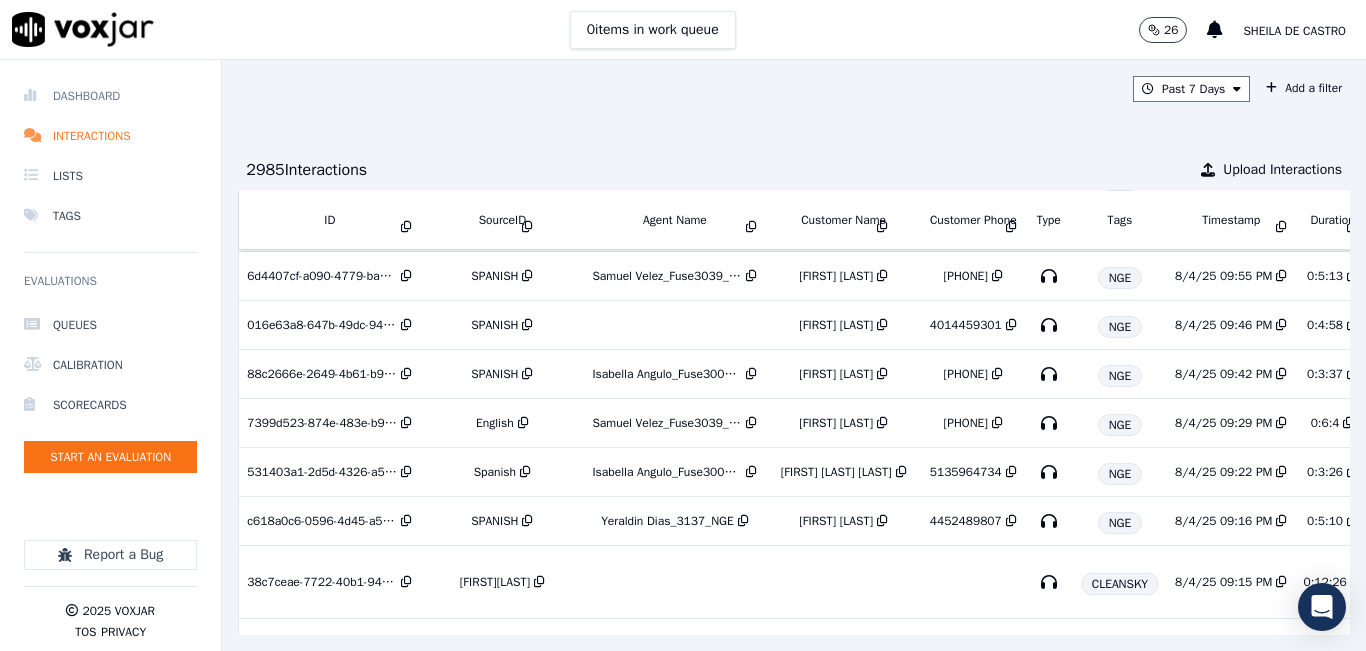 click on "Dashboard" at bounding box center (110, 96) 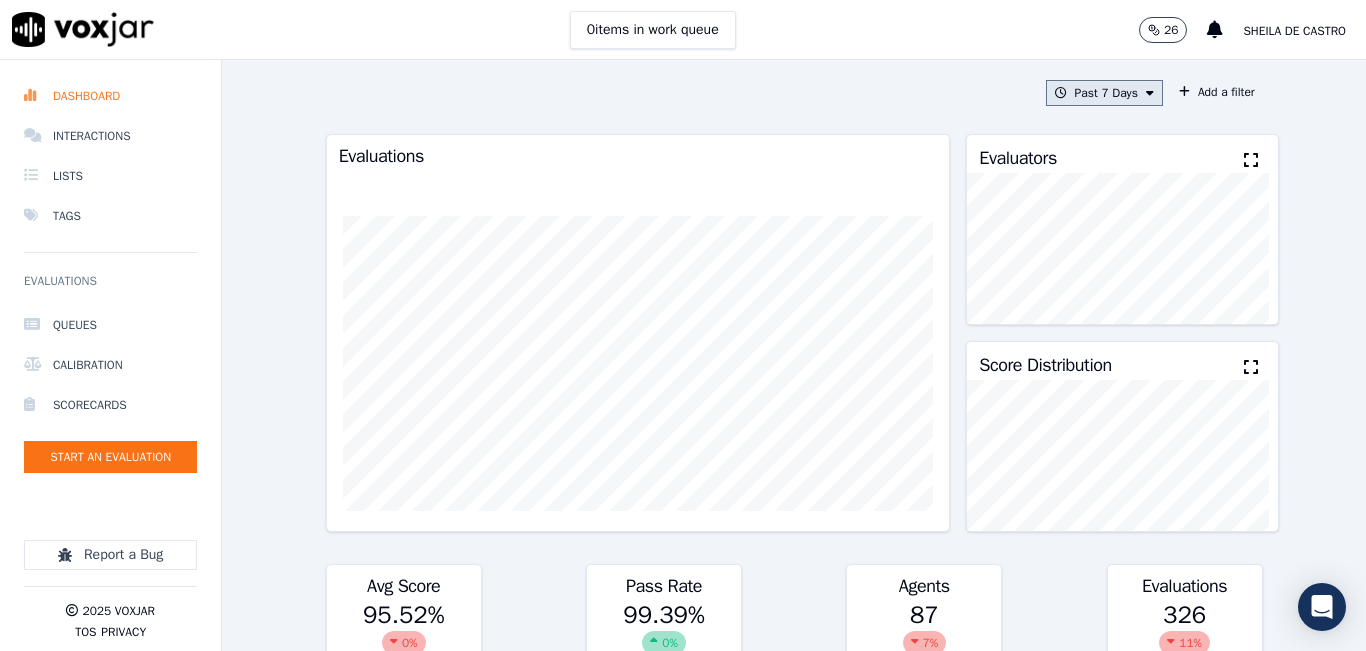 click on "Past 7 Days" at bounding box center [1104, 93] 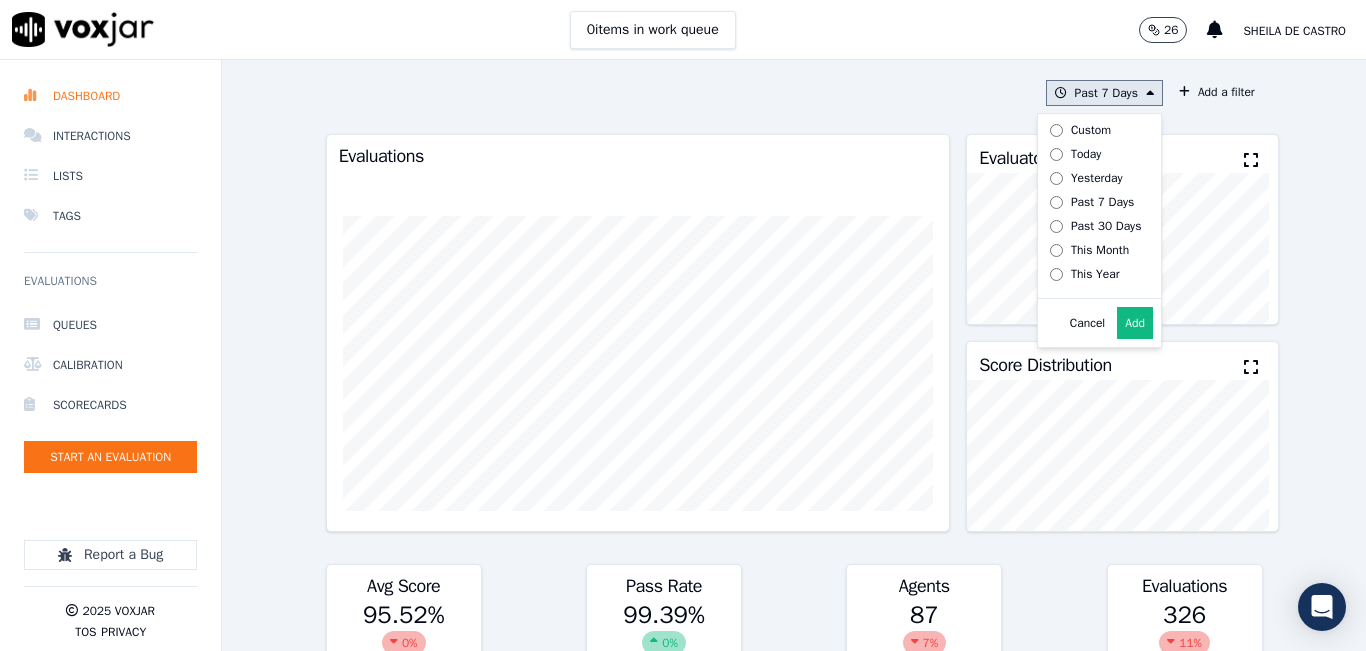 click on "Today" at bounding box center [1092, 154] 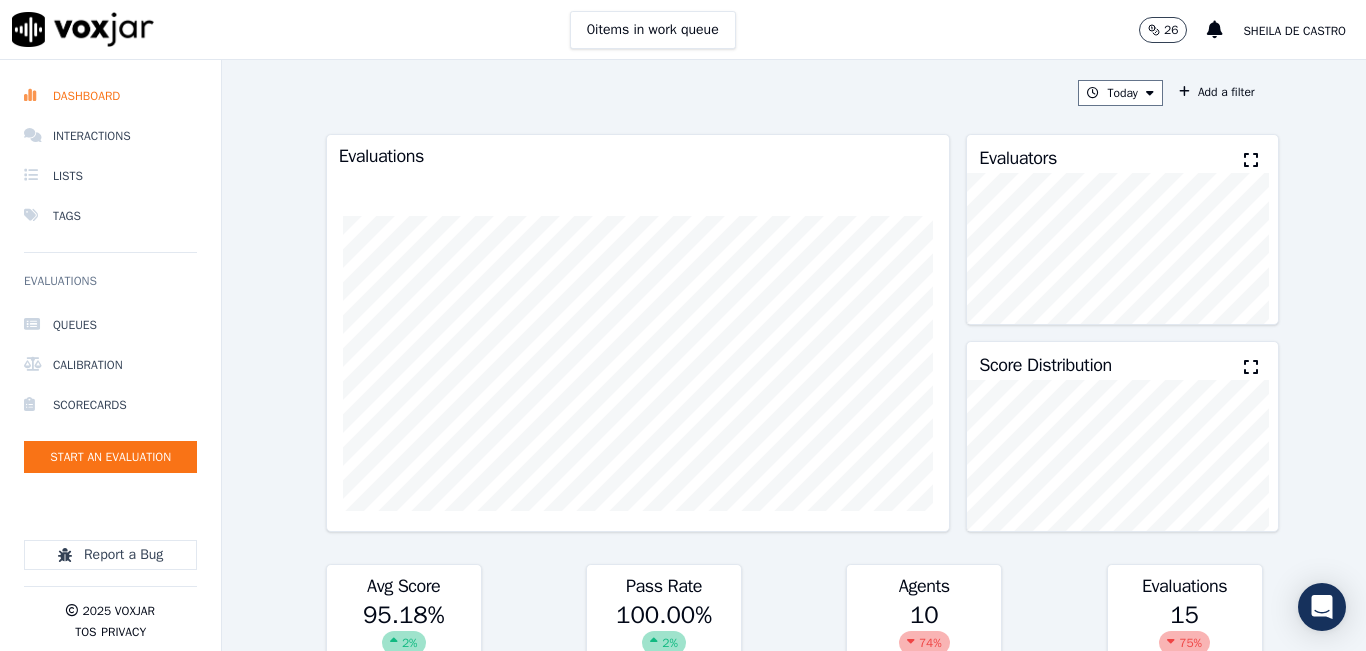 click at bounding box center (1251, 160) 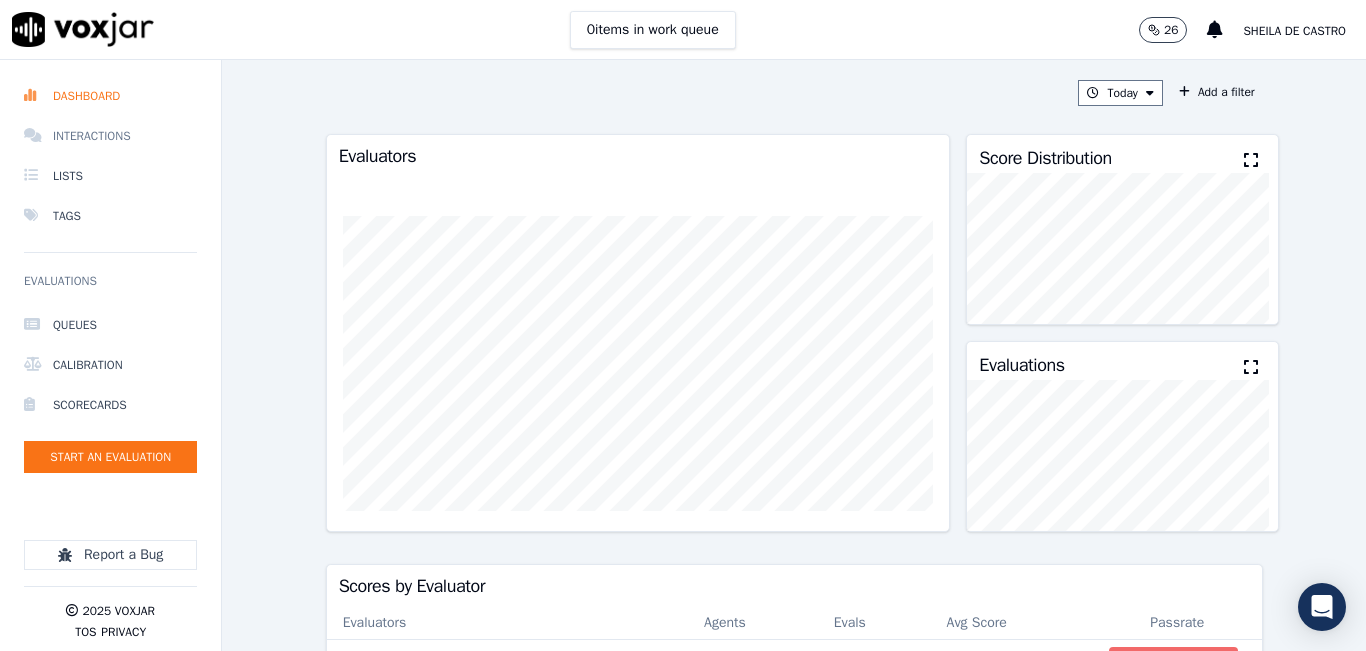 click on "Interactions" at bounding box center [110, 136] 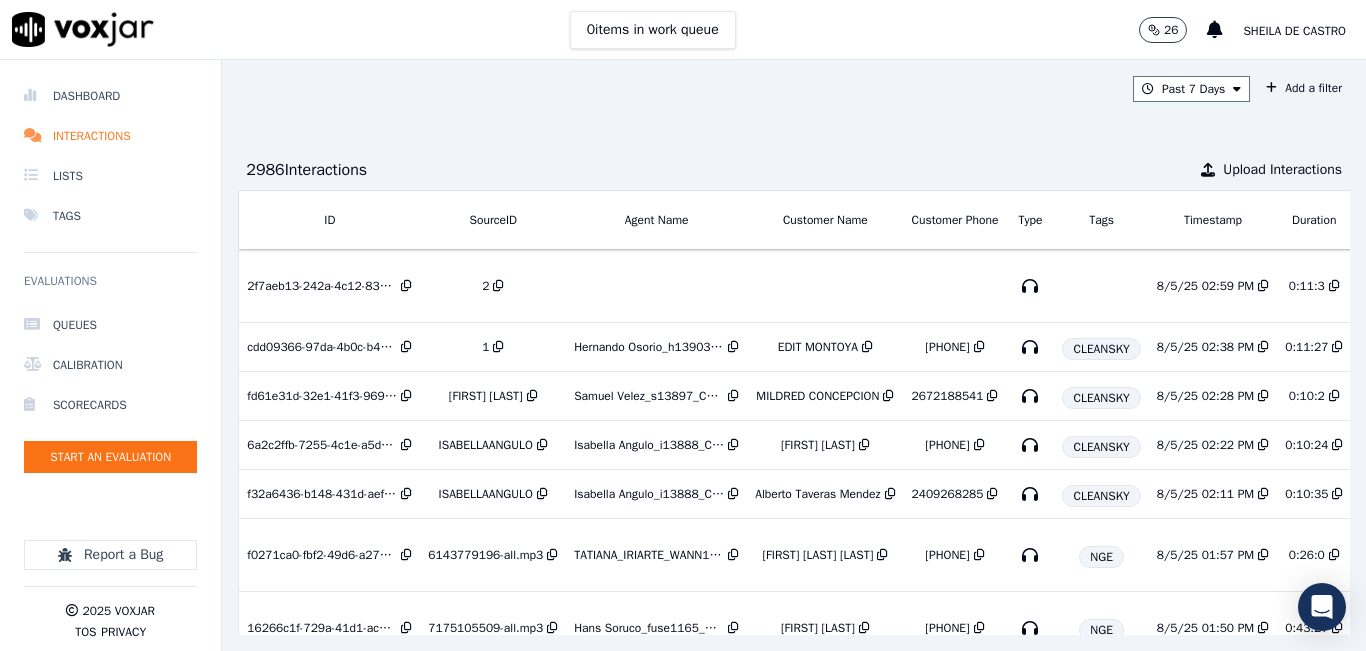 click on "Sheila De Castro" at bounding box center [1294, 31] 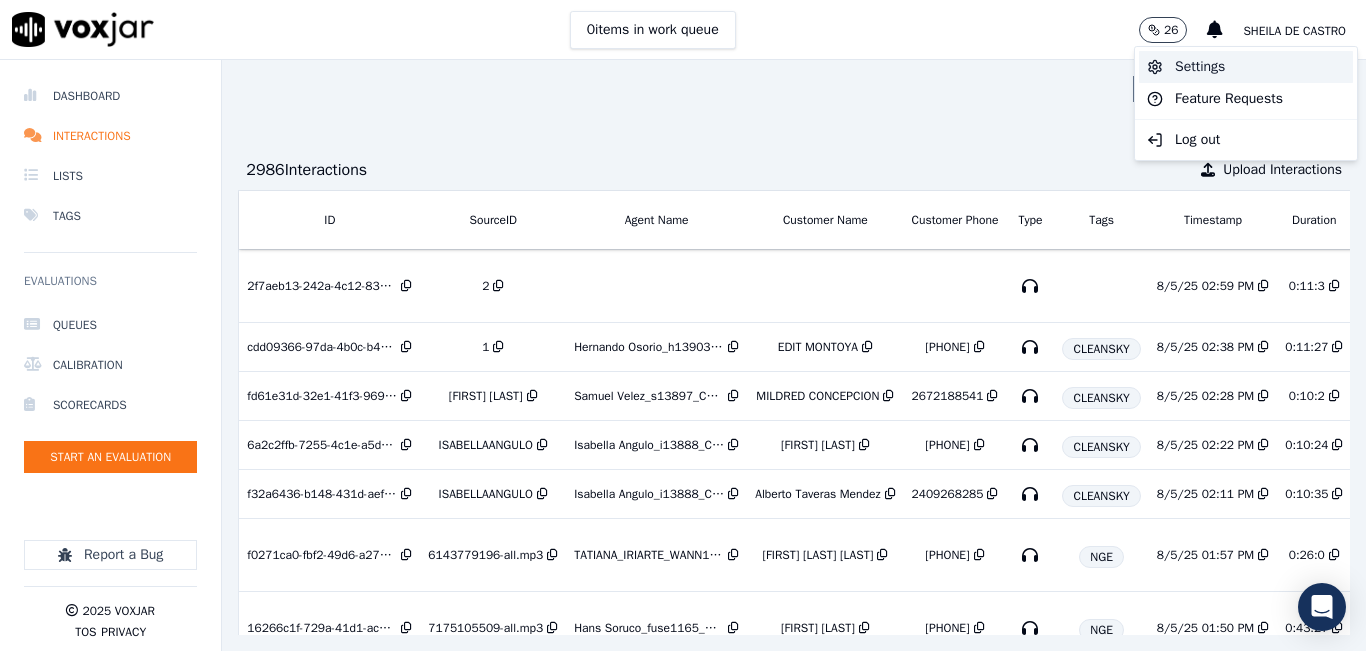 click on "Settings" at bounding box center (1246, 67) 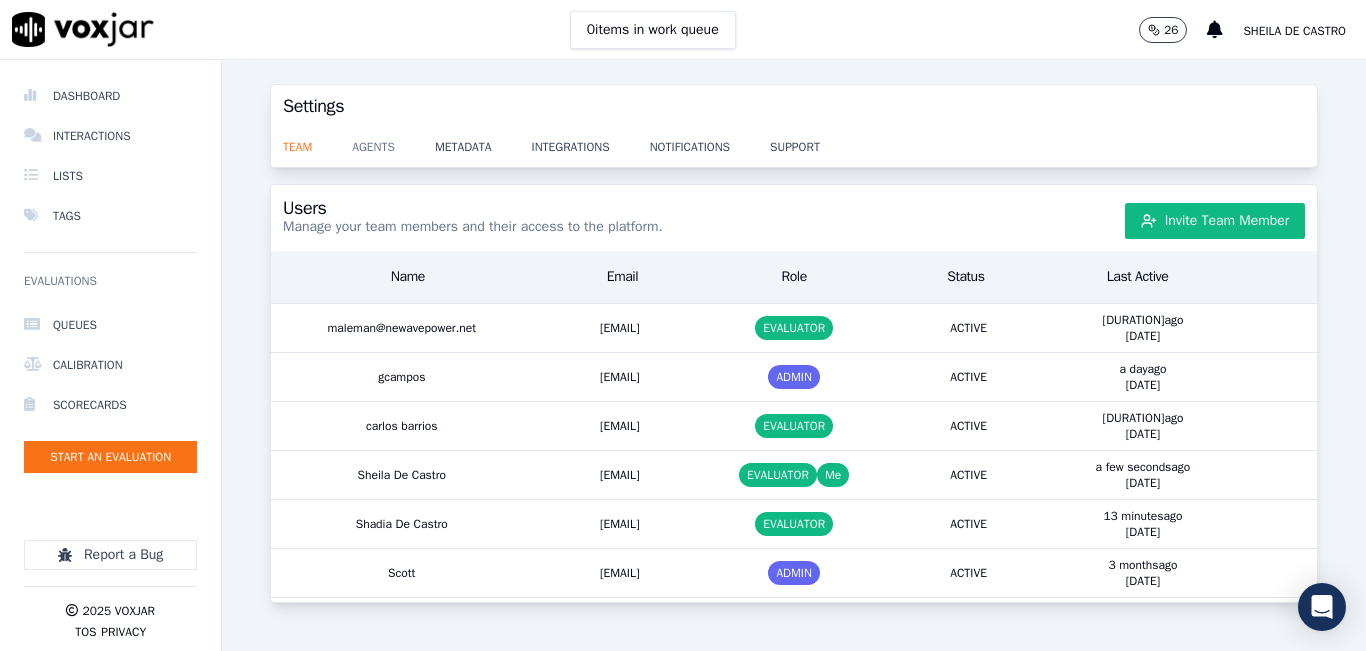 drag, startPoint x: 360, startPoint y: 138, endPoint x: 420, endPoint y: 143, distance: 60.207973 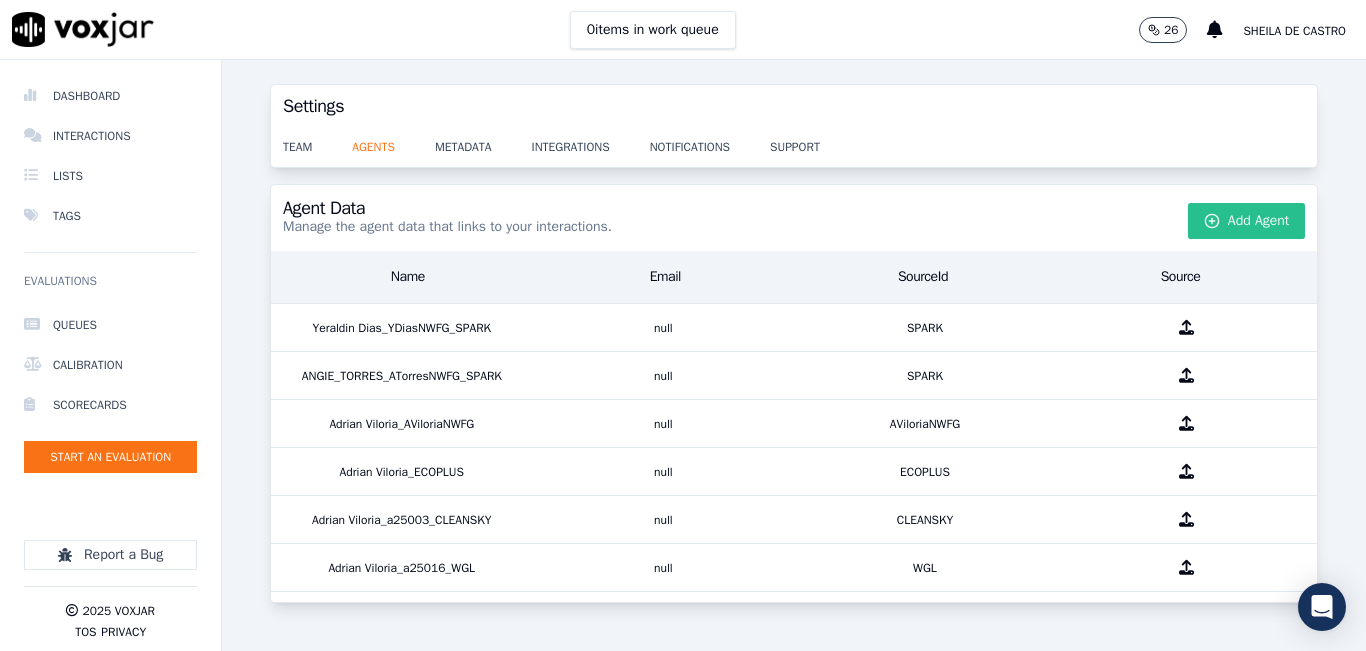 click on "Add Agent" at bounding box center [1247, 221] 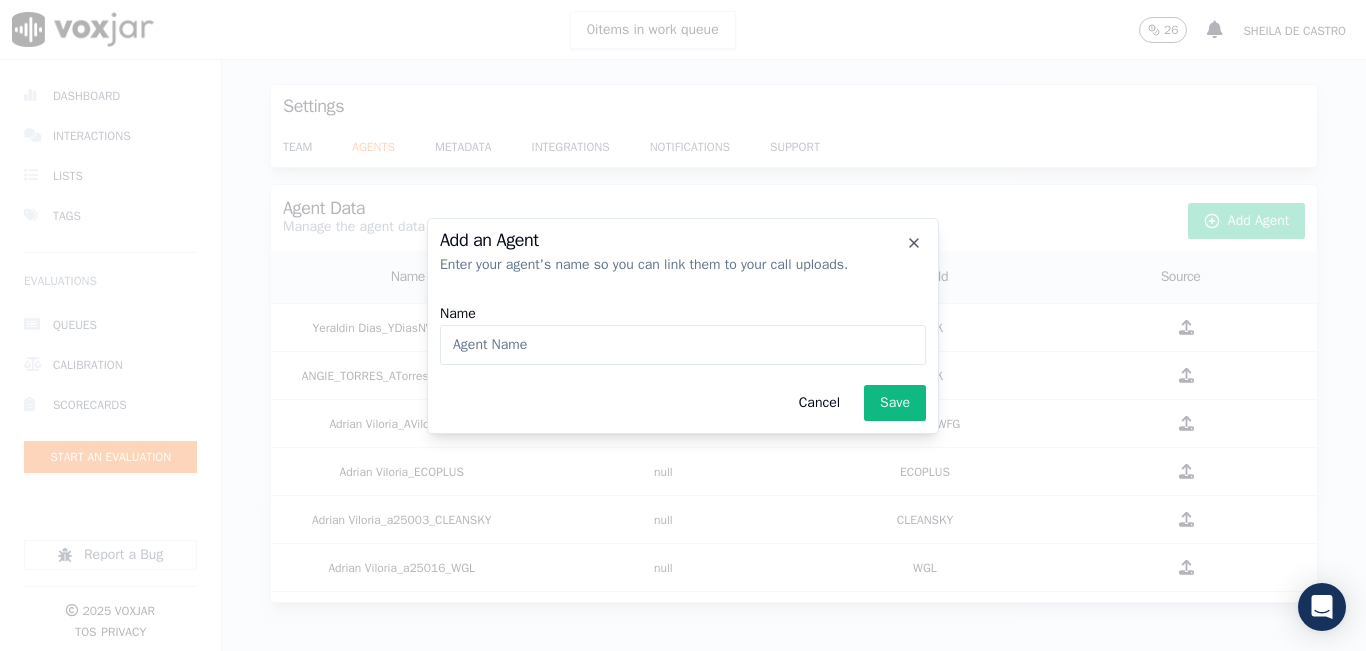 click on "Name" 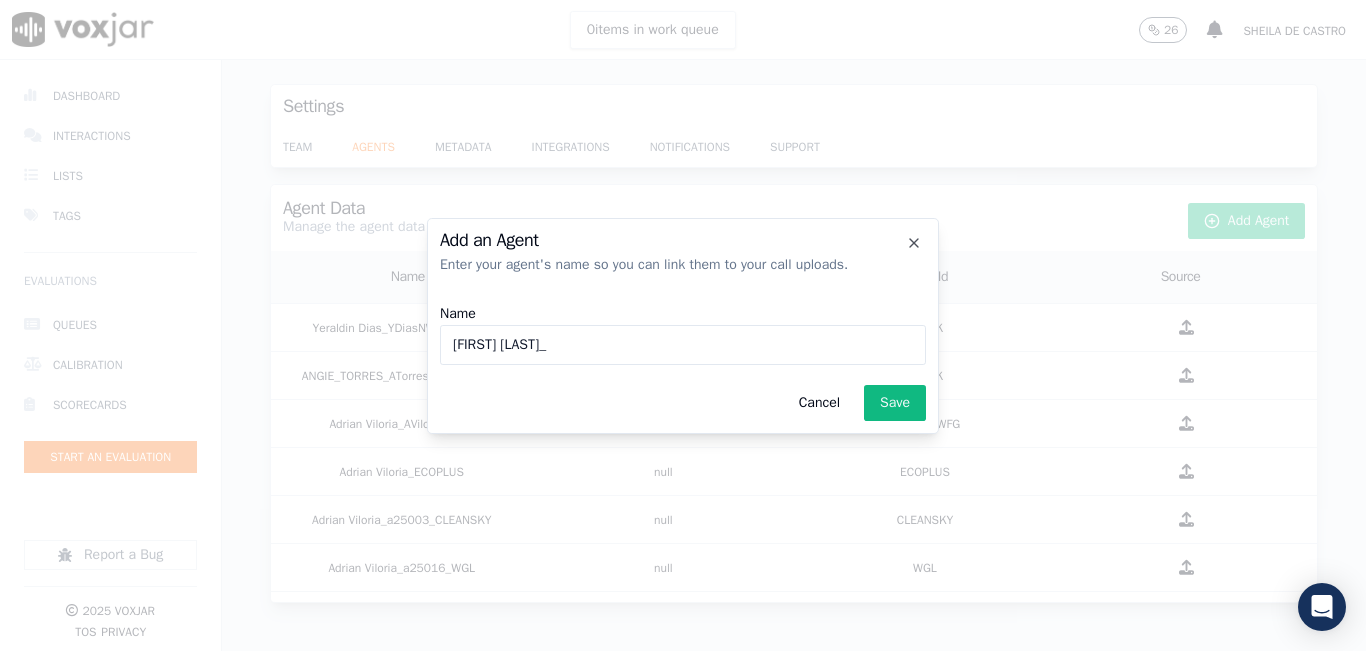 paste on "b28676" 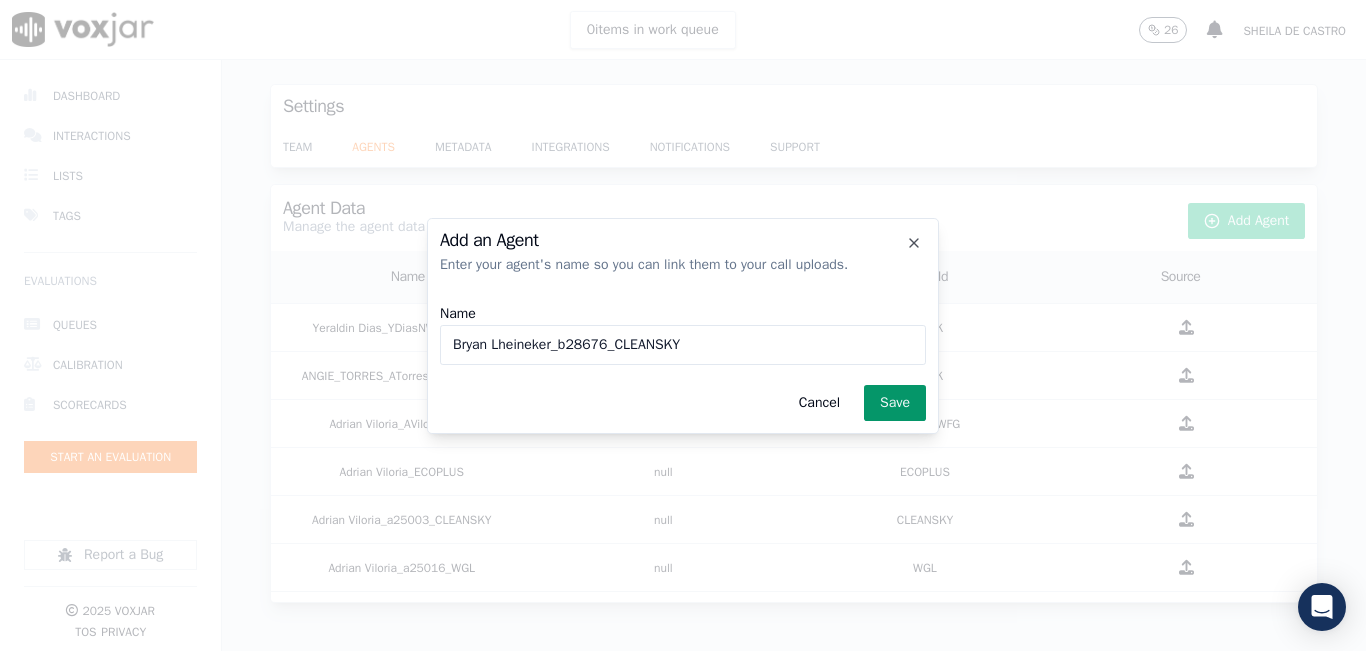 type on "Bryan Lheineker_b28676_CLEANSKY" 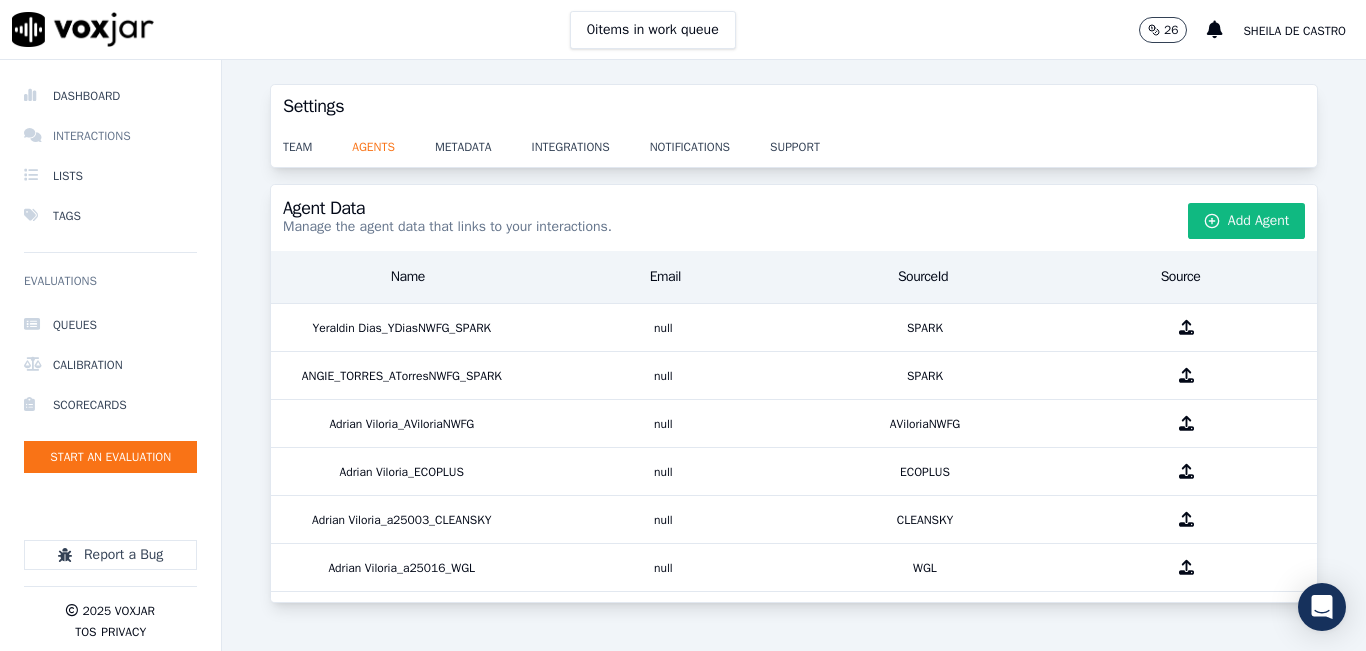 click on "Interactions" at bounding box center [110, 136] 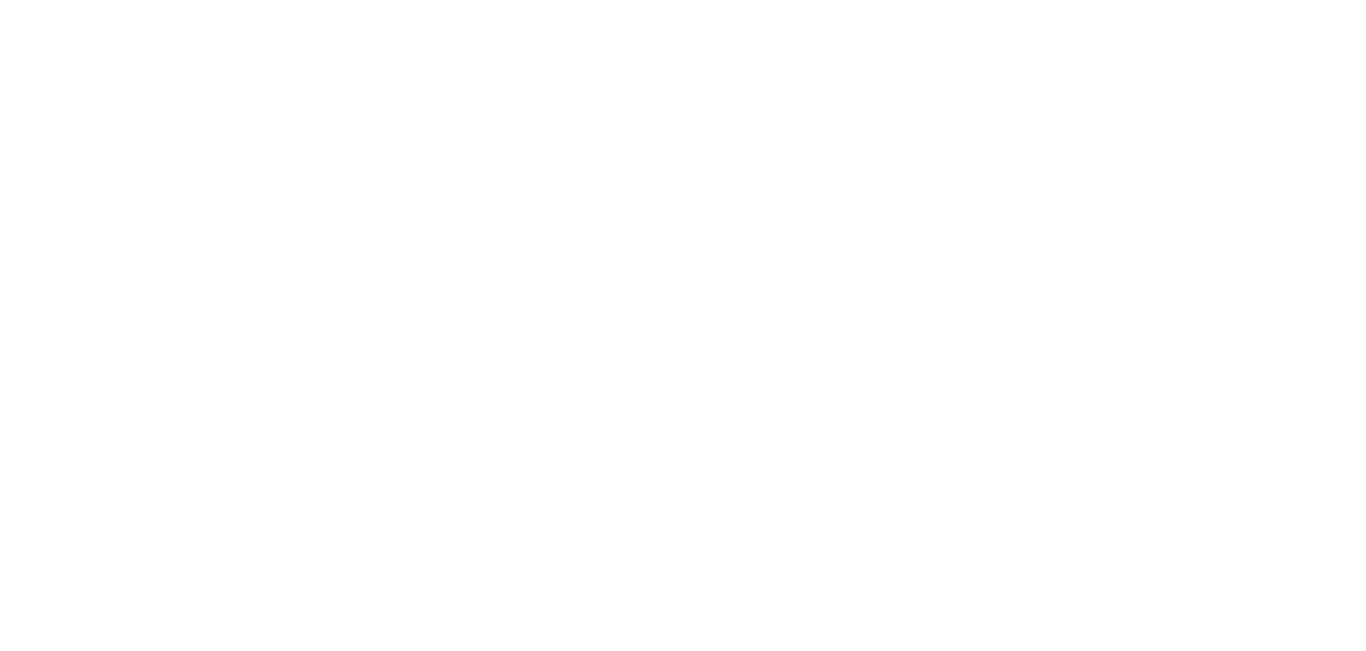 scroll, scrollTop: 0, scrollLeft: 0, axis: both 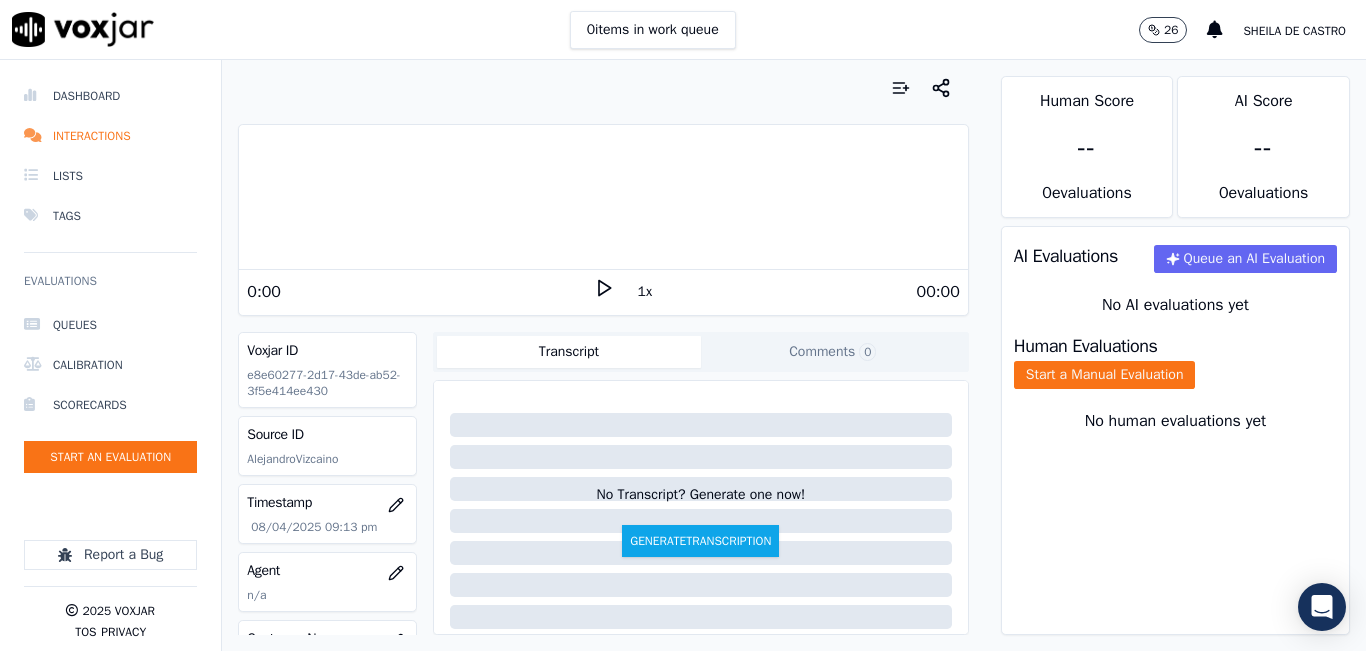 click on "[NUMBER]  items in work queue     [NUMBER]         [FIRST] [LAST]" at bounding box center (683, 30) 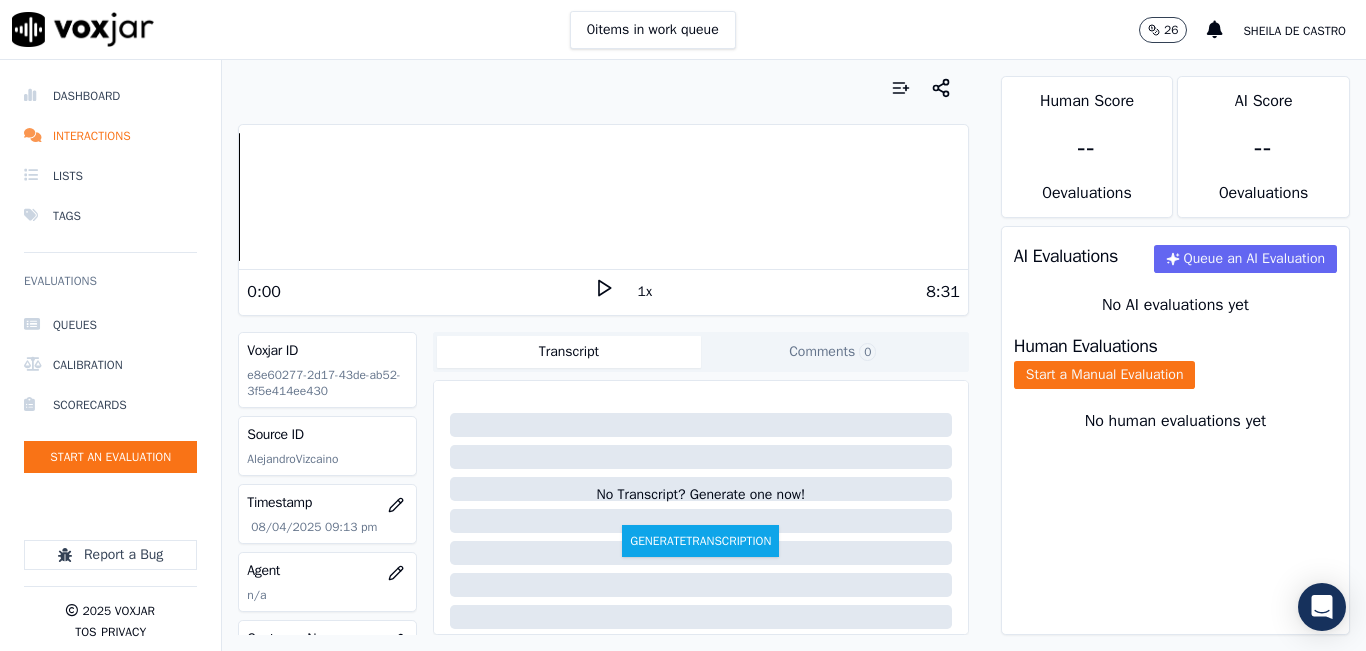 click 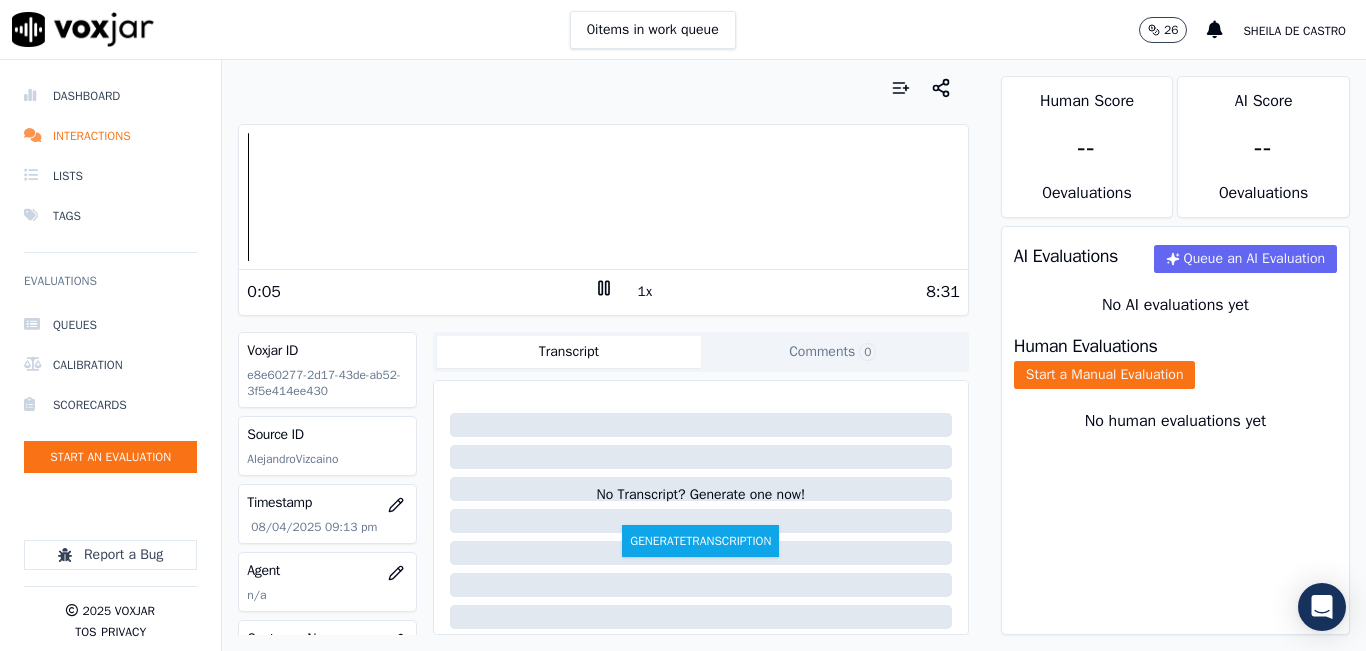 click 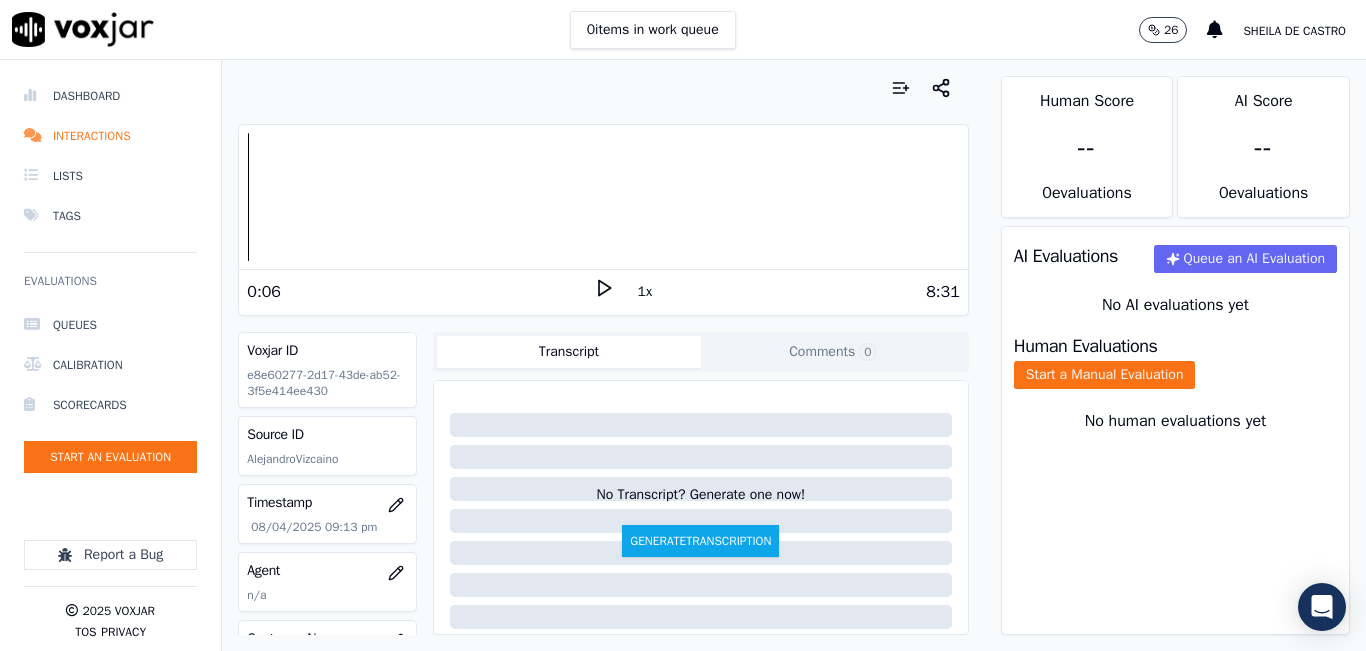 click on "0:06     1x   8:31" at bounding box center [603, 291] 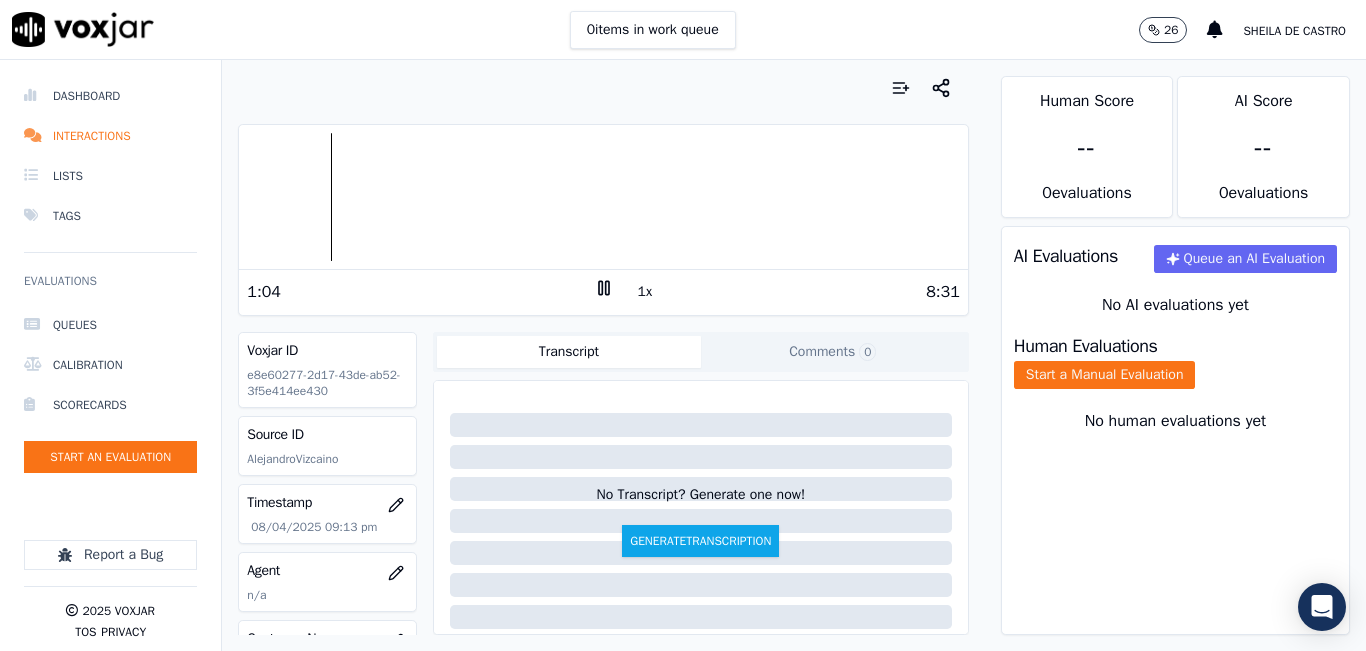 click on "Comments  0" 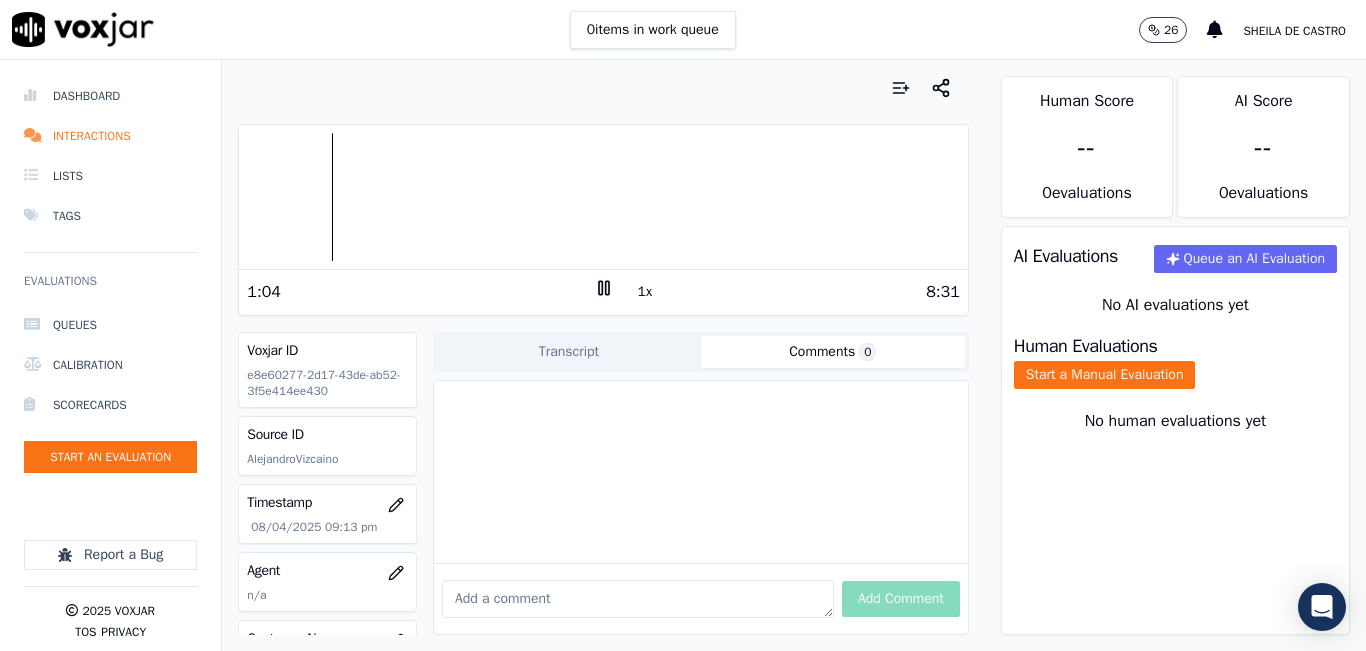 click at bounding box center (638, 599) 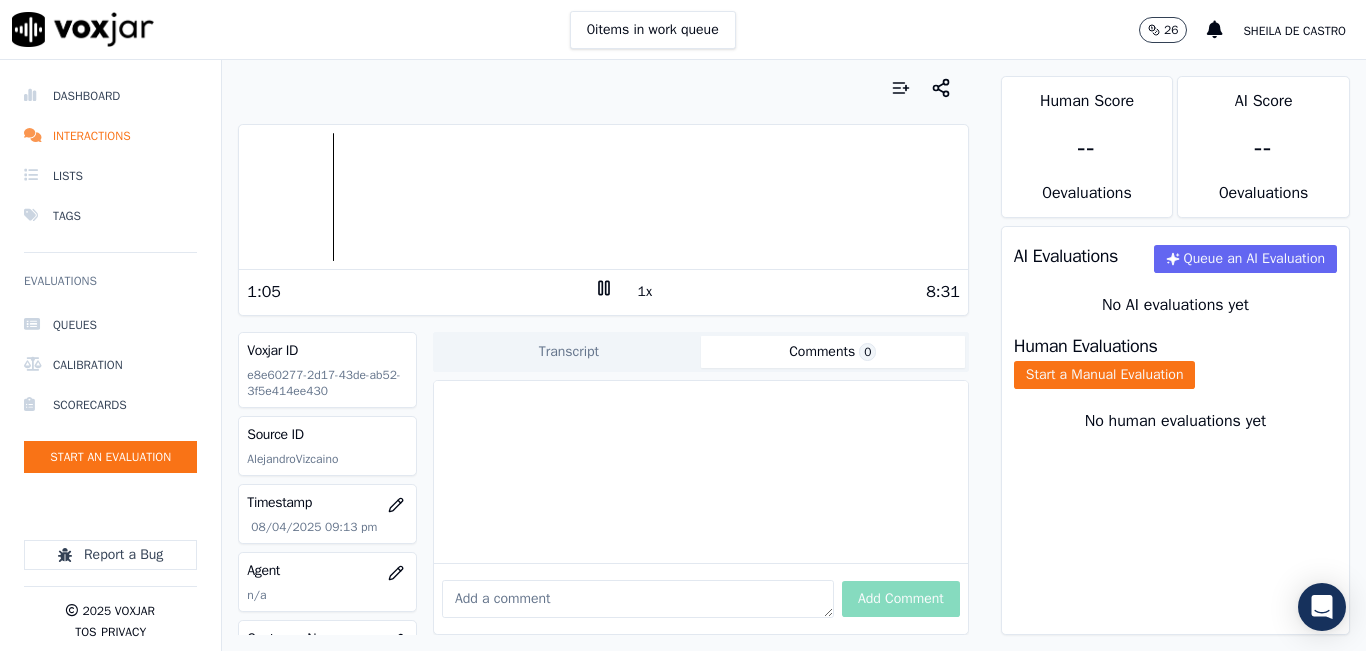 click at bounding box center (603, 197) 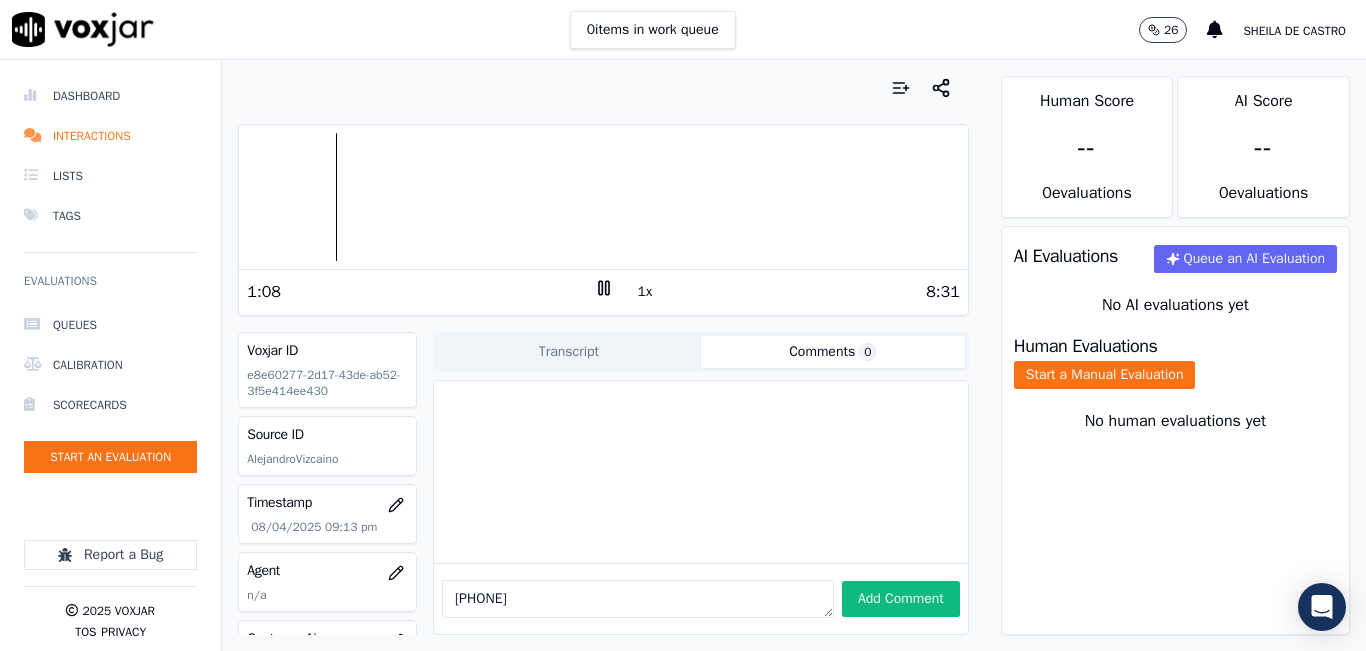 type on "[PHONE]" 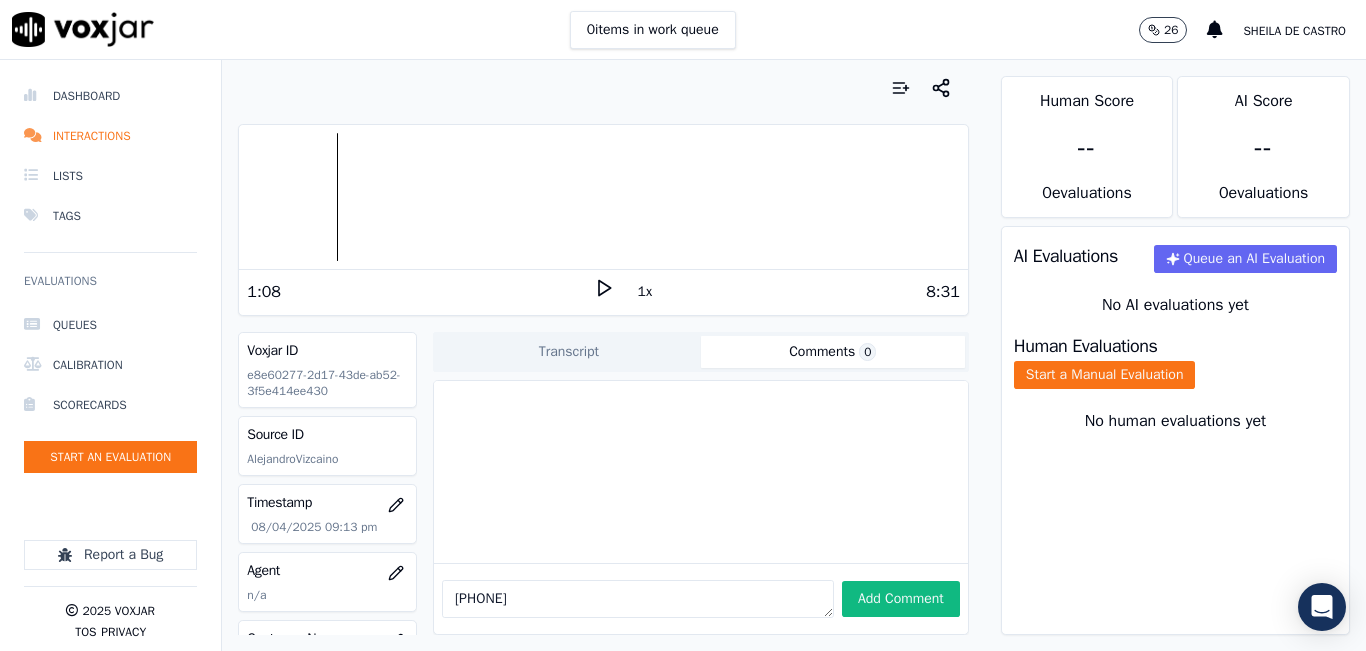 click on "[PHONE]" at bounding box center (638, 599) 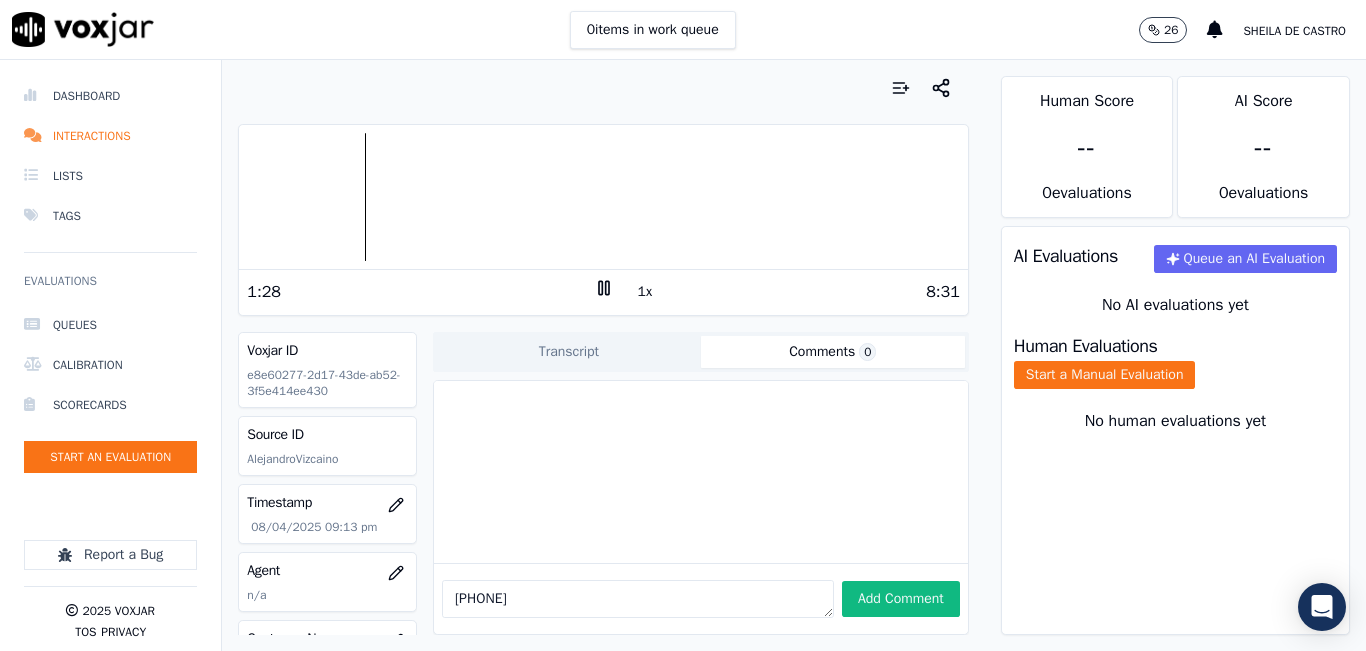 click 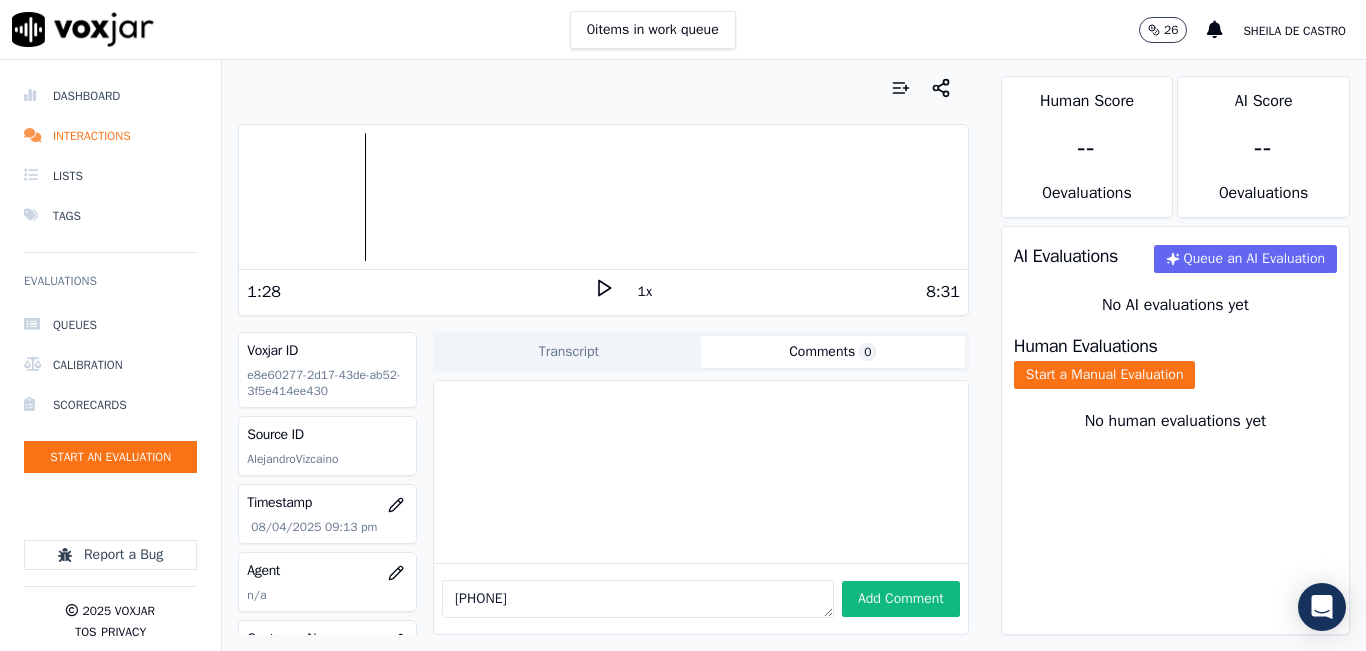 click 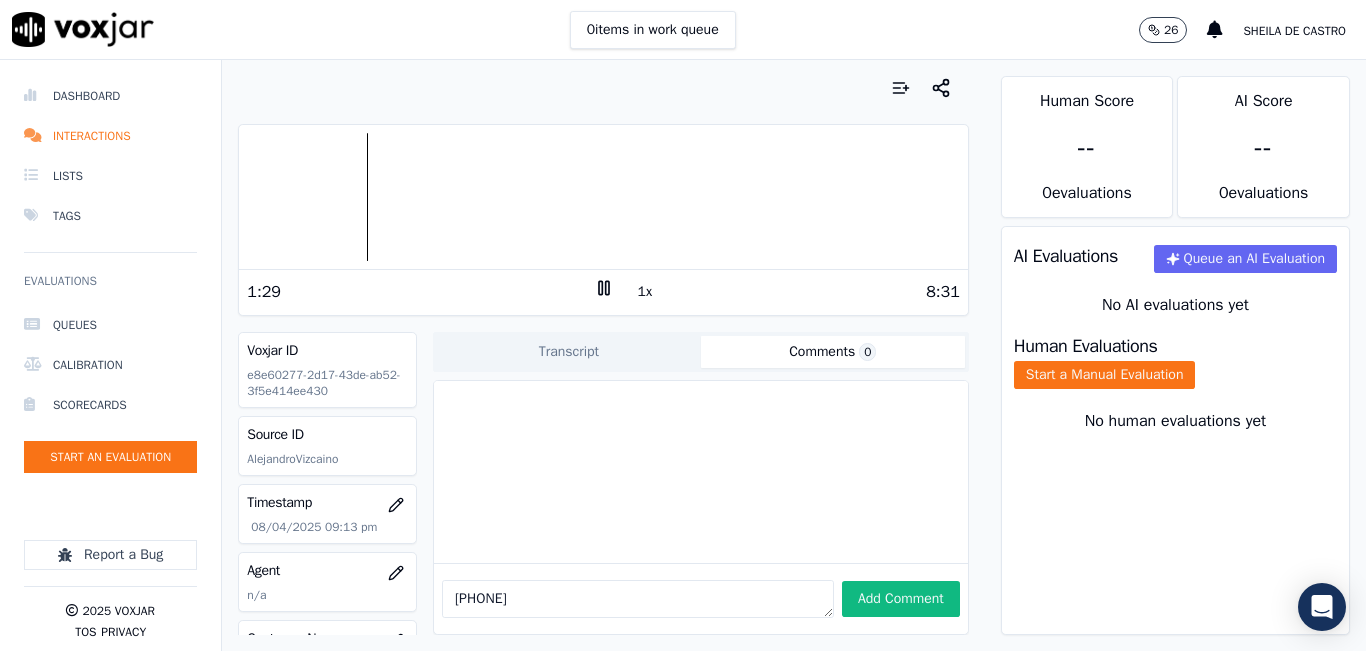 click 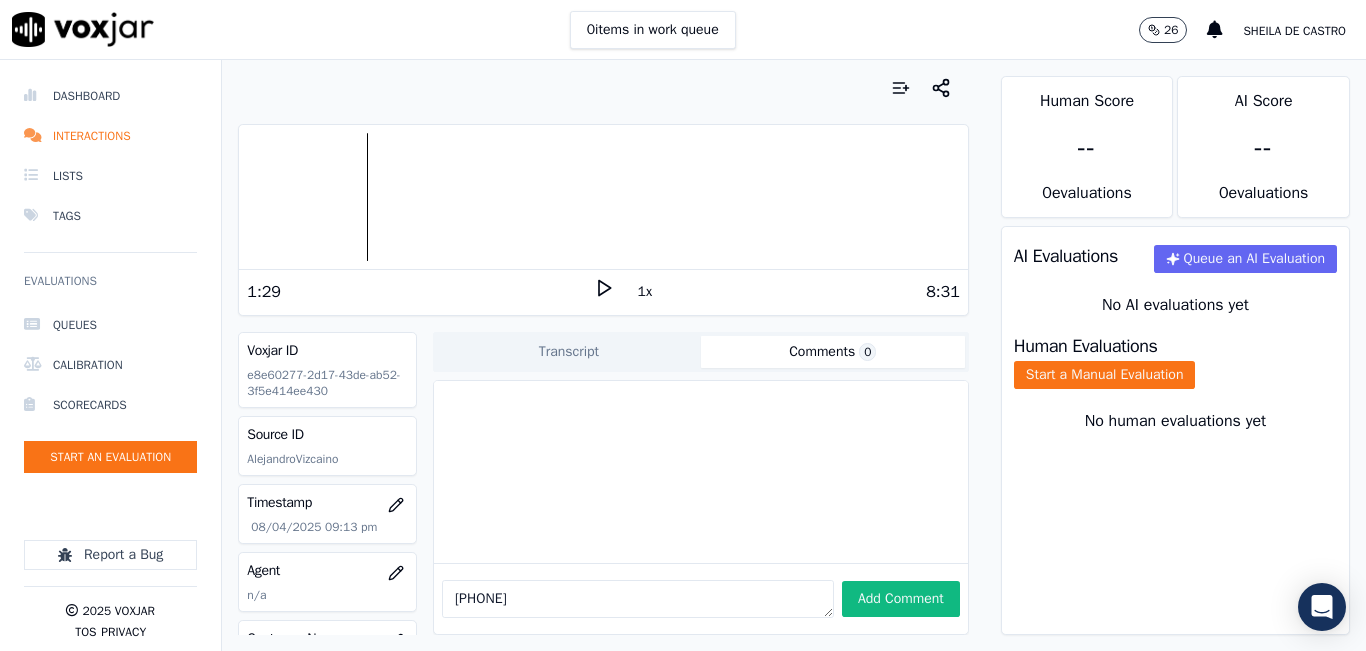 click 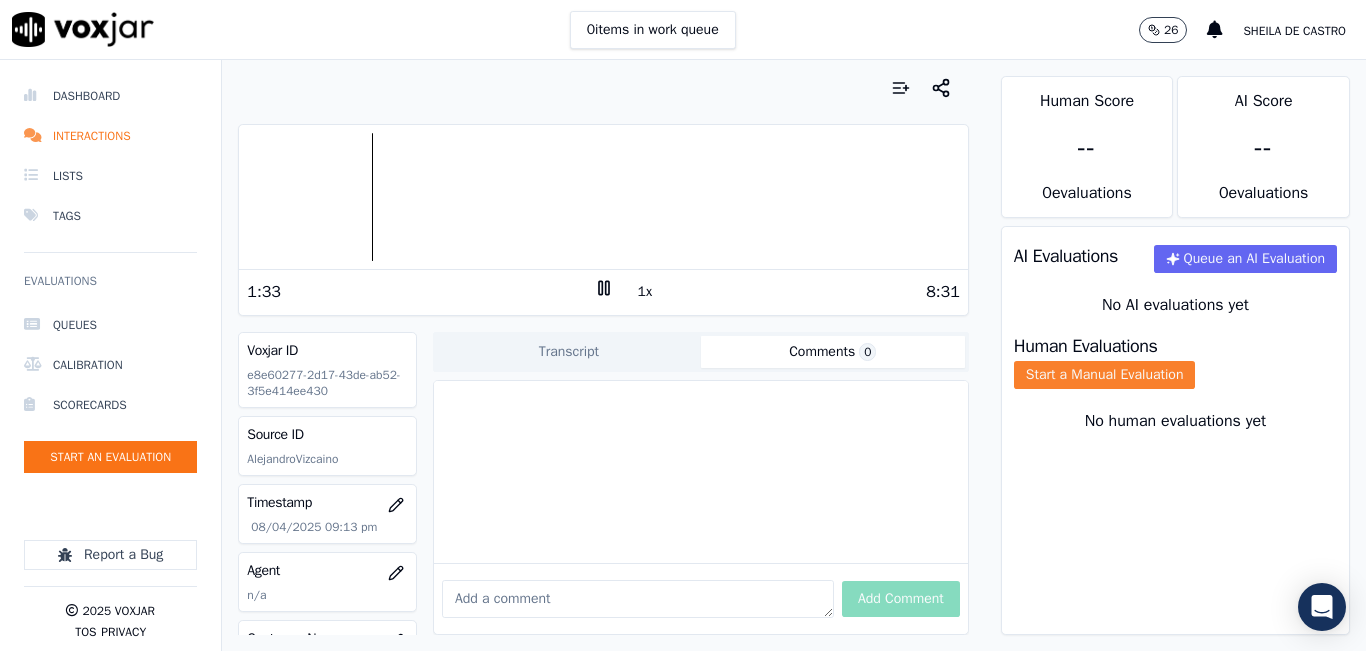 type 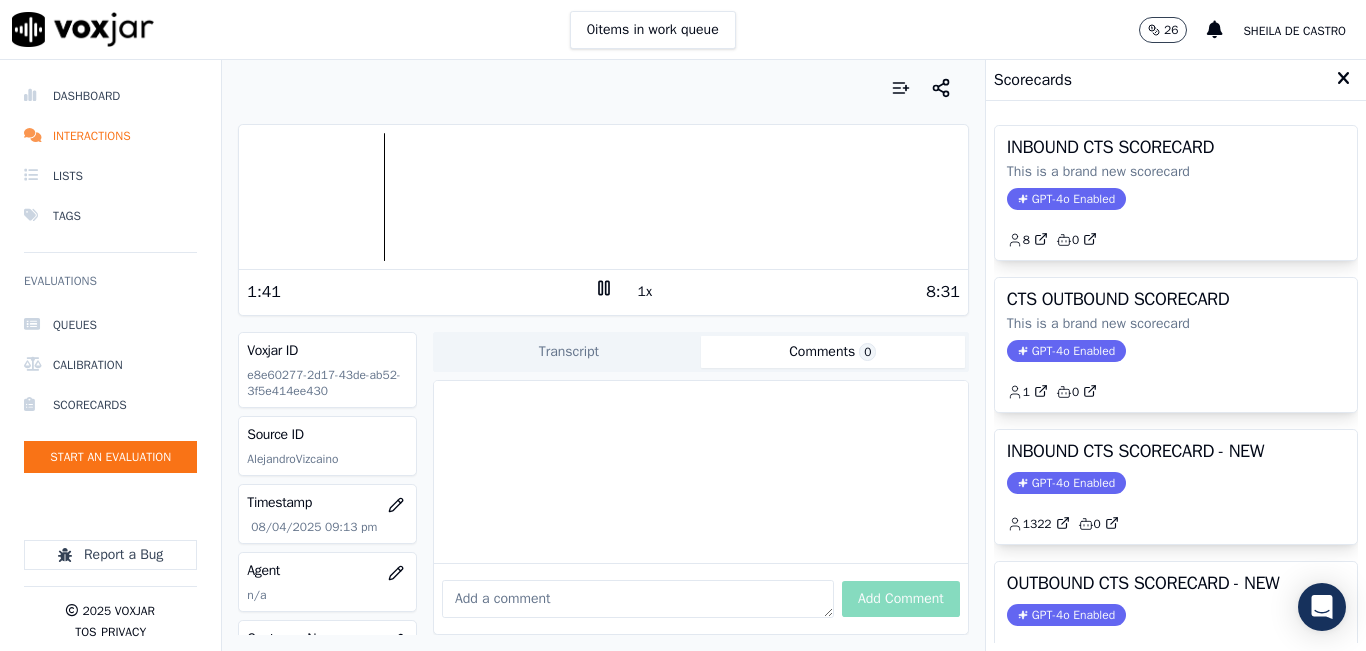 click 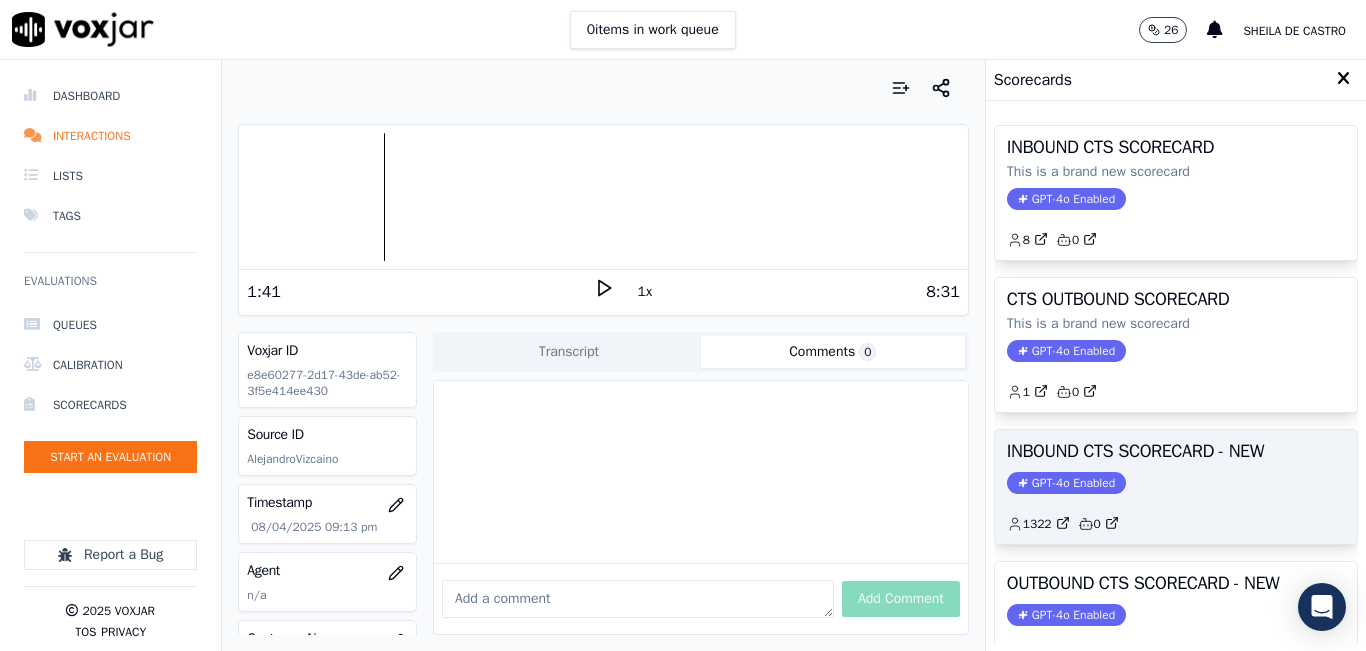 click on "INBOUND CTS SCORECARD - NEW        GPT-4o Enabled       1322         0" at bounding box center (1176, 487) 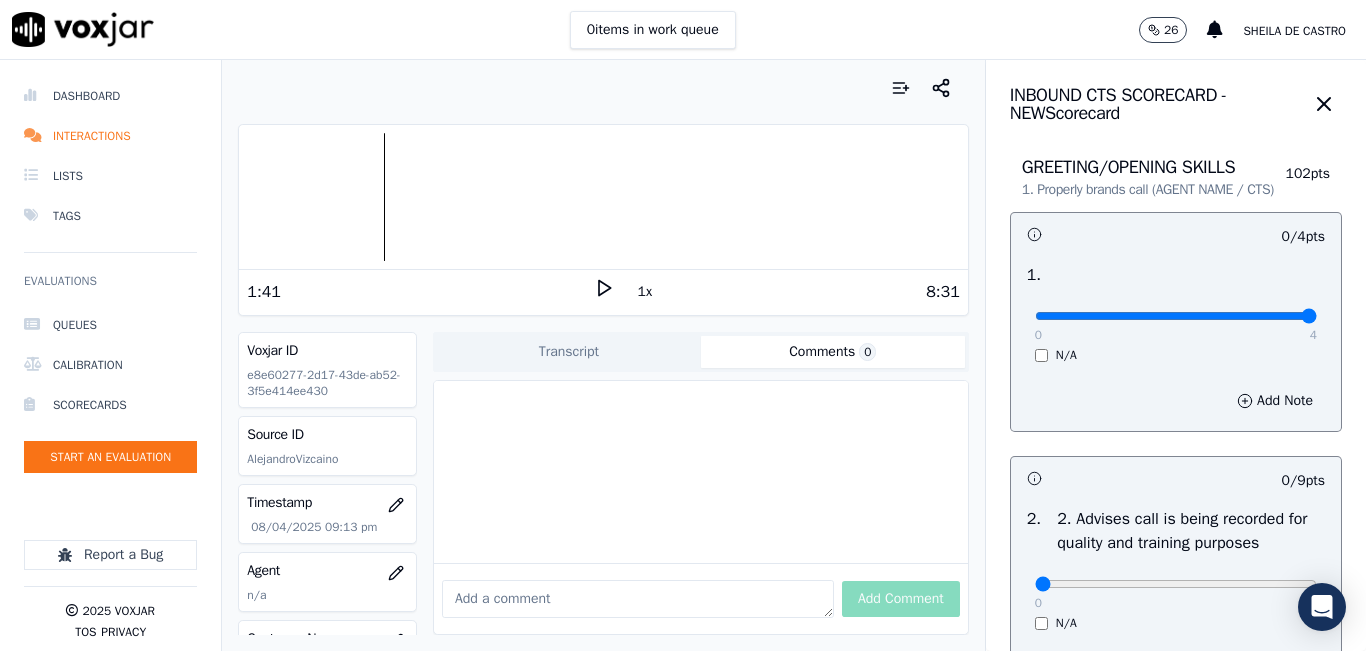 type on "4" 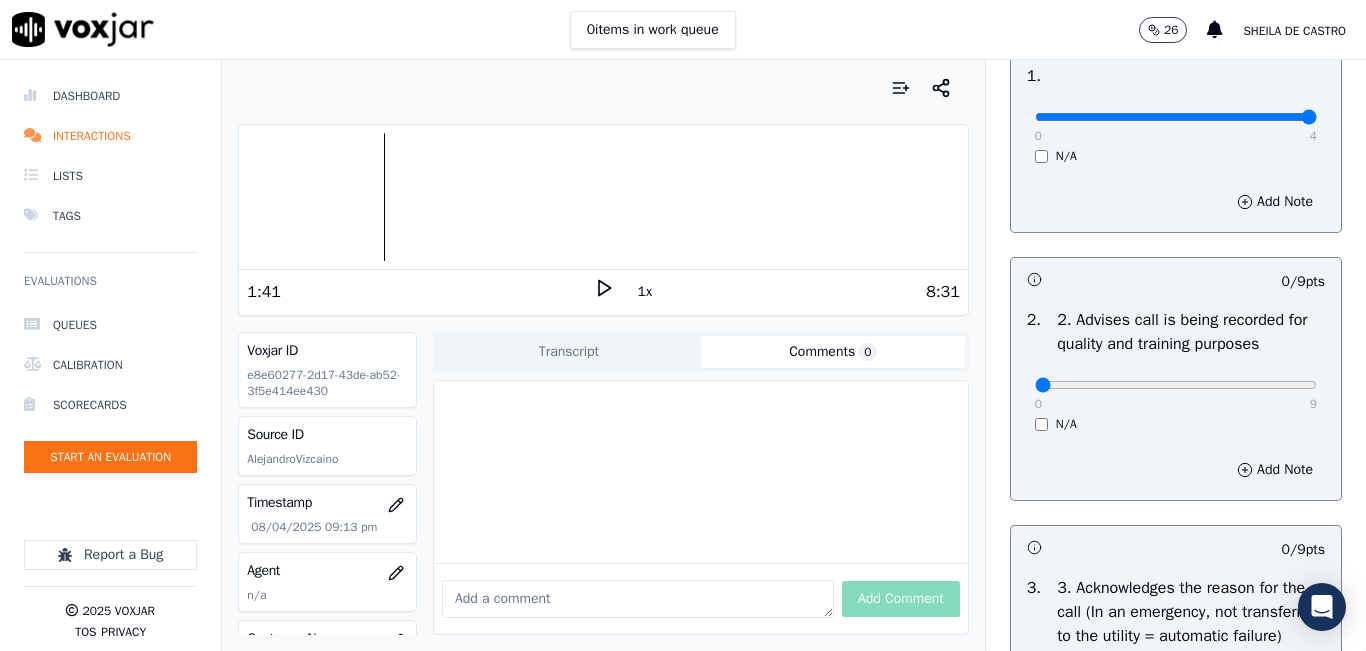 scroll, scrollTop: 200, scrollLeft: 0, axis: vertical 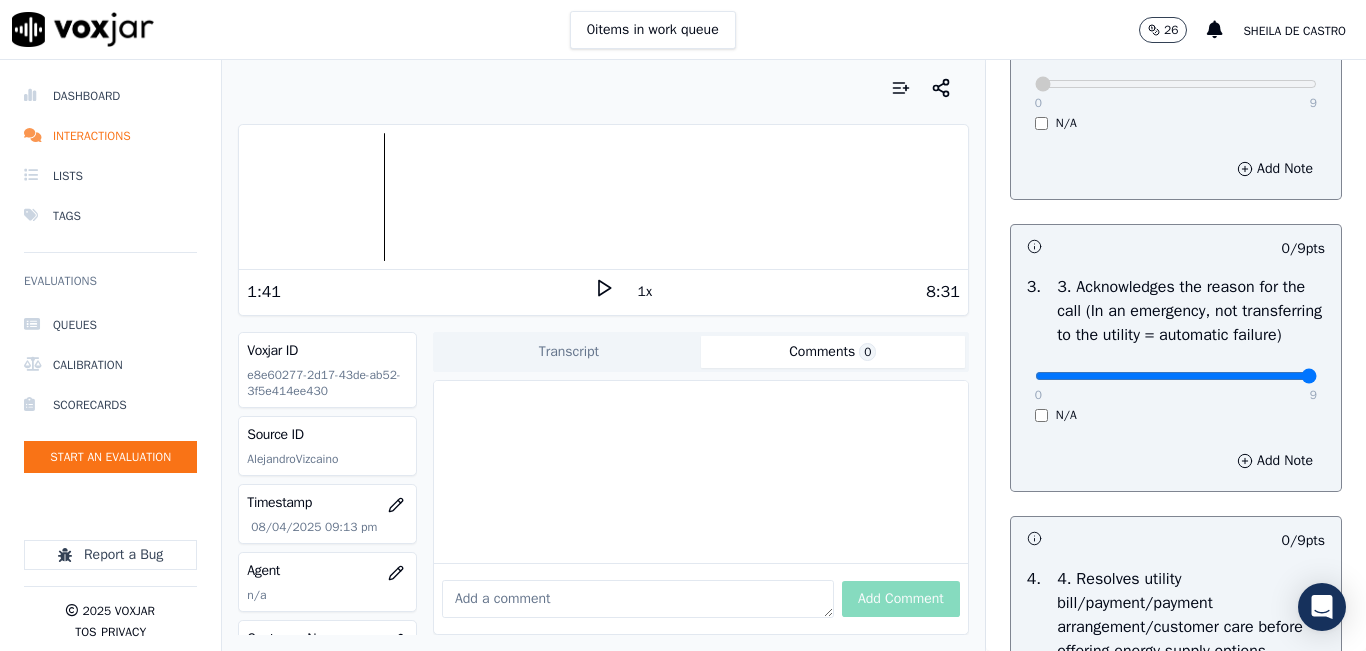 type on "9" 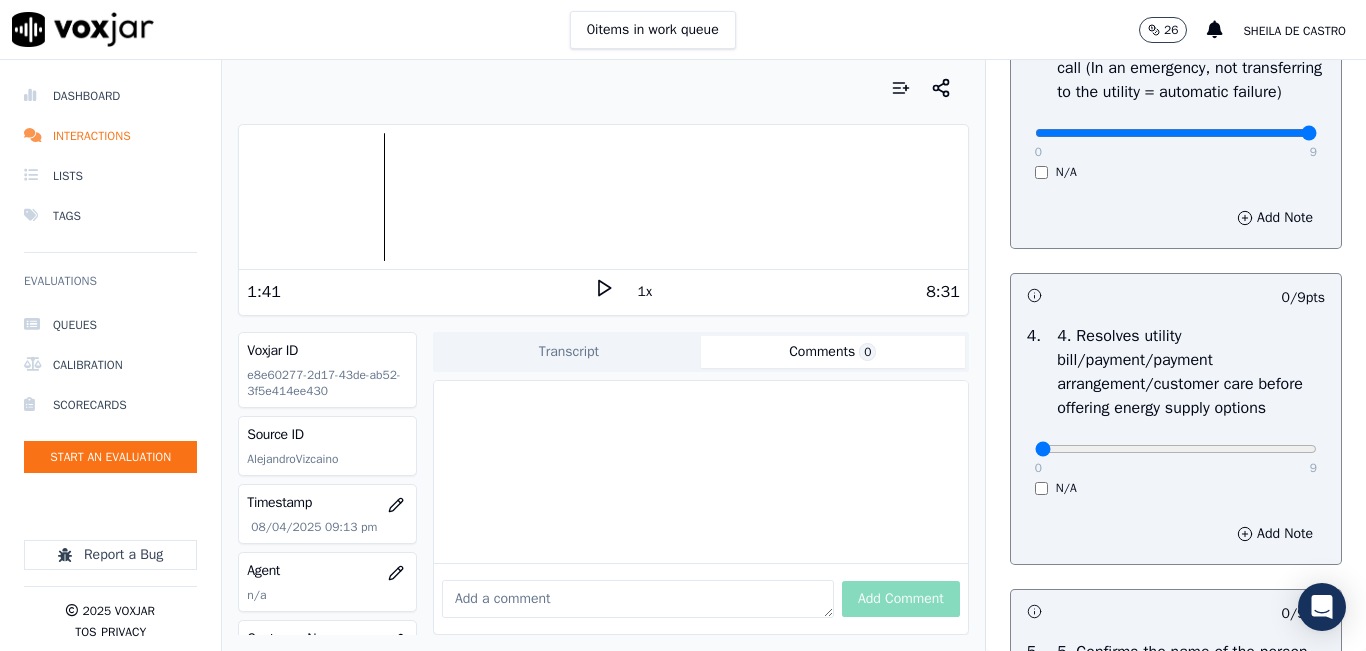 scroll, scrollTop: 800, scrollLeft: 0, axis: vertical 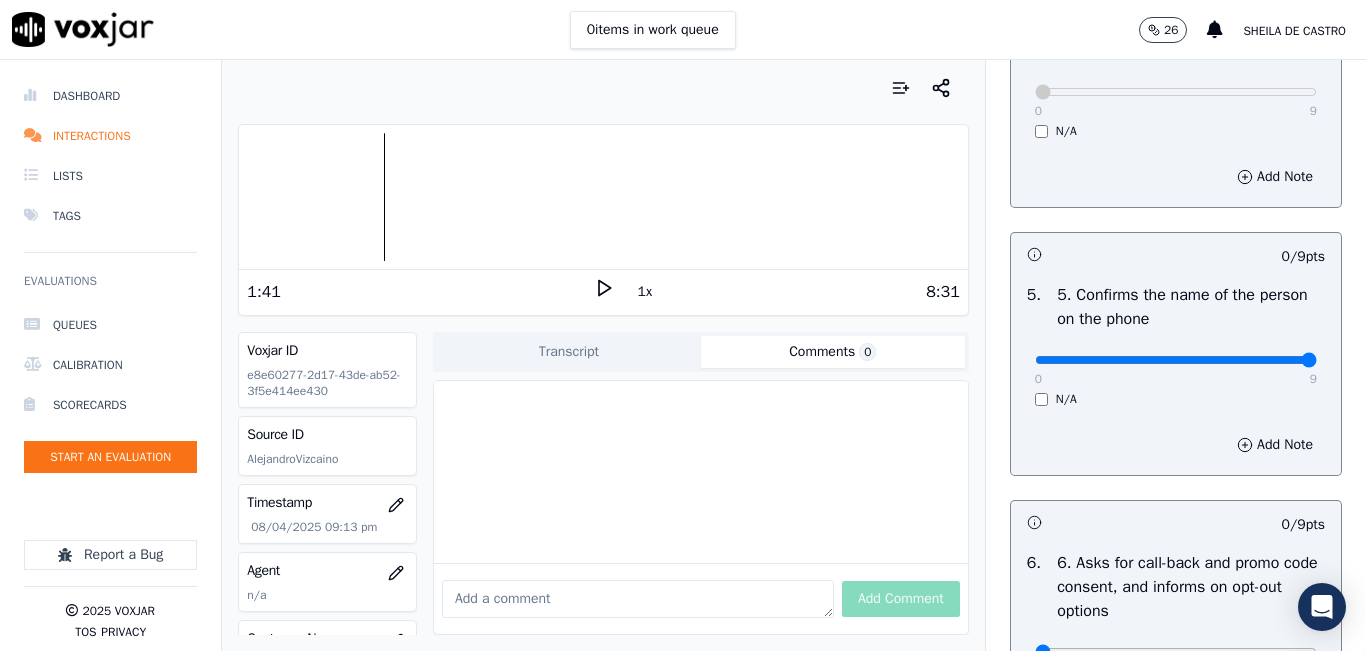 type on "9" 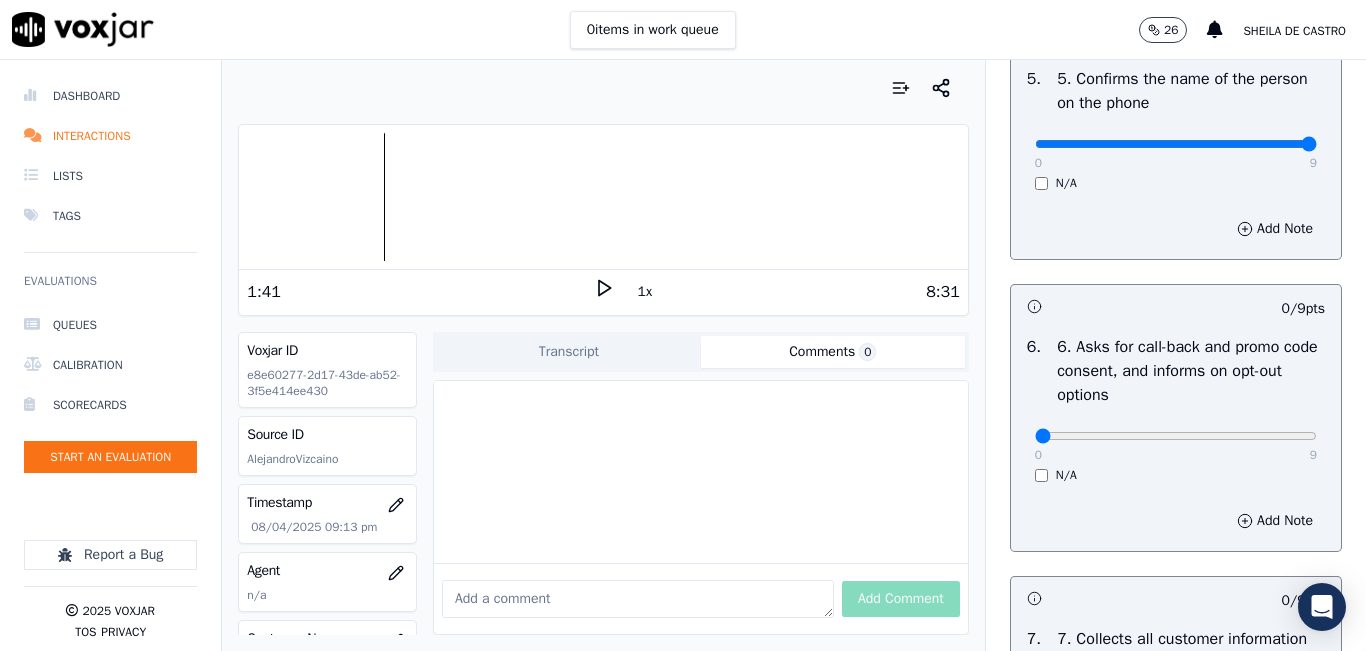 scroll, scrollTop: 1400, scrollLeft: 0, axis: vertical 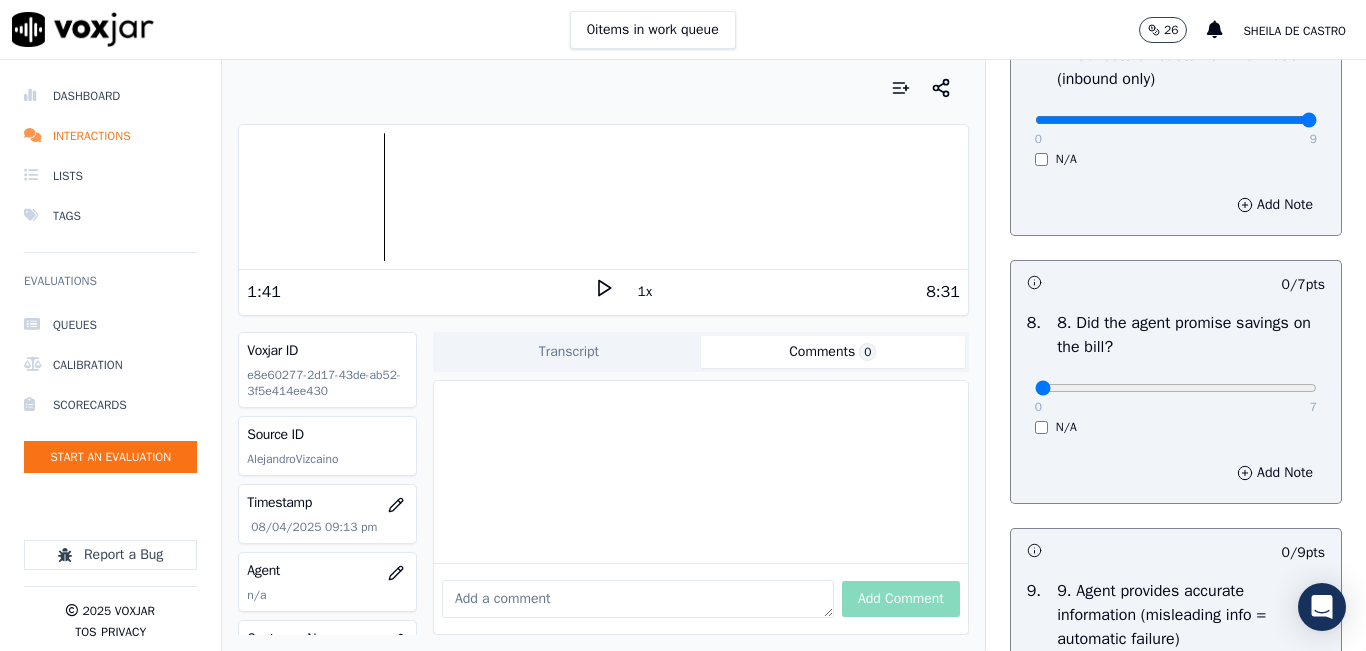 type on "9" 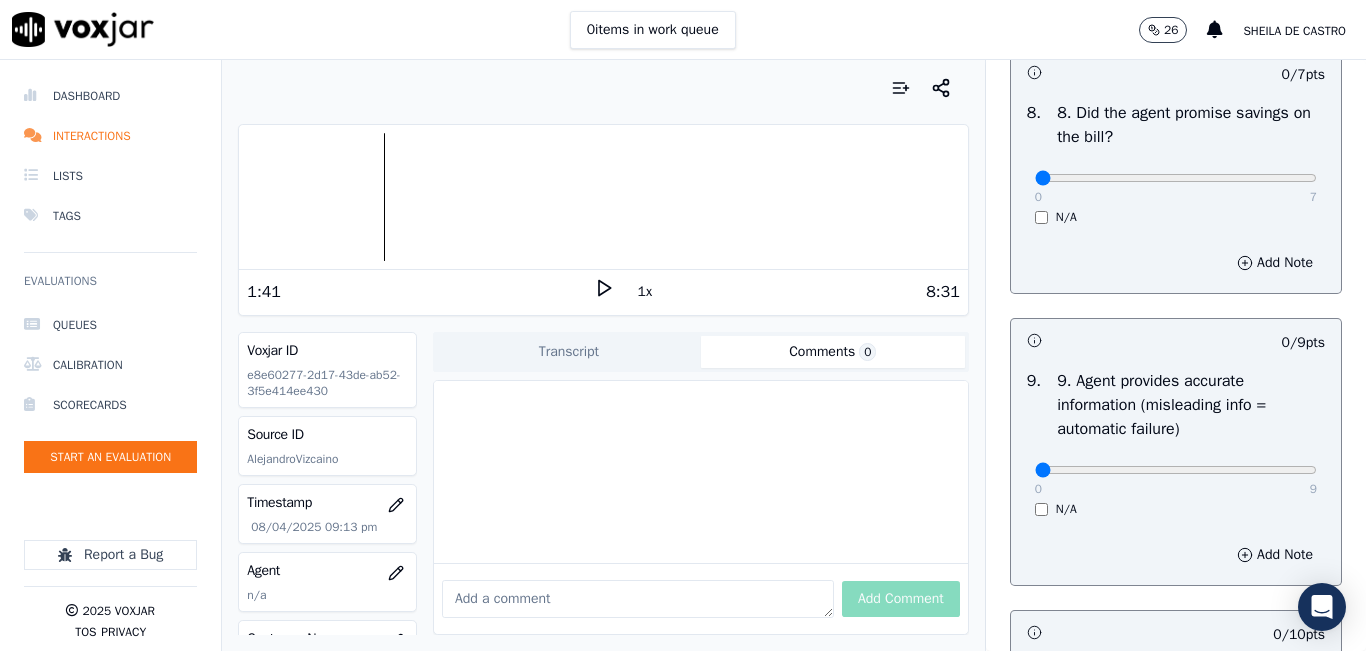 scroll, scrollTop: 2200, scrollLeft: 0, axis: vertical 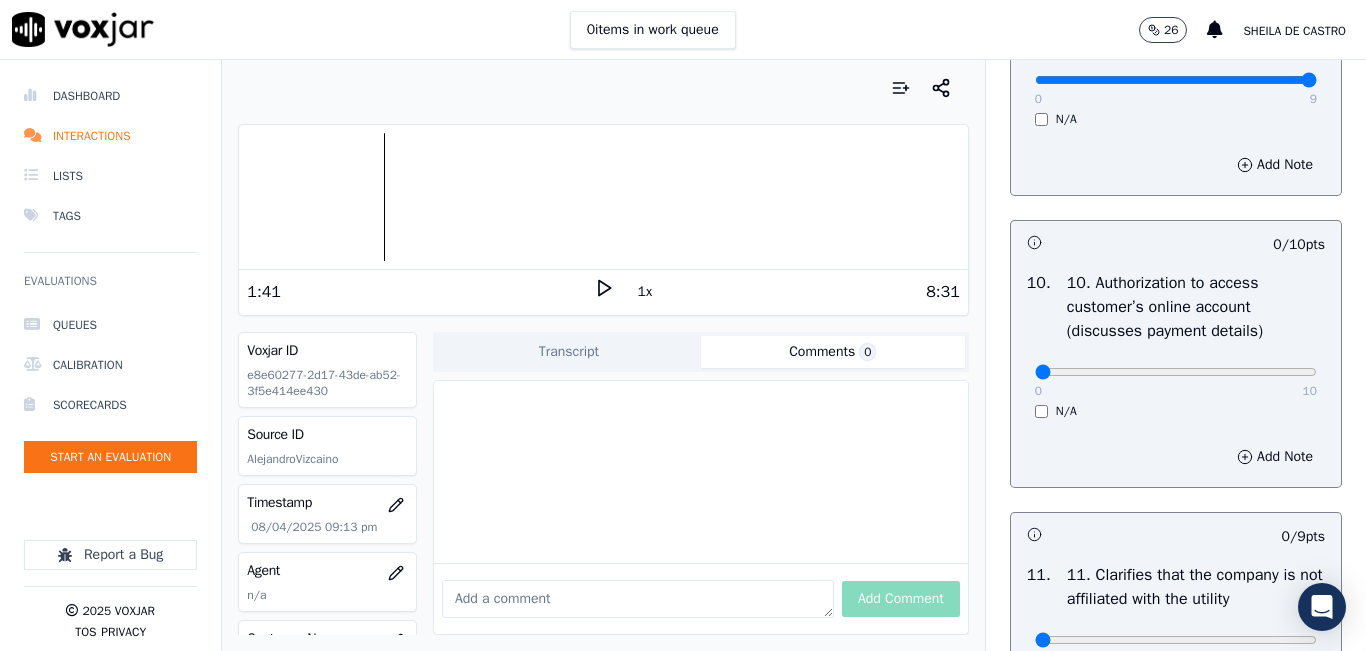 type on "9" 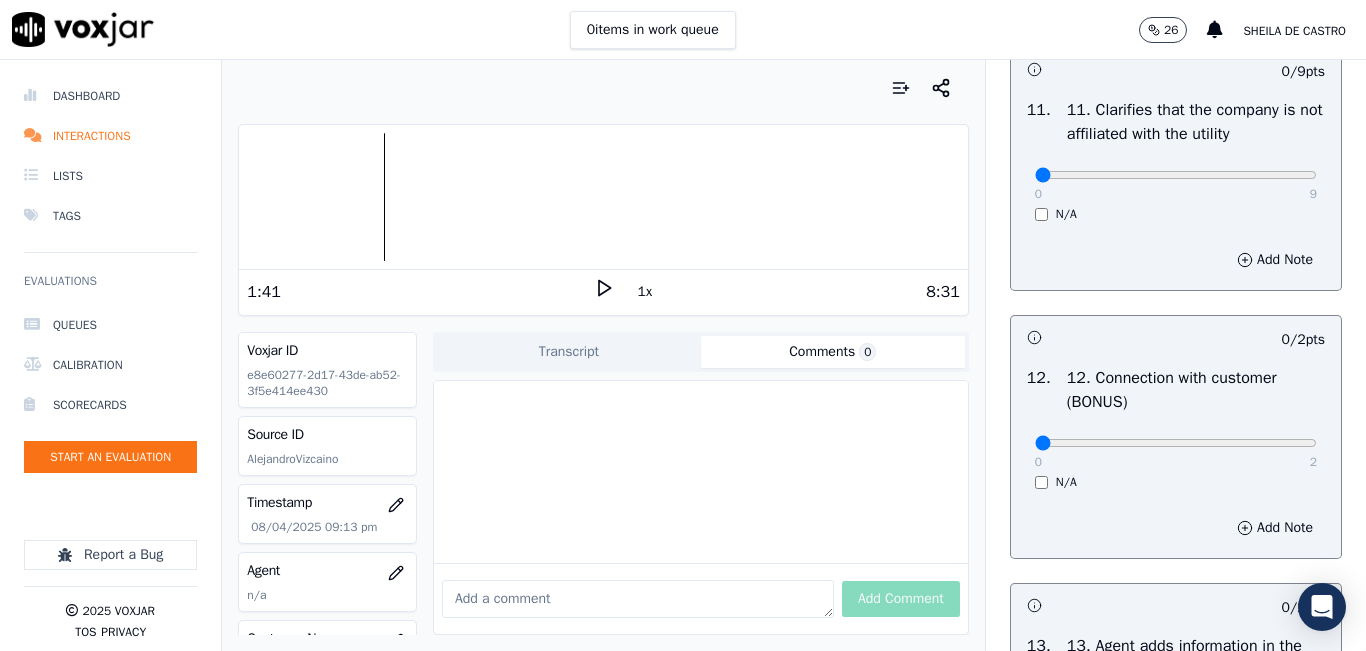scroll, scrollTop: 3000, scrollLeft: 0, axis: vertical 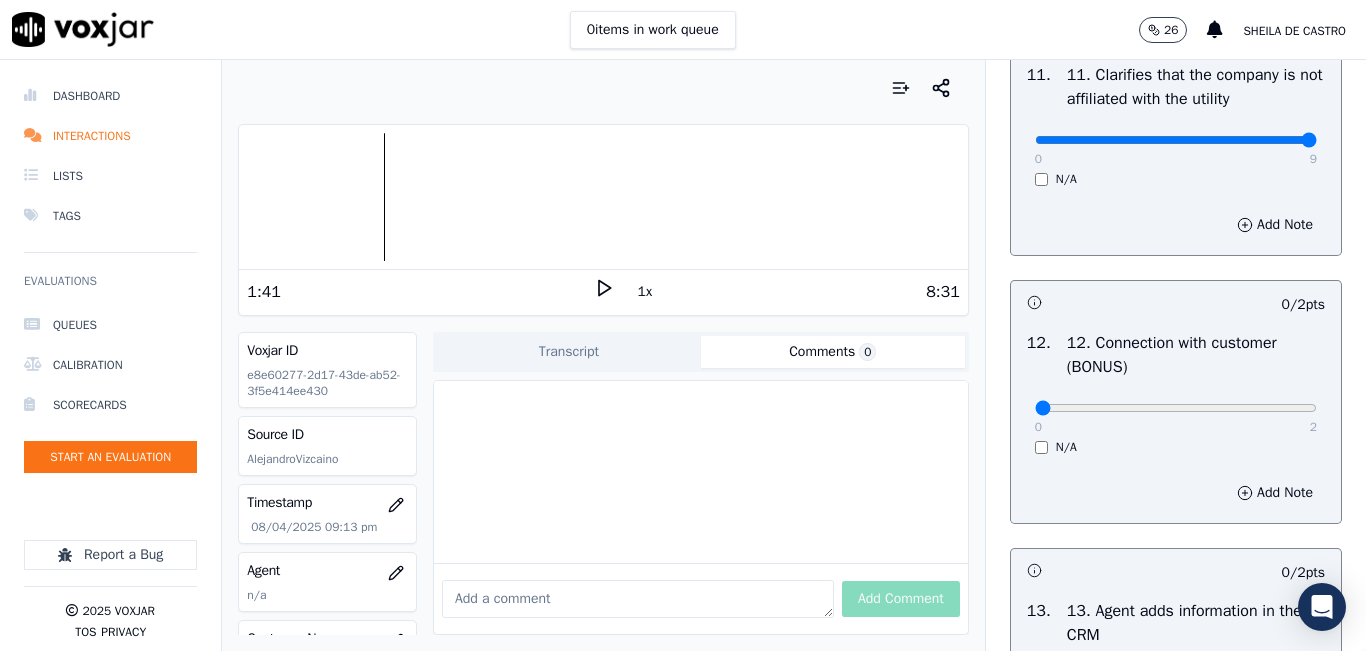 type on "9" 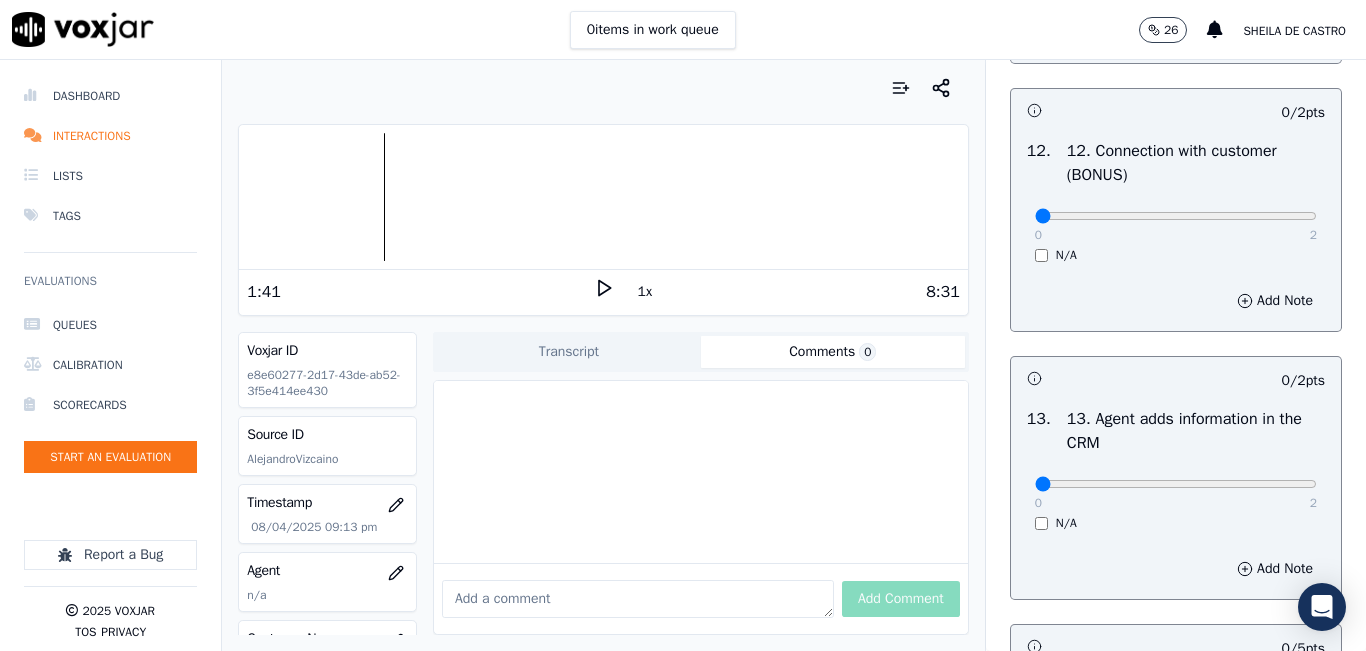 scroll, scrollTop: 3200, scrollLeft: 0, axis: vertical 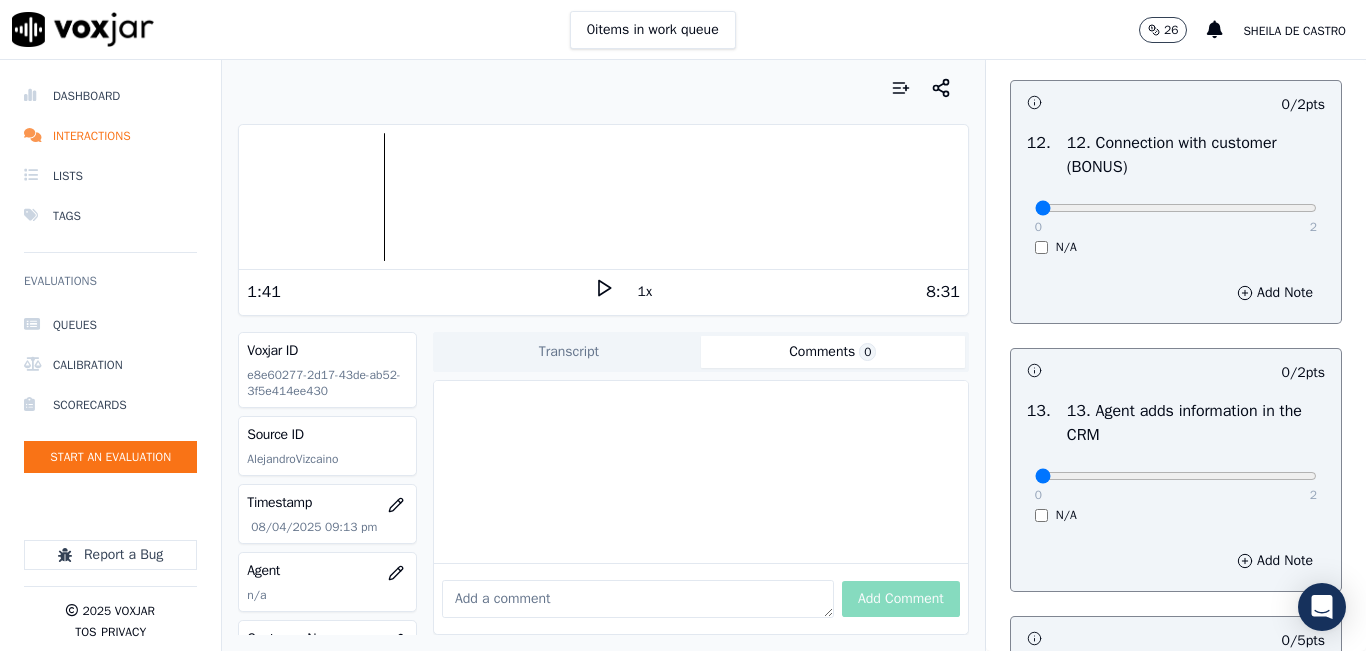 click on "0   2" at bounding box center [1176, 207] 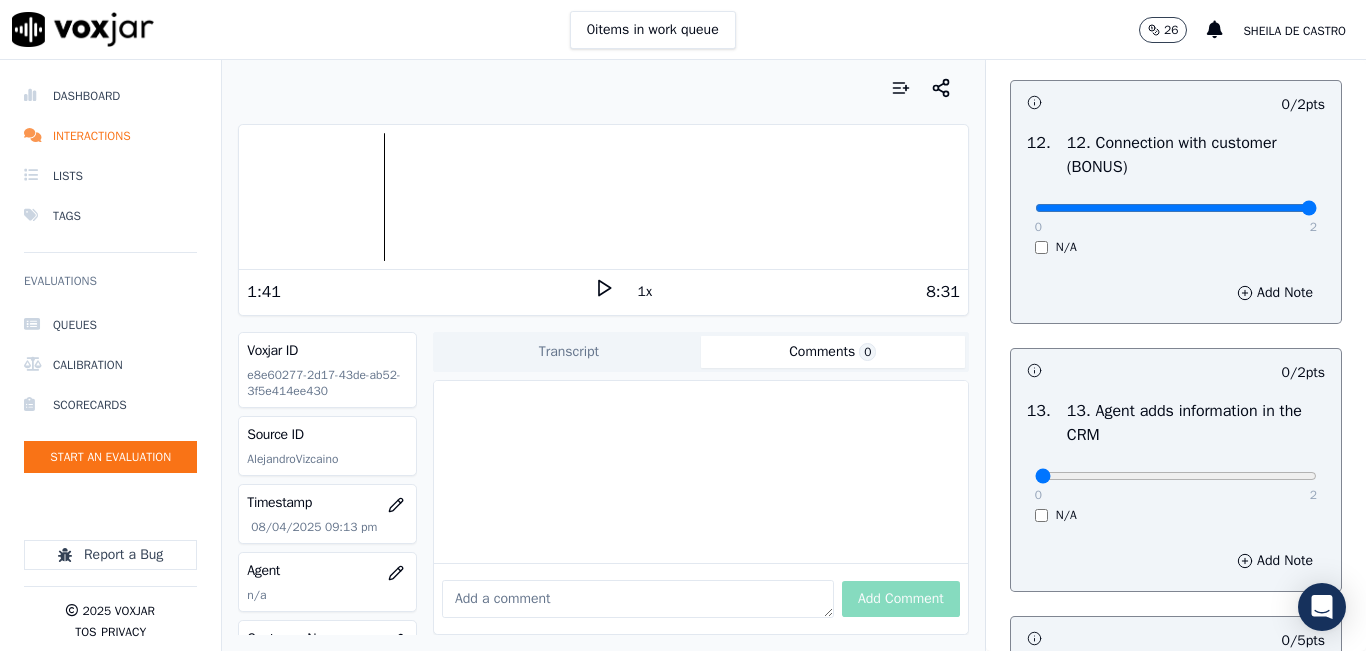 type on "2" 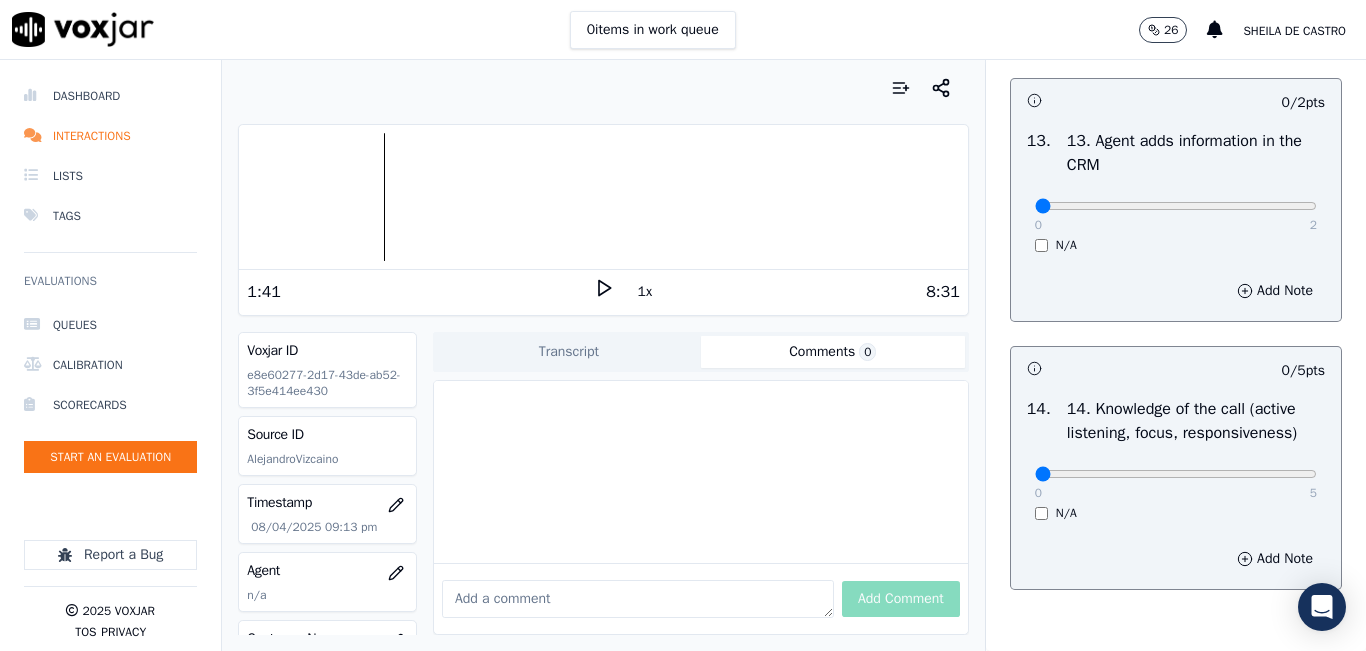scroll, scrollTop: 3500, scrollLeft: 0, axis: vertical 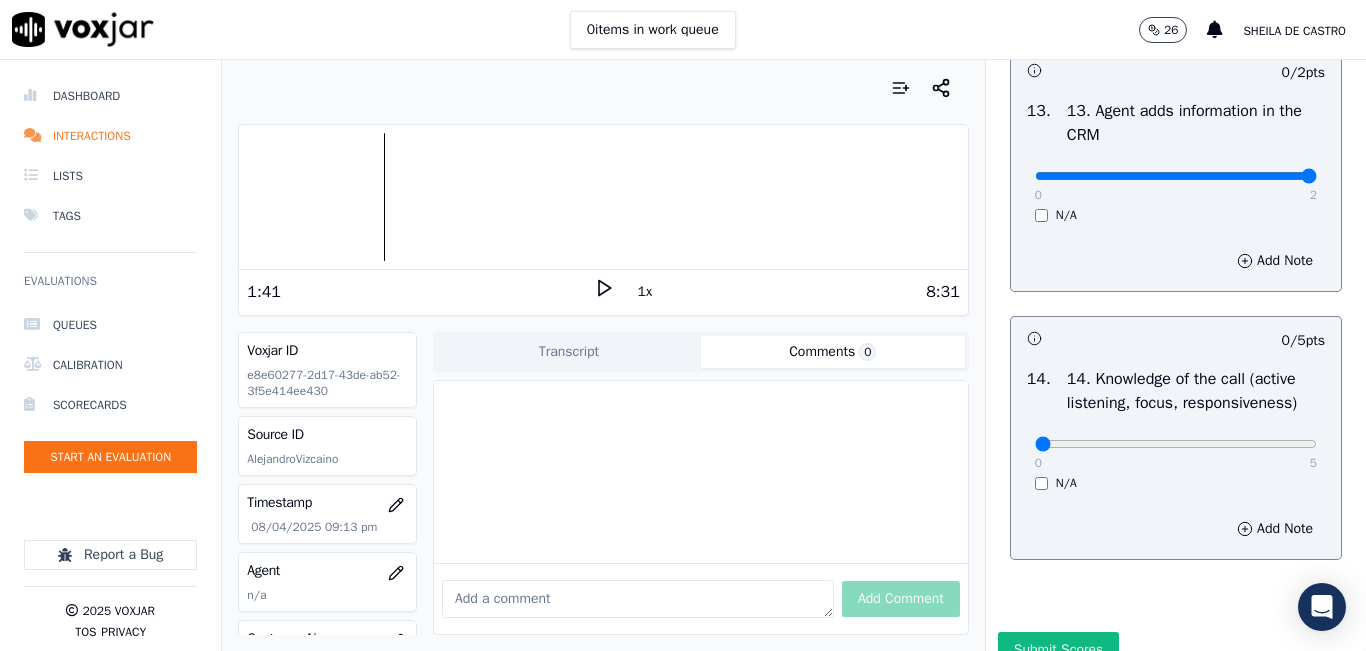 type on "2" 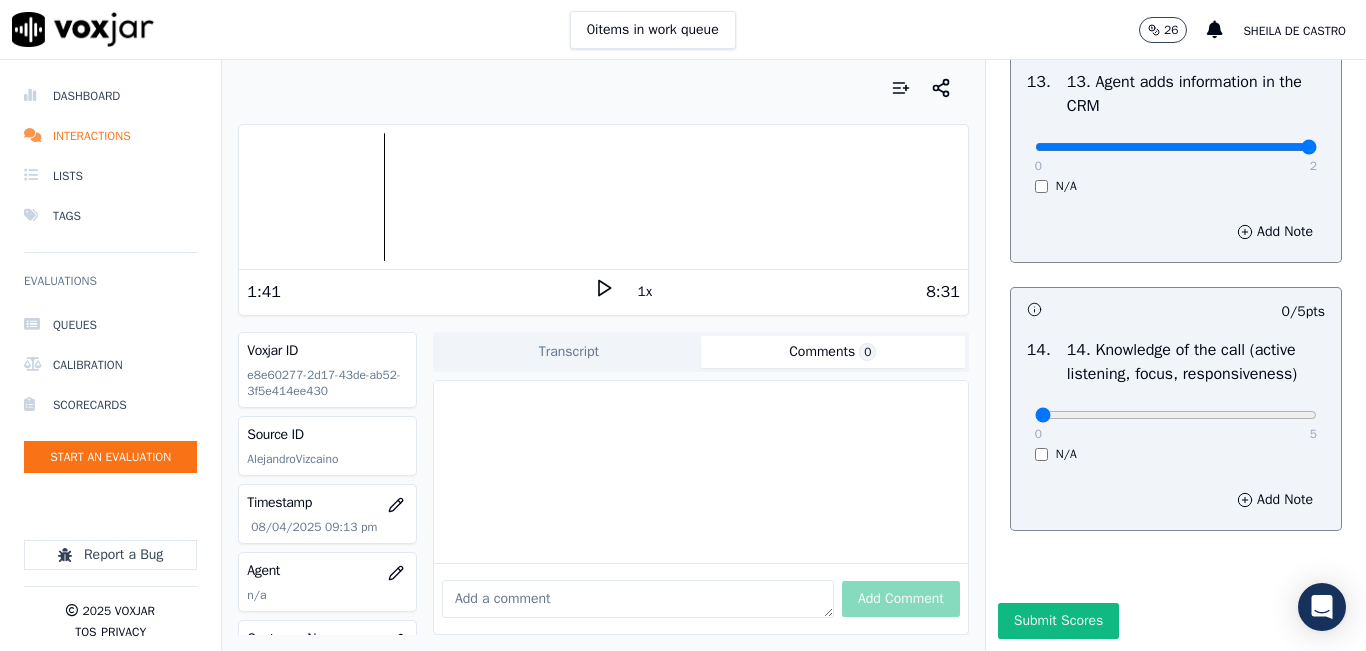 scroll, scrollTop: 3642, scrollLeft: 0, axis: vertical 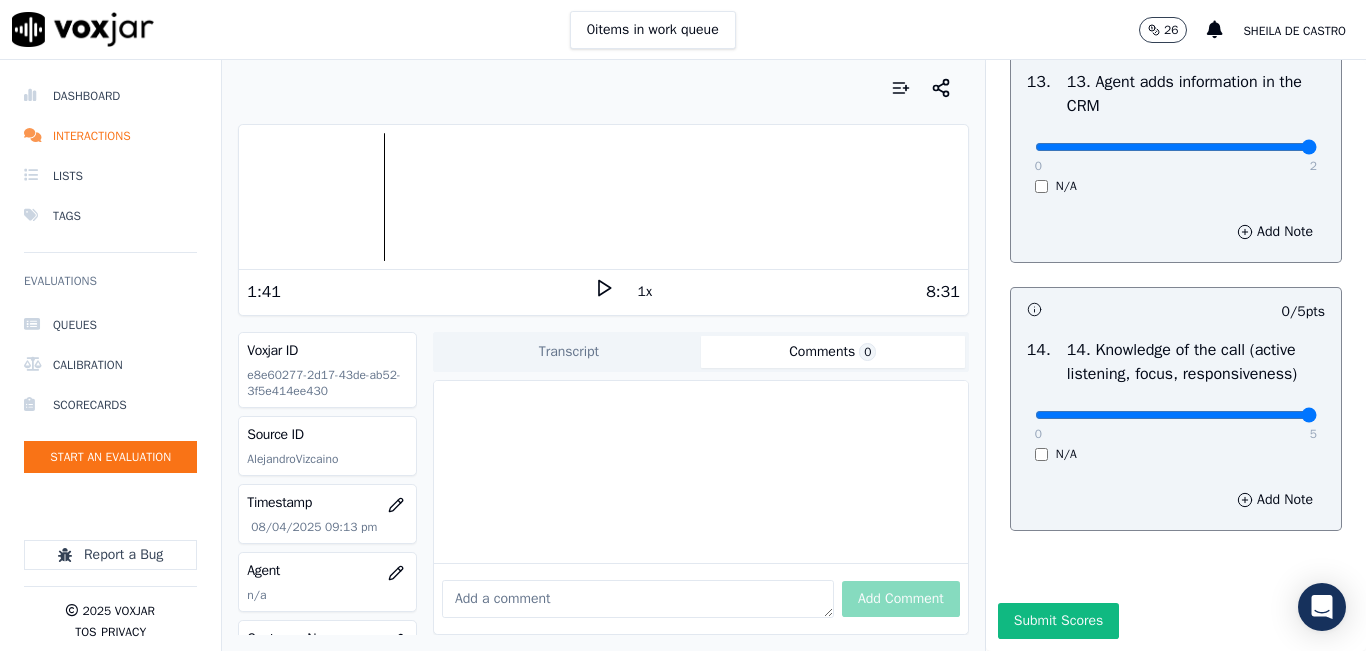 type on "5" 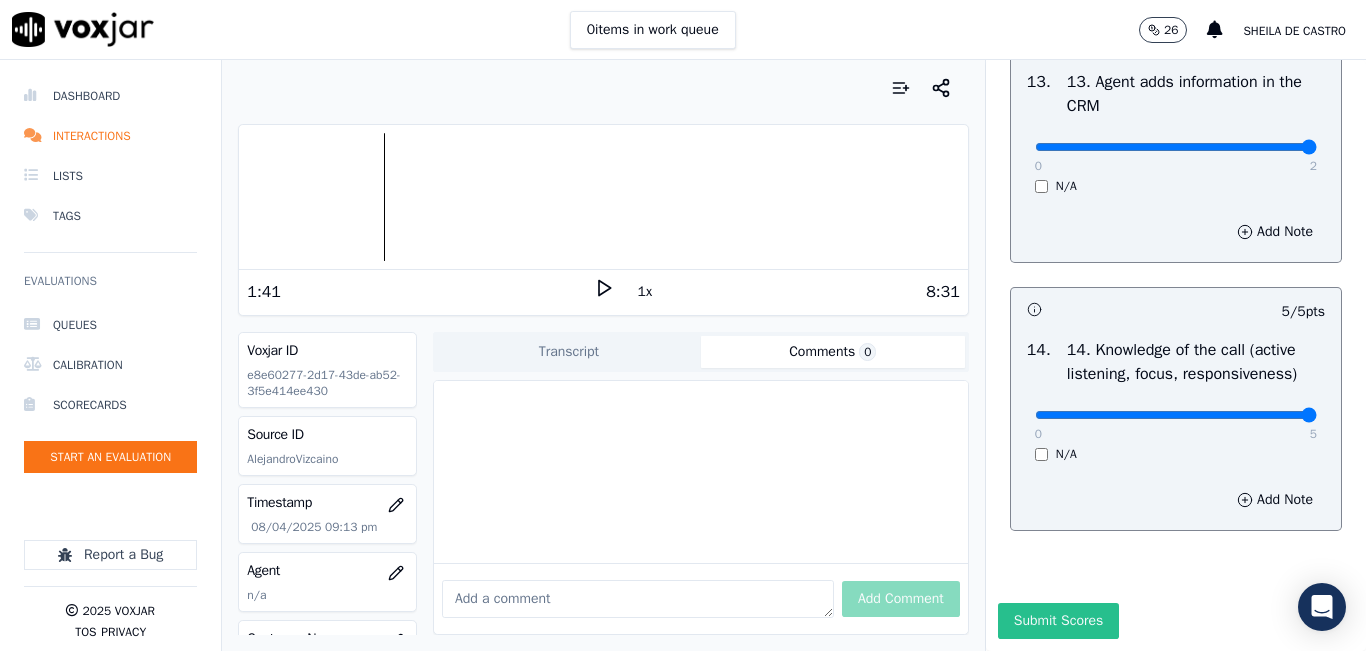 click on "Submit Scores" at bounding box center (1058, 621) 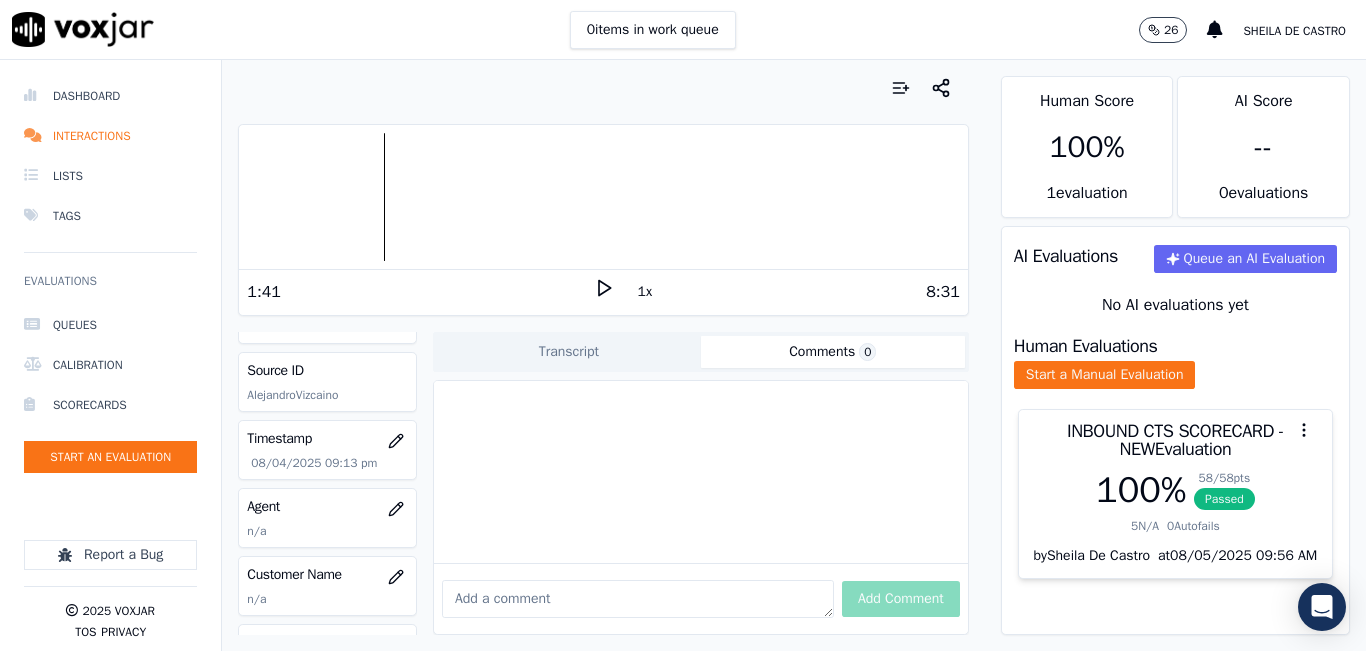 scroll, scrollTop: 100, scrollLeft: 0, axis: vertical 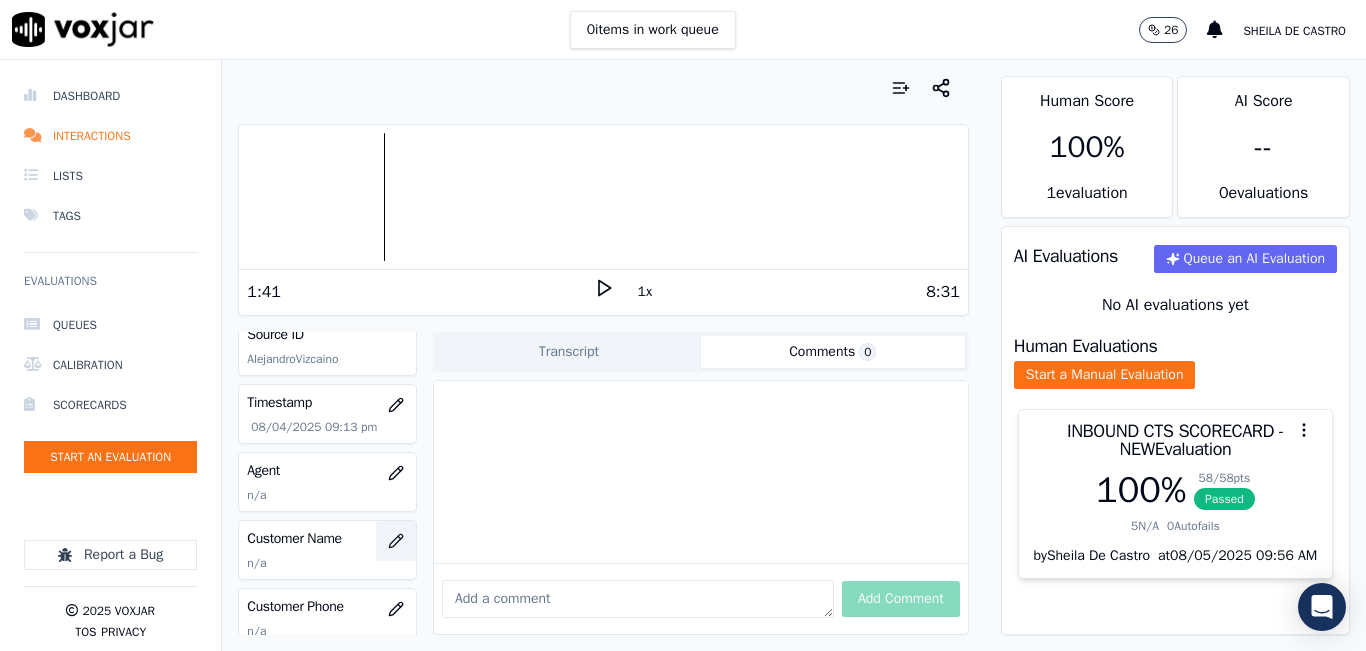click at bounding box center (396, 541) 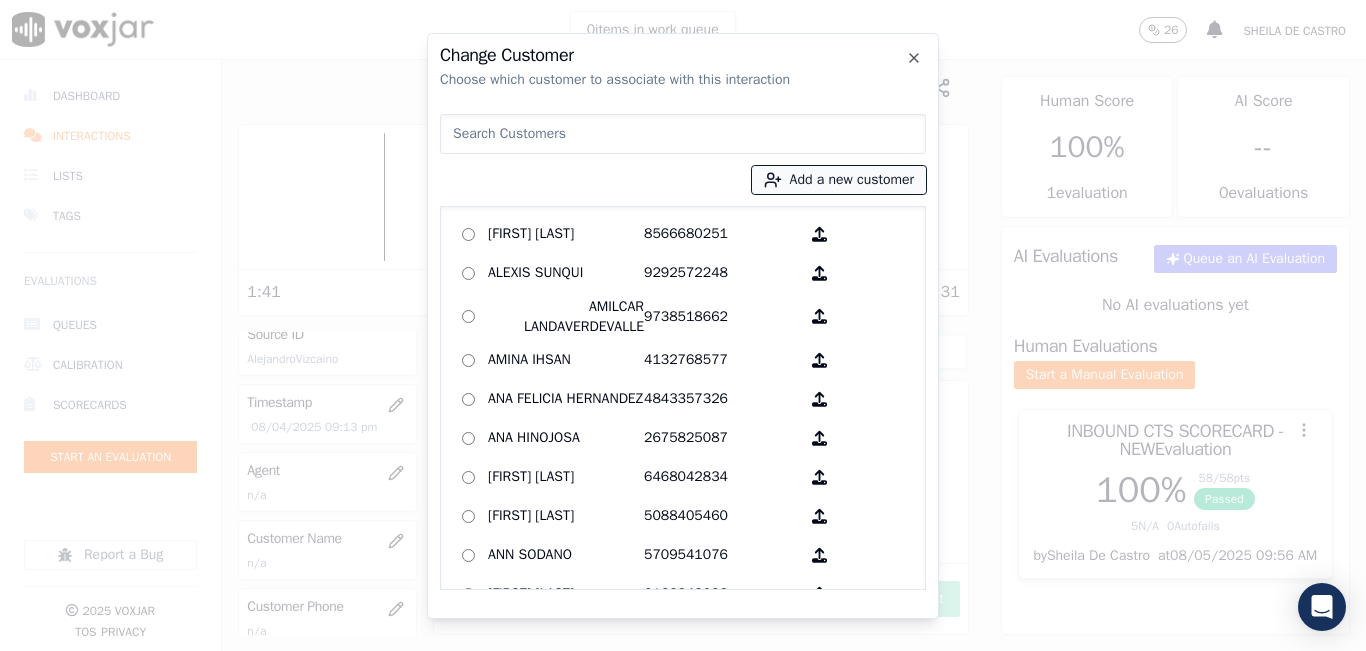 click on "Add a new customer" at bounding box center [839, 180] 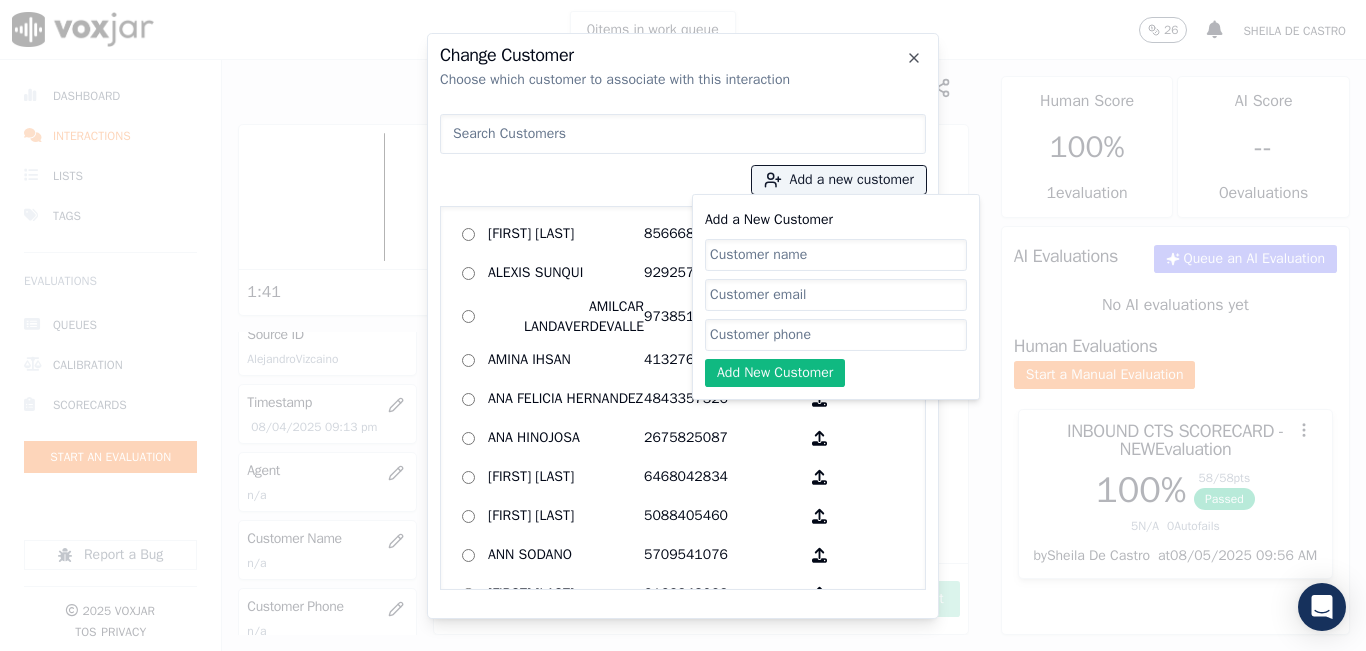 drag, startPoint x: 845, startPoint y: 240, endPoint x: 843, endPoint y: 254, distance: 14.142136 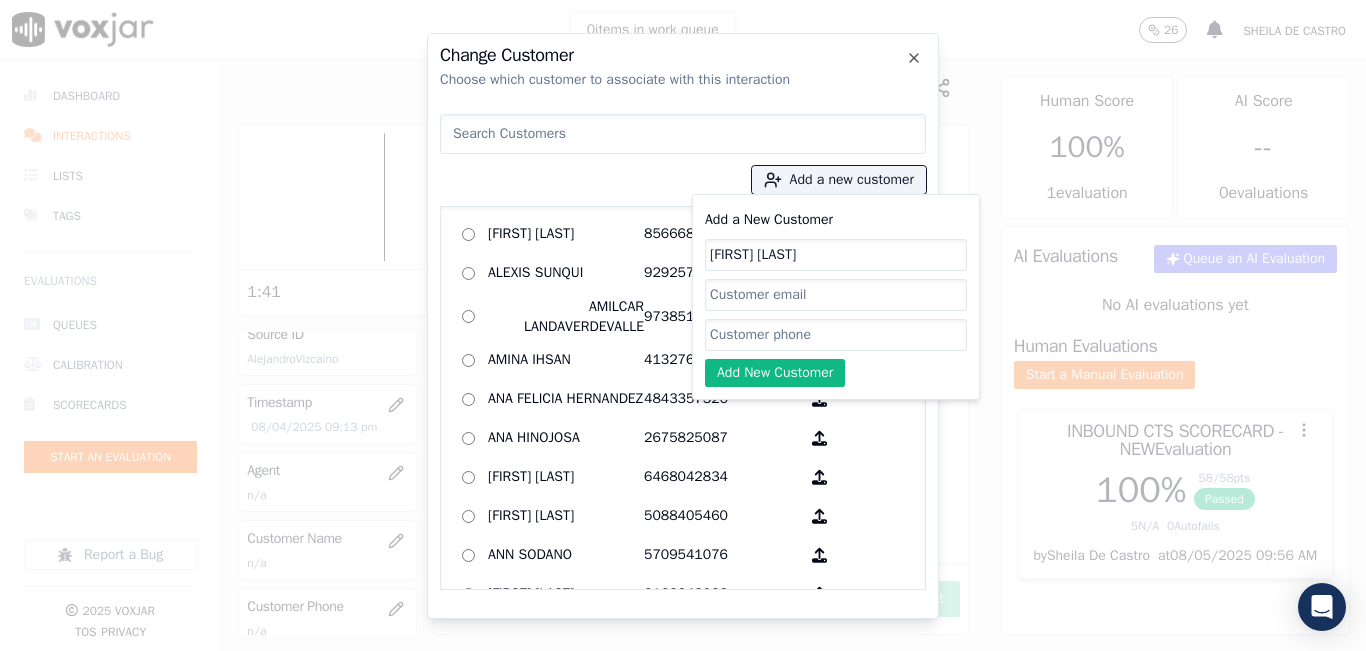 type on "Ramon Bernard" 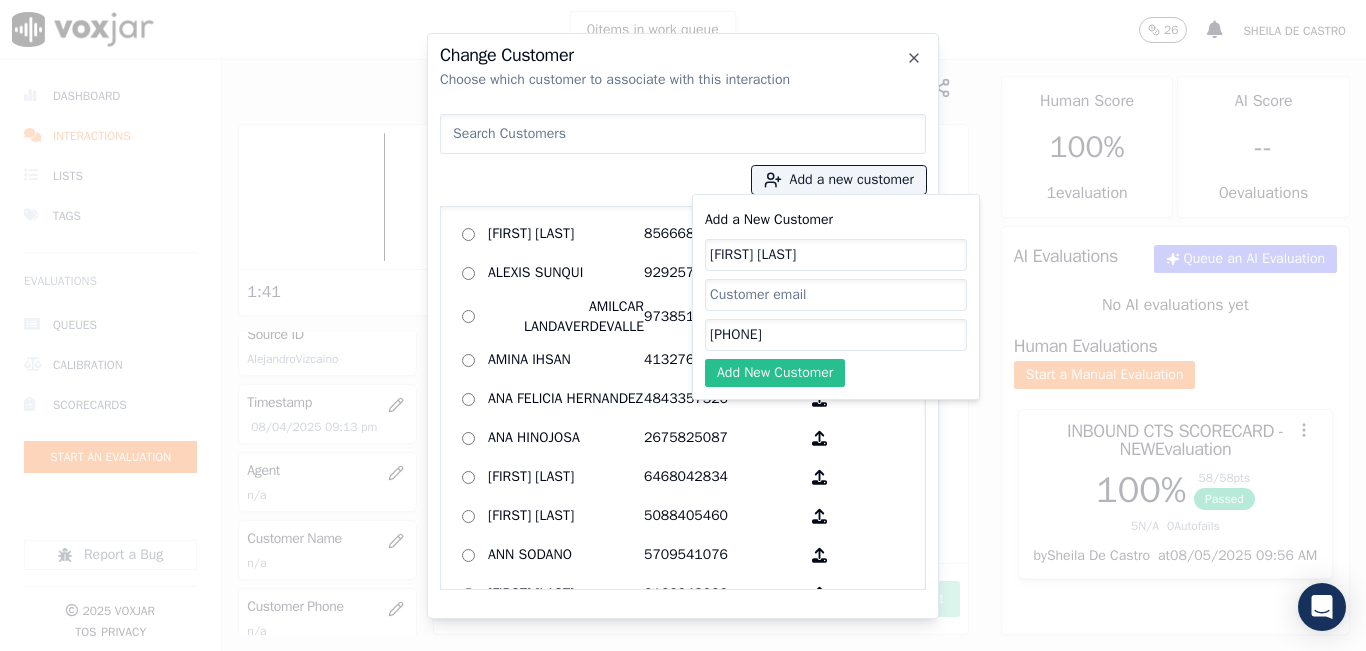 type on "[PHONE]" 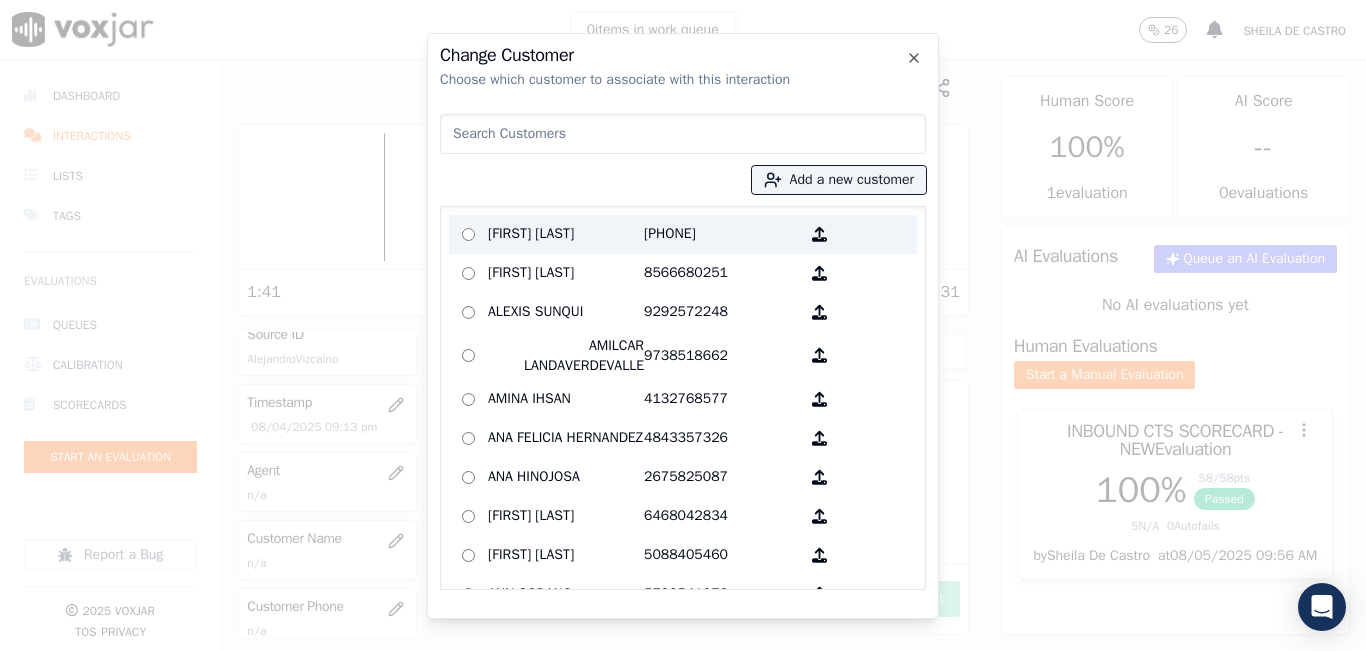 click on "[PHONE]" at bounding box center [722, 234] 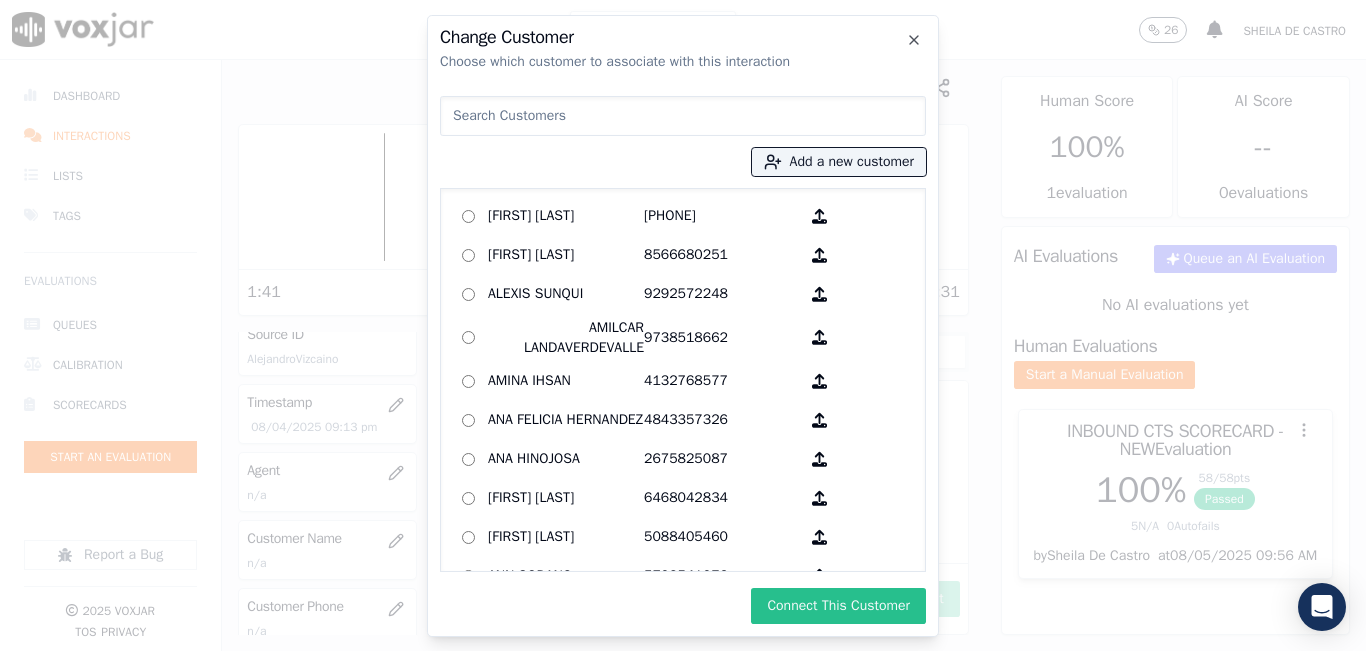 click on "Connect This Customer" at bounding box center [838, 606] 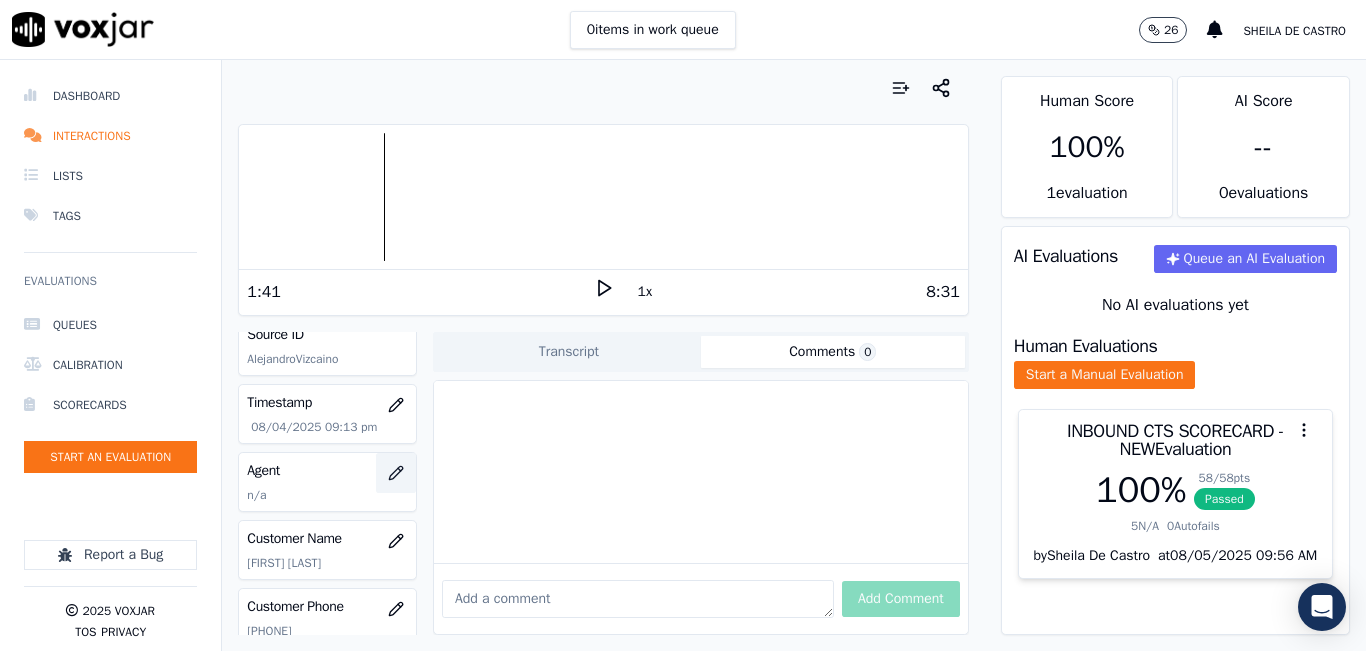 click at bounding box center (396, 473) 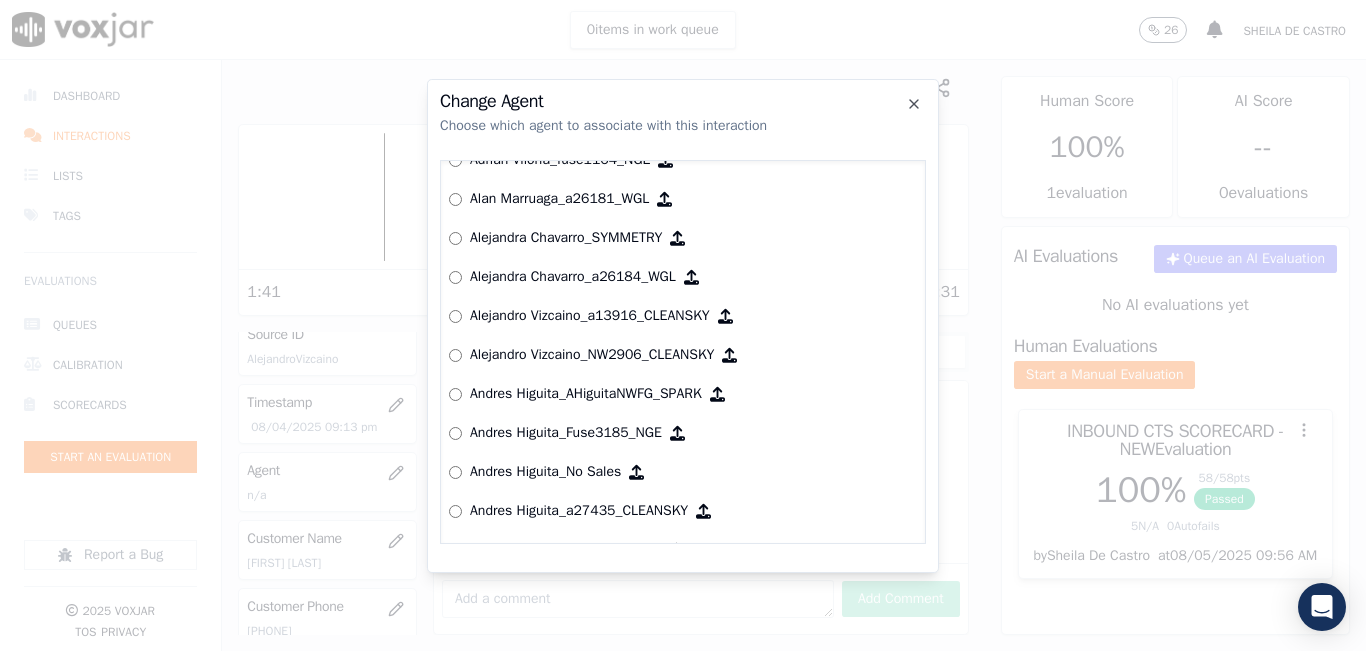 scroll, scrollTop: 300, scrollLeft: 0, axis: vertical 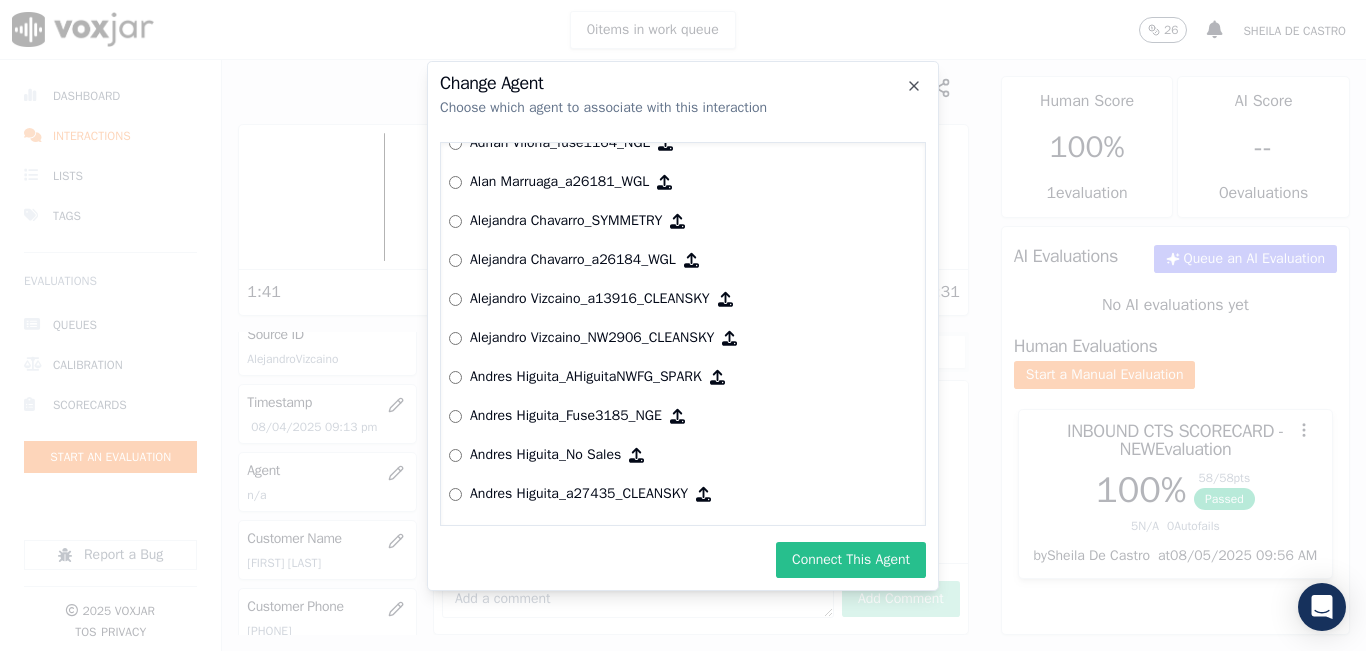 click on "Connect This Agent" at bounding box center (851, 560) 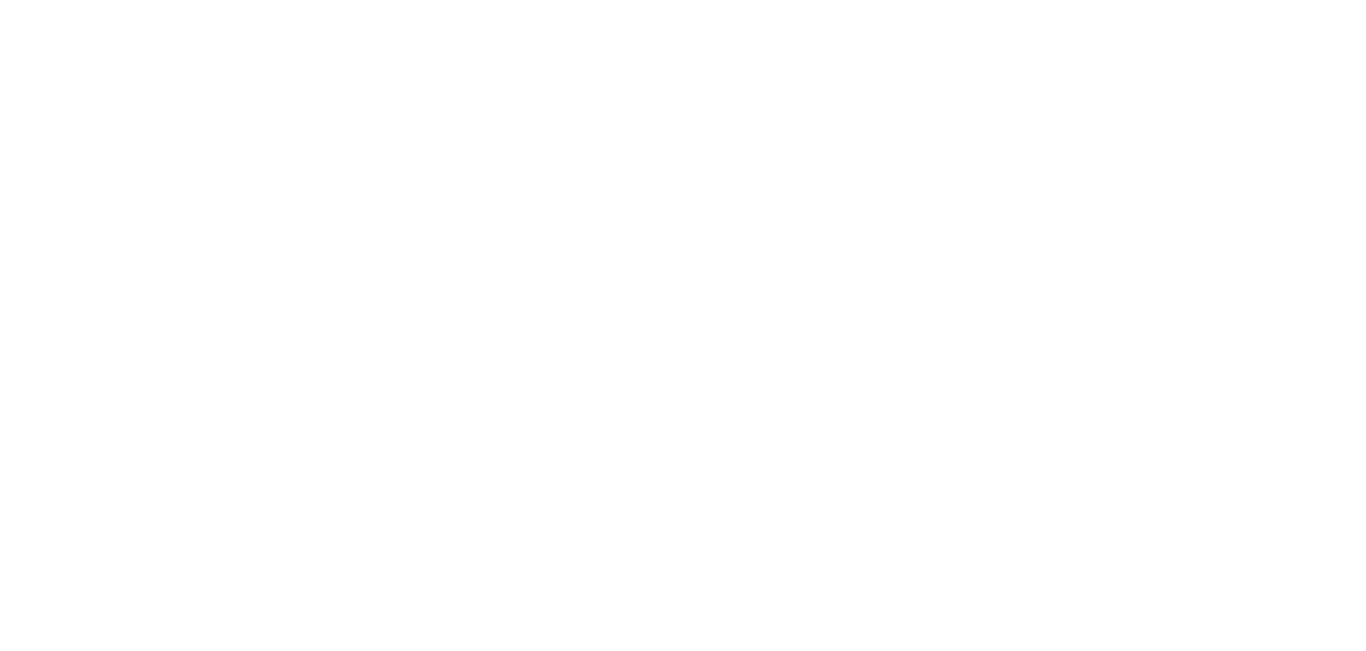scroll, scrollTop: 0, scrollLeft: 0, axis: both 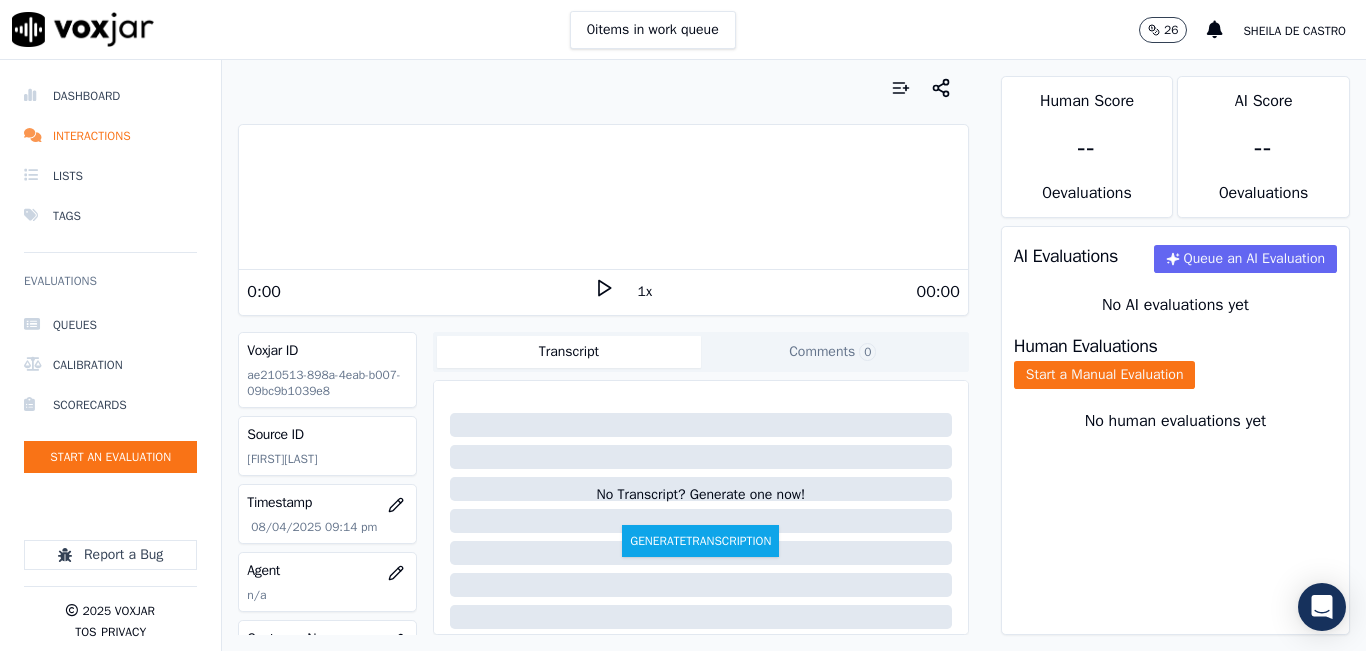 click on "Your browser does not support the audio element.   0:00     1x   00:00   Voxjar ID   ae210513-898a-4eab-b007-09bc9b1039e8   Source ID   [FIRST][LAST]   Timestamp
08/04/2025 09:14 pm     Agent
n/a     Customer Name     n/a     Customer Phone     n/a     Tags
CLEANSKY     Source     manualUpload   Type     AUDIO       Transcript   Comments  0   No Transcript? Generate one now!   Generate  Transcription         Add Comment" at bounding box center [603, 355] 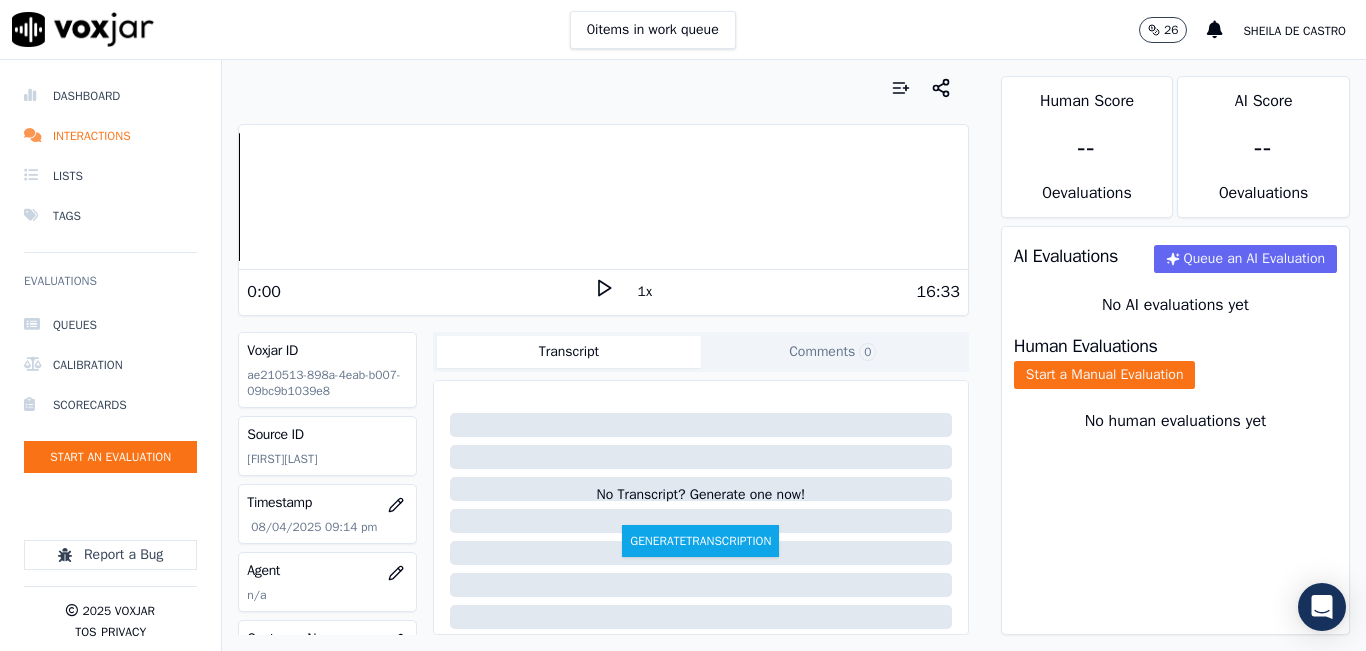 click 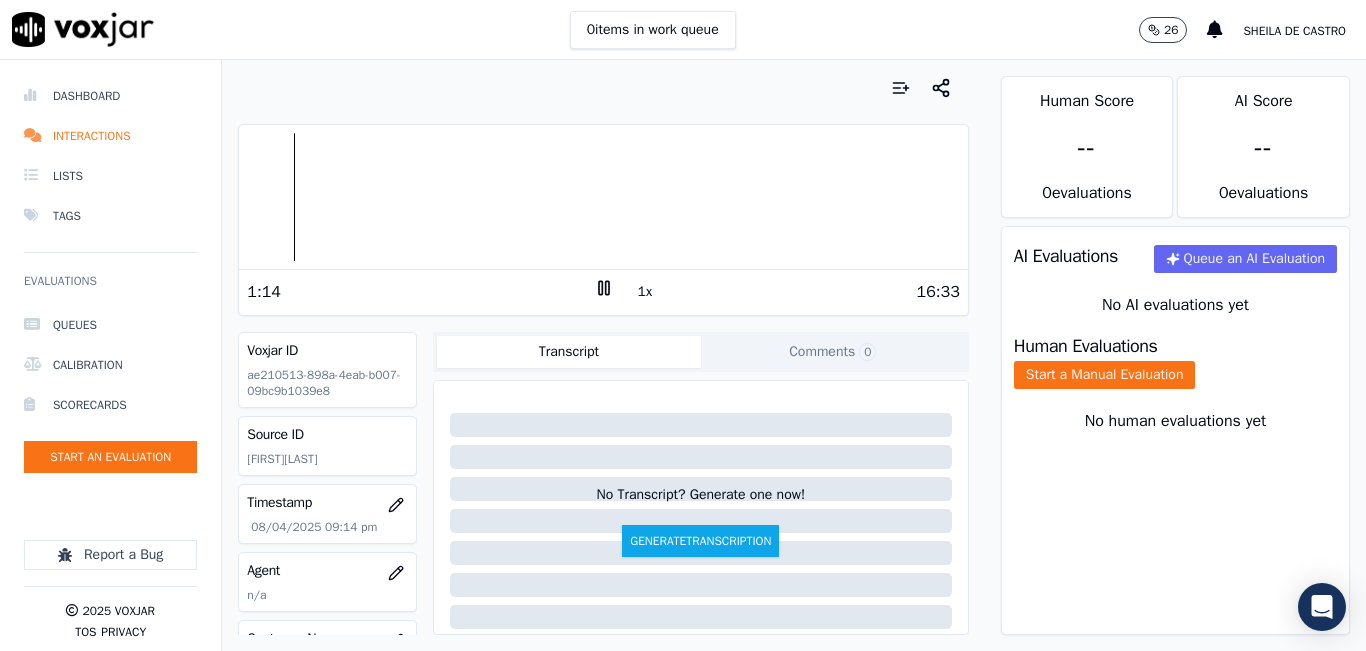 click 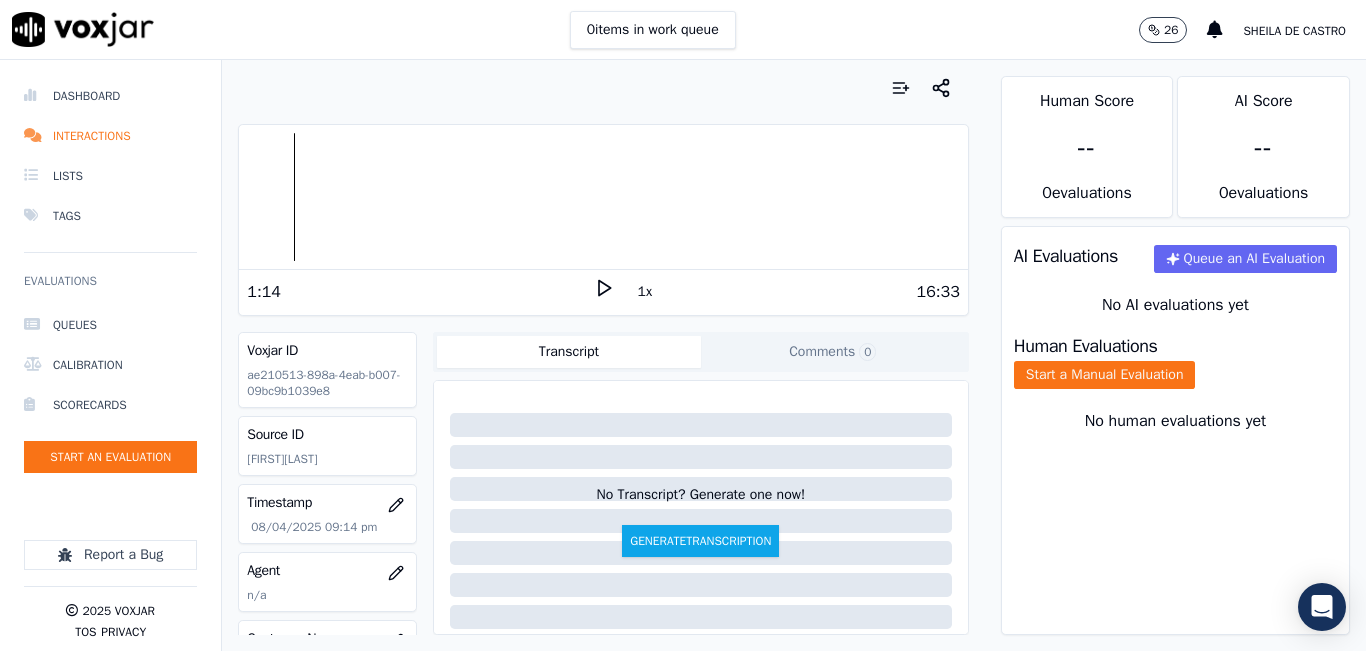 drag, startPoint x: 597, startPoint y: 286, endPoint x: 568, endPoint y: 340, distance: 61.294373 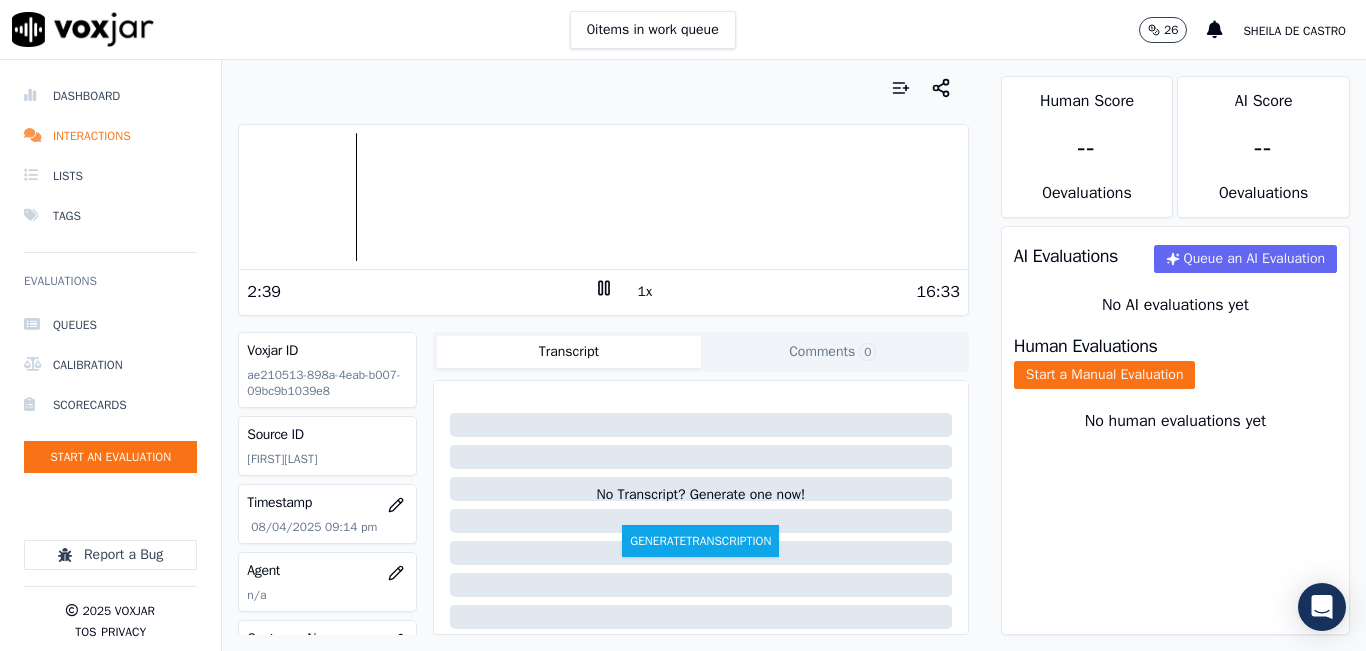 click 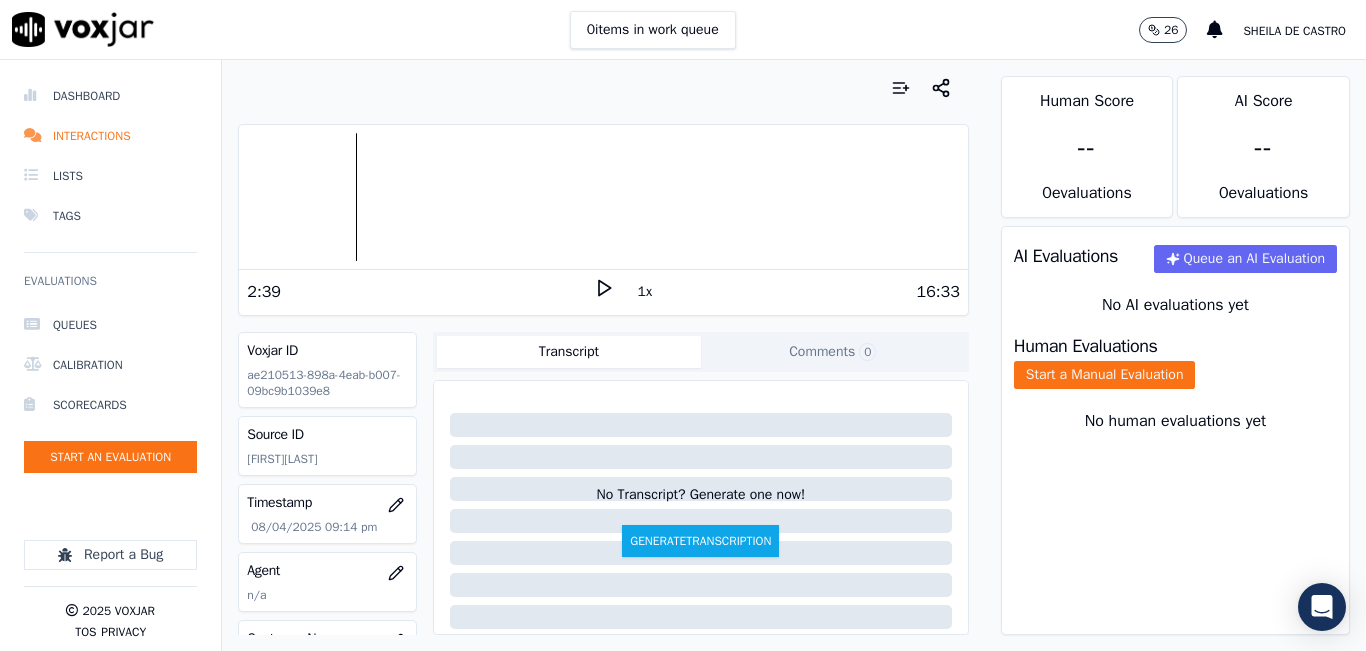 click 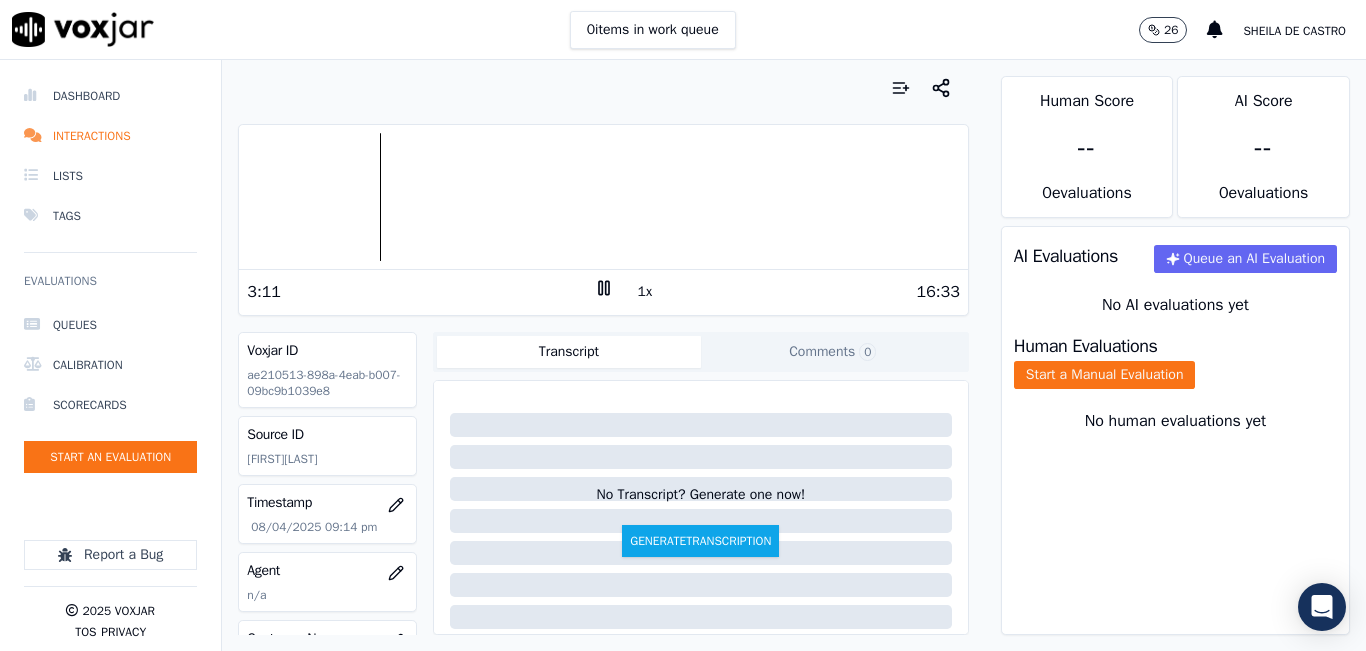 click 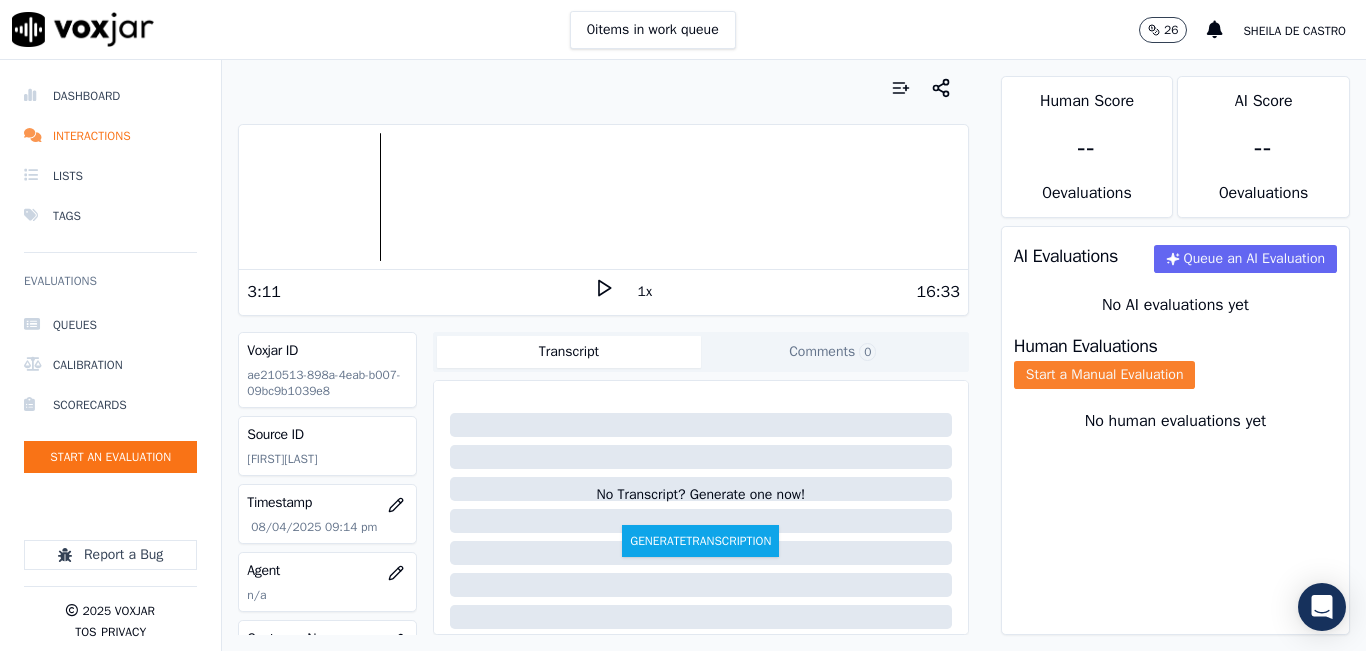 click on "Start a Manual Evaluation" 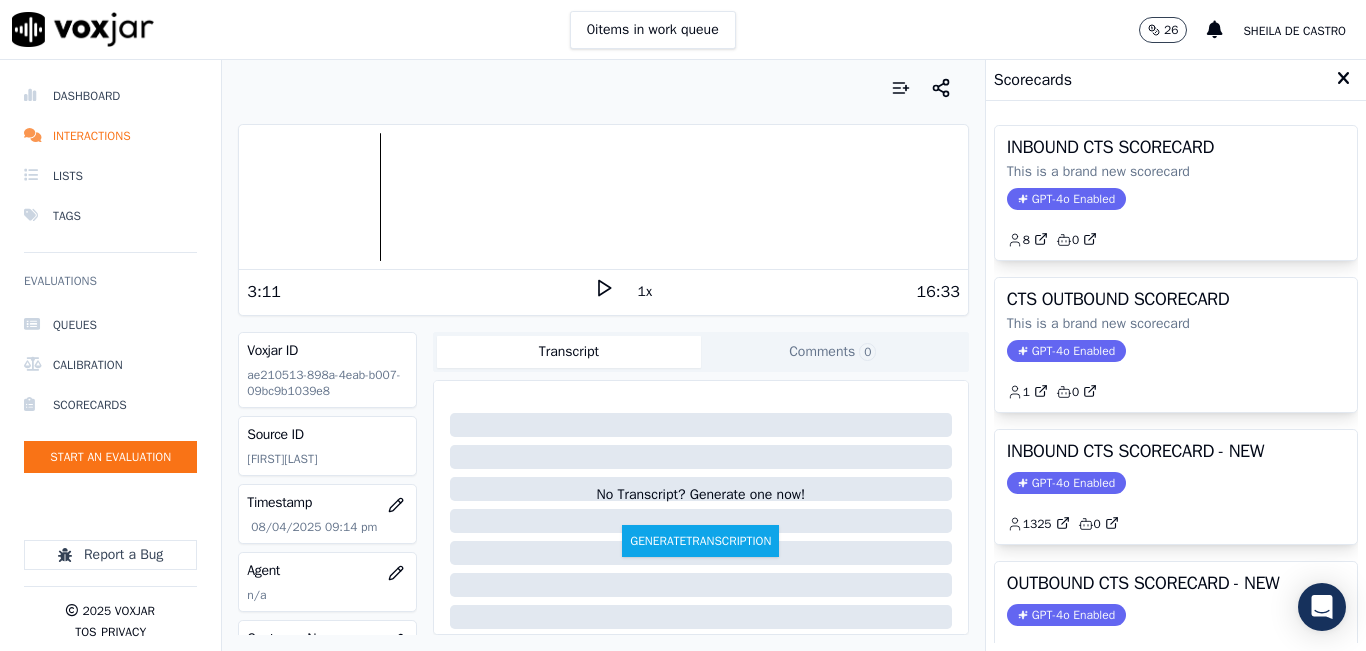 click on "GPT-4o Enabled" 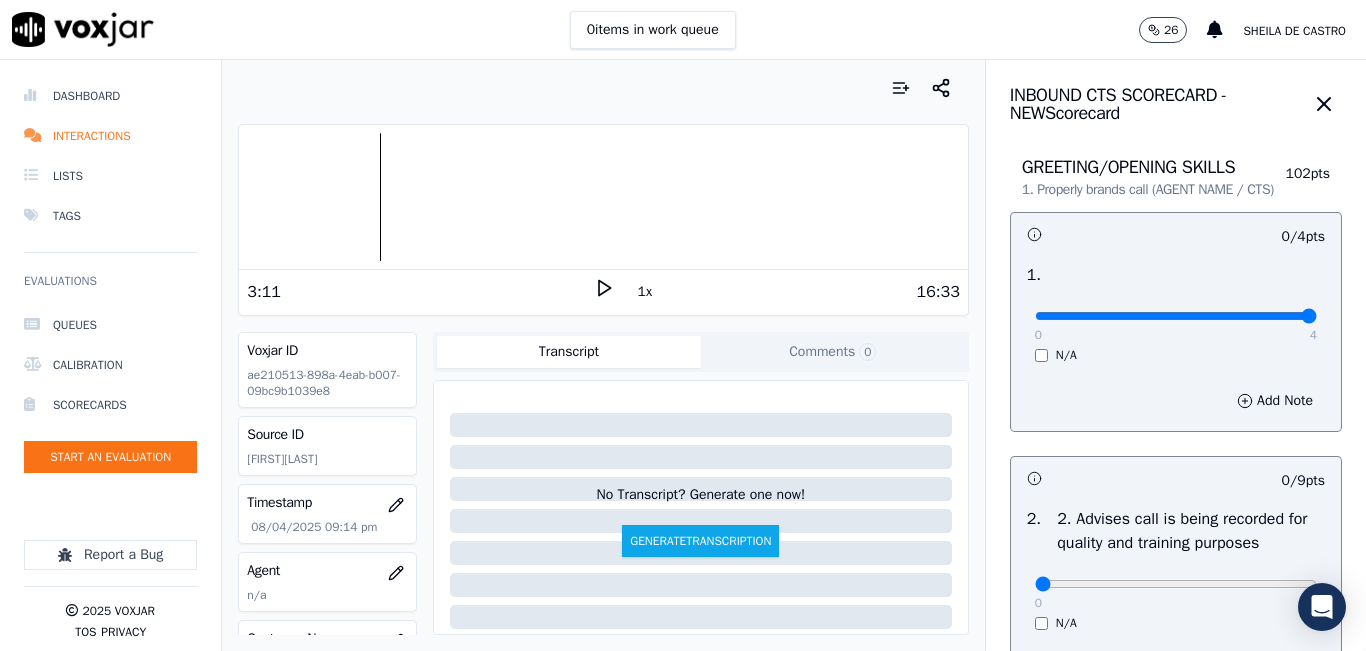 type on "4" 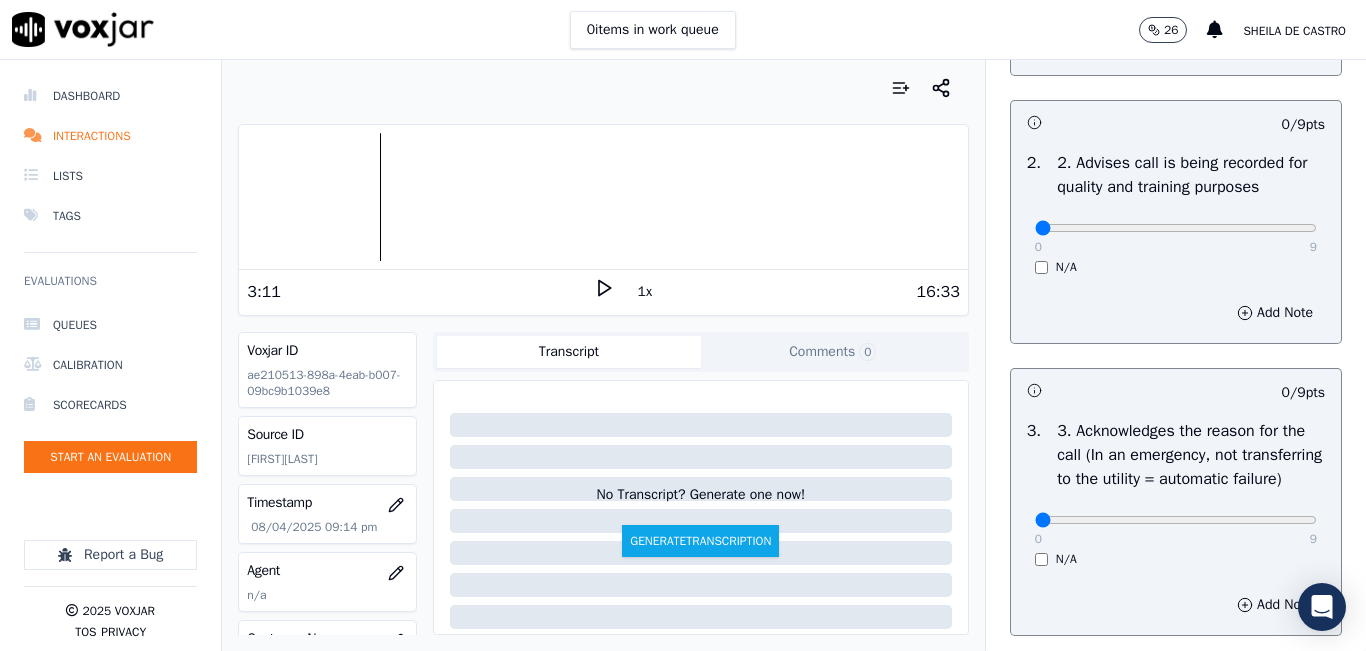 scroll, scrollTop: 300, scrollLeft: 0, axis: vertical 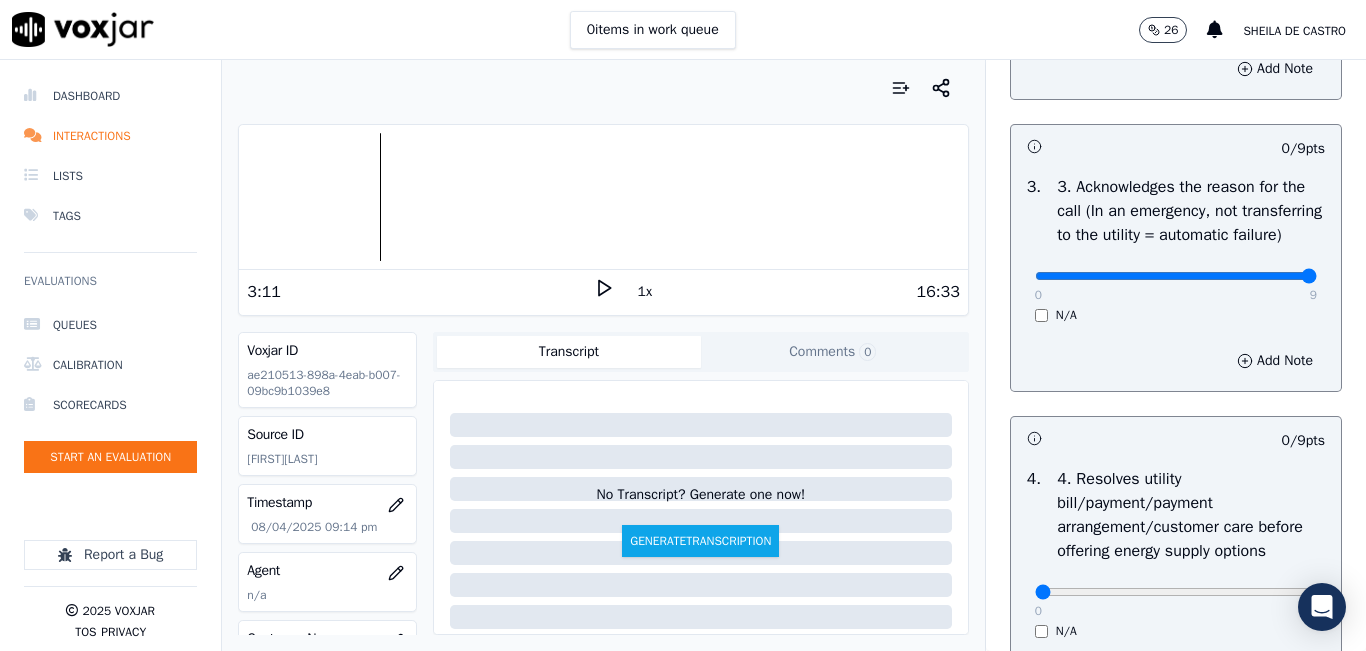 type on "9" 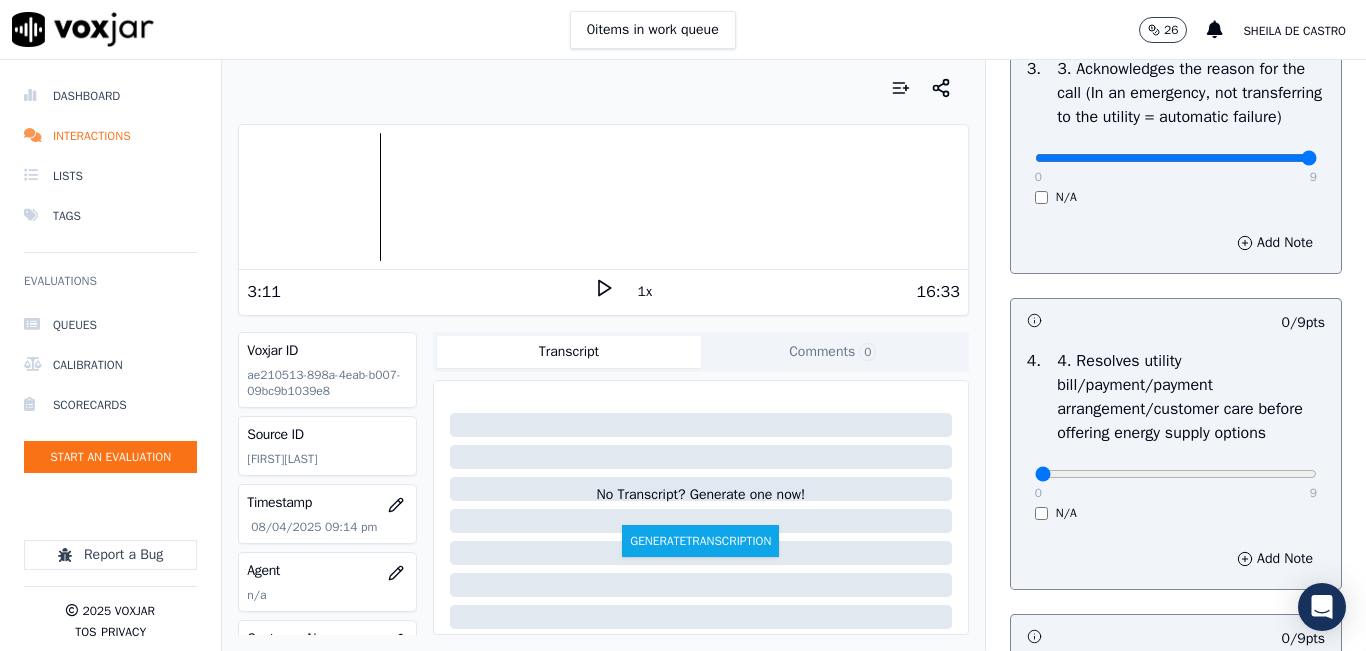 scroll, scrollTop: 900, scrollLeft: 0, axis: vertical 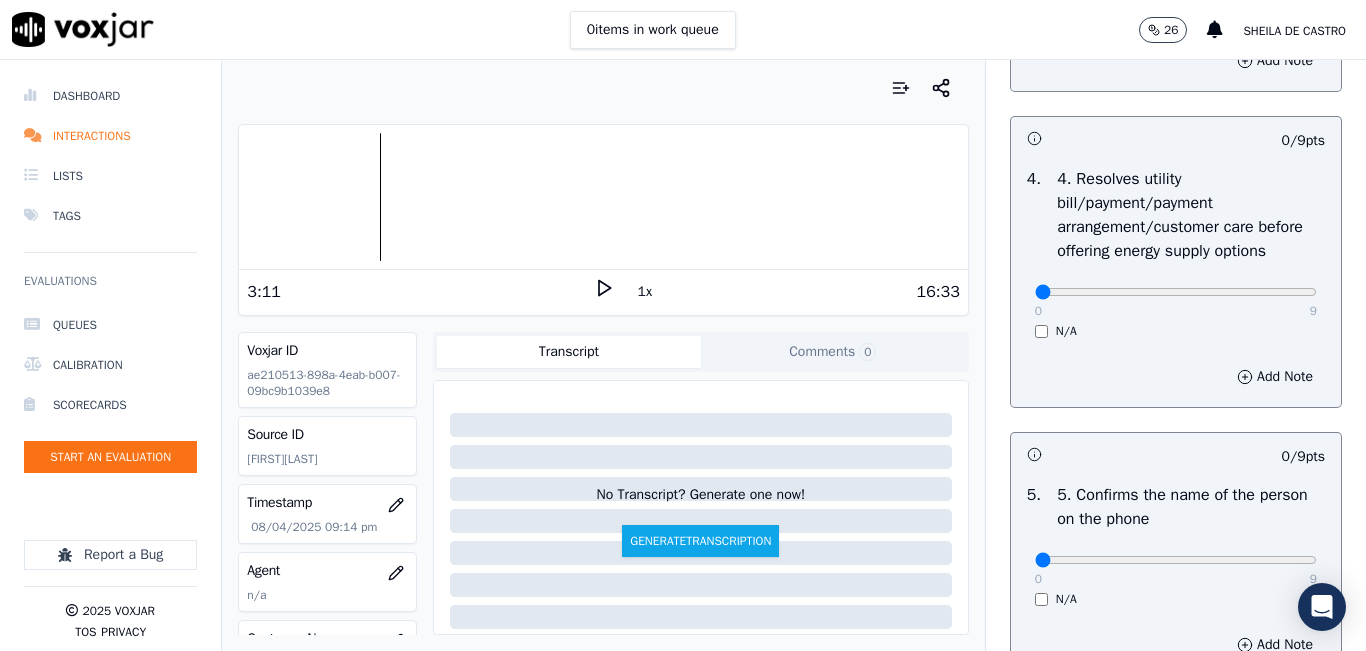 click on "4 .   4. Resolves utility bill/payment/payment arrangement/customer care before offering energy supply options     0   9     N/A" at bounding box center (1176, 253) 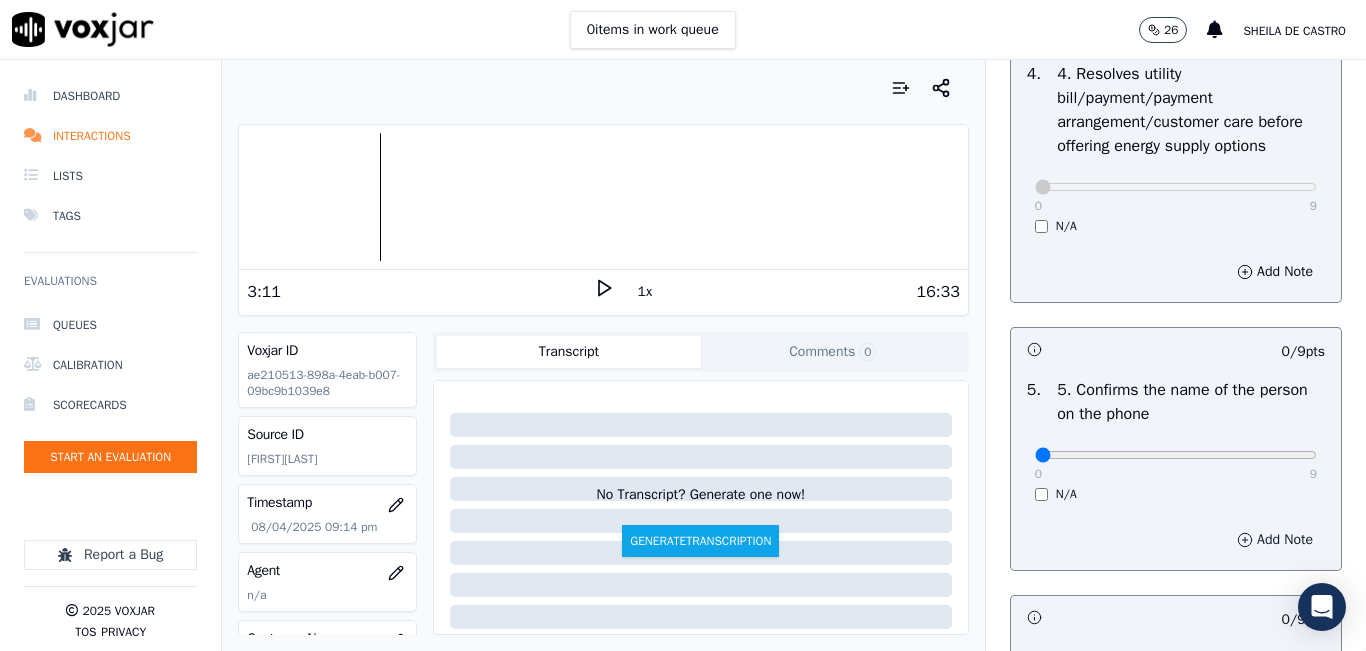 scroll, scrollTop: 1300, scrollLeft: 0, axis: vertical 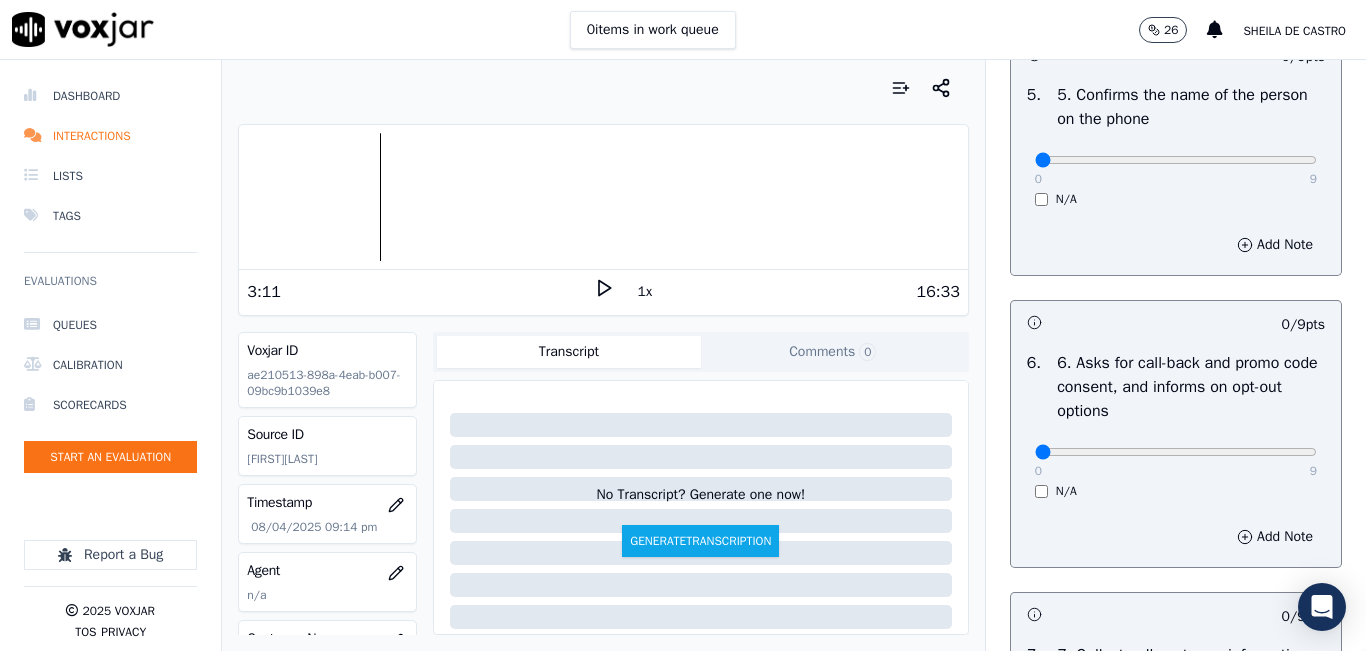 click on "0   9" at bounding box center [1176, 159] 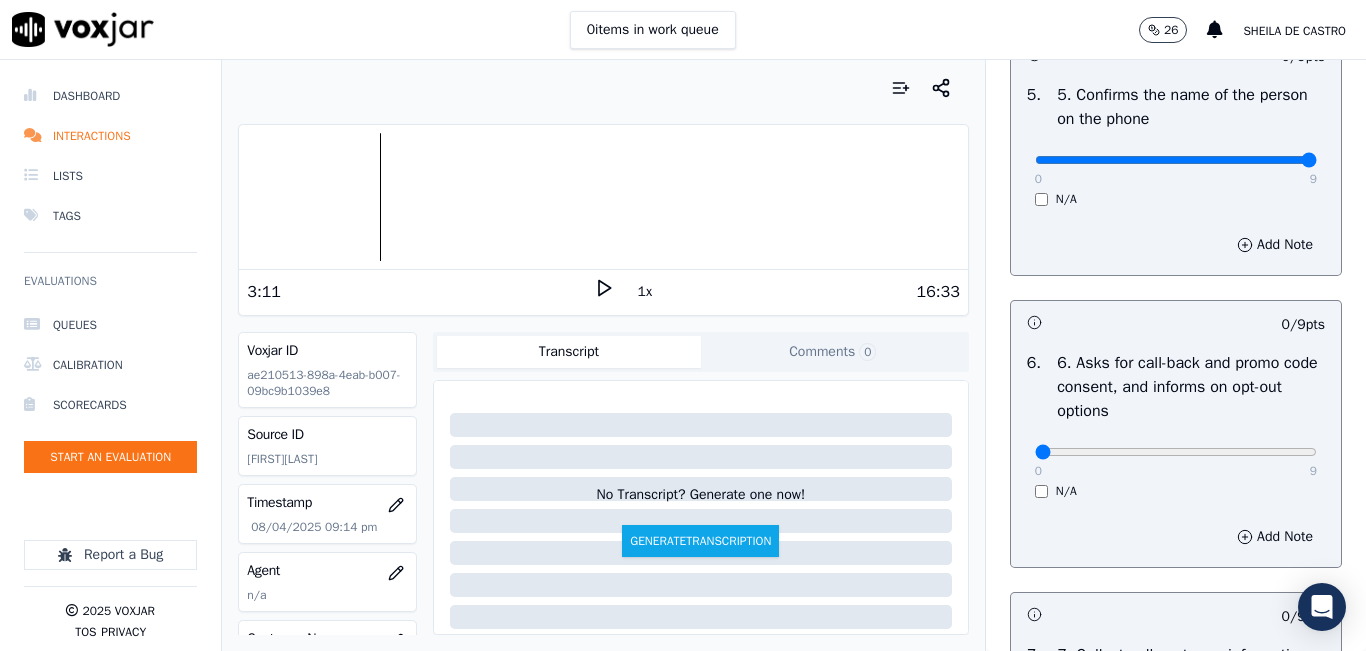 type on "9" 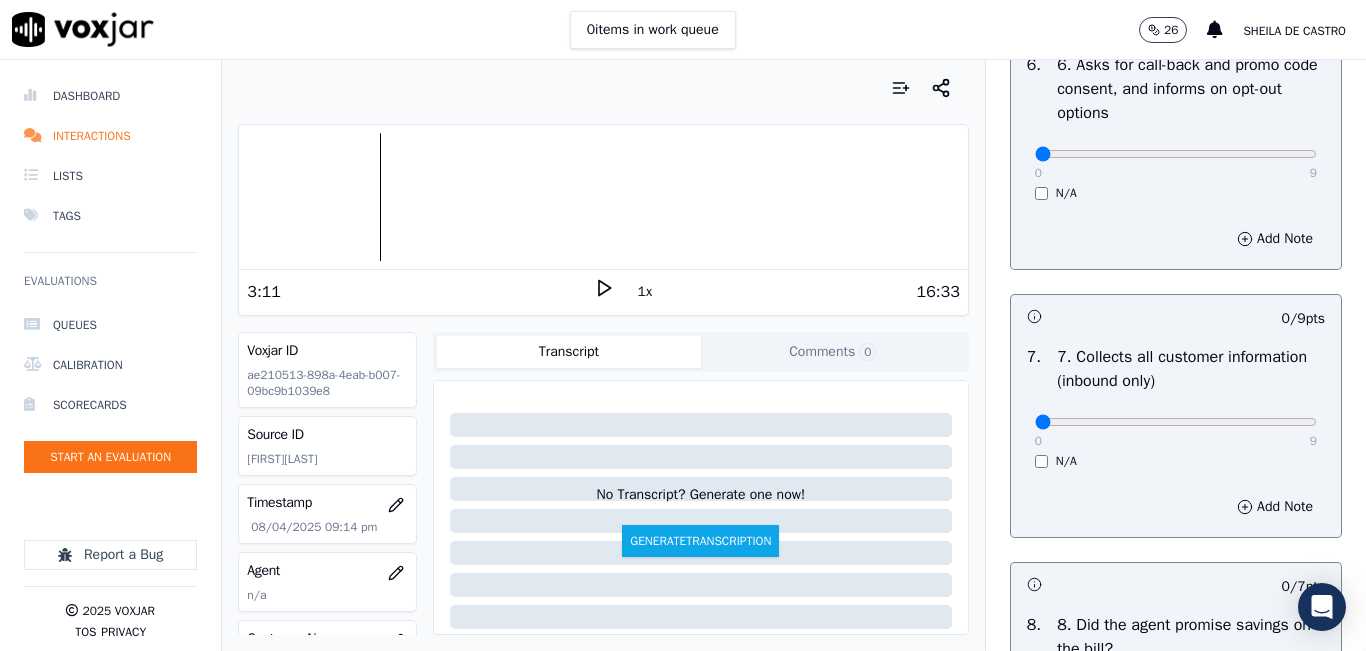 scroll, scrollTop: 1600, scrollLeft: 0, axis: vertical 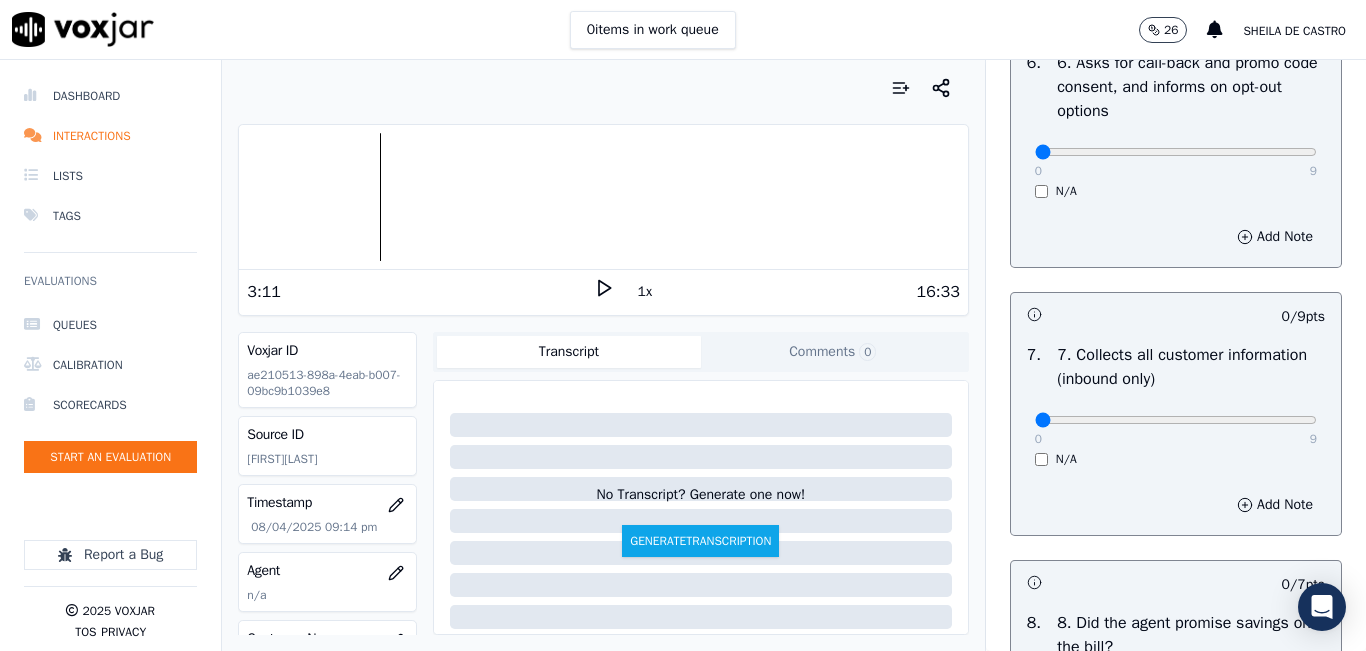 click on "0   9     N/A" at bounding box center [1176, 161] 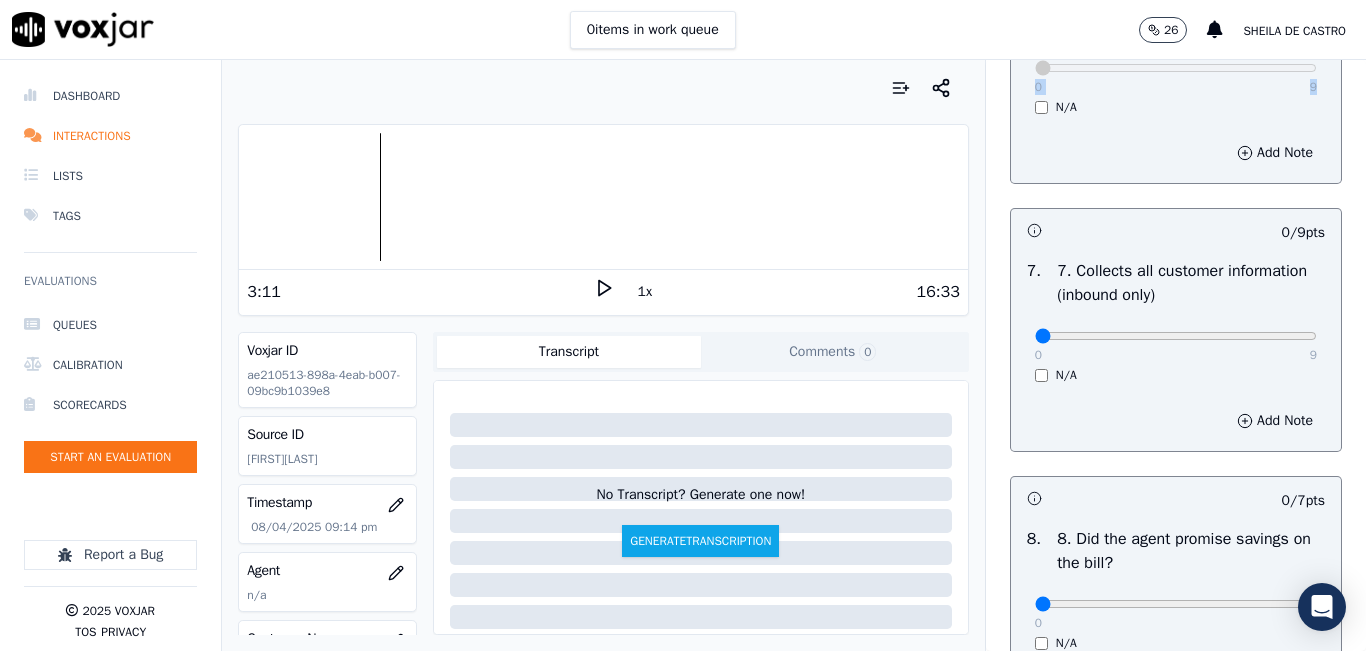 scroll, scrollTop: 1800, scrollLeft: 0, axis: vertical 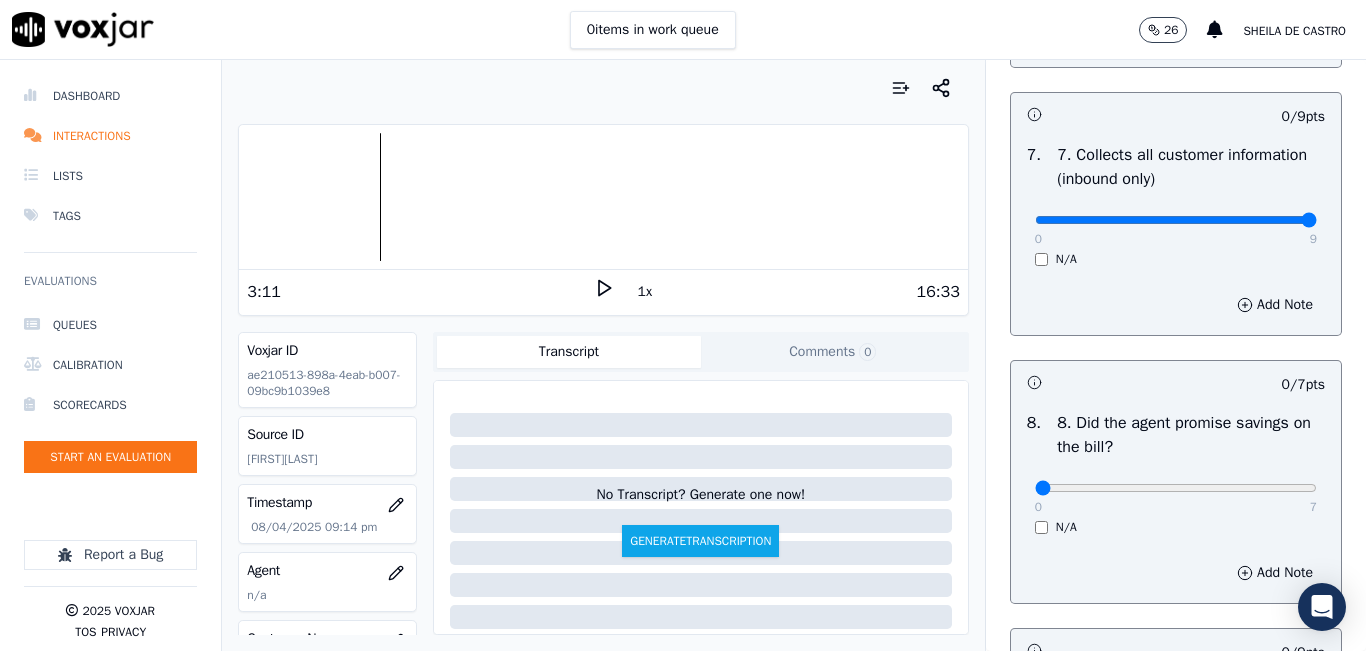 type on "9" 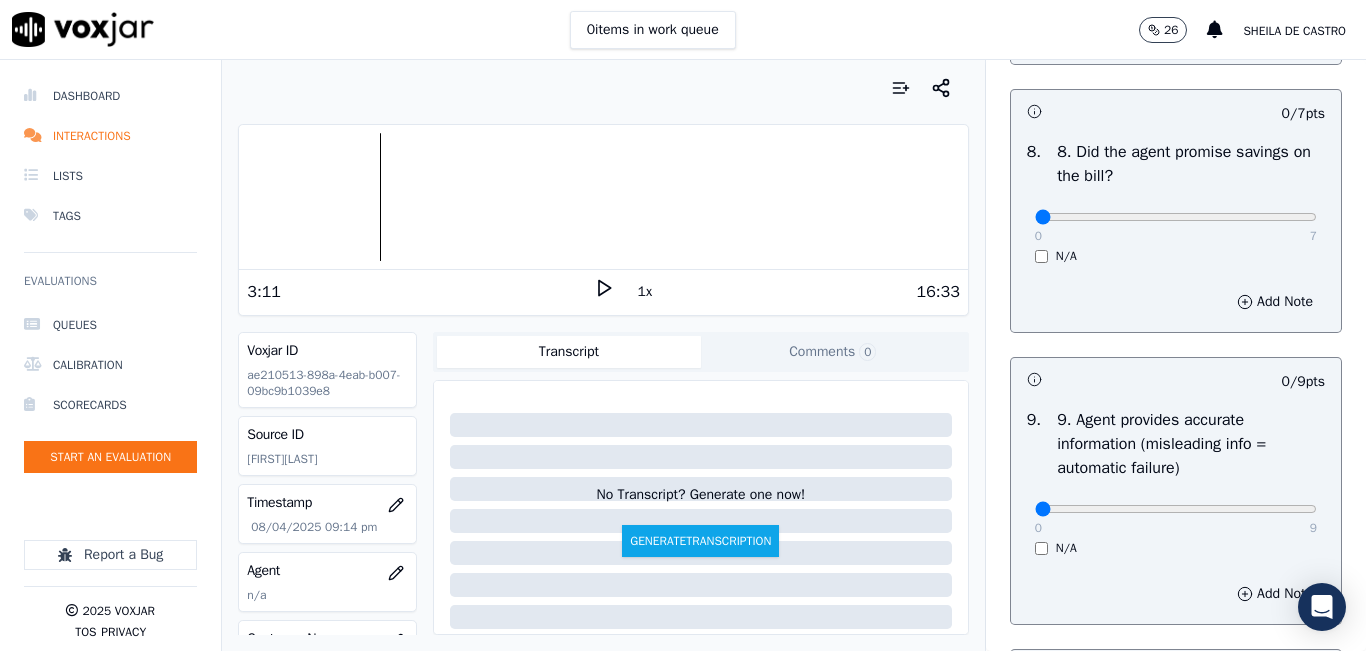 scroll, scrollTop: 2100, scrollLeft: 0, axis: vertical 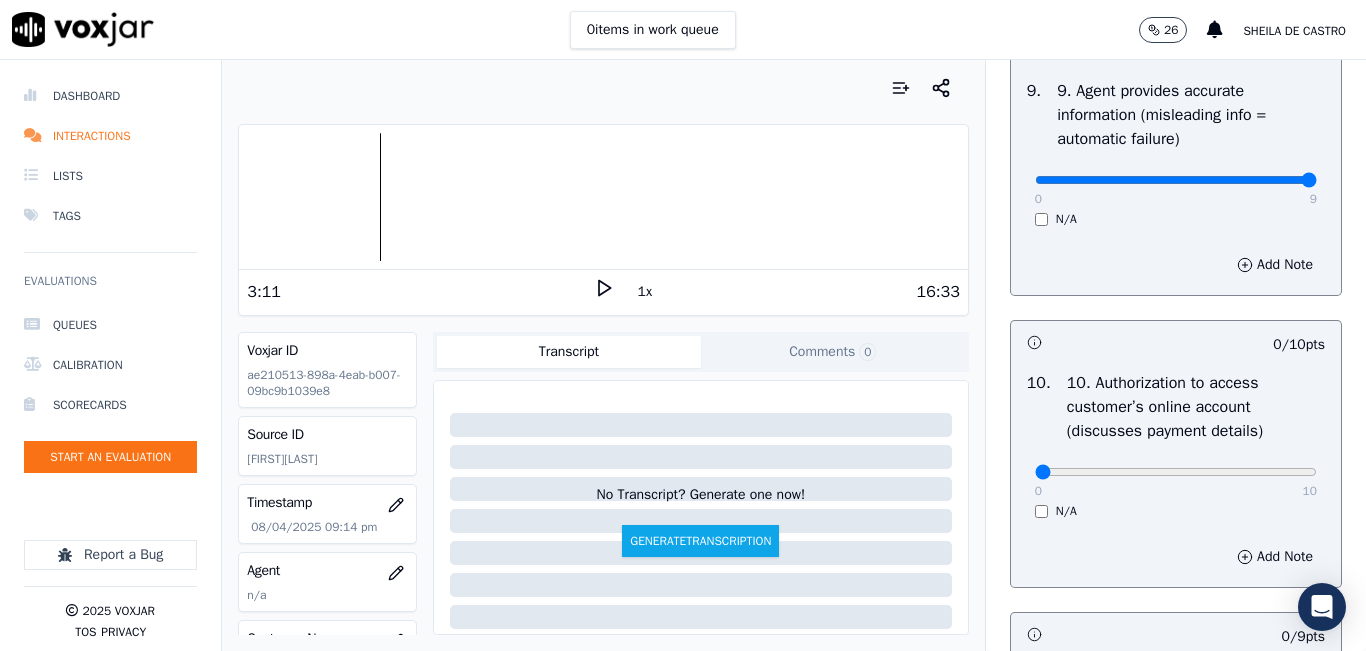 type on "9" 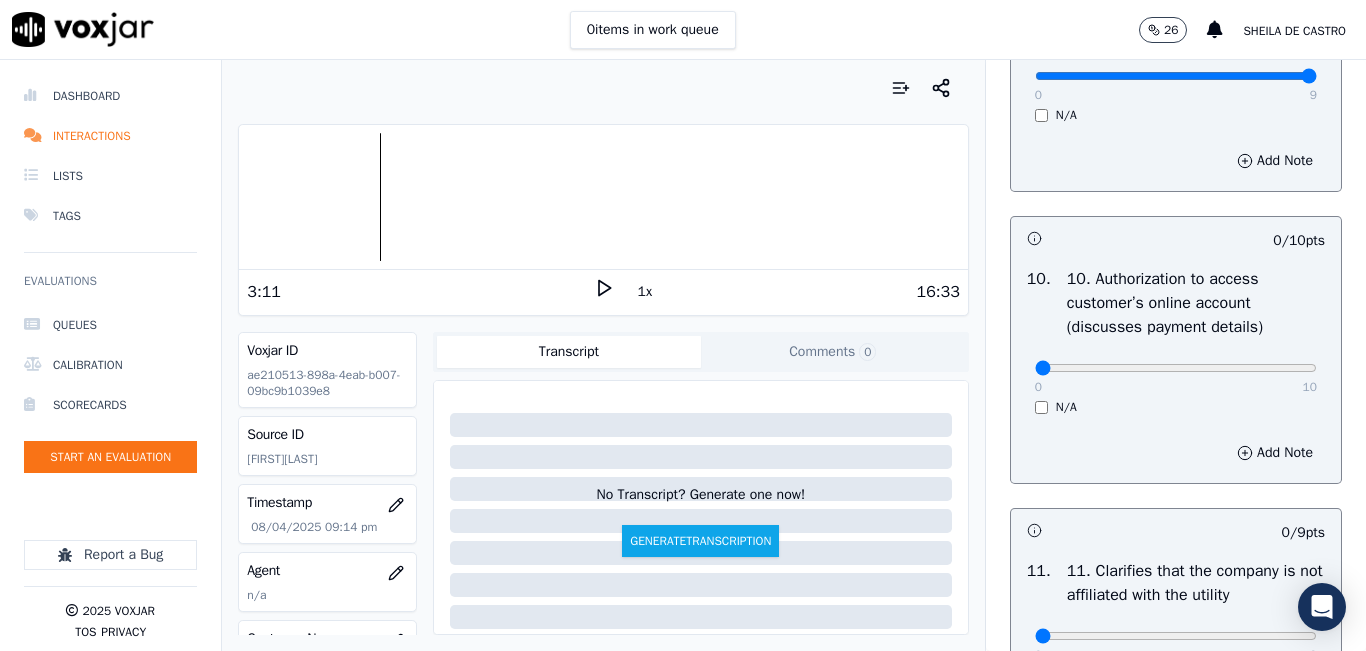 scroll, scrollTop: 2600, scrollLeft: 0, axis: vertical 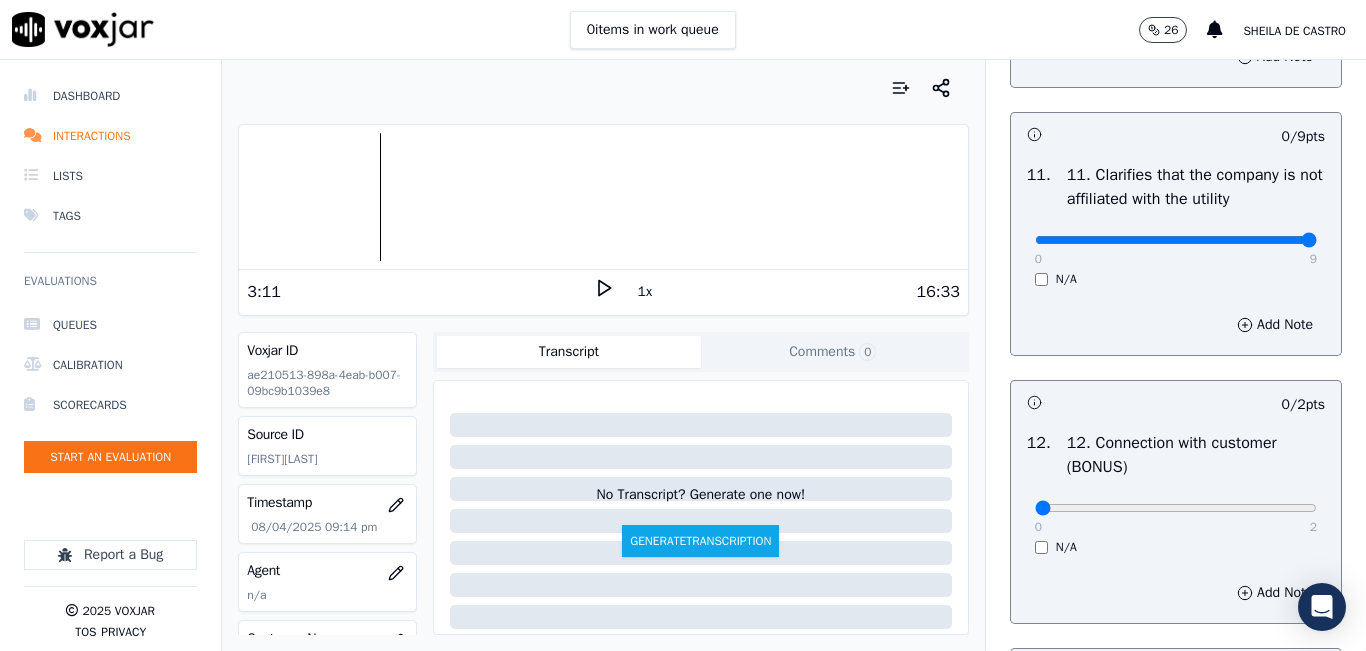 type on "9" 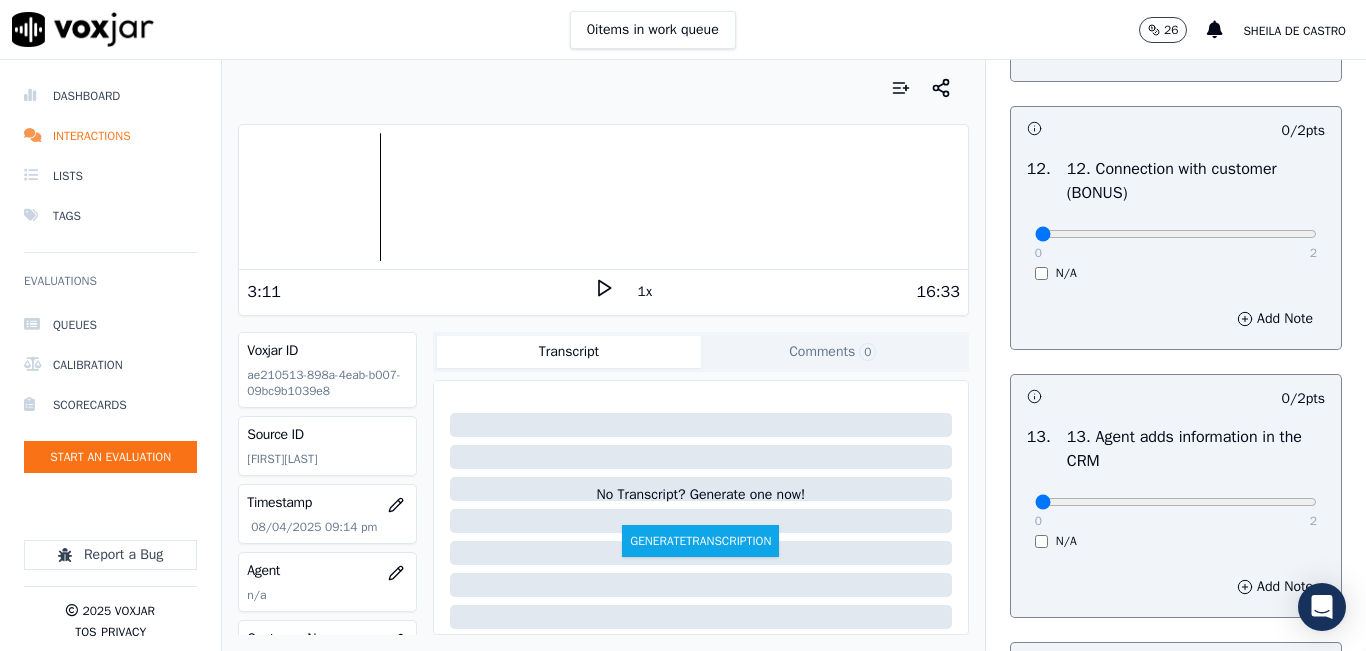 scroll, scrollTop: 3200, scrollLeft: 0, axis: vertical 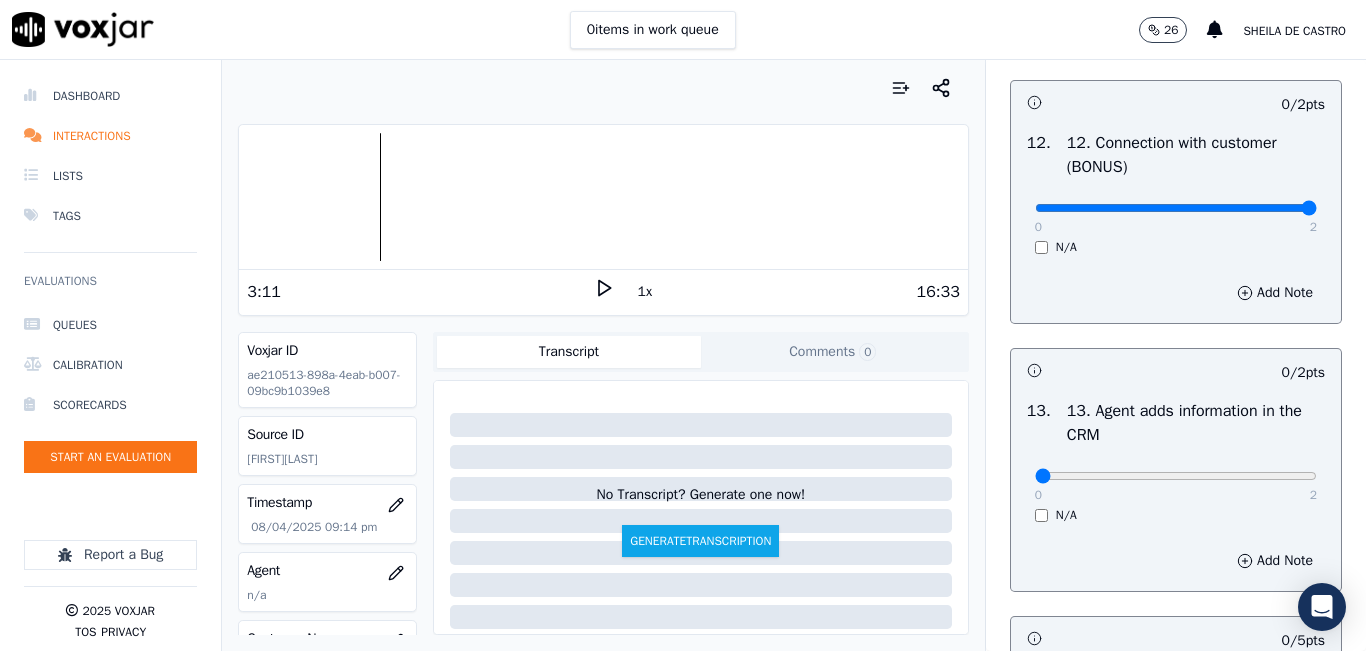 type on "2" 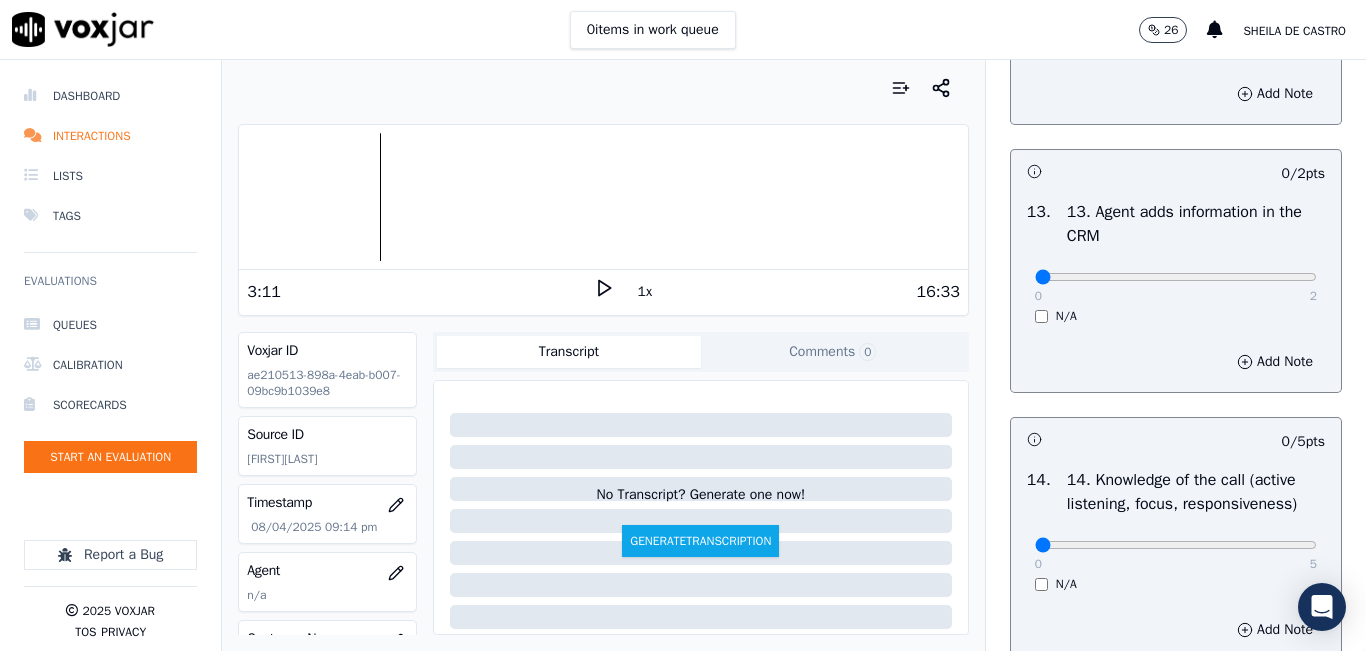 scroll, scrollTop: 3400, scrollLeft: 0, axis: vertical 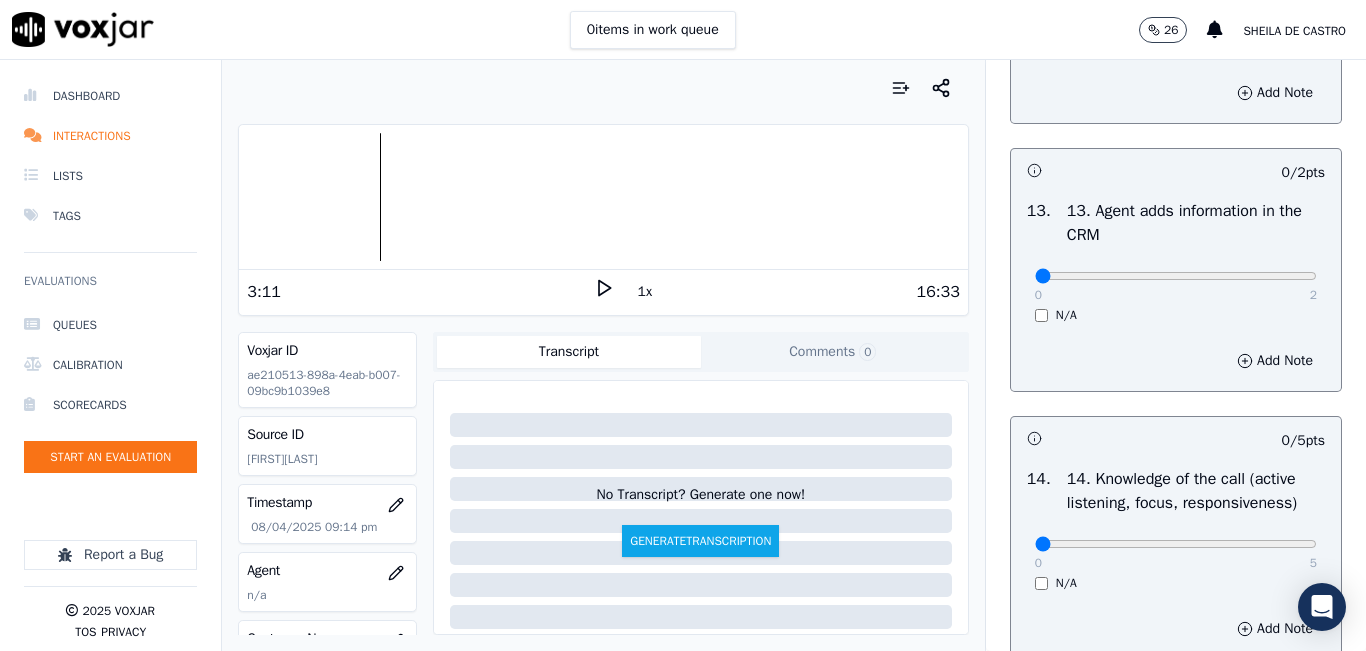 click on "0   2" at bounding box center [1176, 275] 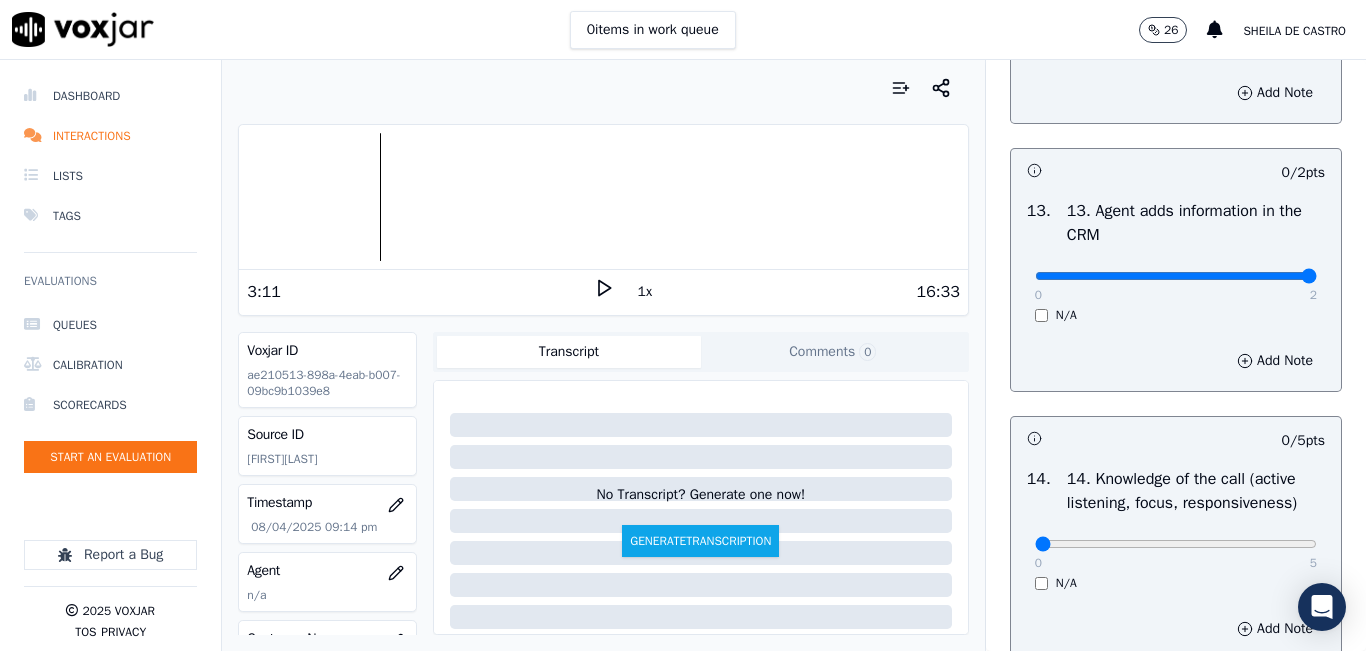 type on "2" 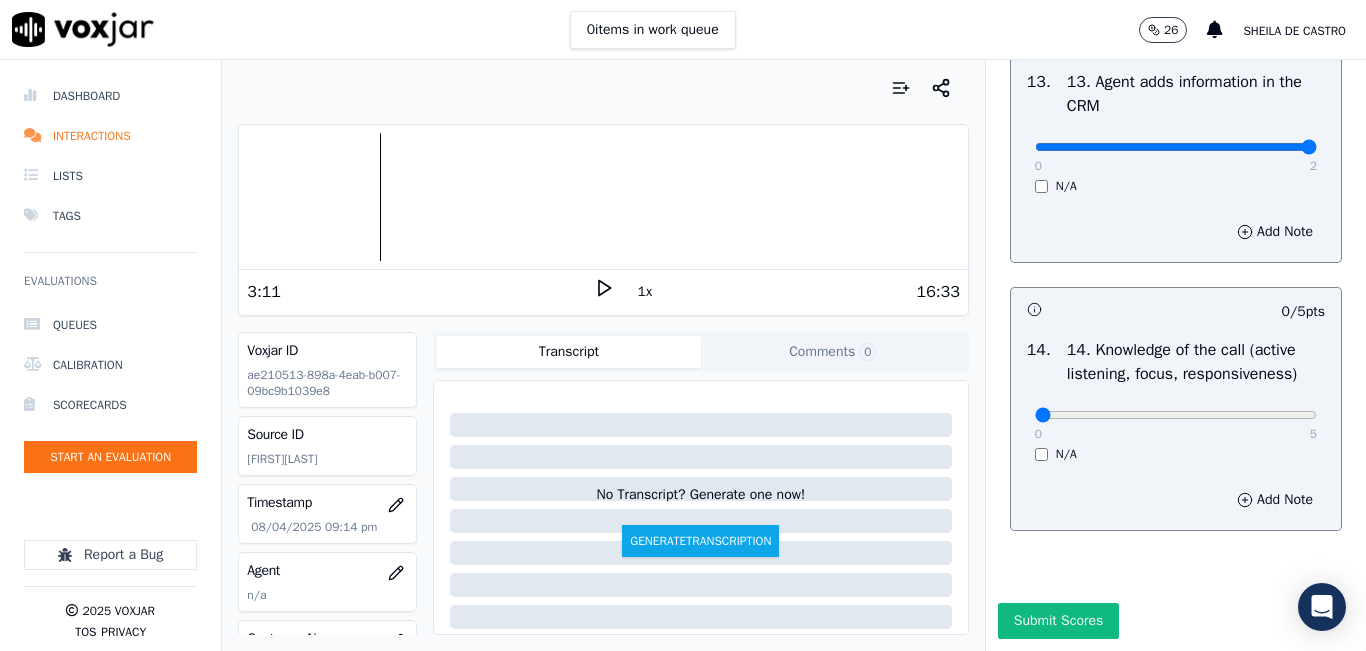 scroll, scrollTop: 3642, scrollLeft: 0, axis: vertical 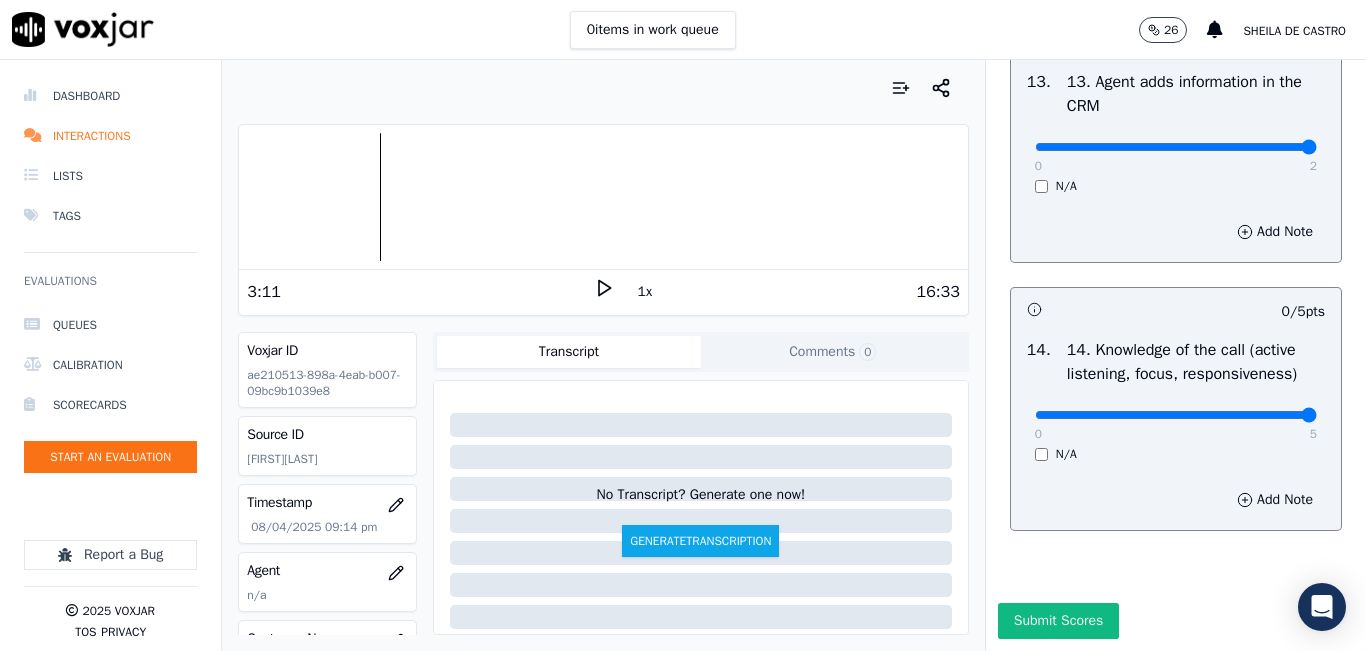type on "5" 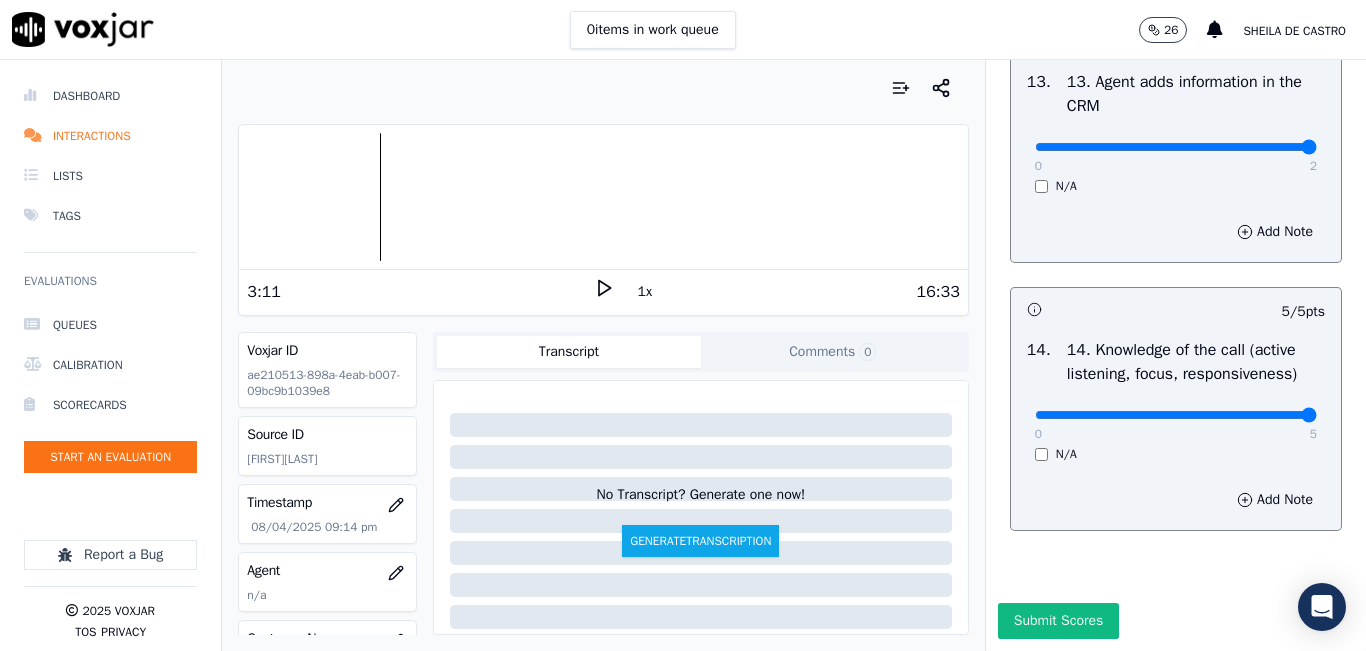 click on "Submit Scores" at bounding box center [1176, 627] 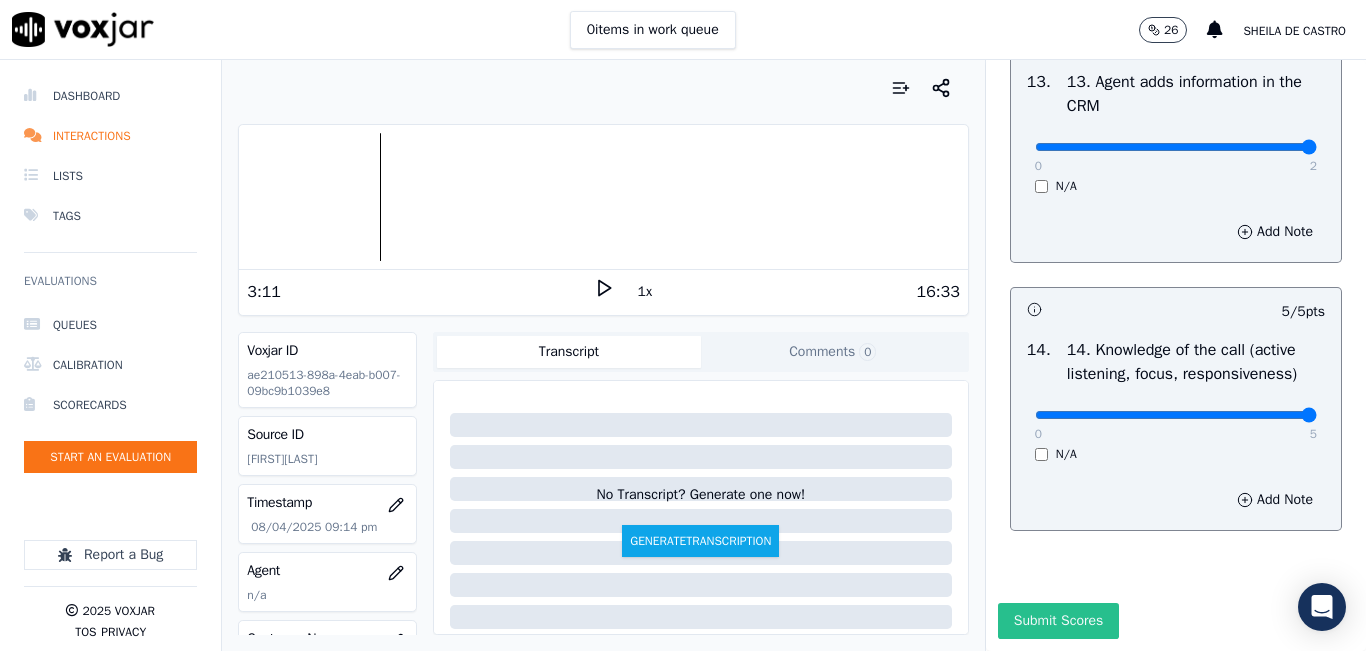 click on "Submit Scores" at bounding box center [1058, 621] 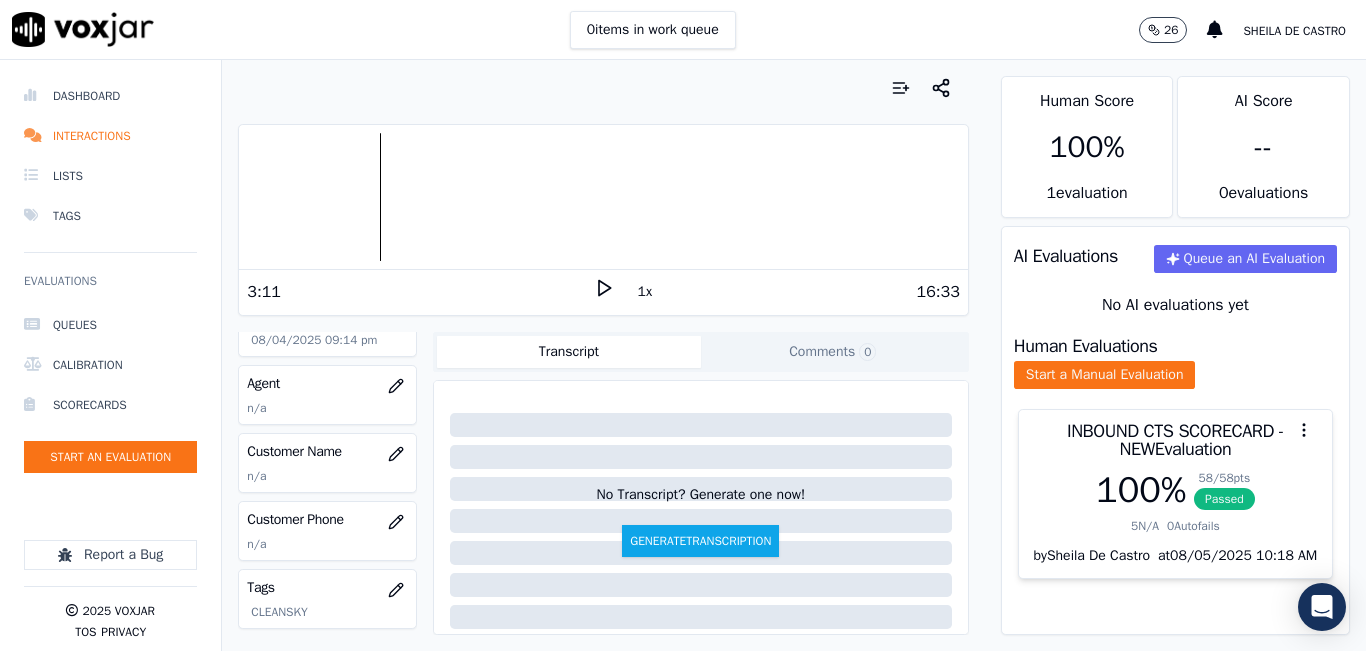 scroll, scrollTop: 200, scrollLeft: 0, axis: vertical 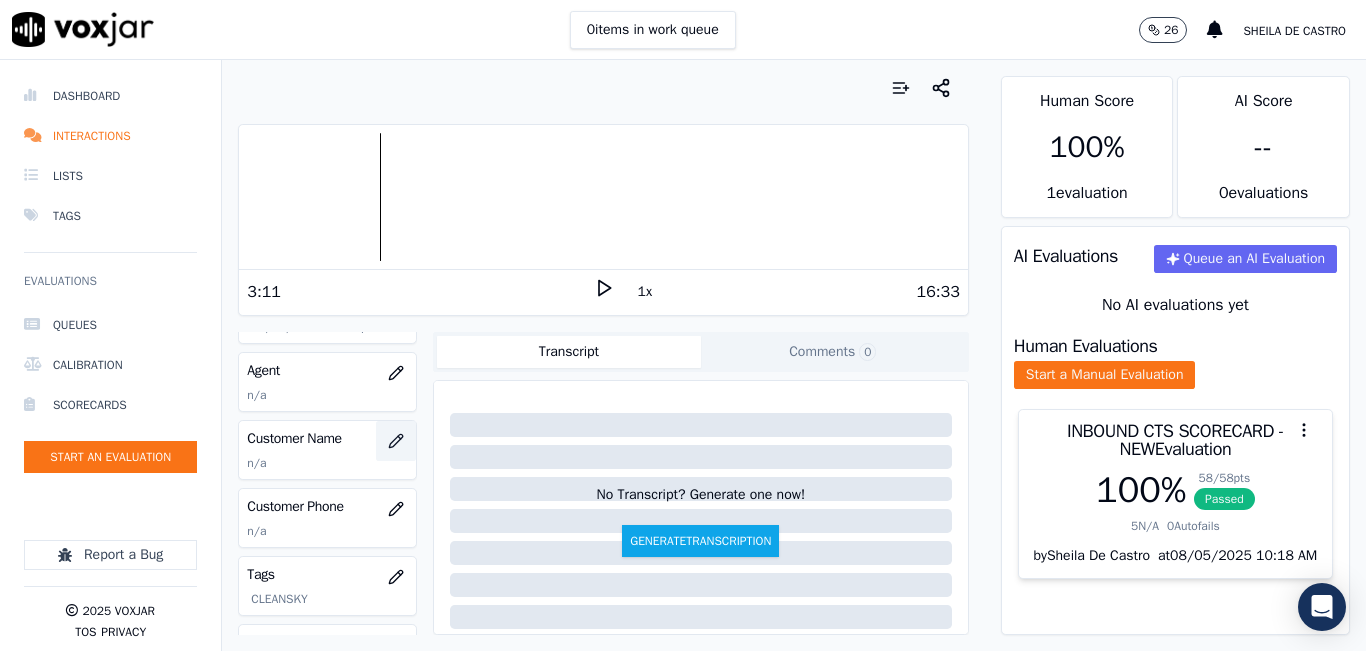click at bounding box center (396, 441) 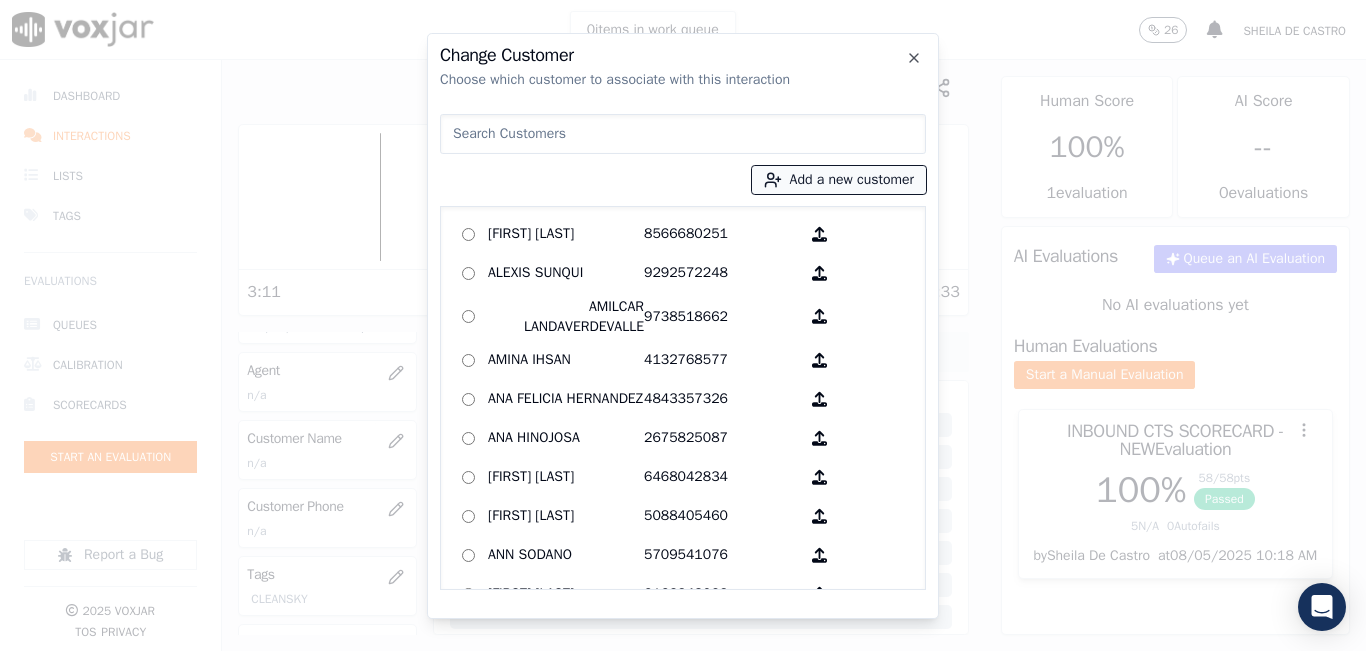 click on "Add a new customer            AGUEDA SANTANA   8566680251        ALEXIS SUNQUI   9292572248        AMILCAR LANDAVERDEVALLE   9738518662        AMINA IHSAN   4132768577        ANA FELICIA HERNANDEZ   4843357326        ANA HINOJOSA   2675825087        ANGEL GARCIA   6468042834        ANGEL GUAMAN   5088405460        ANN SODANO   5709541076        ARCADY GALARZA   2163348023        Alberto Taveras Mendez   2409268285        Alice Portillo   2157583668        Anna Coello   2673238263        Anny Polanco   2679775361        Armando Galvan   2407271171        Aronny L Ruiz    8623043903        BALBINO CANTARERO   9732165412        BRIAN FRIAR   7576049732        BYRON CHORLANGO   7323932099        Brandon Emanuel Chajon Calderon   8563981973        CARMEN REINOSO MENA    9784950405        CAROL DALE-JOSEPH   4193487877        CAROLINA PEREZ   3473392062        CATALINA CAALCHOC   6146794851        CELIA DELGADO   7744373928" at bounding box center [683, 348] 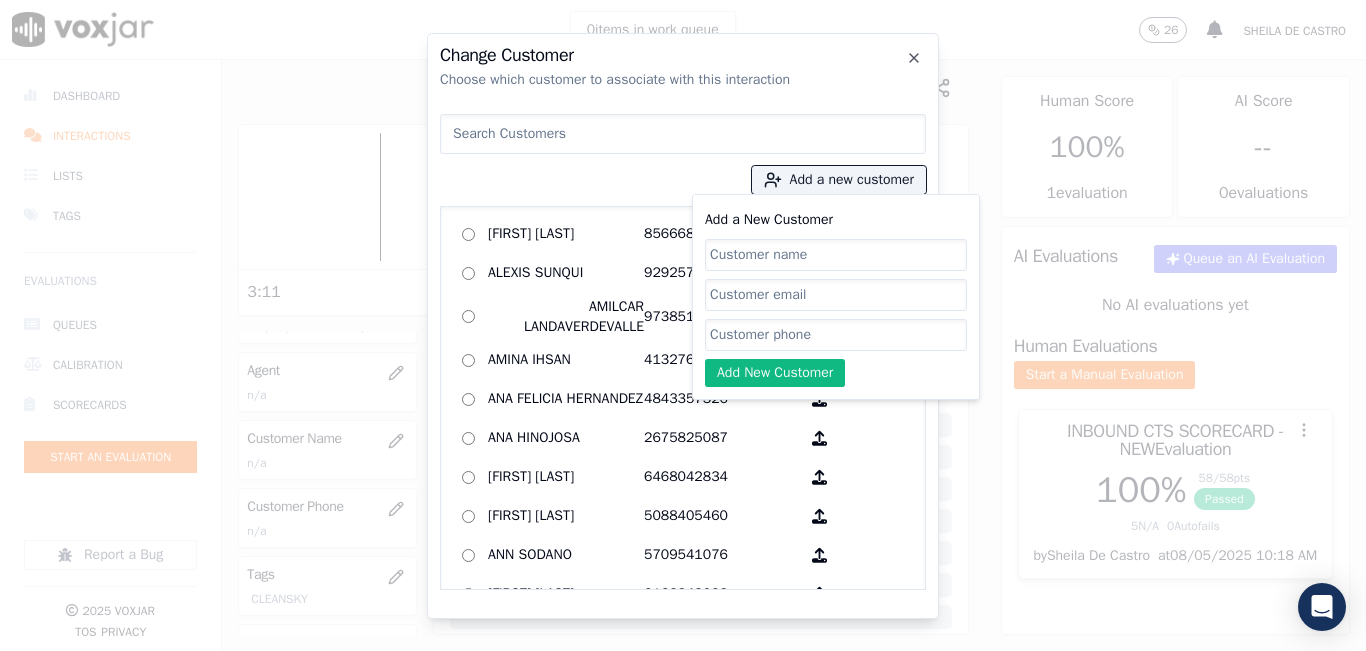 click on "Add a New Customer" 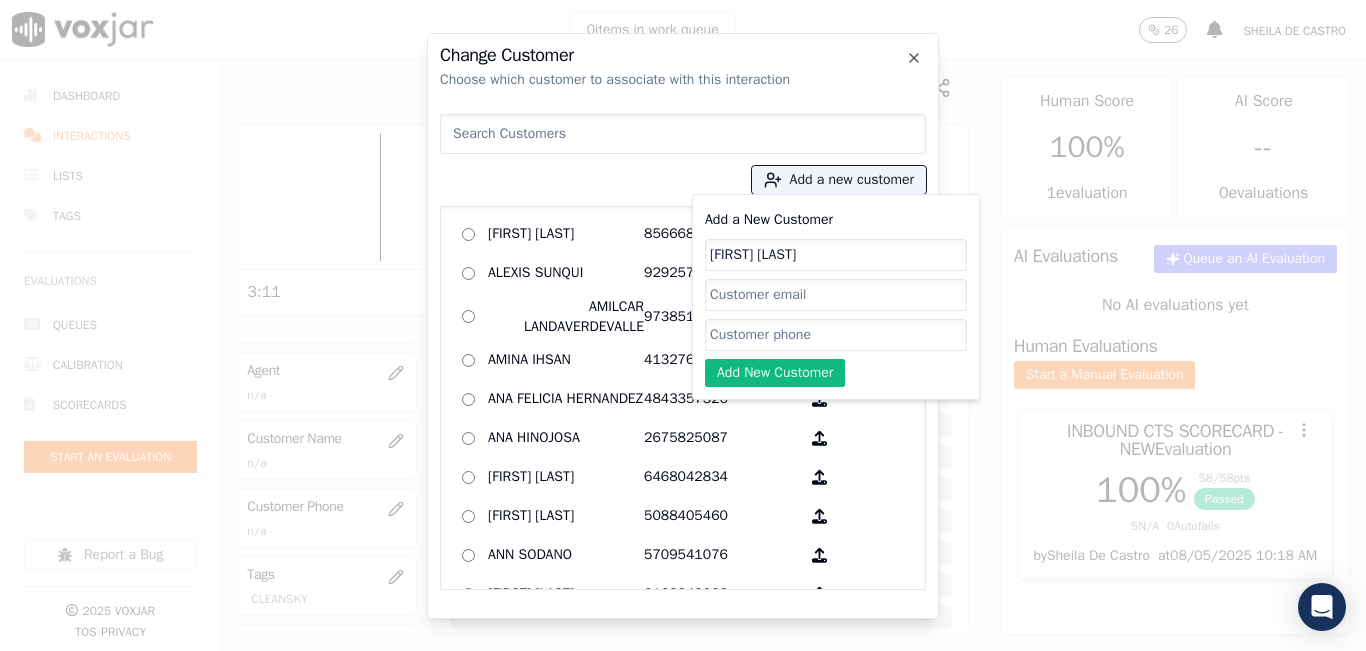 type on "[FIRST] [LAST]" 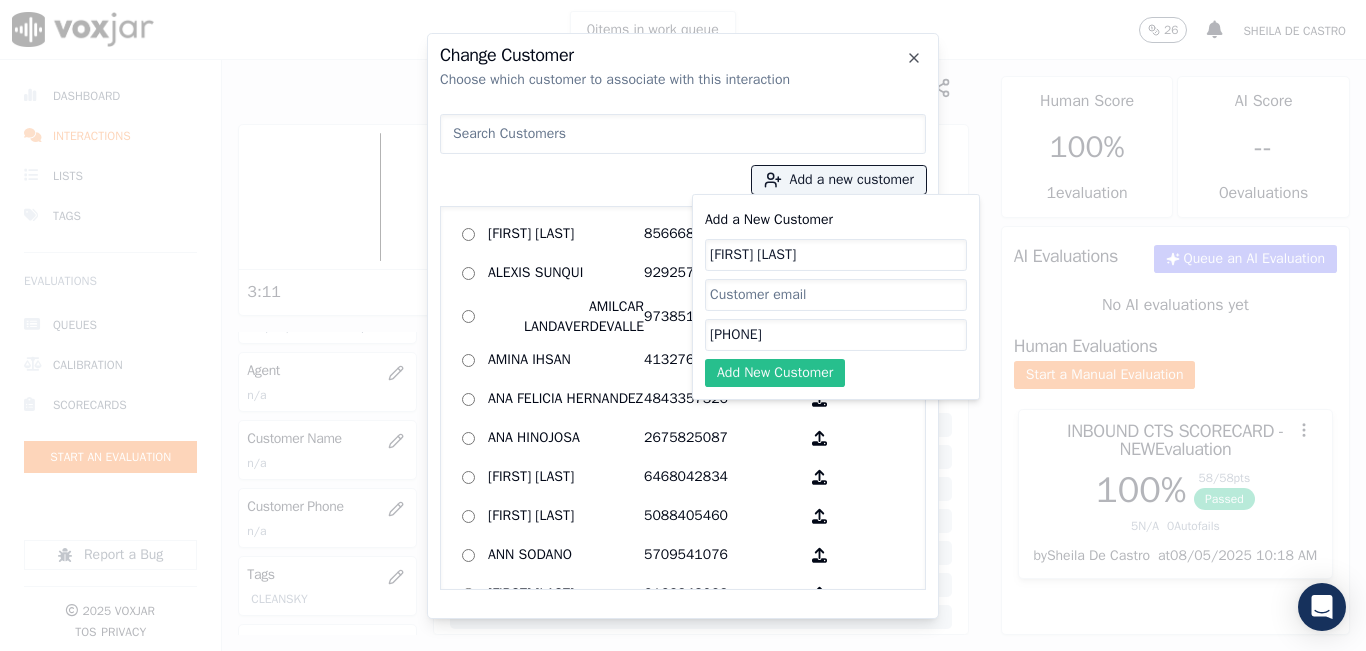 type on "9299285224" 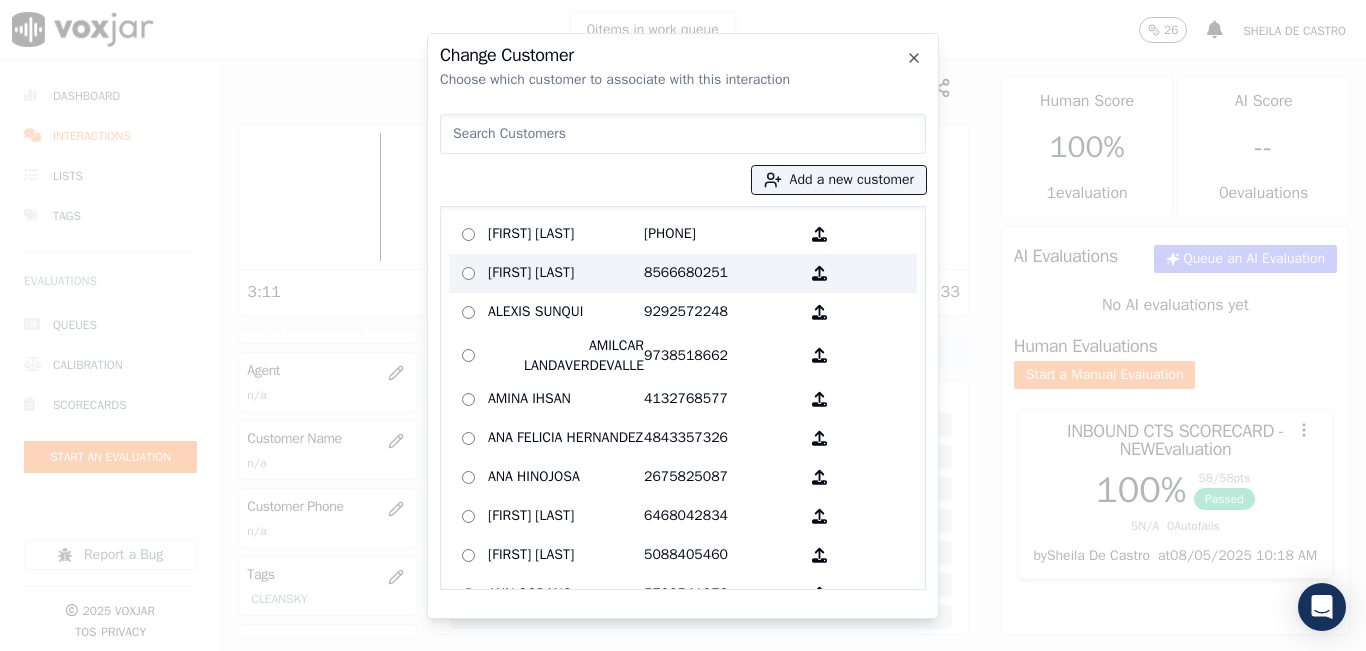 drag, startPoint x: 641, startPoint y: 232, endPoint x: 632, endPoint y: 245, distance: 15.811388 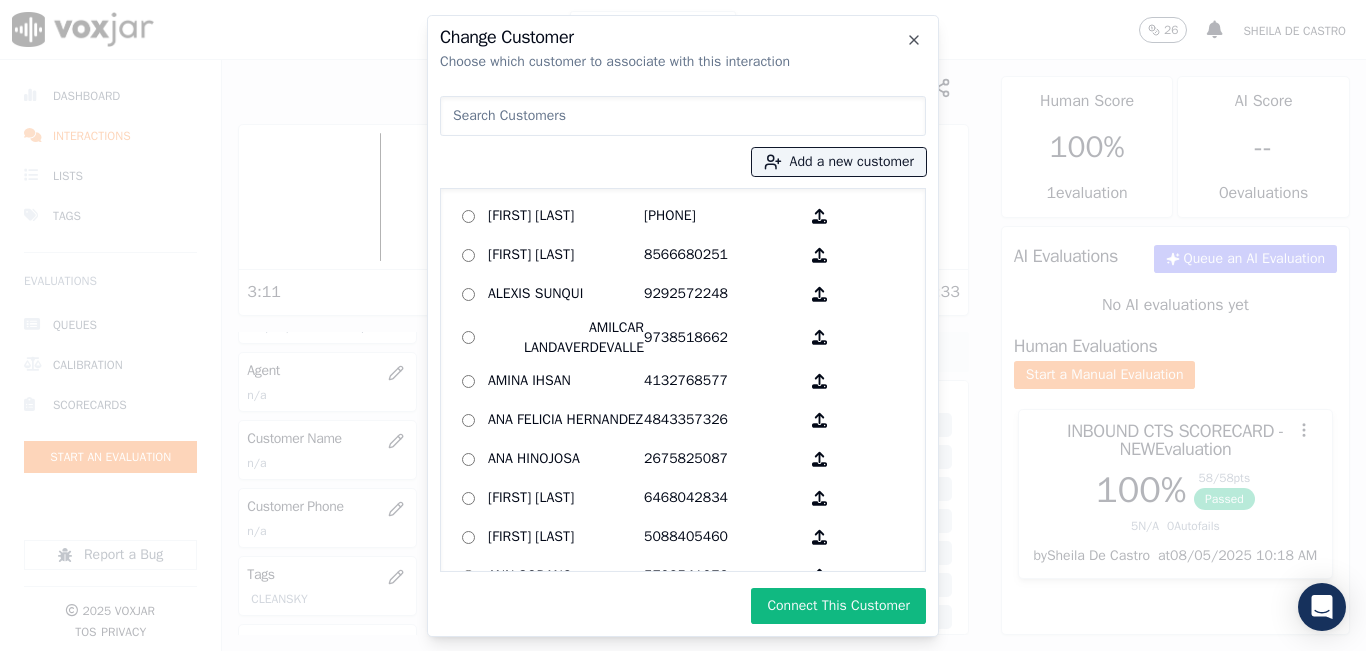 click on "Connect This Customer" at bounding box center [838, 606] 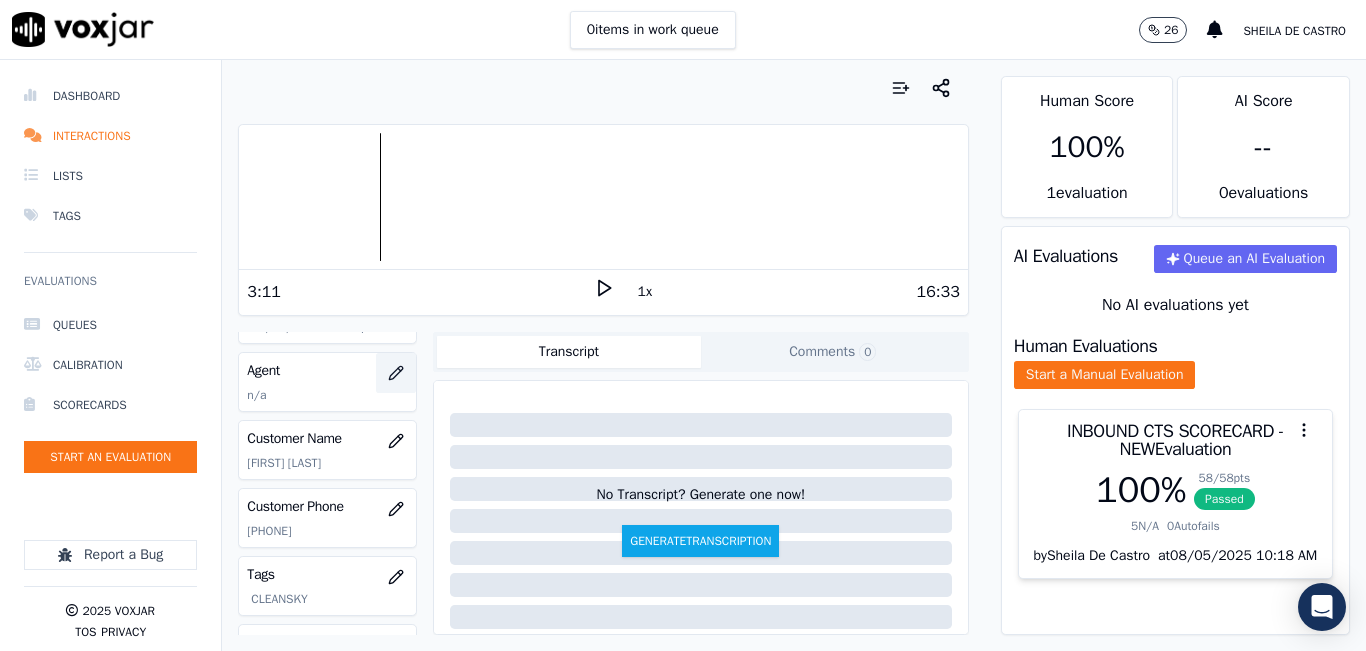 click 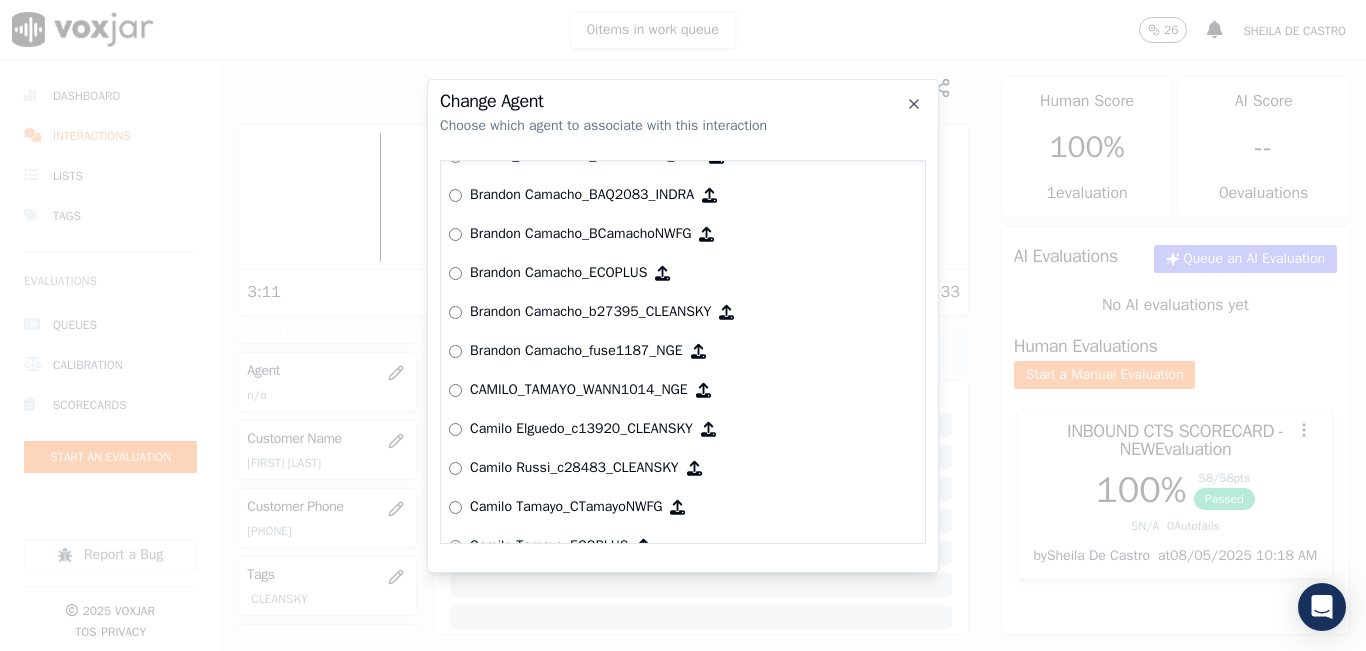 scroll, scrollTop: 1024, scrollLeft: 0, axis: vertical 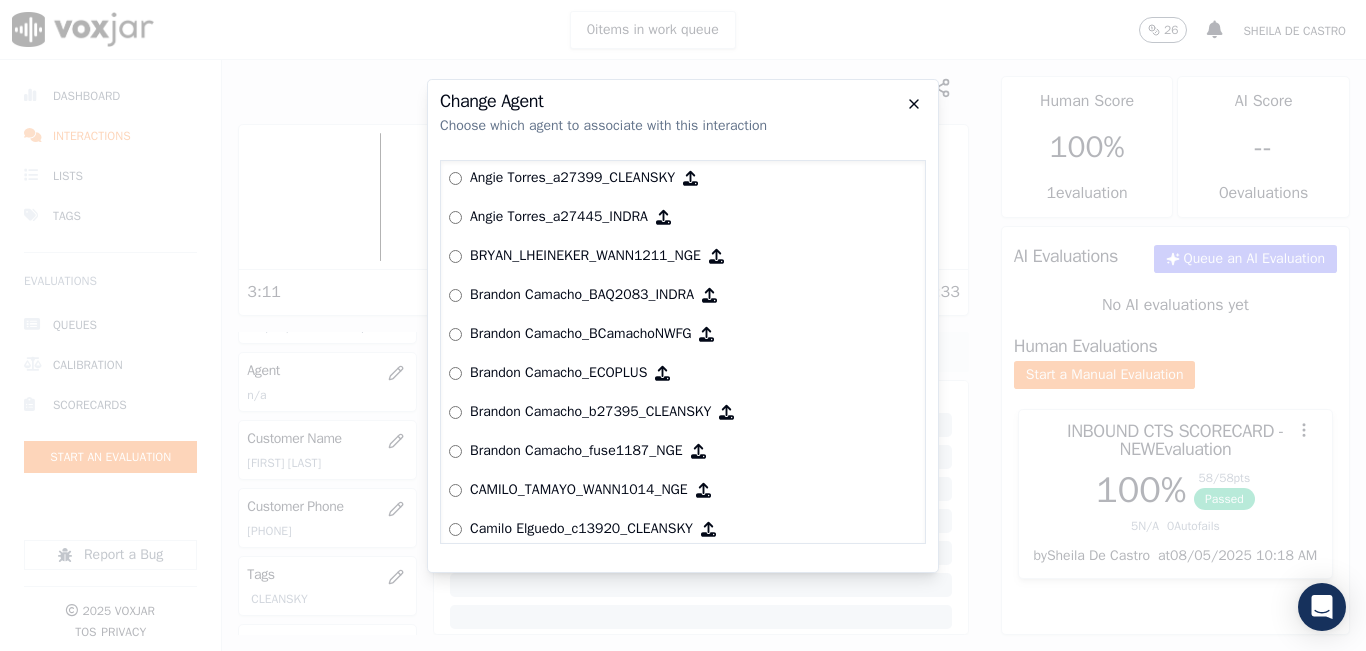 click 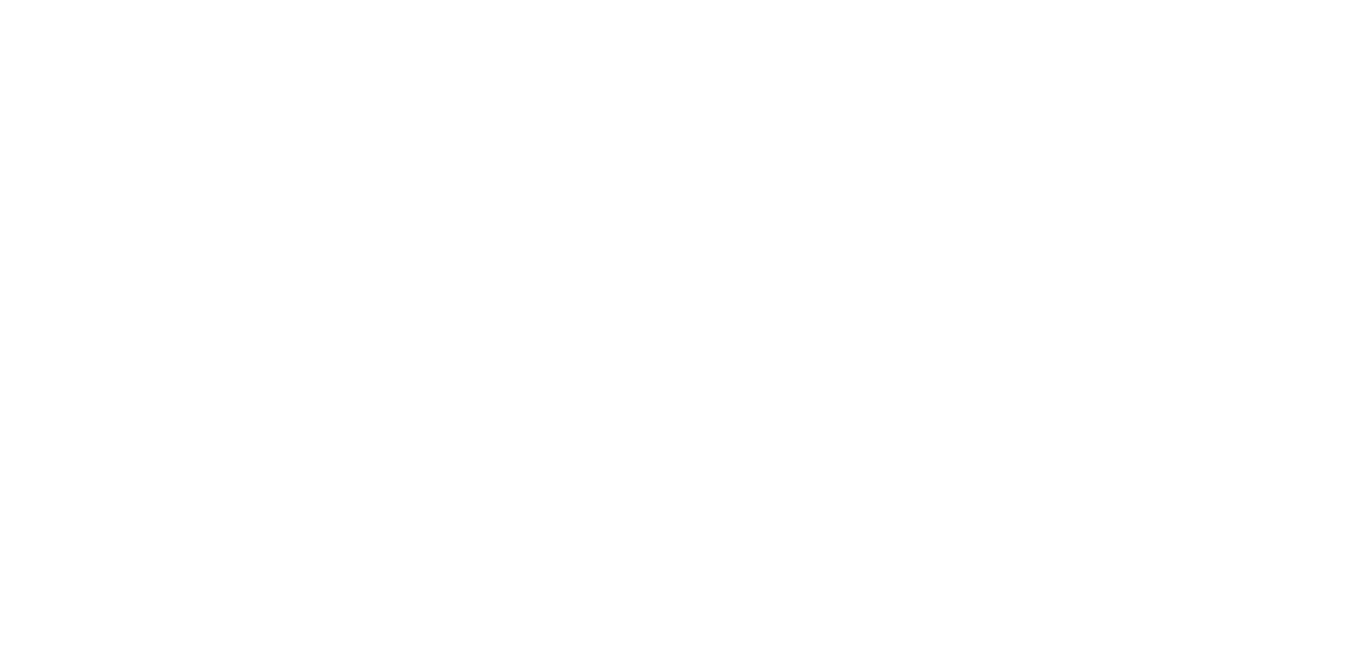 scroll, scrollTop: 0, scrollLeft: 0, axis: both 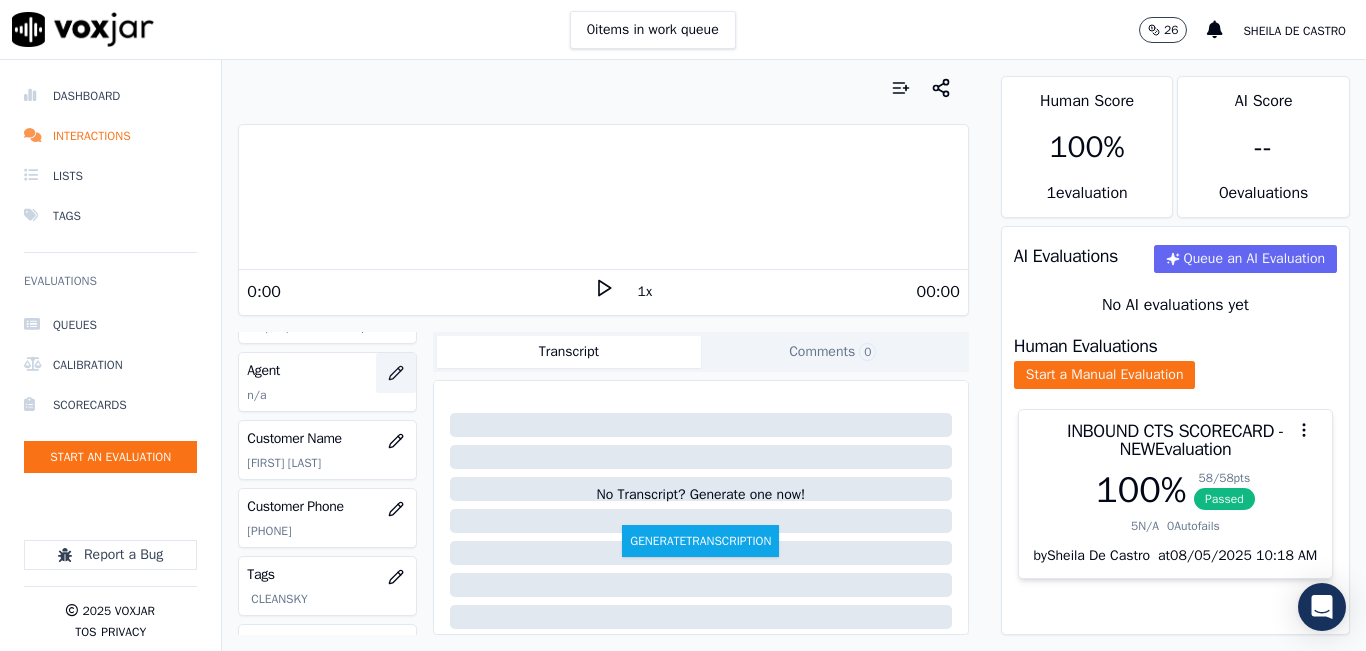 click 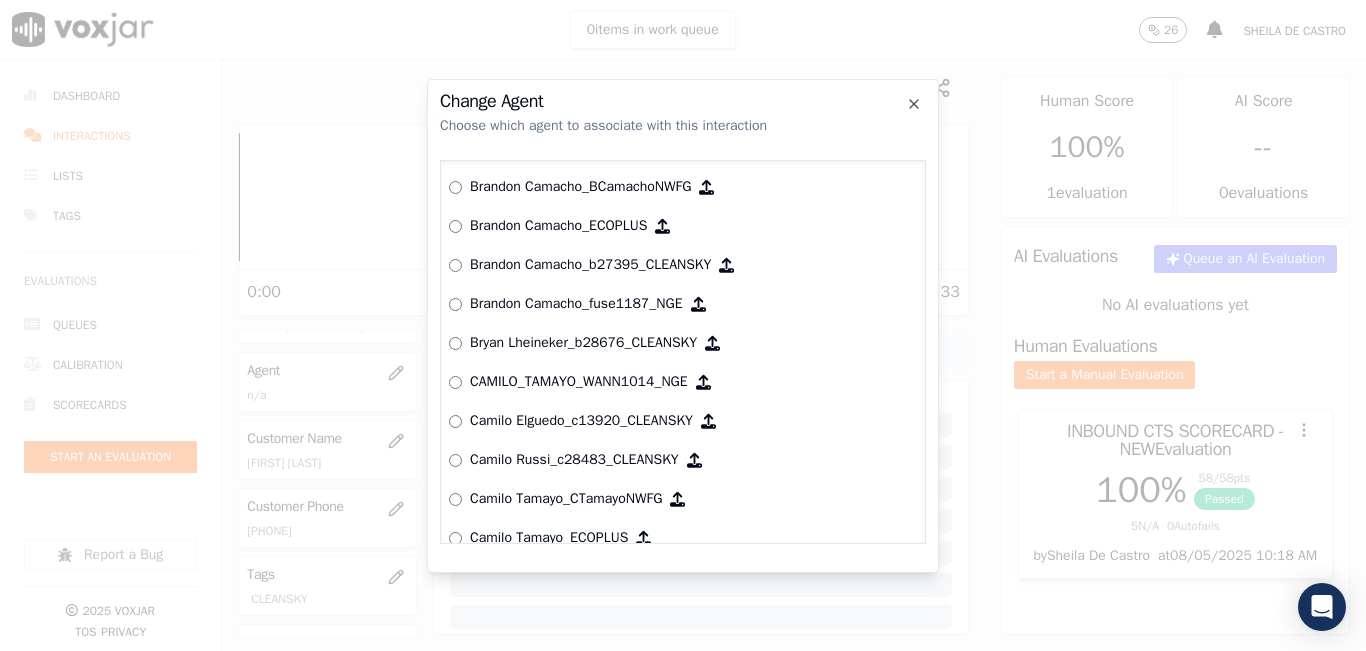 scroll, scrollTop: 1224, scrollLeft: 0, axis: vertical 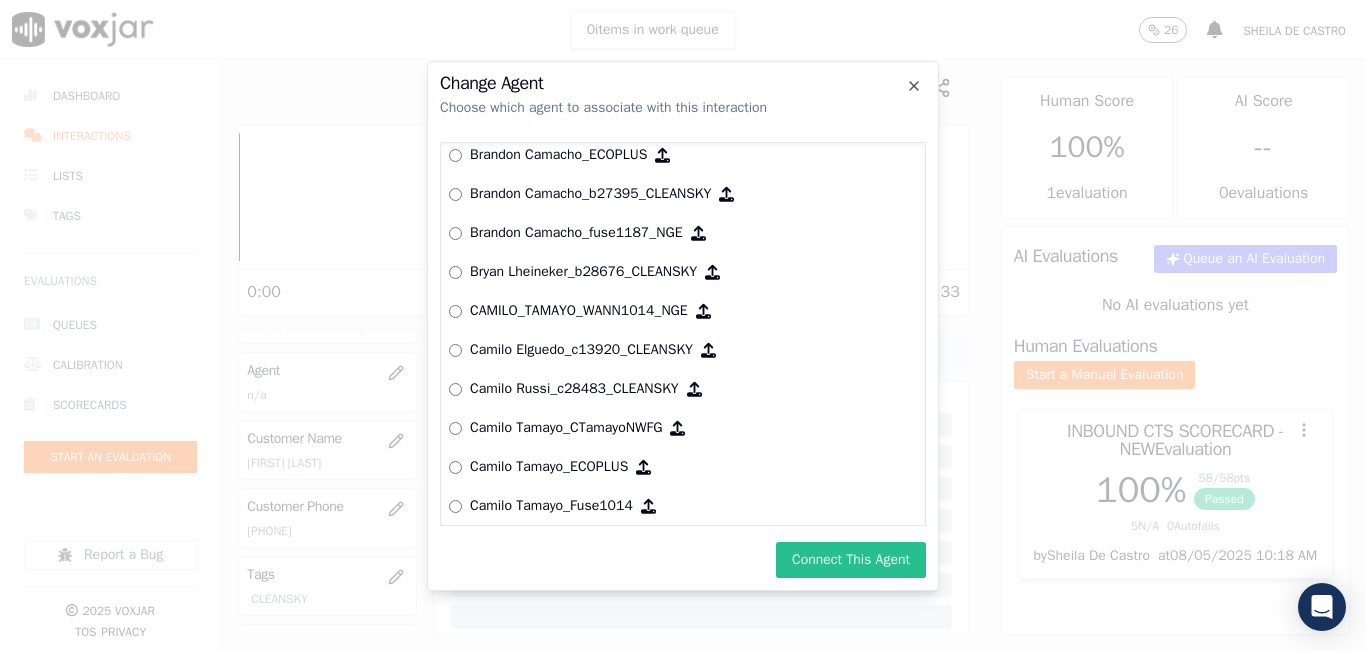 click on "Connect This Agent" at bounding box center [851, 560] 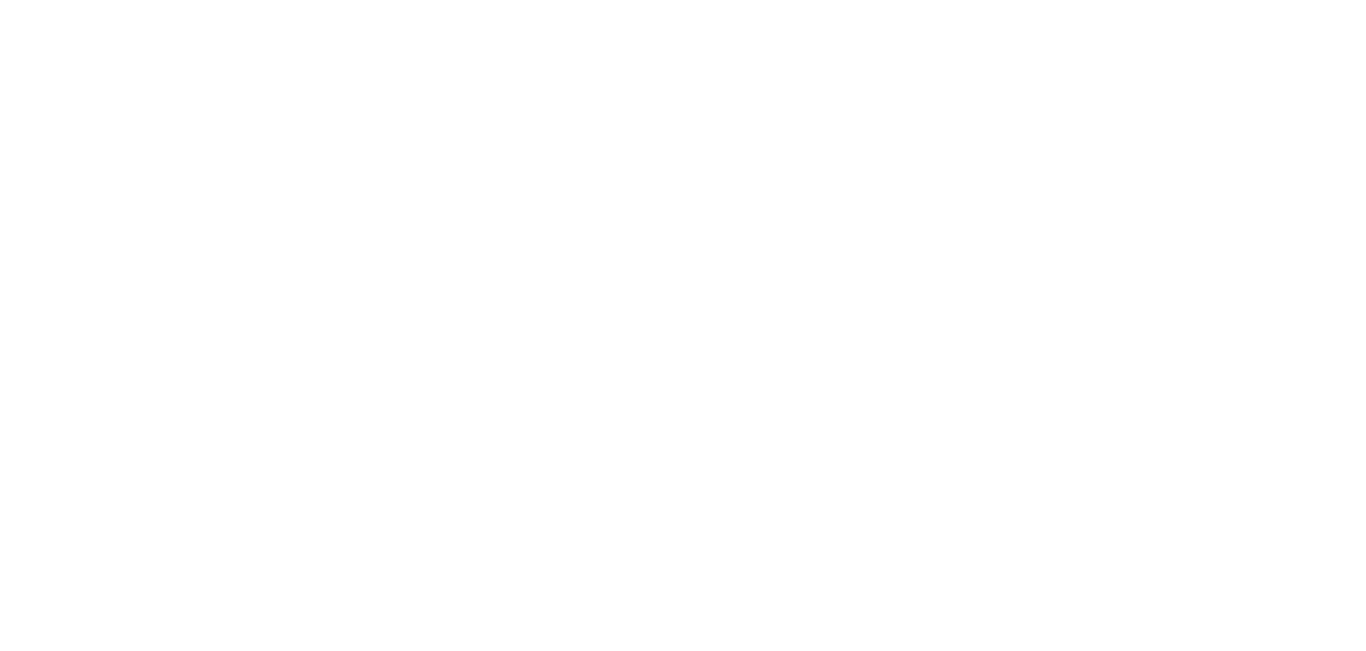 scroll, scrollTop: 0, scrollLeft: 0, axis: both 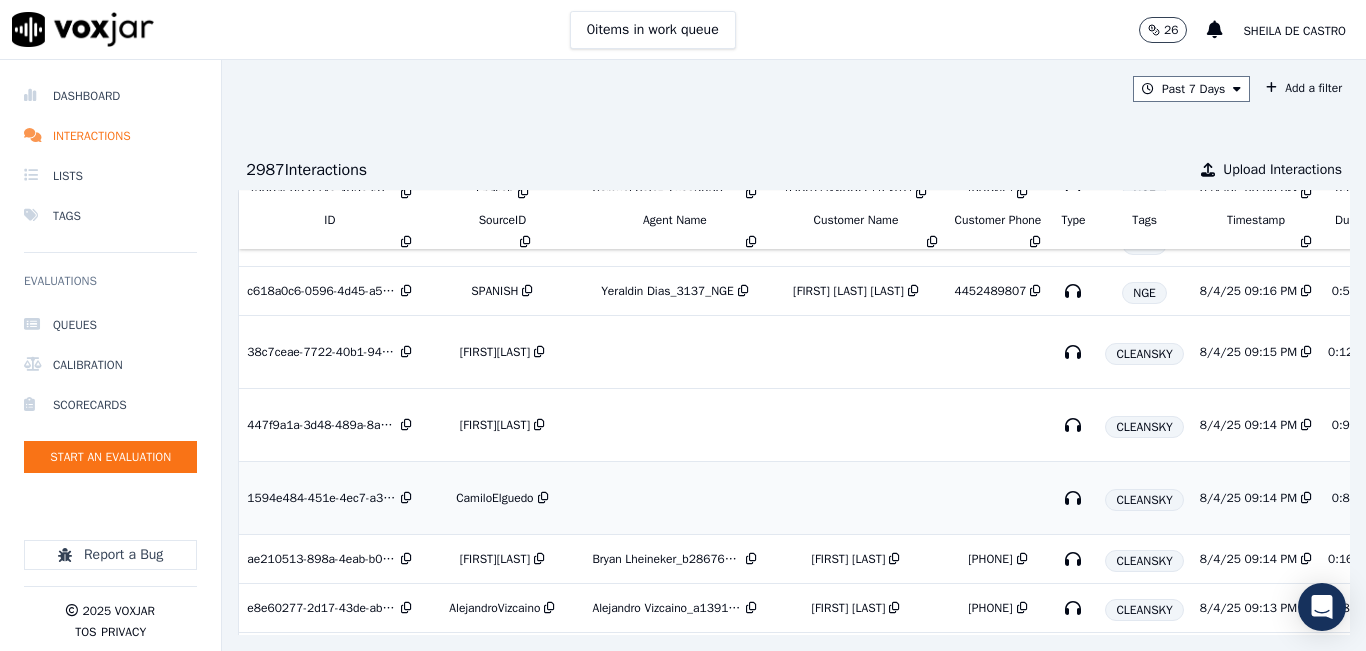click on "CamiloElguedo" at bounding box center (502, 498) 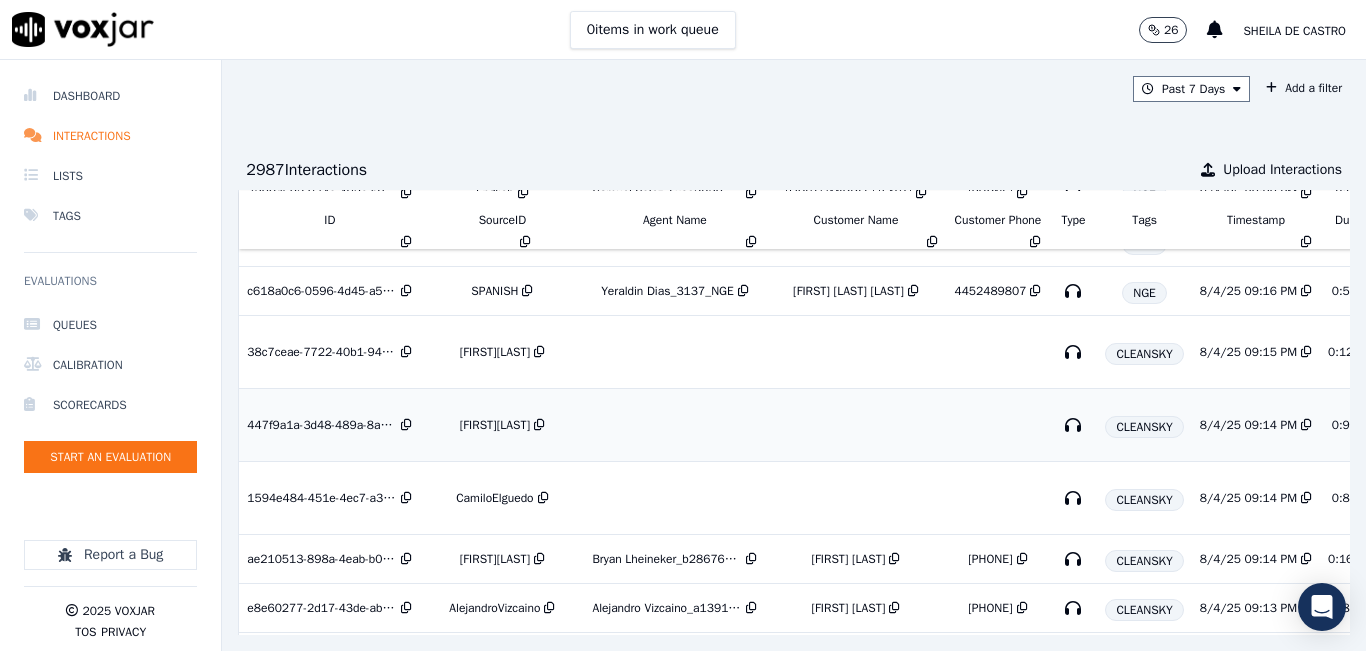 click on "[FIRST][LAST]" at bounding box center (495, 425) 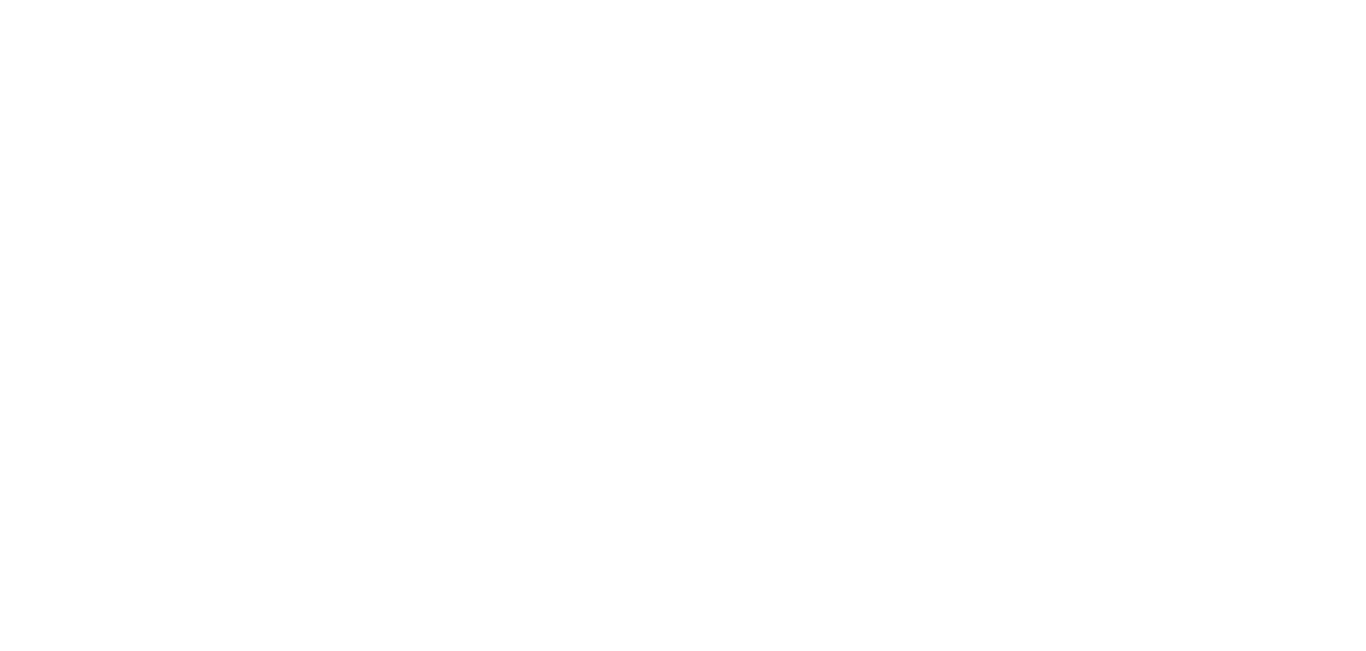 scroll, scrollTop: 0, scrollLeft: 0, axis: both 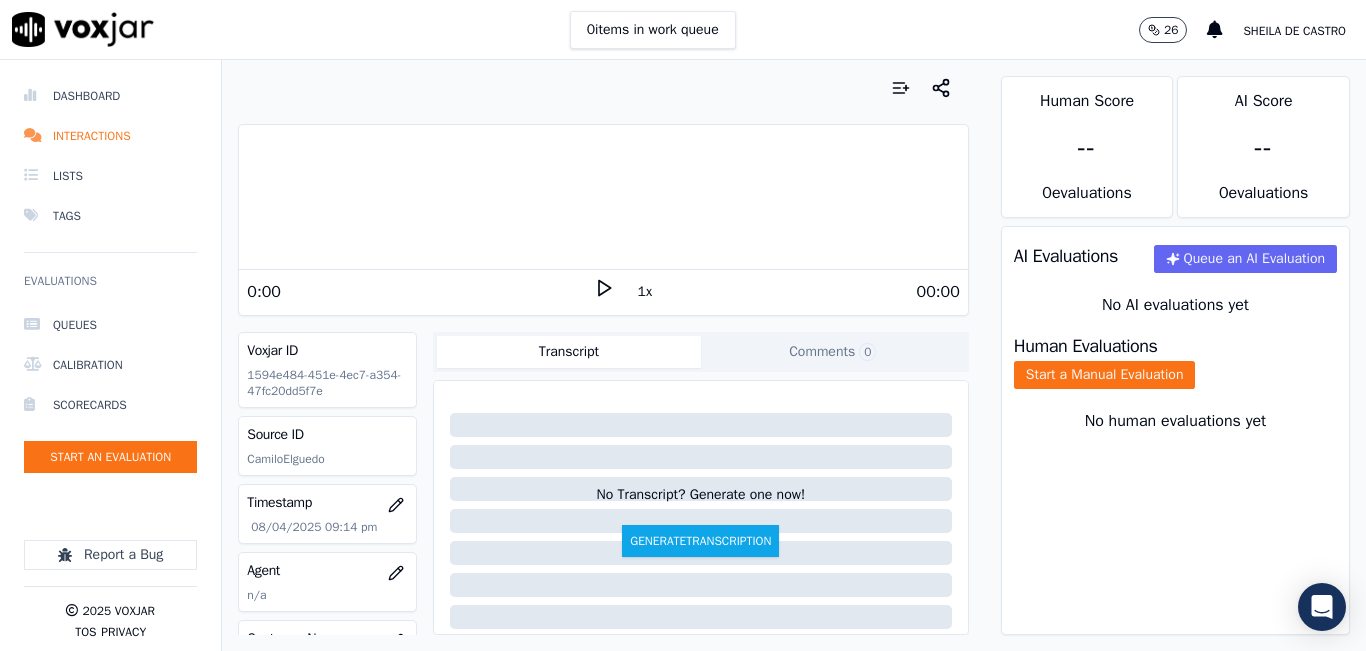 click on "Your browser does not support the audio element.   0:00     1x   00:00   Voxjar ID   1594e484-451e-4ec7-a354-47fc20dd5f7e   Source ID   [NAME]   Timestamp
08/04/2025 09:14 pm     Agent
n/a     Customer Name     n/a     Customer Phone     n/a     Tags
CLEANSKY     Source     manualUpload   Type     AUDIO       Transcript   Comments  0   No Transcript? Generate one now!   Generate  Transcription         Add Comment" at bounding box center (603, 355) 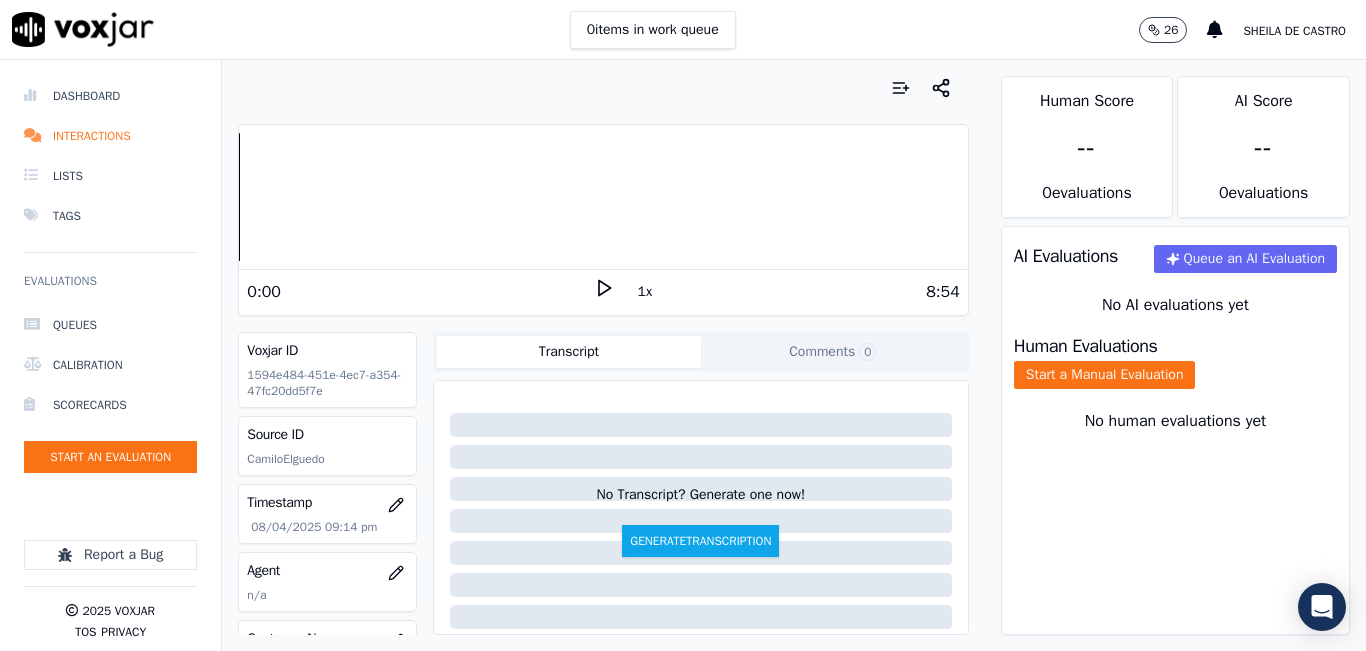 click on "0:00     1x   8:54" at bounding box center [603, 291] 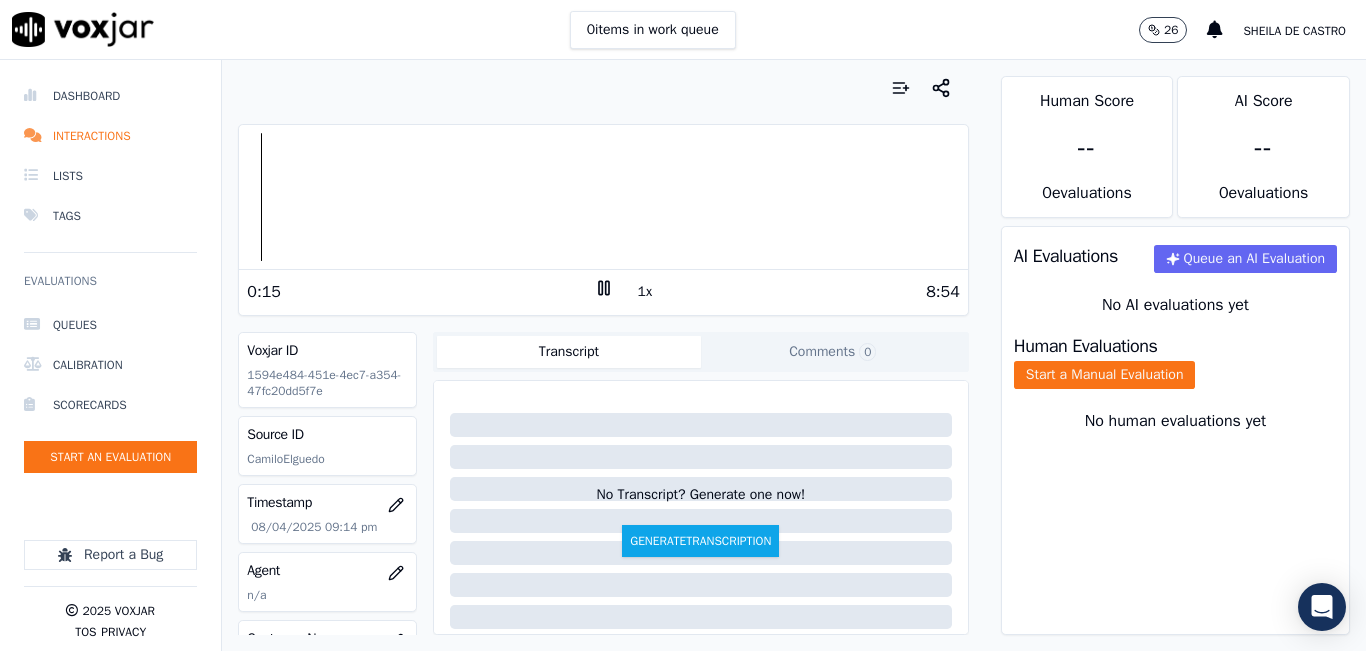 drag, startPoint x: 591, startPoint y: 285, endPoint x: 645, endPoint y: 290, distance: 54.230988 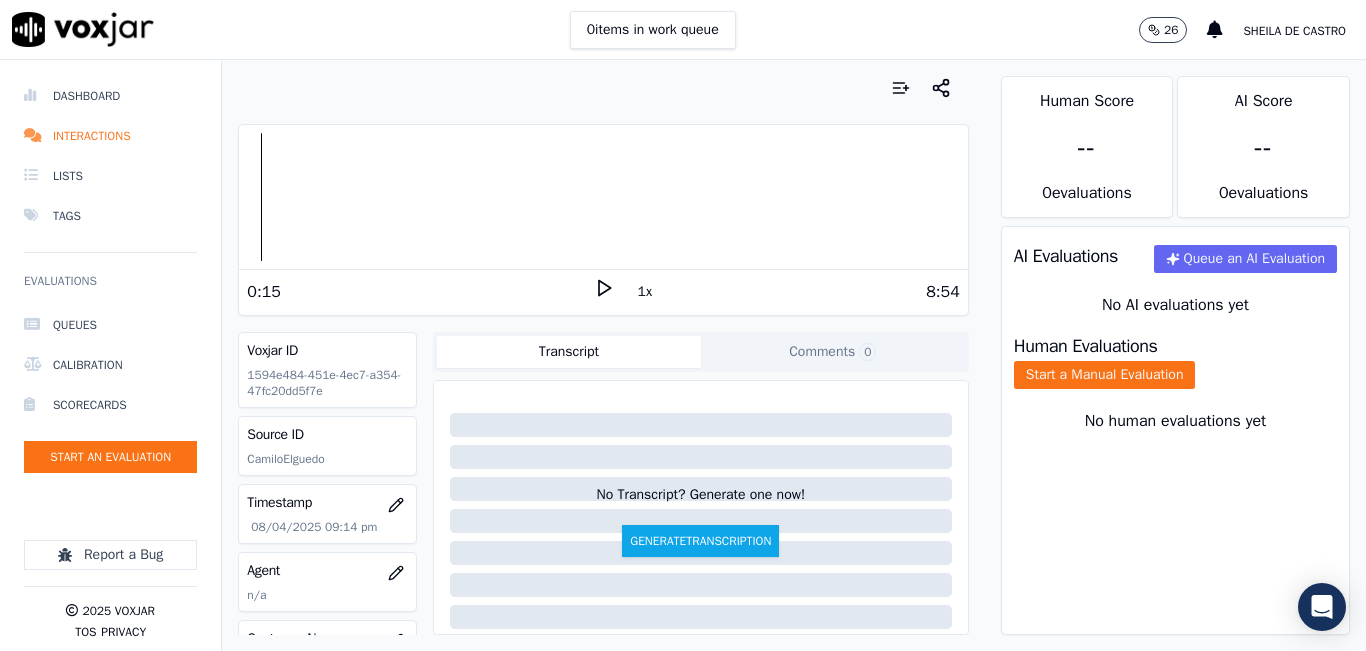 click on "1x" at bounding box center (604, 291) 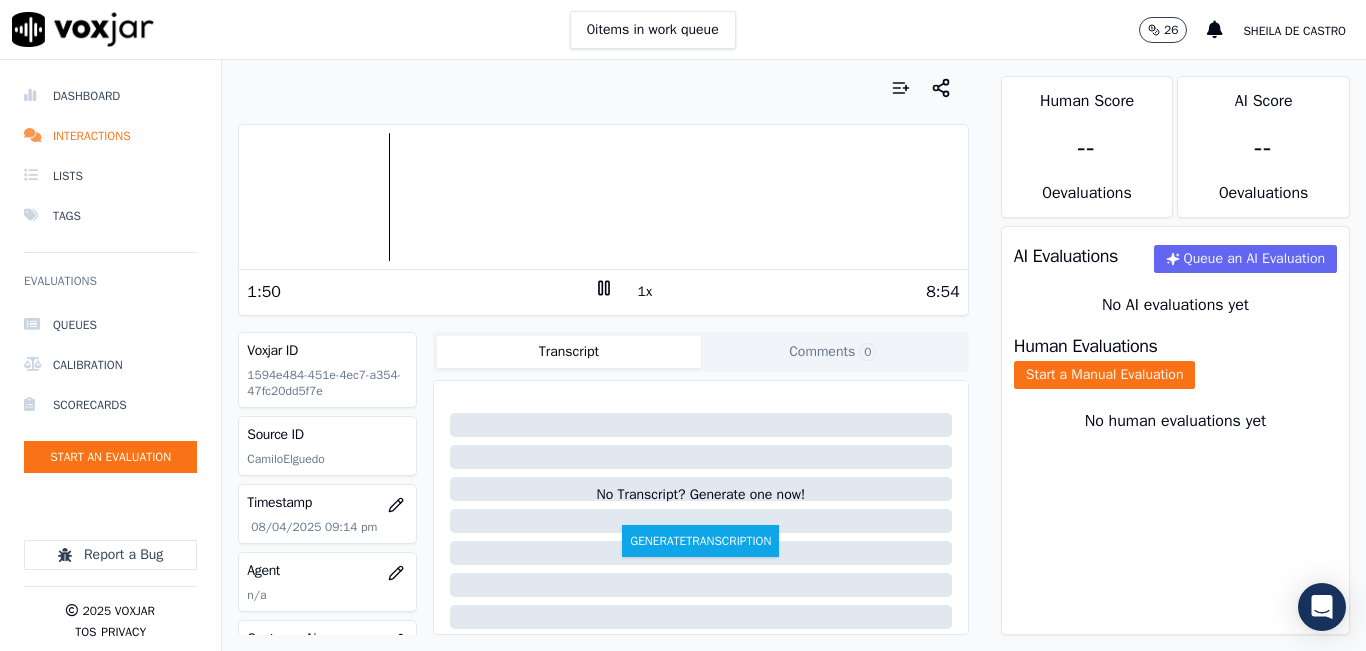 click 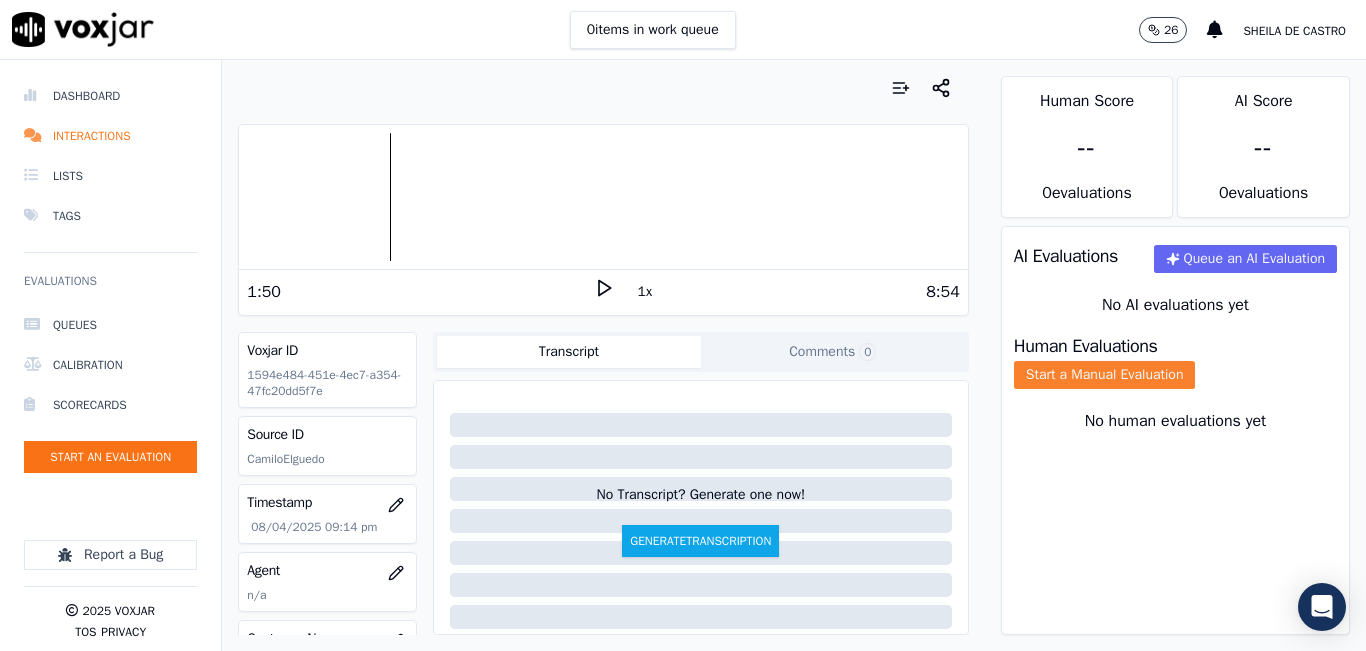 click on "Start a Manual Evaluation" 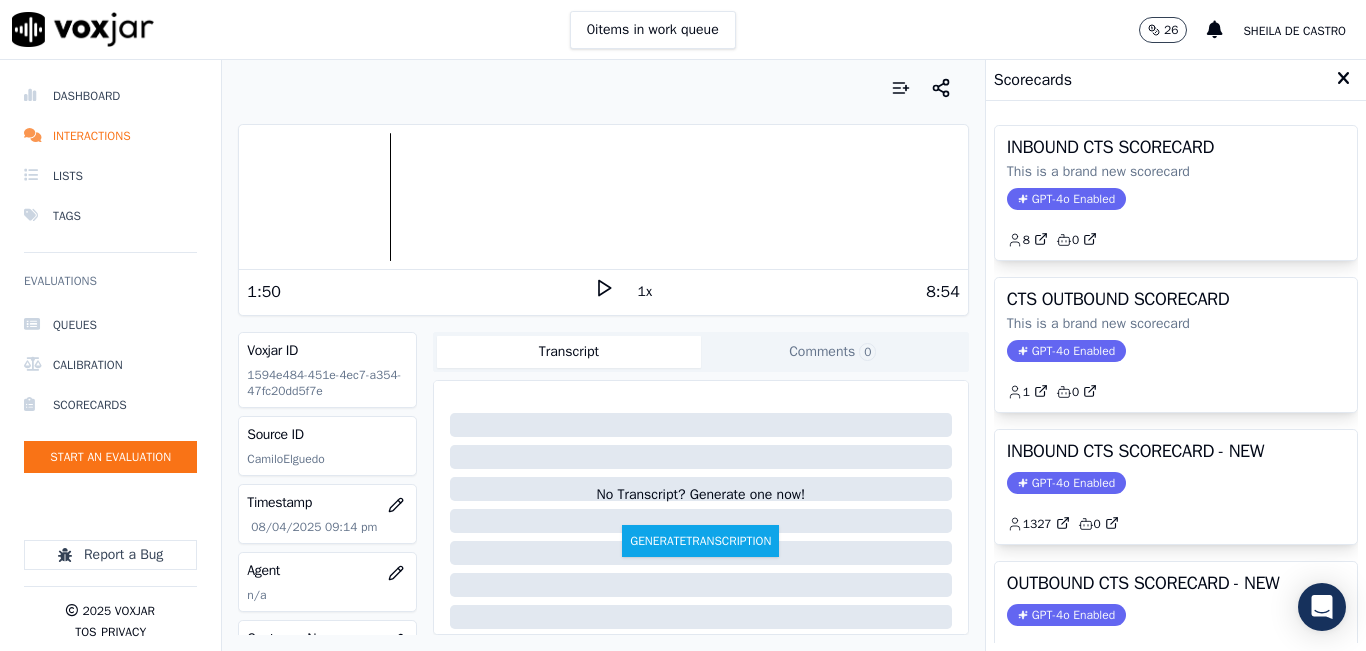 click on "INBOUND CTS SCORECARD - NEW        GPT-4o Enabled       1327         0" at bounding box center (1176, 487) 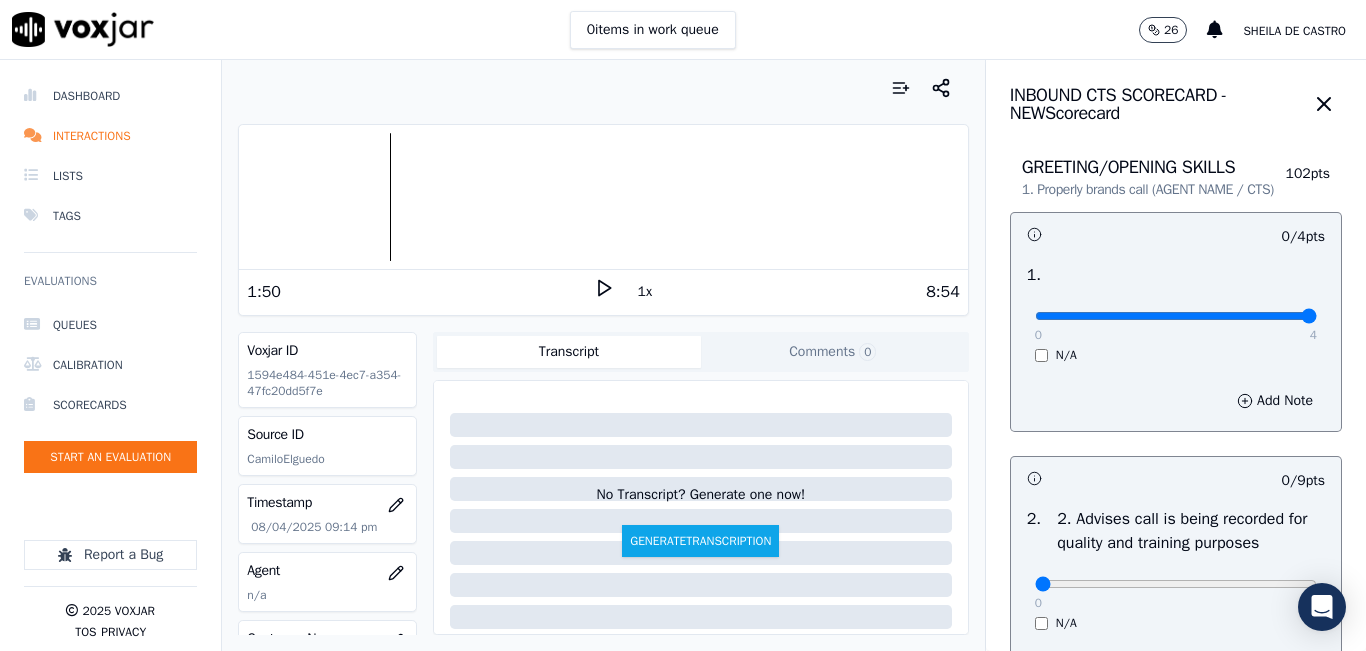 type on "4" 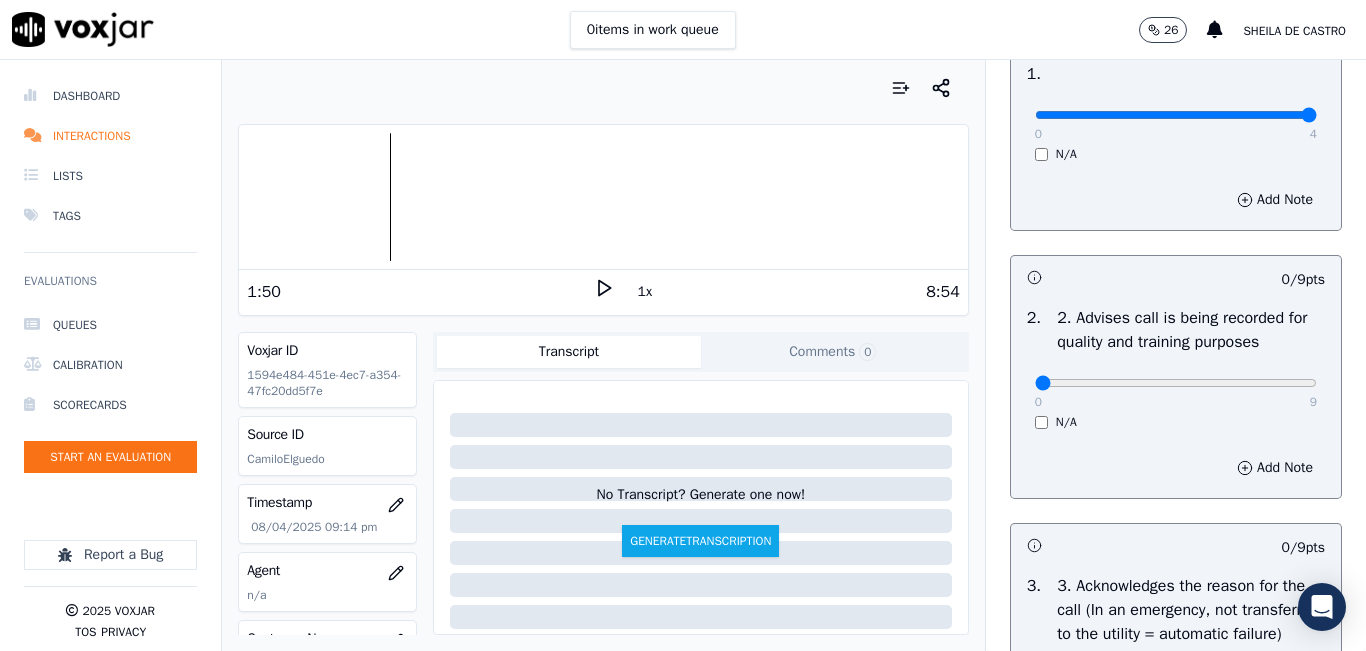 scroll, scrollTop: 300, scrollLeft: 0, axis: vertical 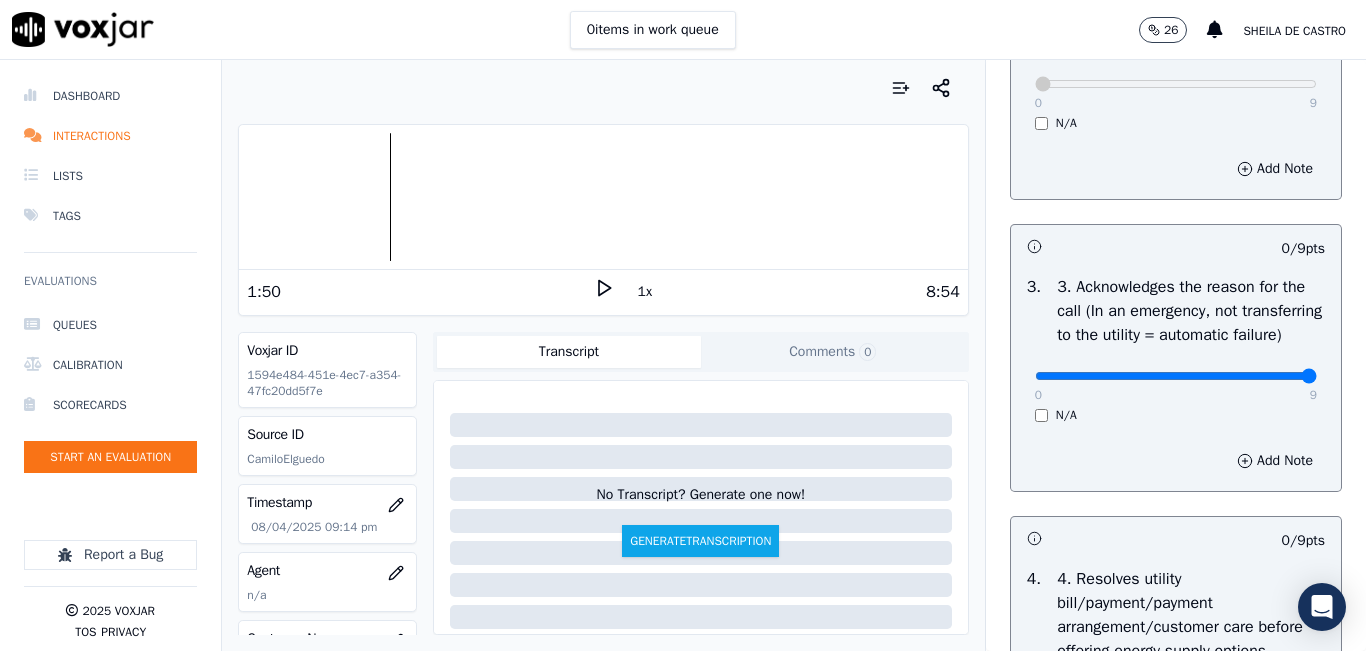 type on "9" 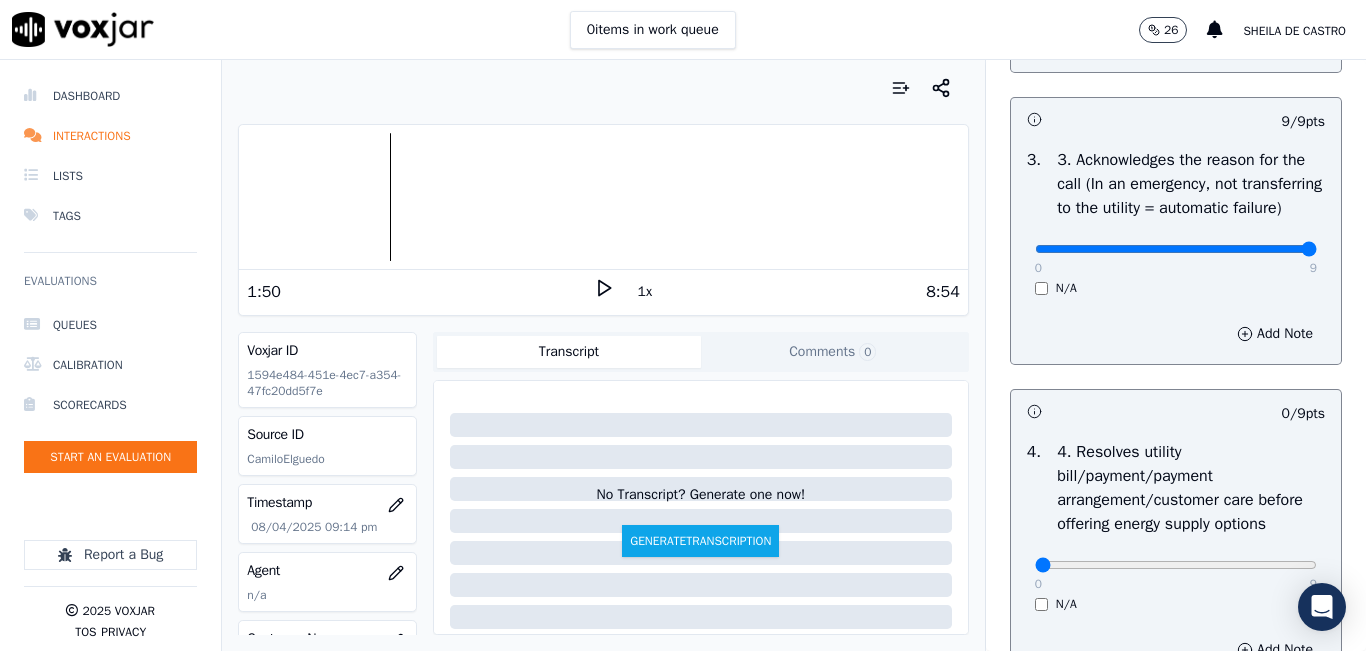 scroll, scrollTop: 800, scrollLeft: 0, axis: vertical 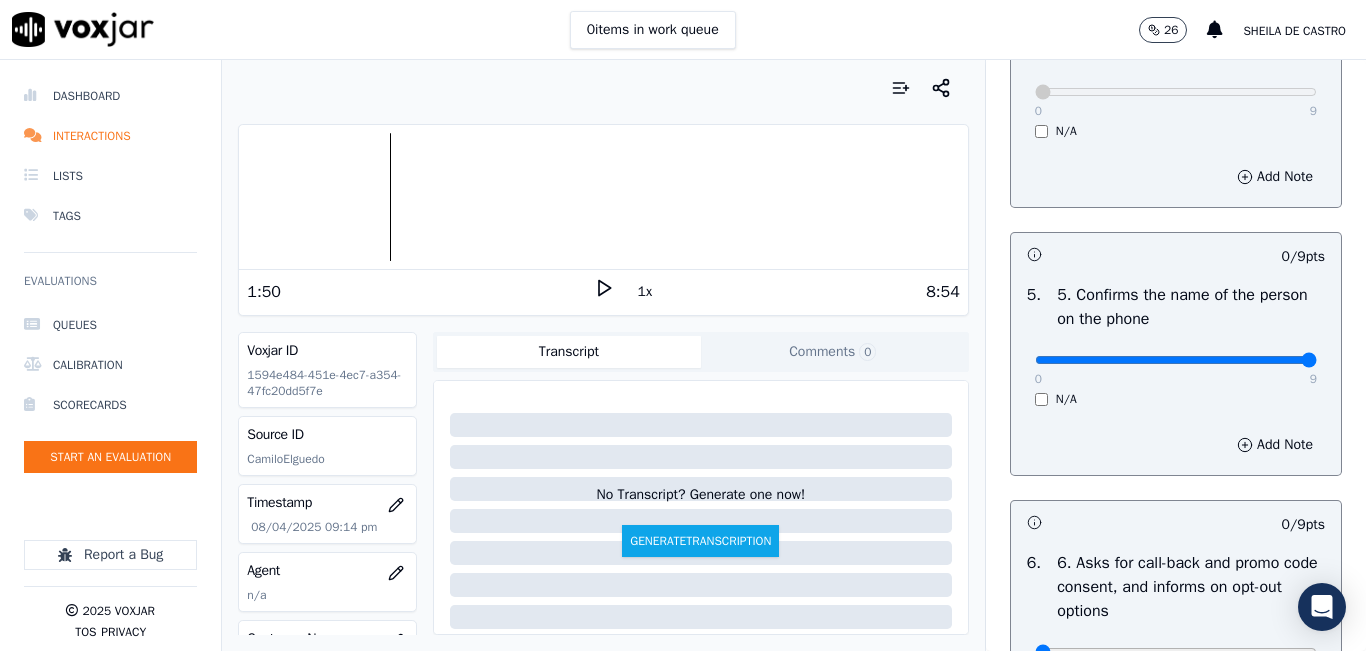 type on "9" 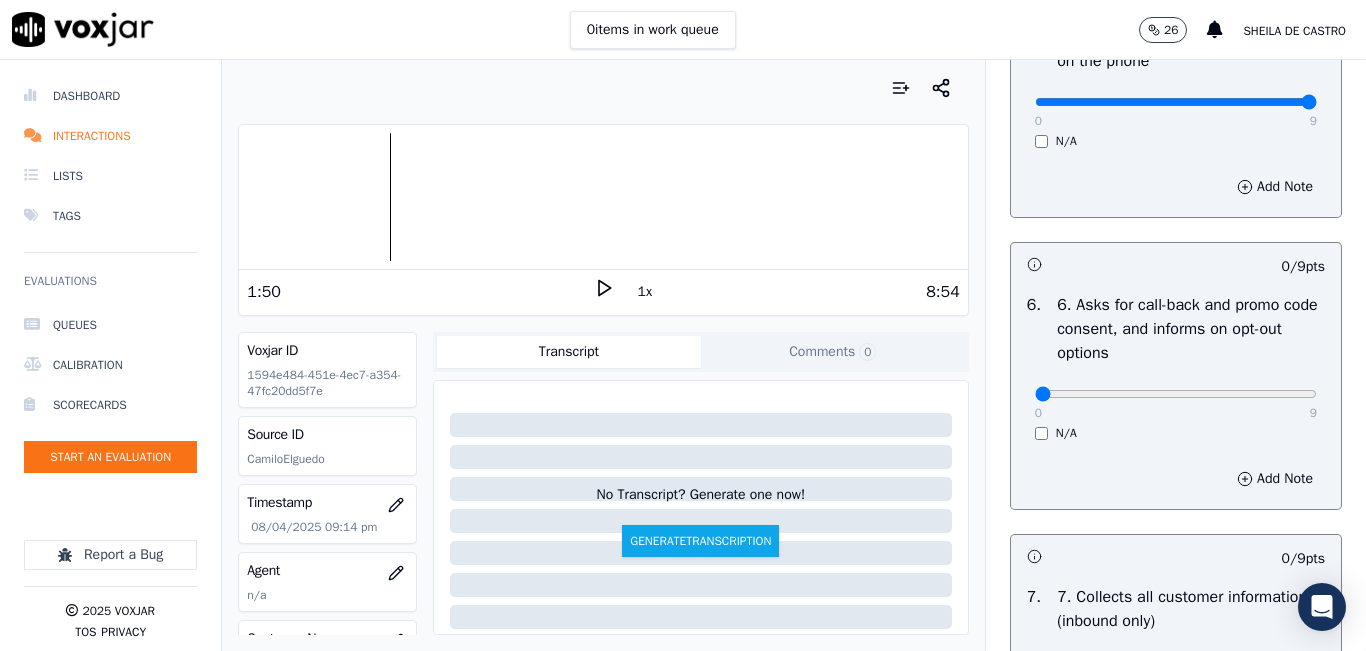 scroll, scrollTop: 1400, scrollLeft: 0, axis: vertical 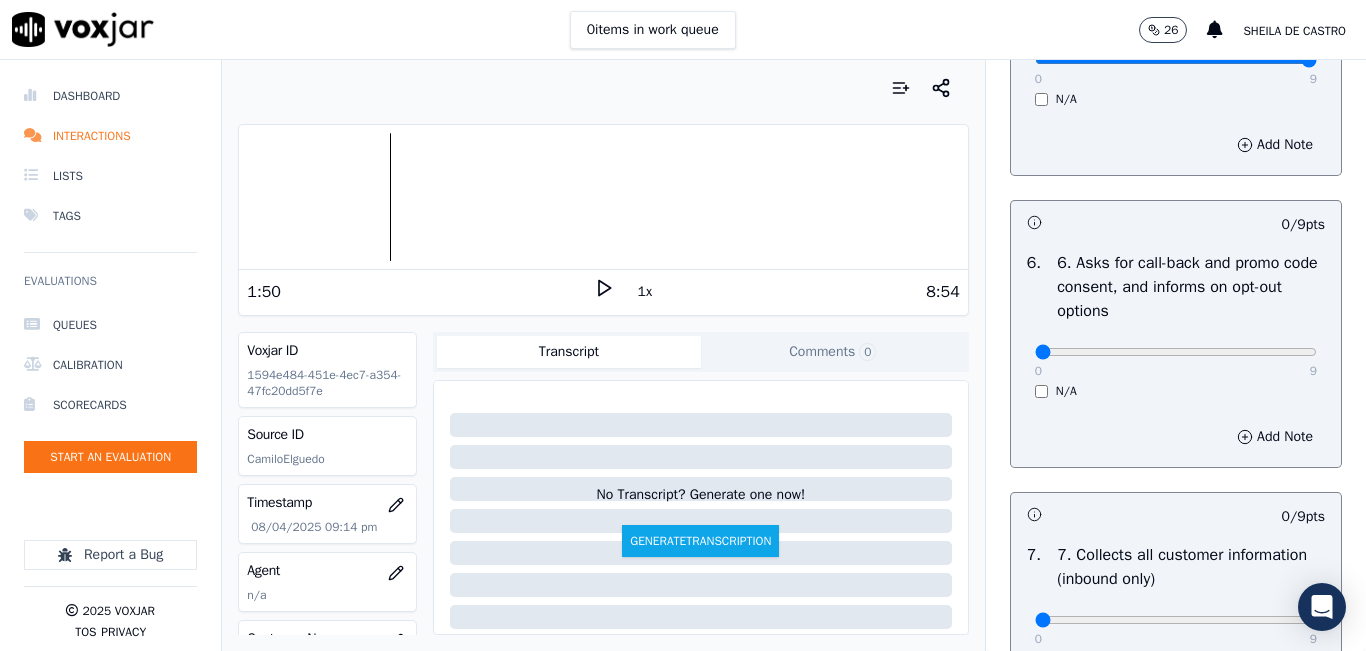 click on "N/A" at bounding box center [1176, 391] 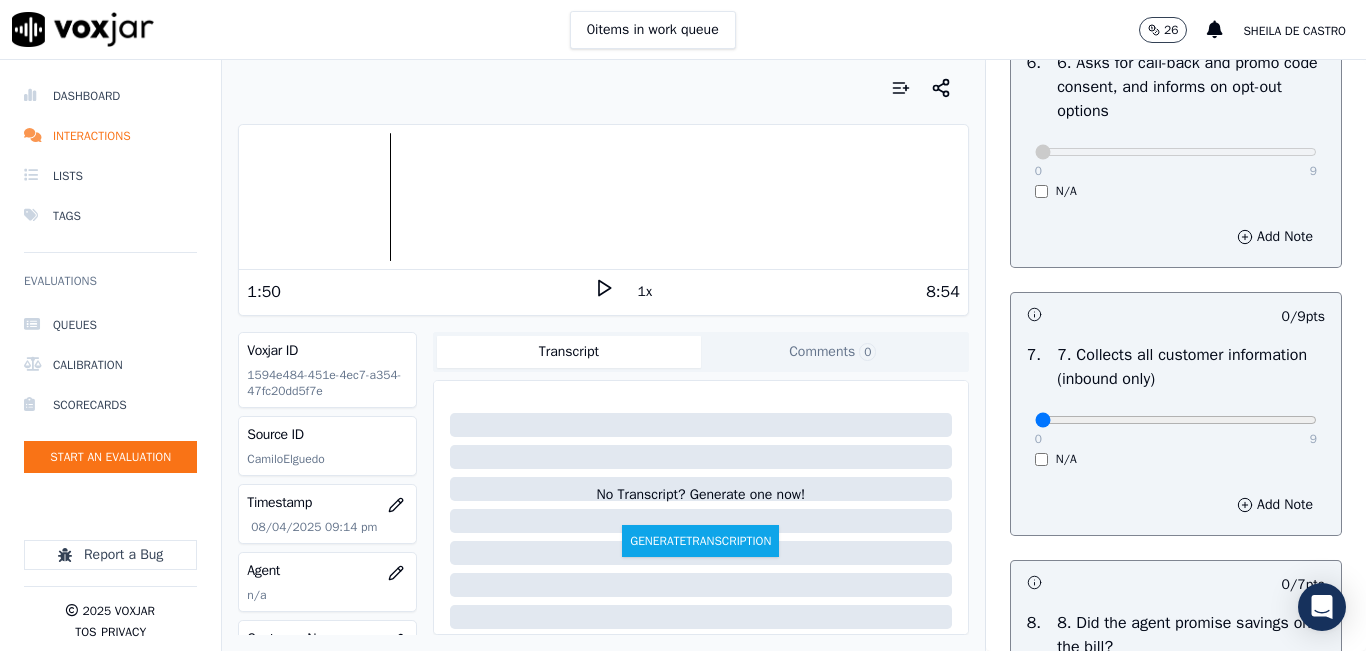 scroll, scrollTop: 1700, scrollLeft: 0, axis: vertical 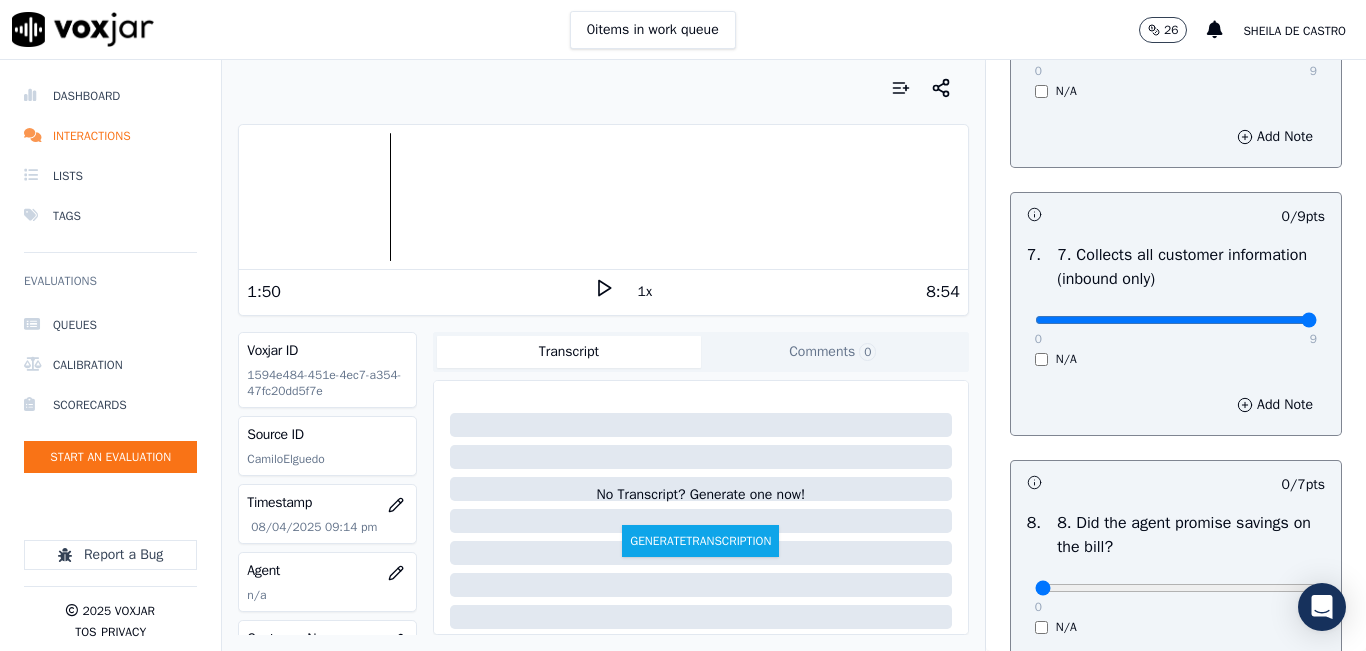 type on "9" 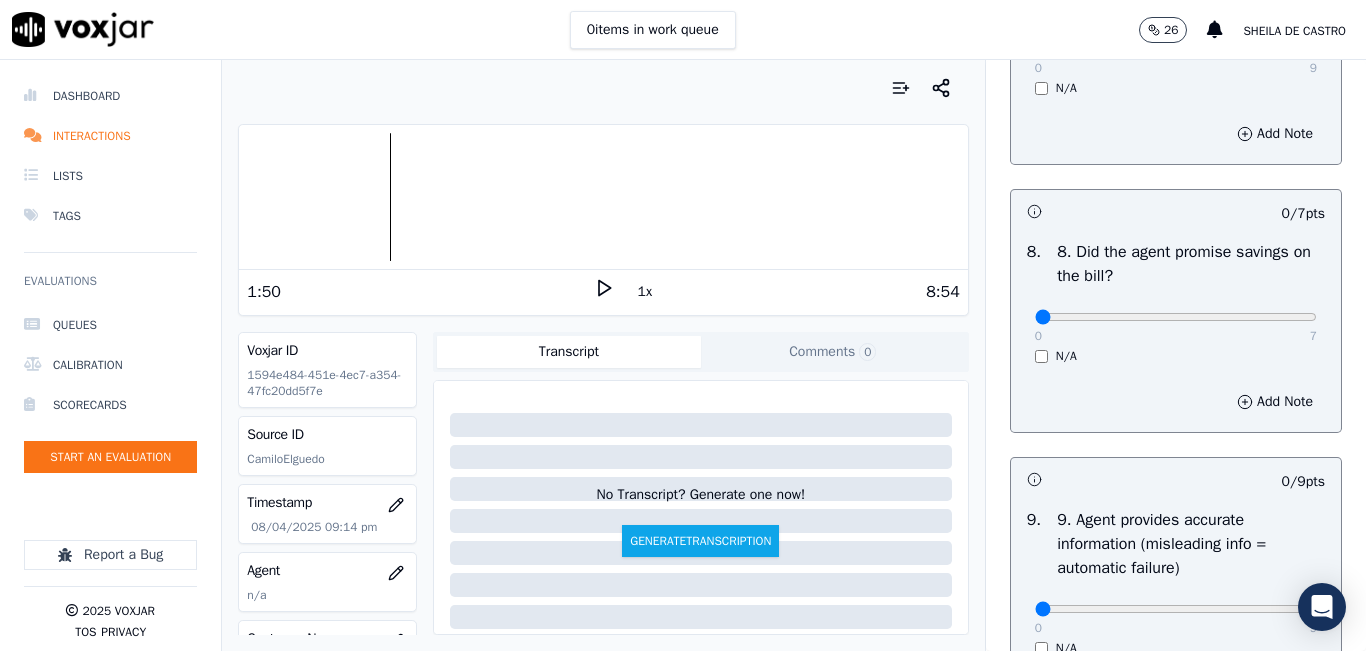 scroll, scrollTop: 2000, scrollLeft: 0, axis: vertical 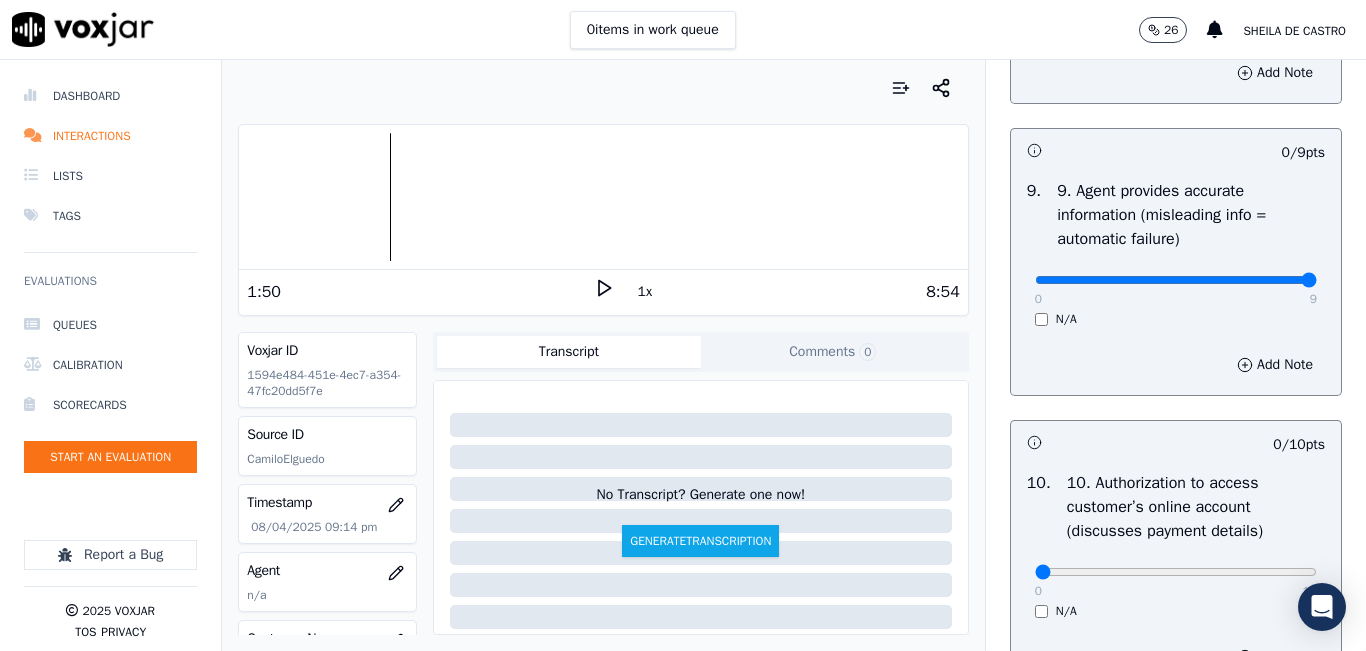 type on "9" 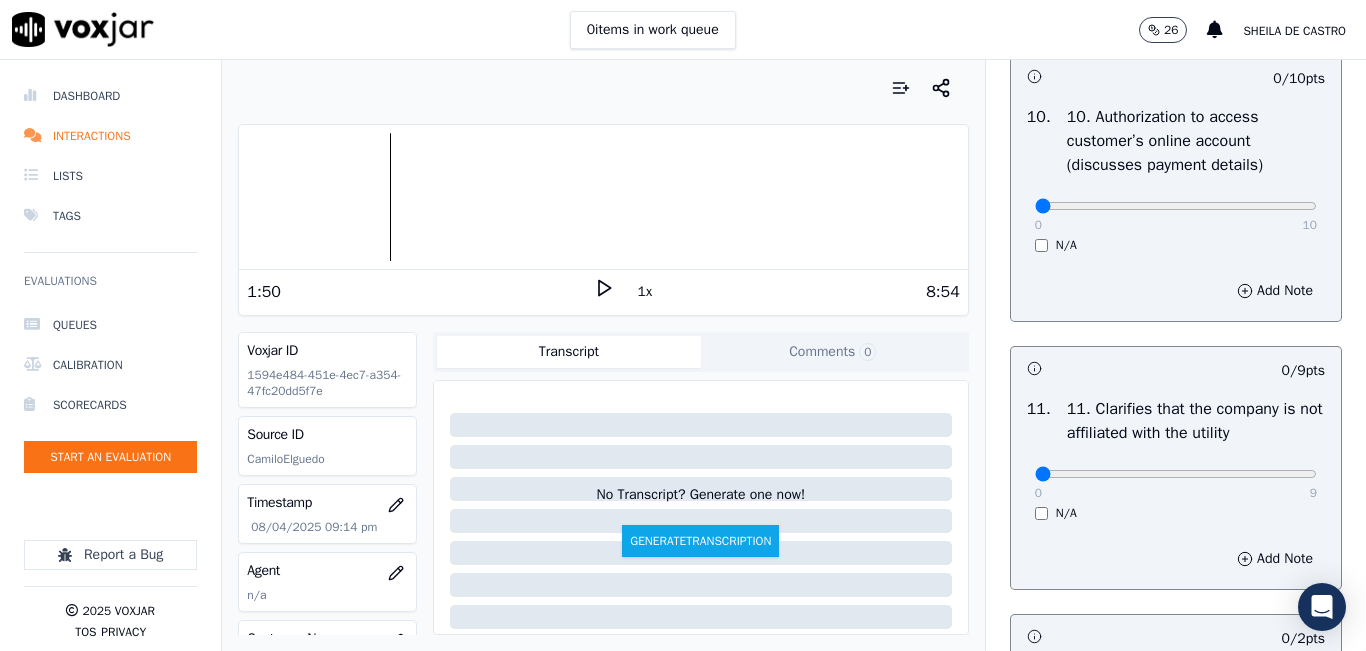 scroll, scrollTop: 2700, scrollLeft: 0, axis: vertical 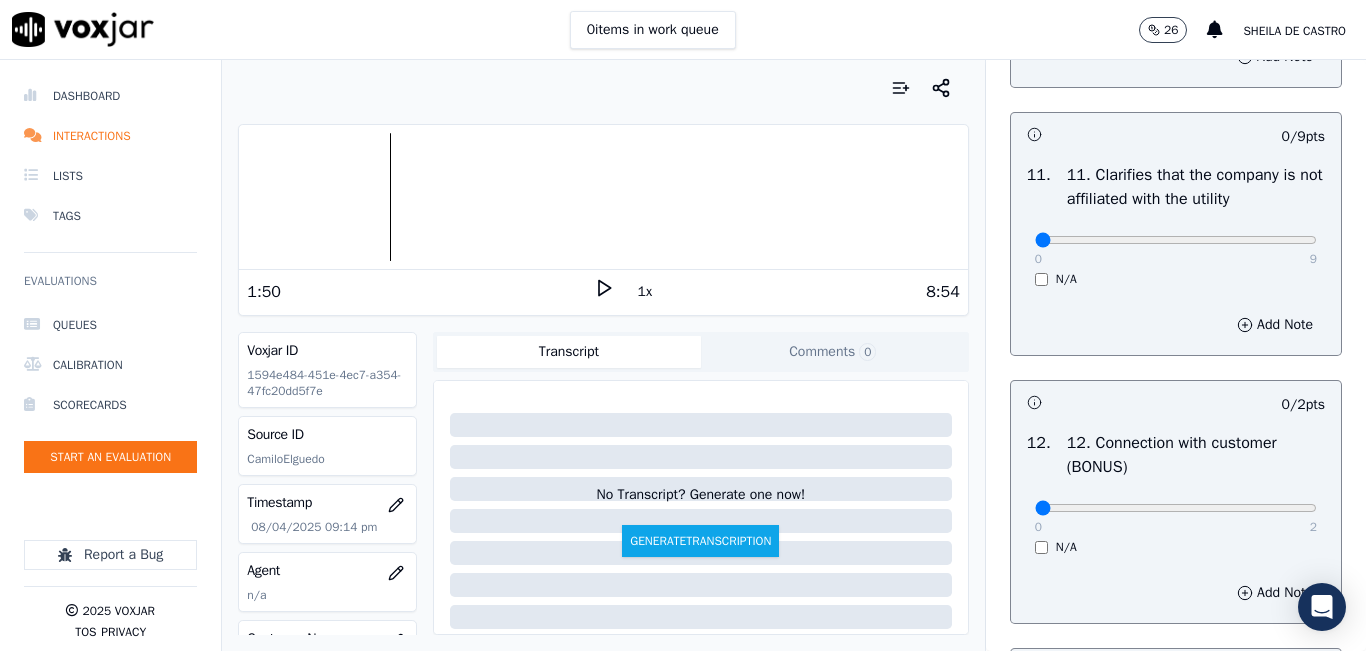 click on "0   9     N/A" at bounding box center (1176, 249) 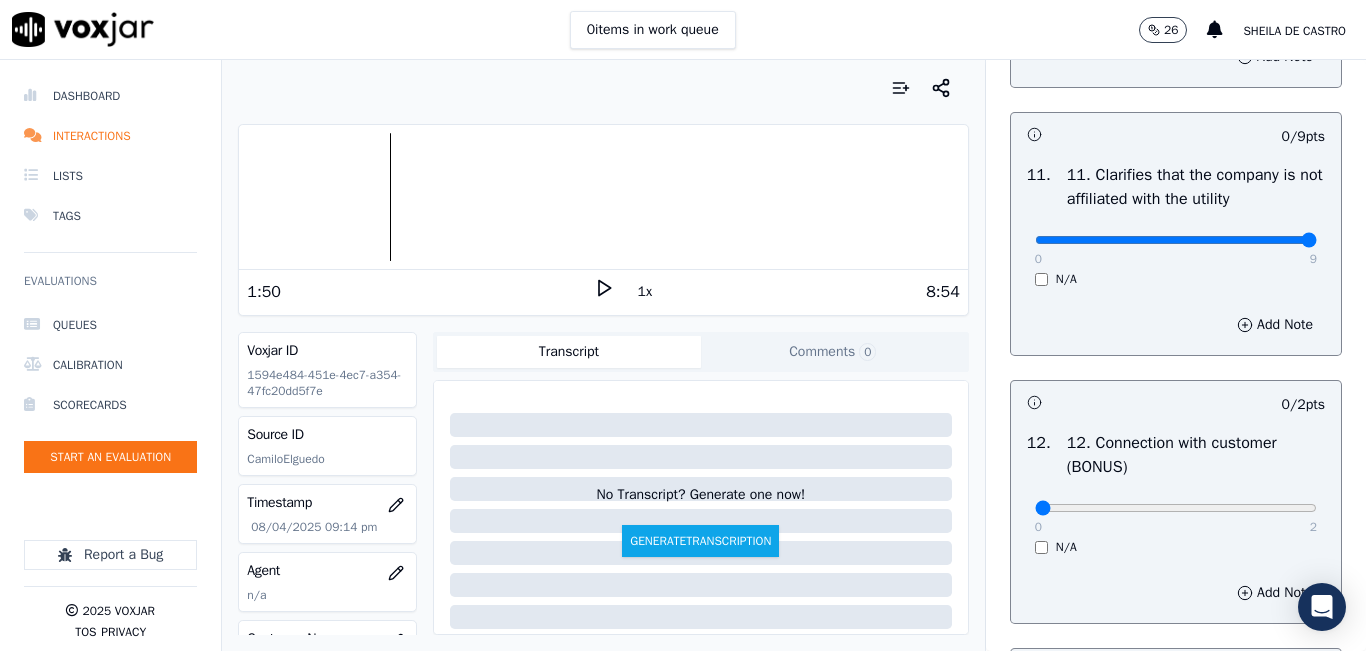 type on "9" 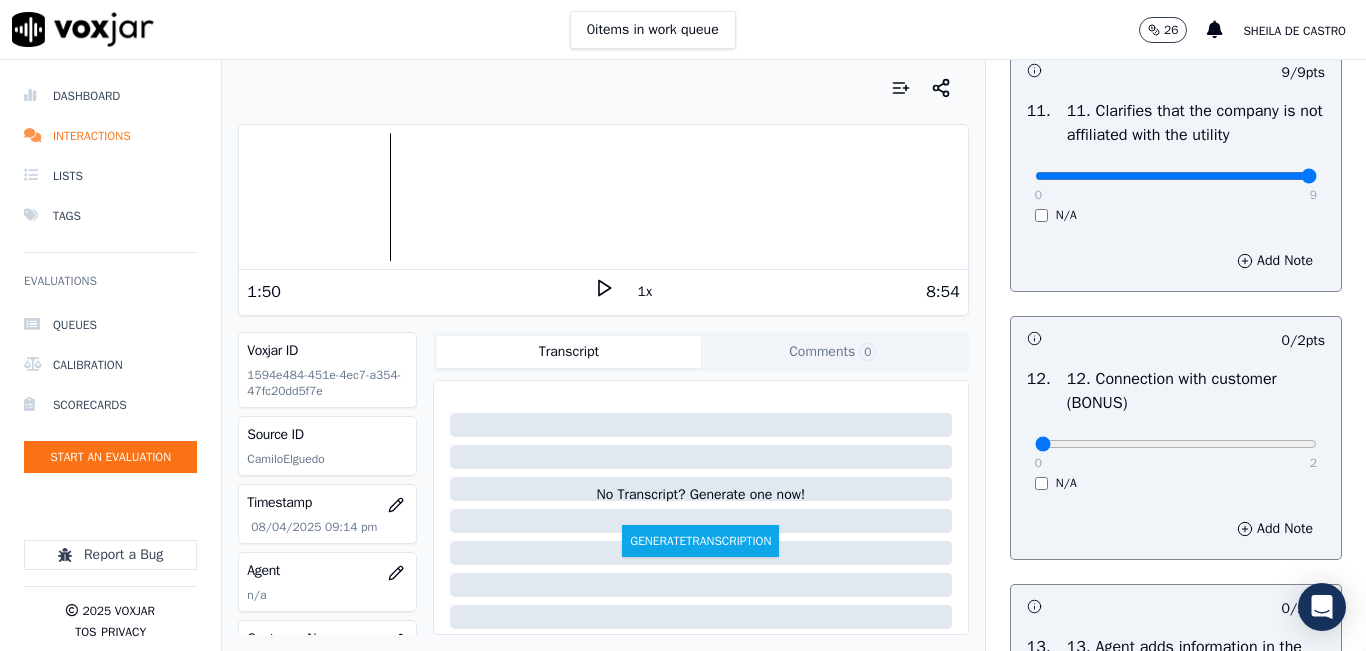 scroll, scrollTop: 3300, scrollLeft: 0, axis: vertical 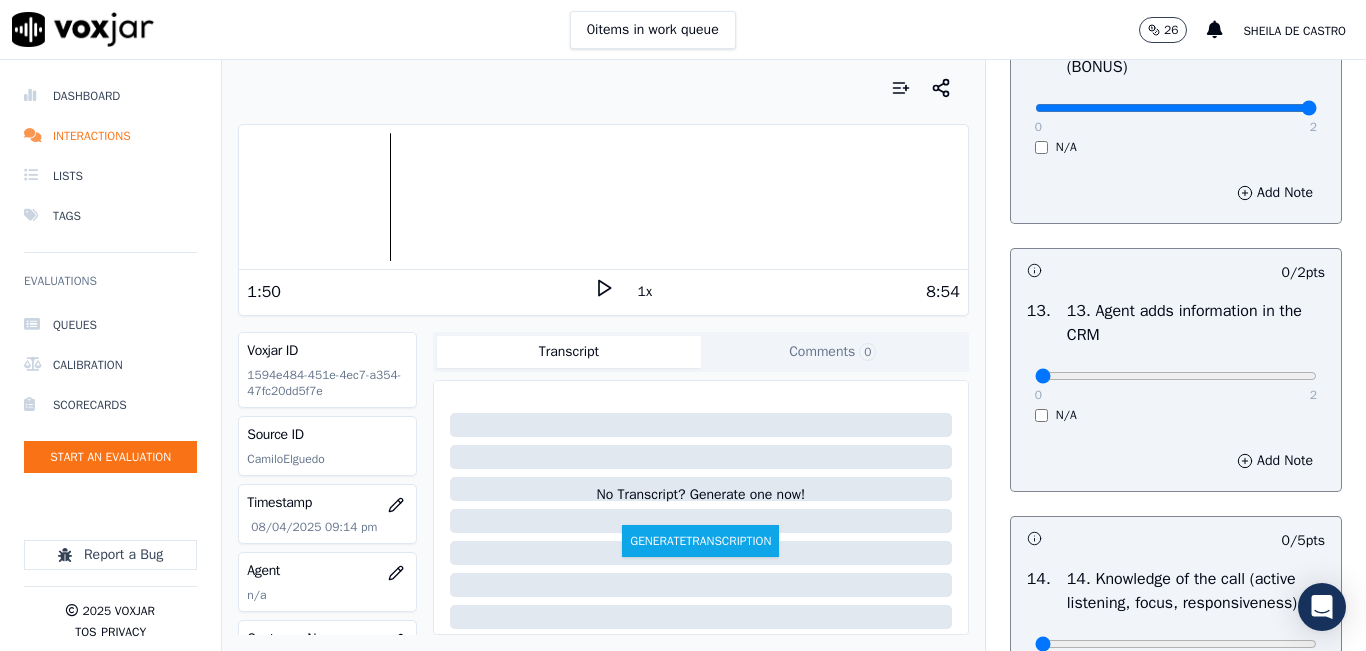 type on "2" 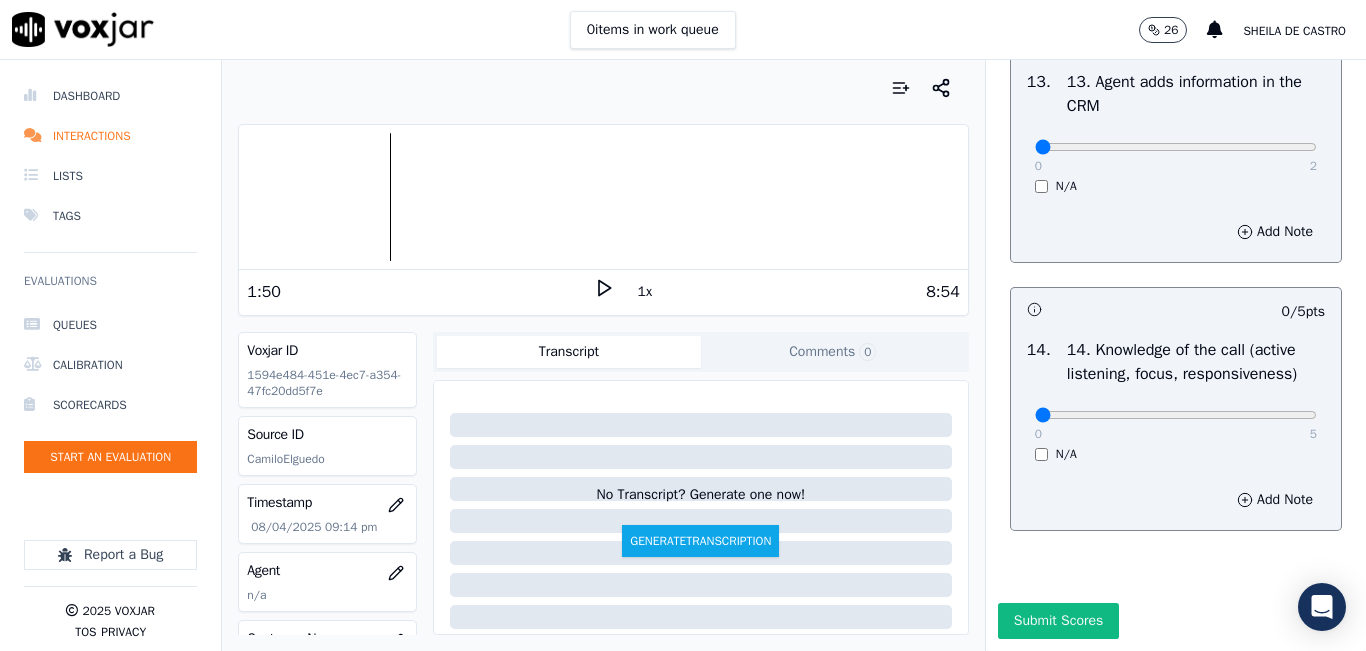 scroll, scrollTop: 3600, scrollLeft: 0, axis: vertical 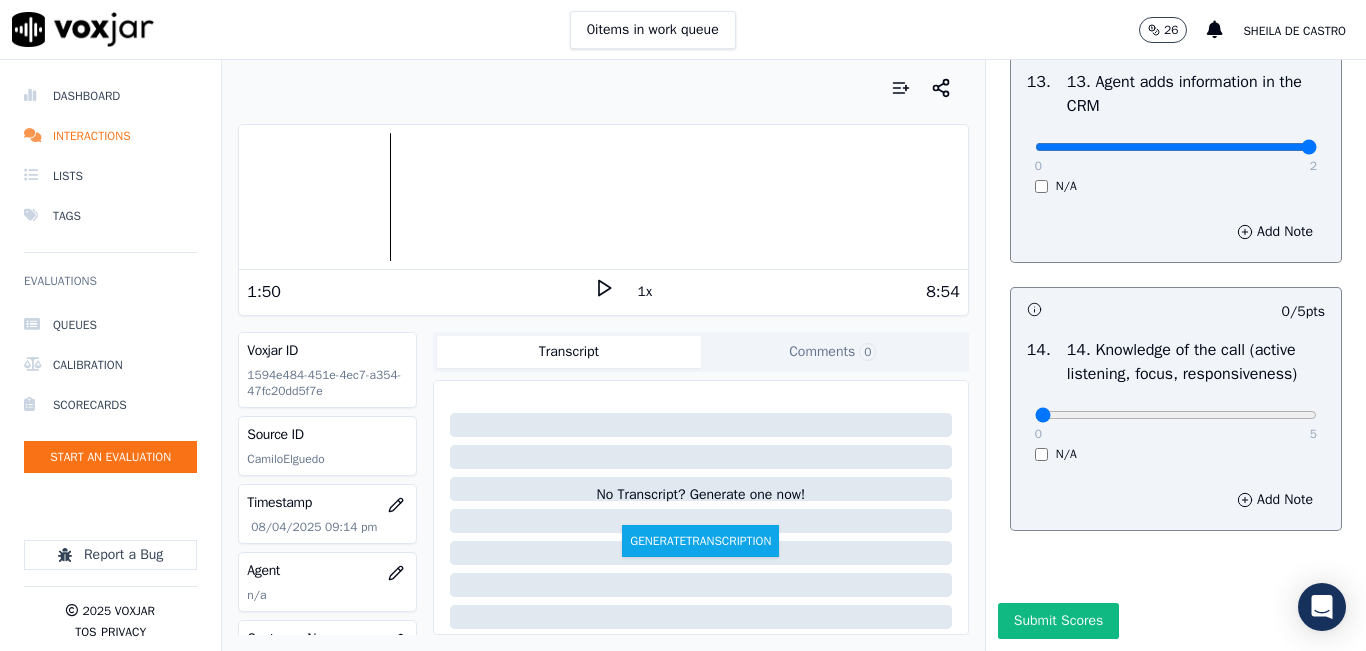 type on "2" 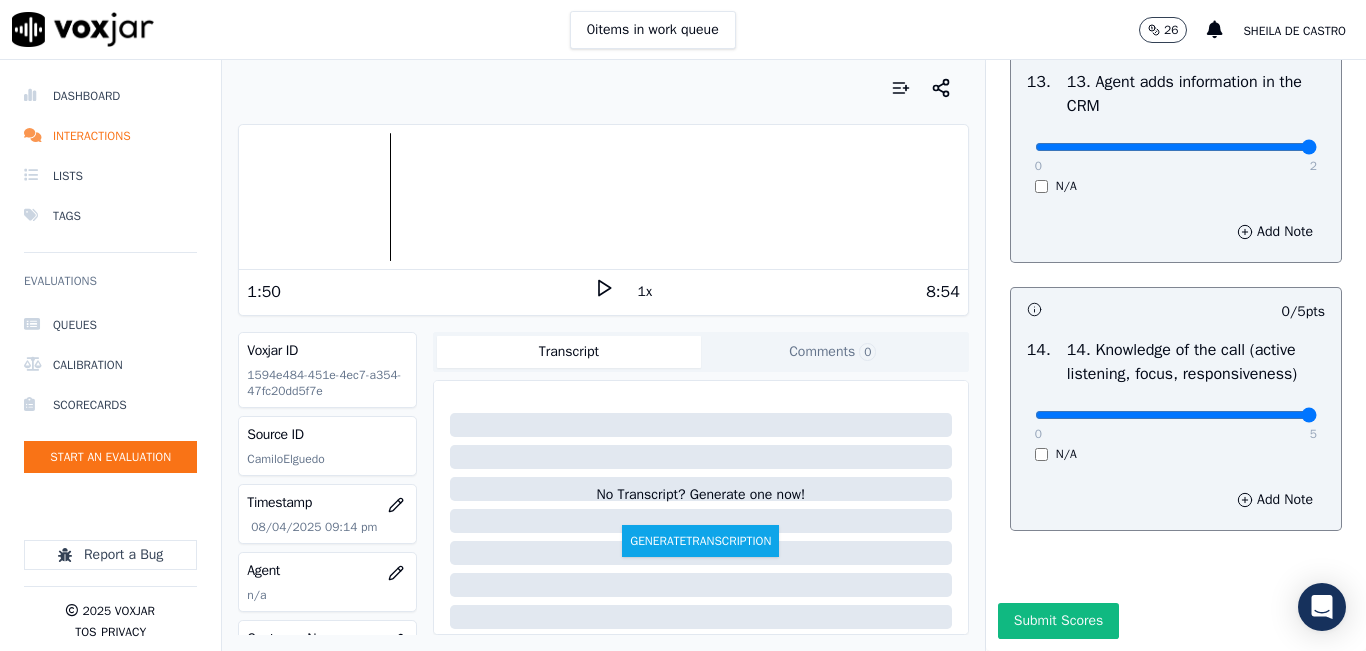 type on "5" 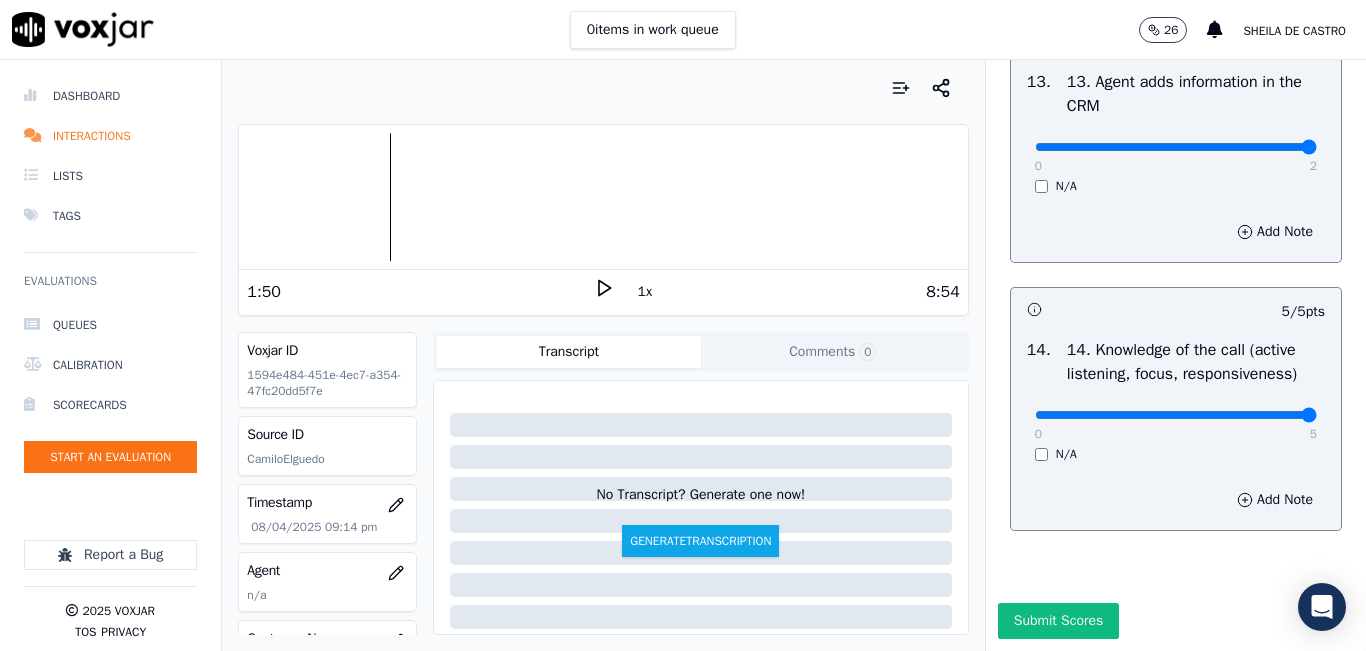 scroll, scrollTop: 3642, scrollLeft: 0, axis: vertical 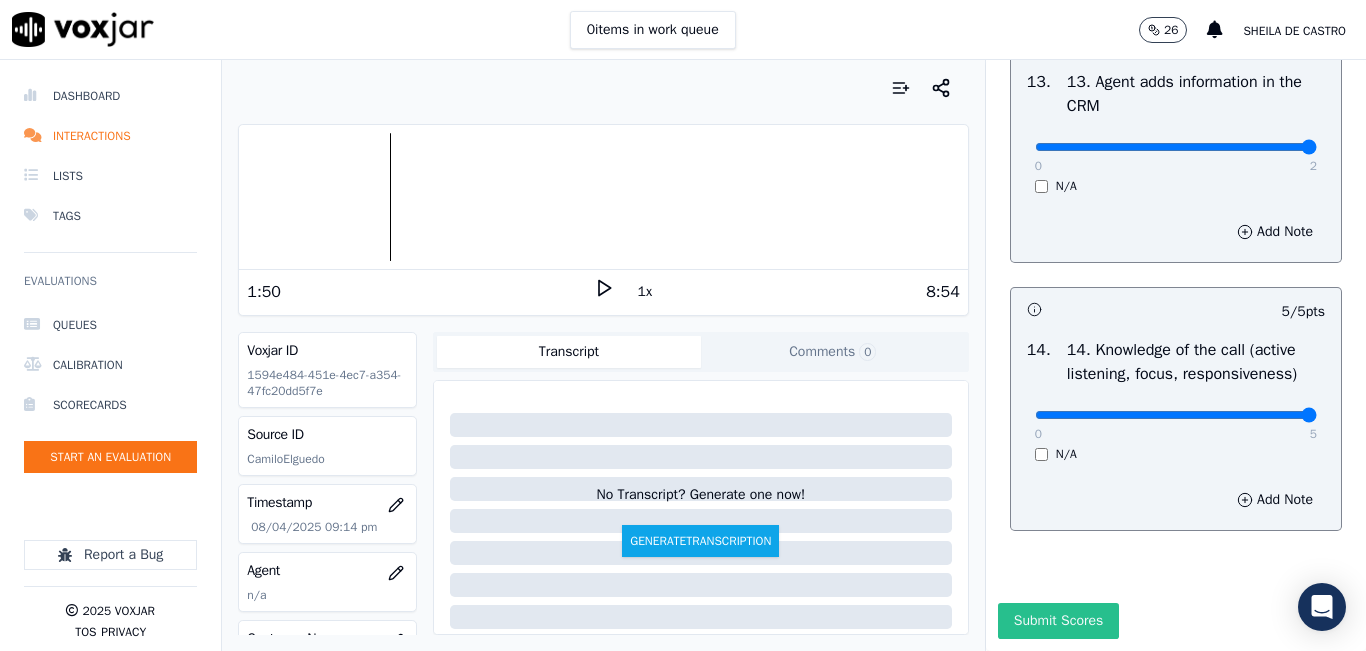 click on "Submit Scores" at bounding box center [1058, 621] 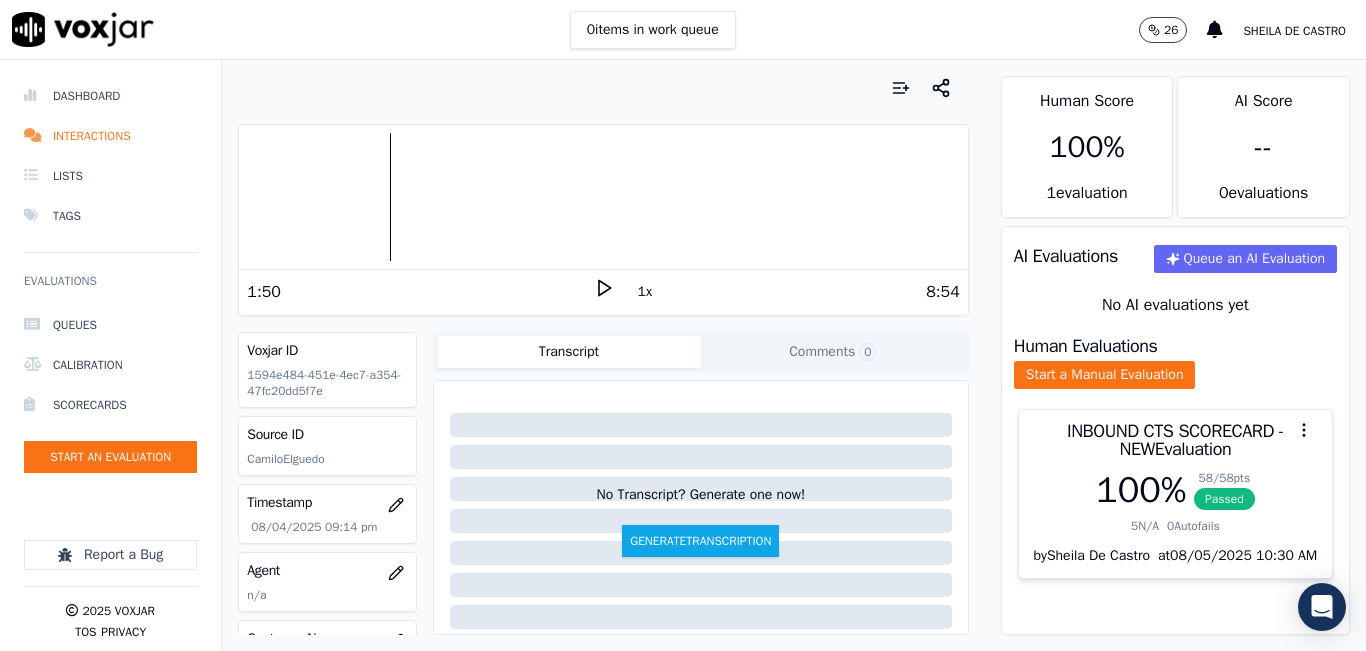 scroll, scrollTop: 100, scrollLeft: 0, axis: vertical 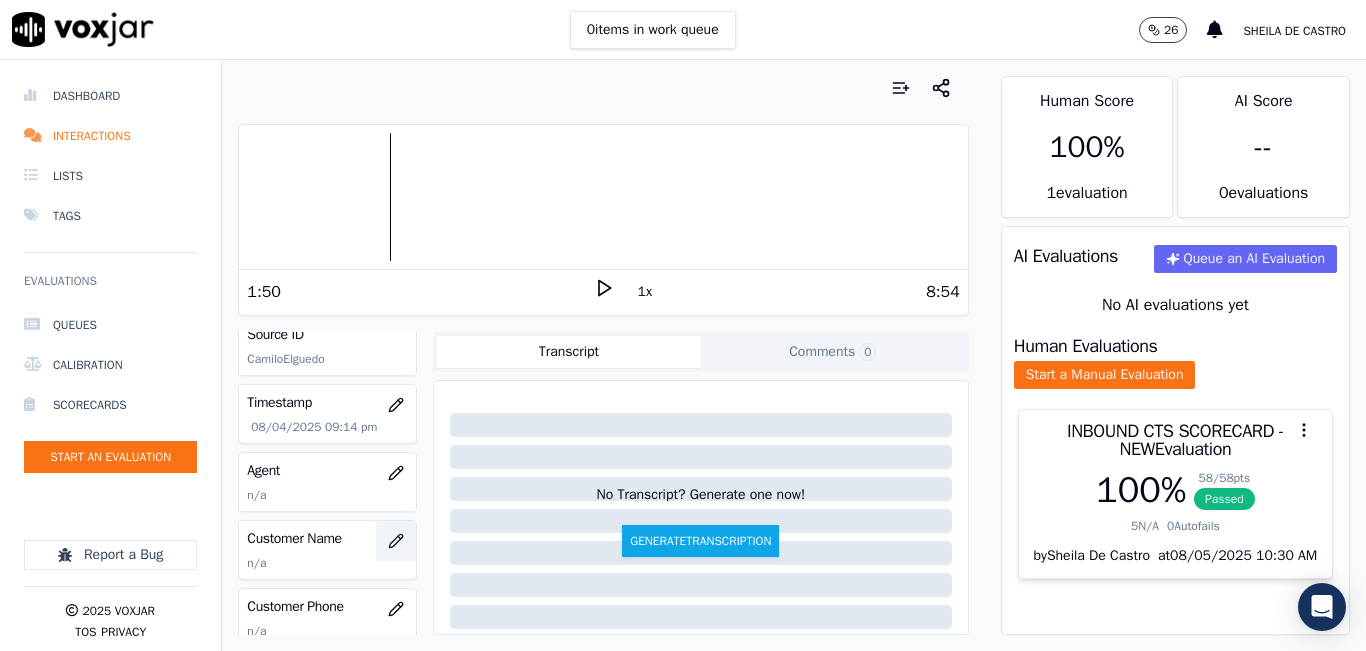 click 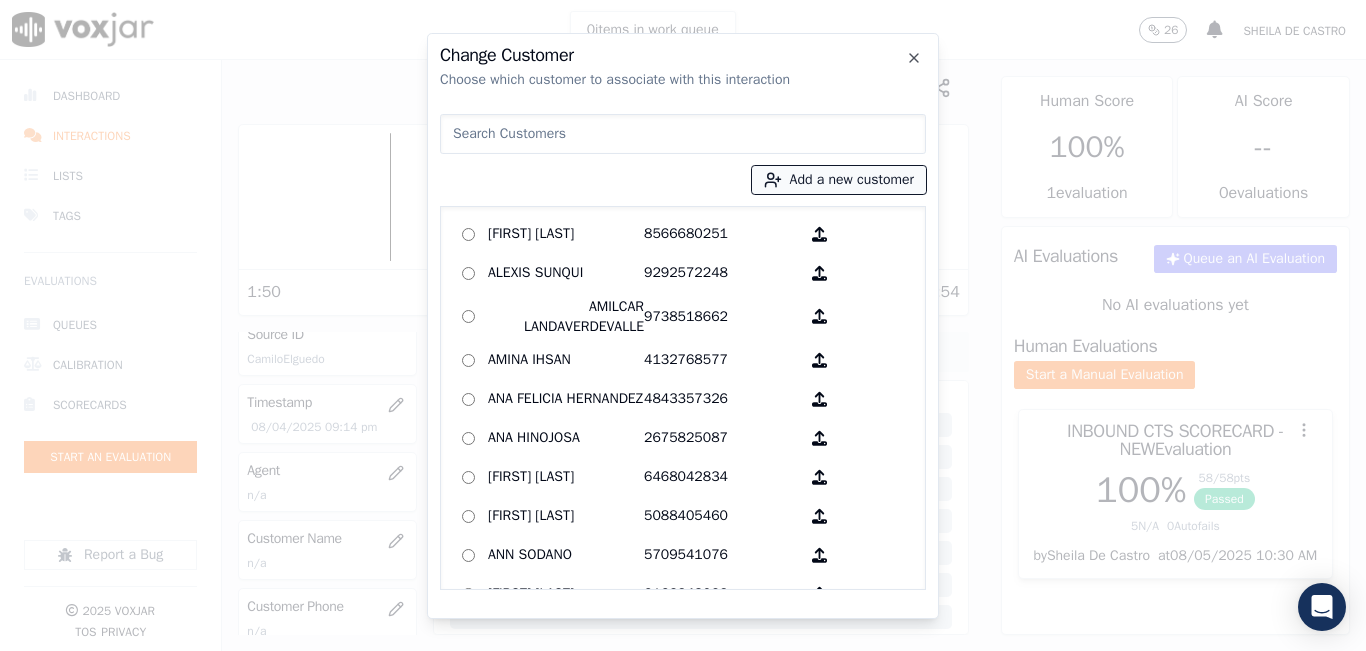 click on "Add a new customer" at bounding box center (839, 180) 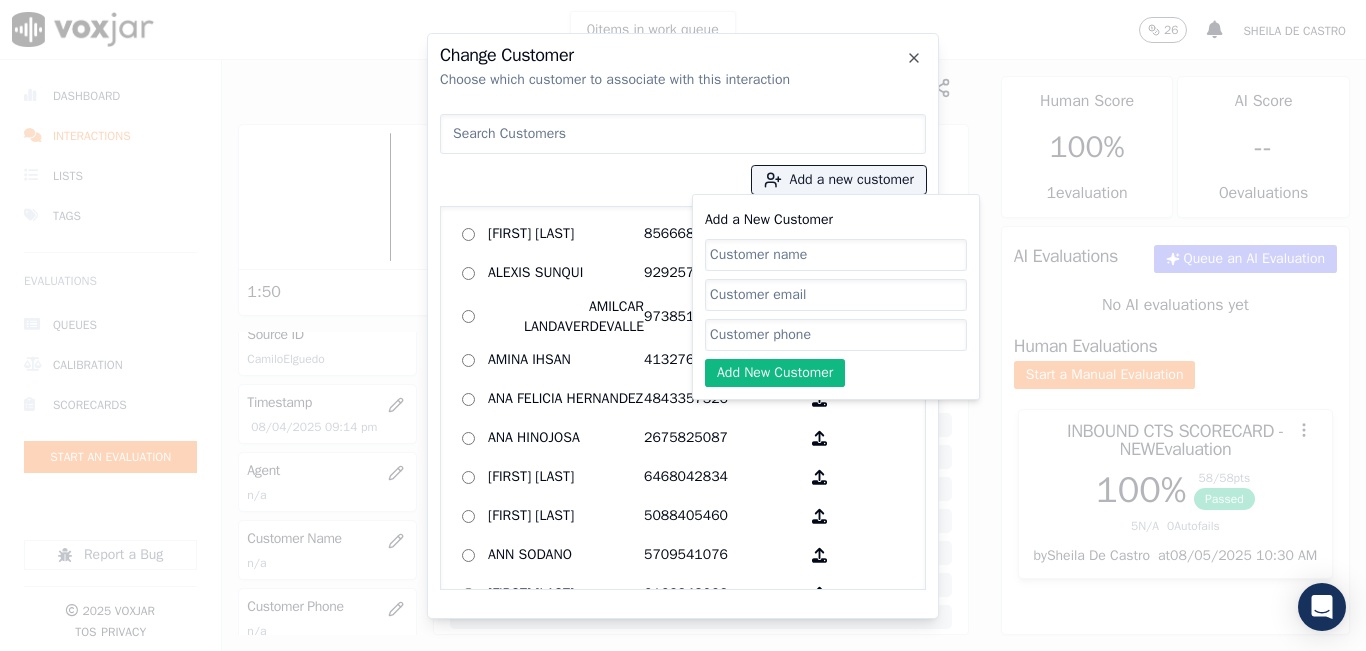 click on "Add a New Customer" 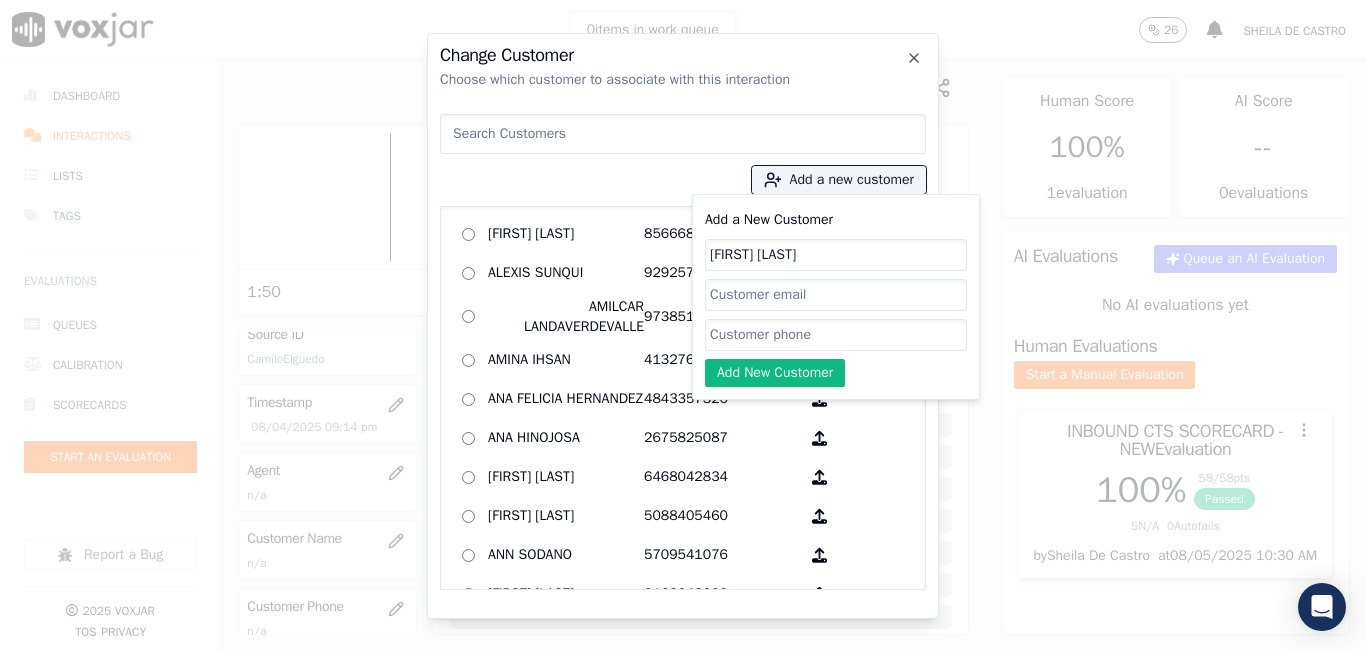 type on "Erwin Gonzalez" 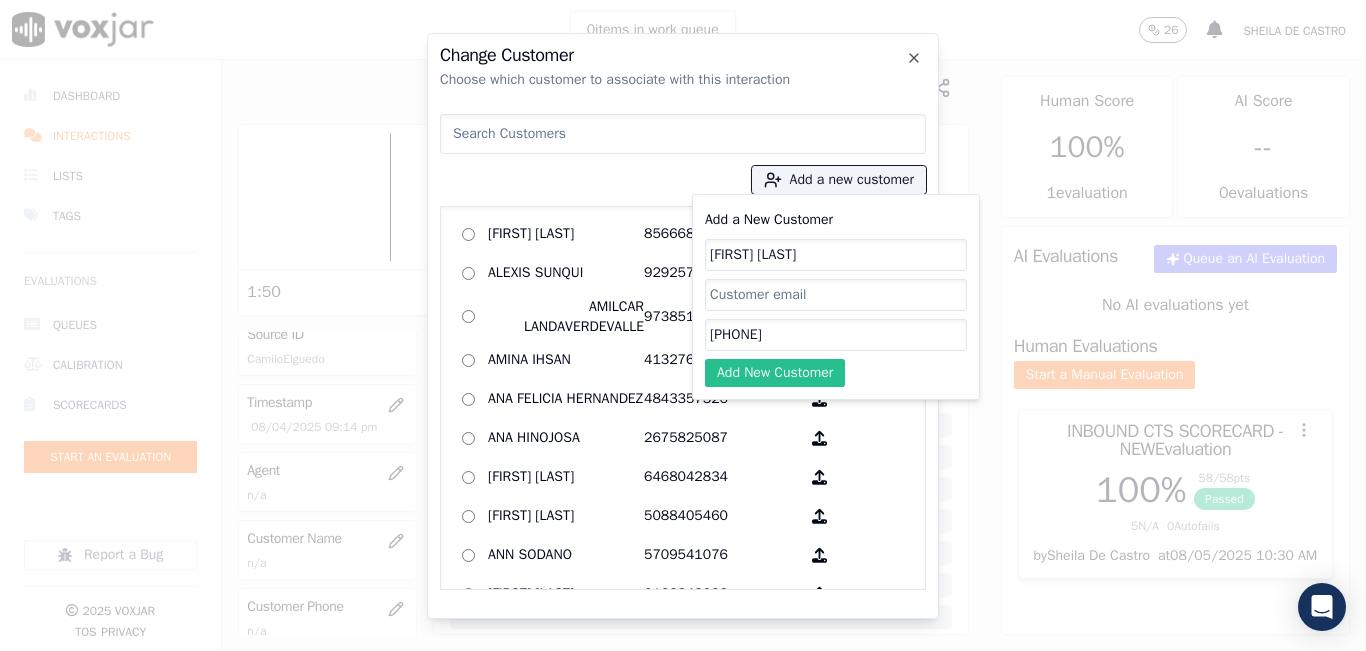 type on "8622477186" 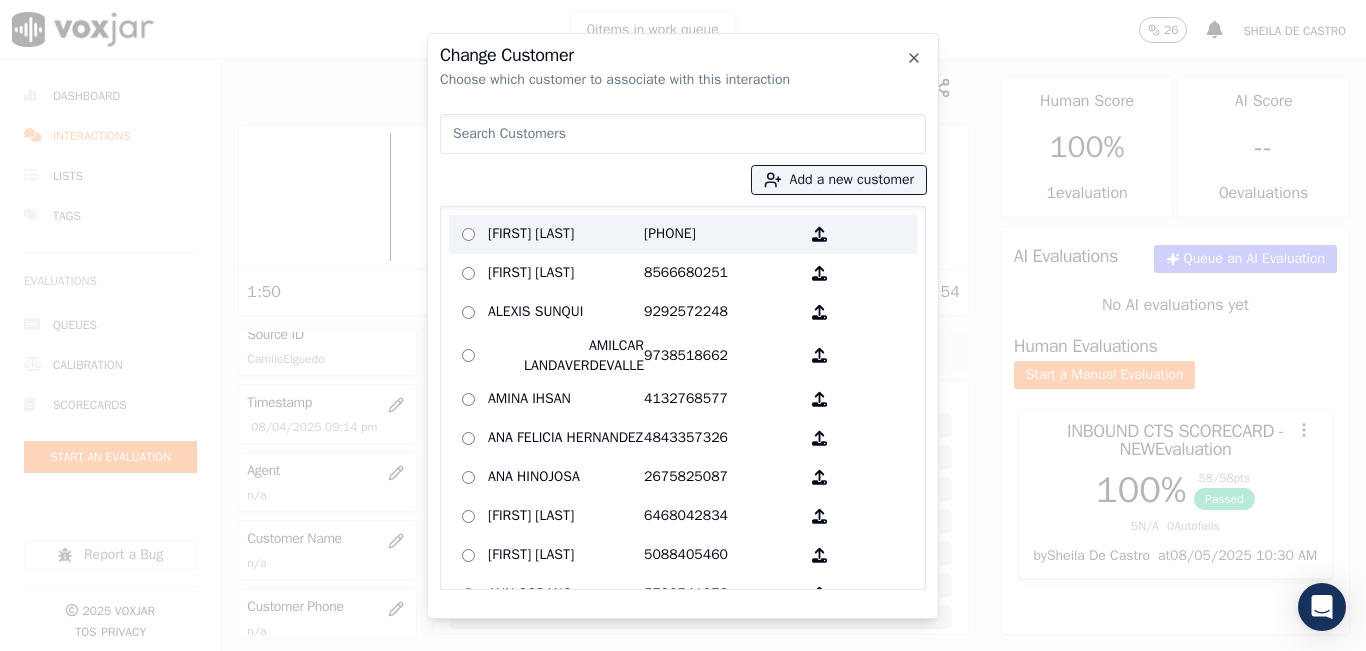 click on "[FIRST] [LAST]" at bounding box center [566, 234] 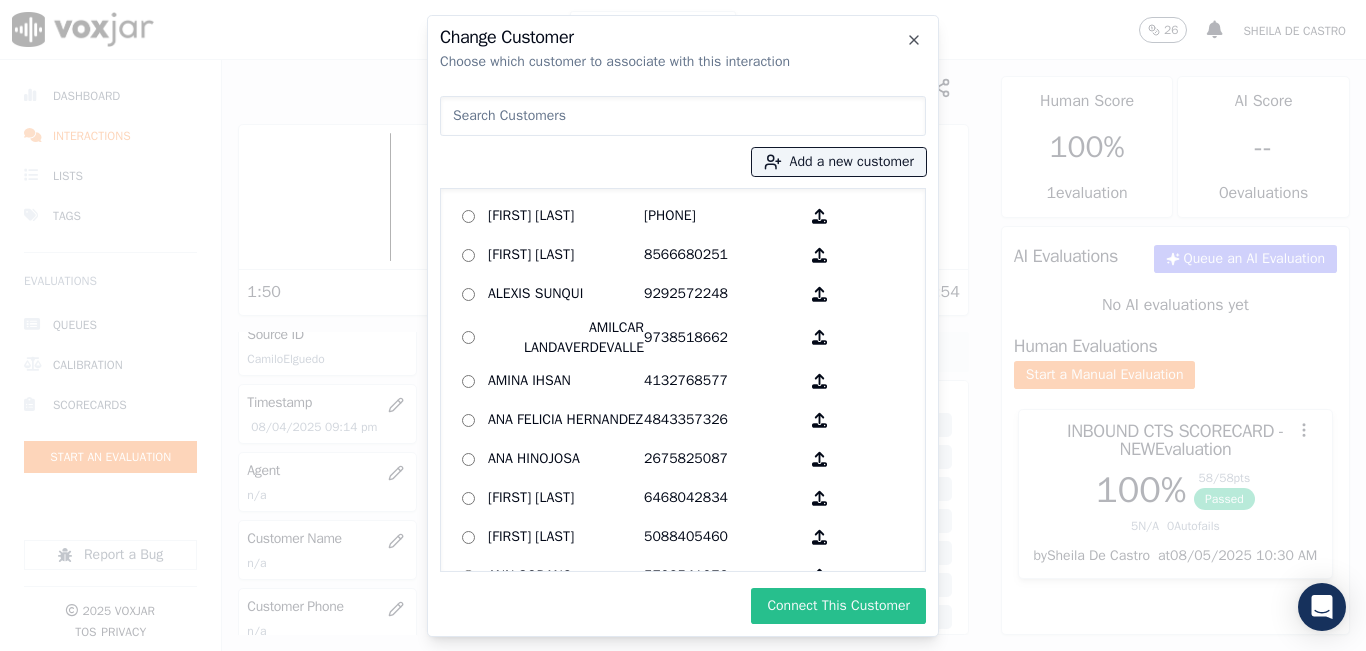 click on "Connect This Customer" at bounding box center (838, 606) 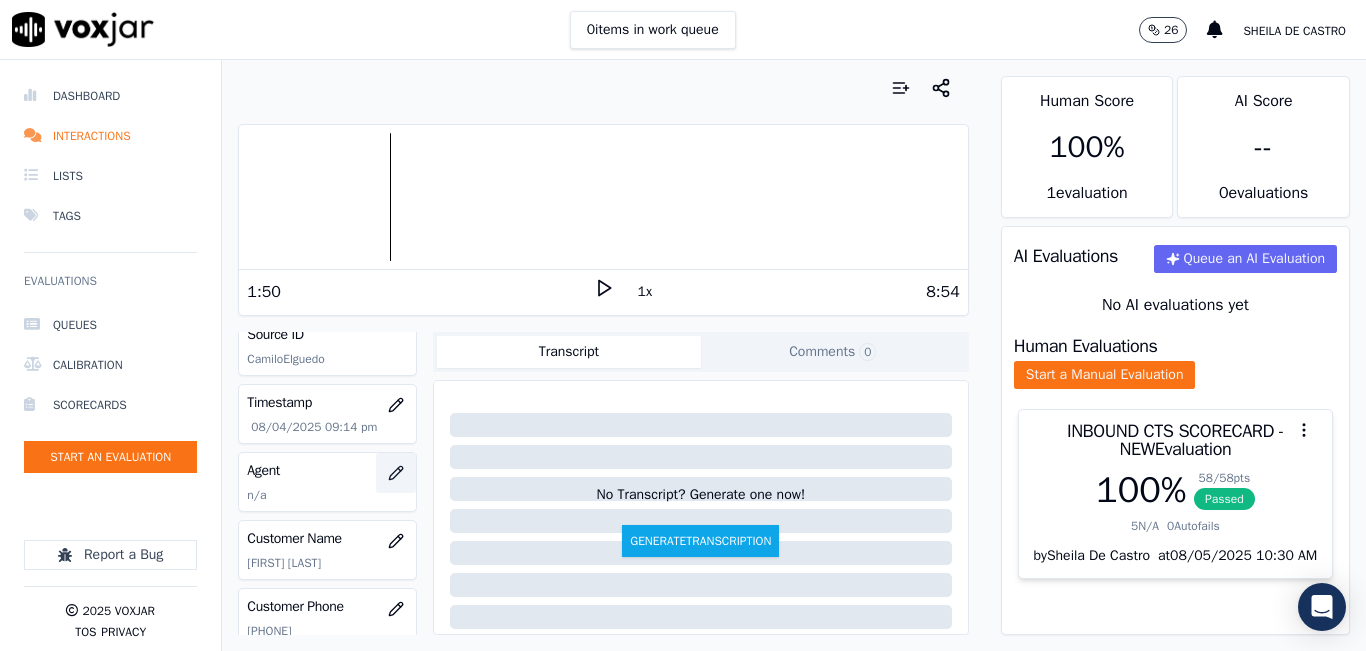 click 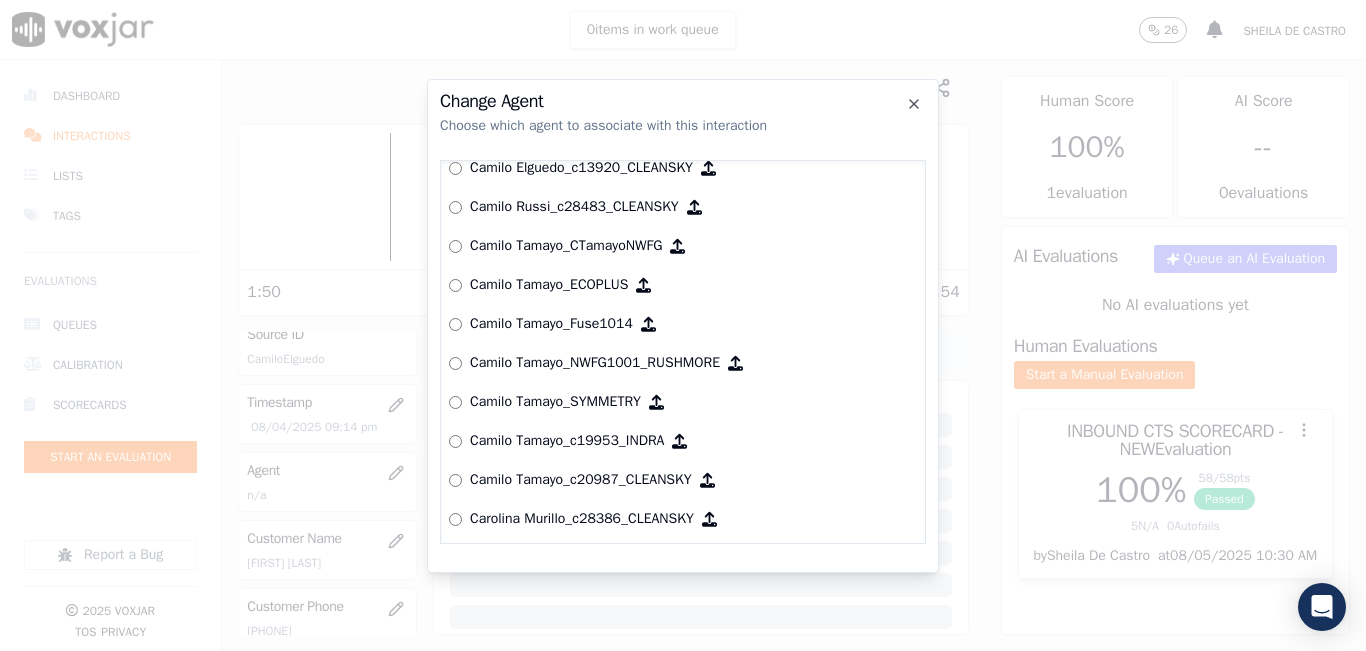 scroll, scrollTop: 1324, scrollLeft: 0, axis: vertical 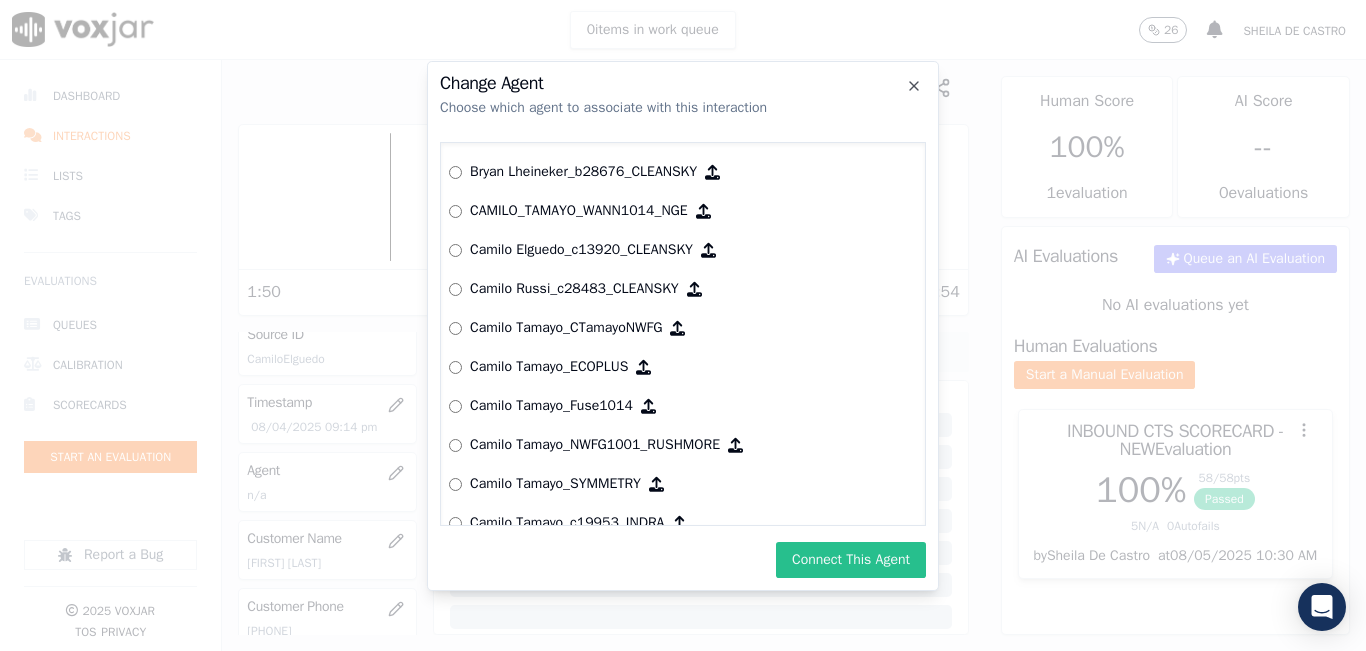 click on "Connect This Agent" at bounding box center (851, 560) 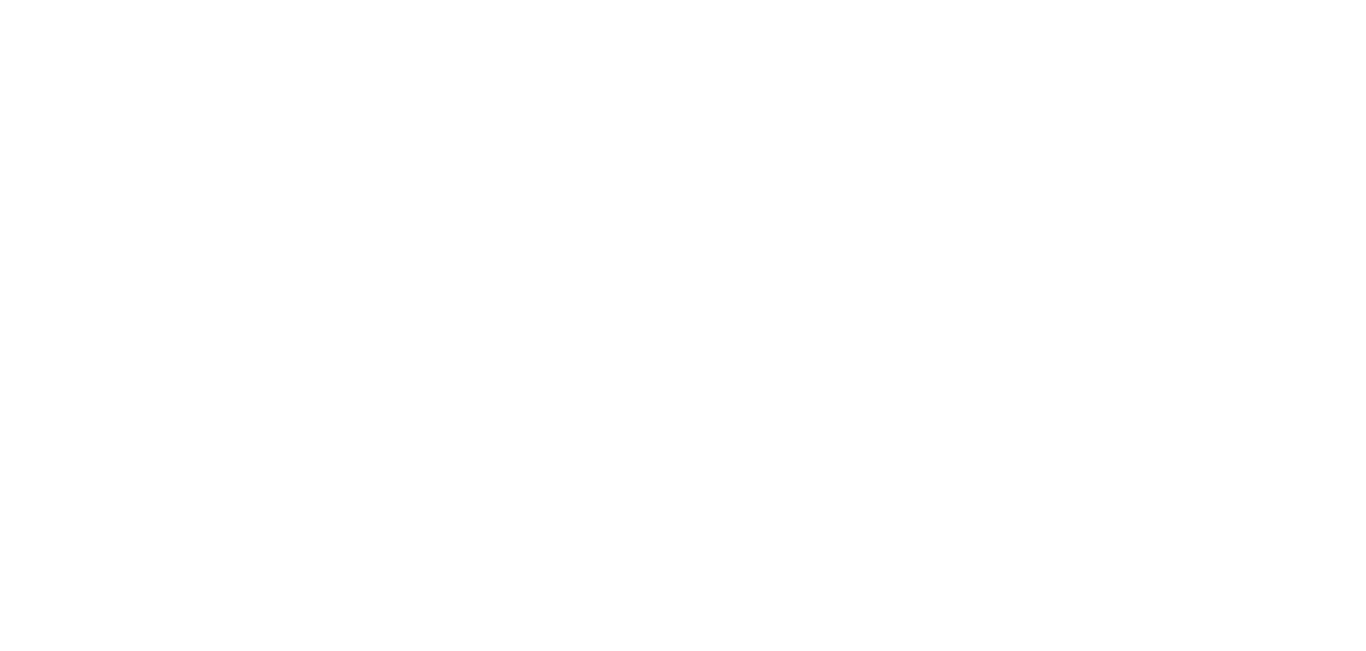 scroll, scrollTop: 0, scrollLeft: 0, axis: both 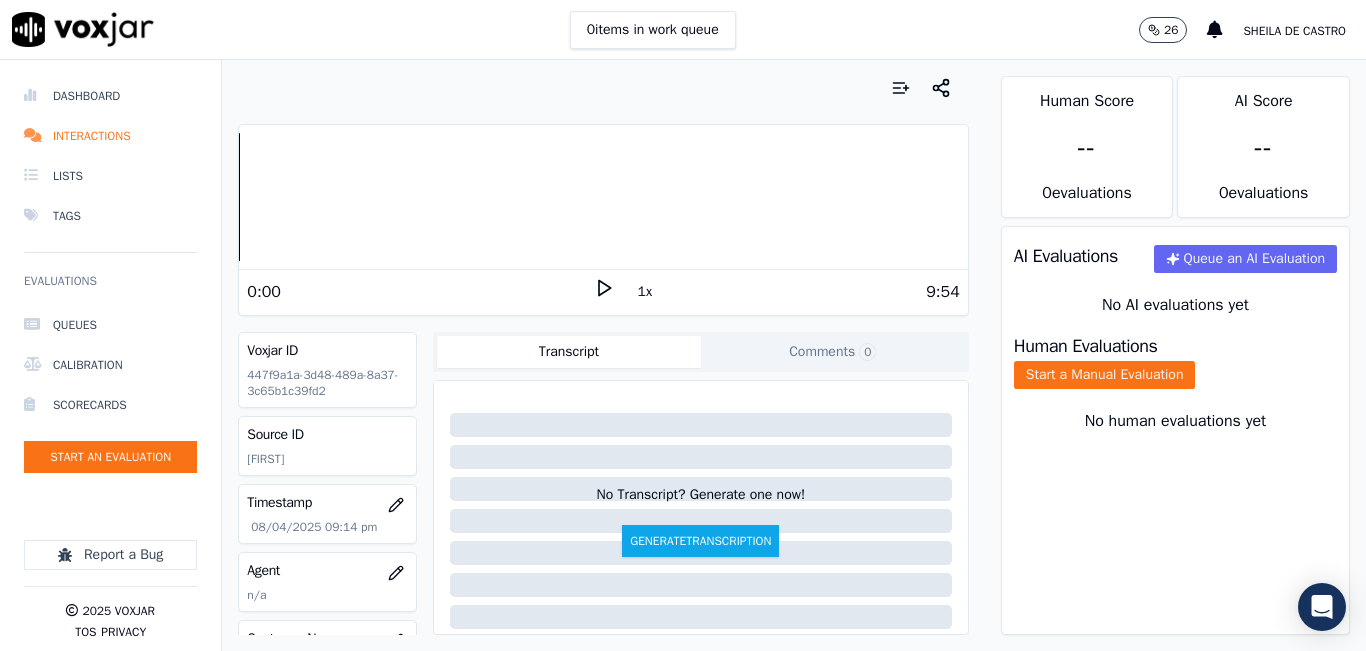 drag, startPoint x: 847, startPoint y: 28, endPoint x: 775, endPoint y: 87, distance: 93.08598 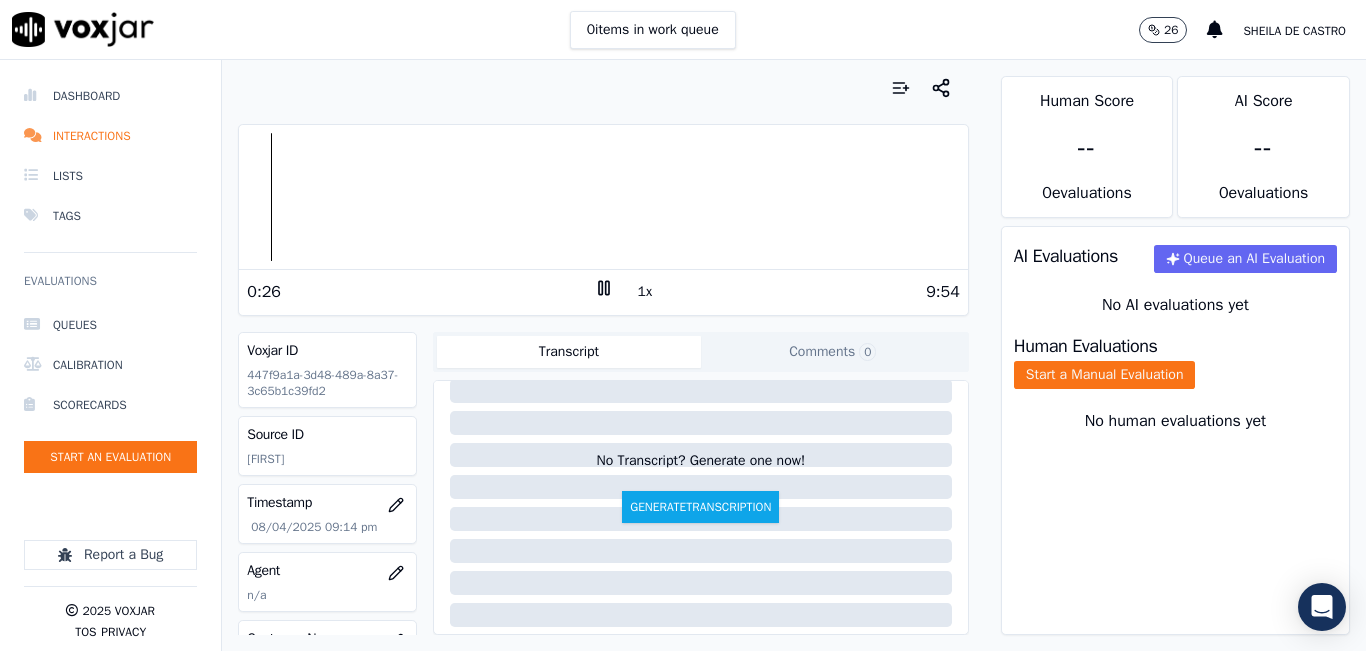 scroll, scrollTop: 0, scrollLeft: 0, axis: both 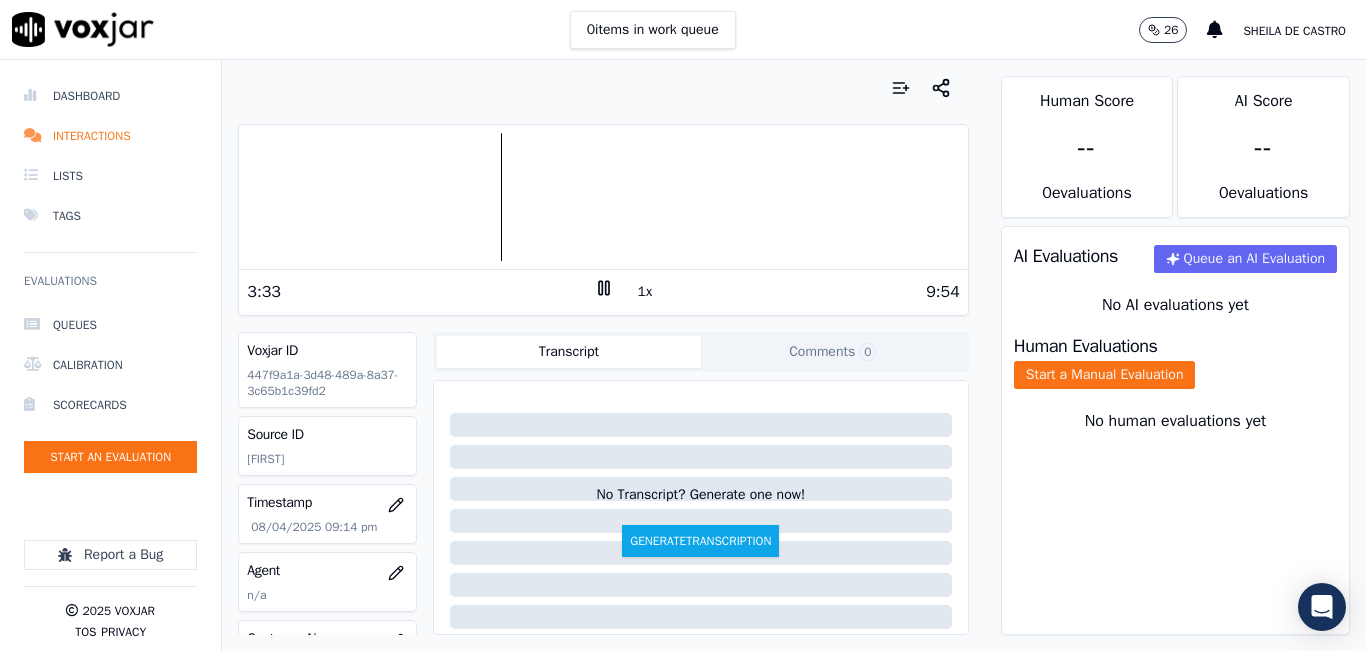 click 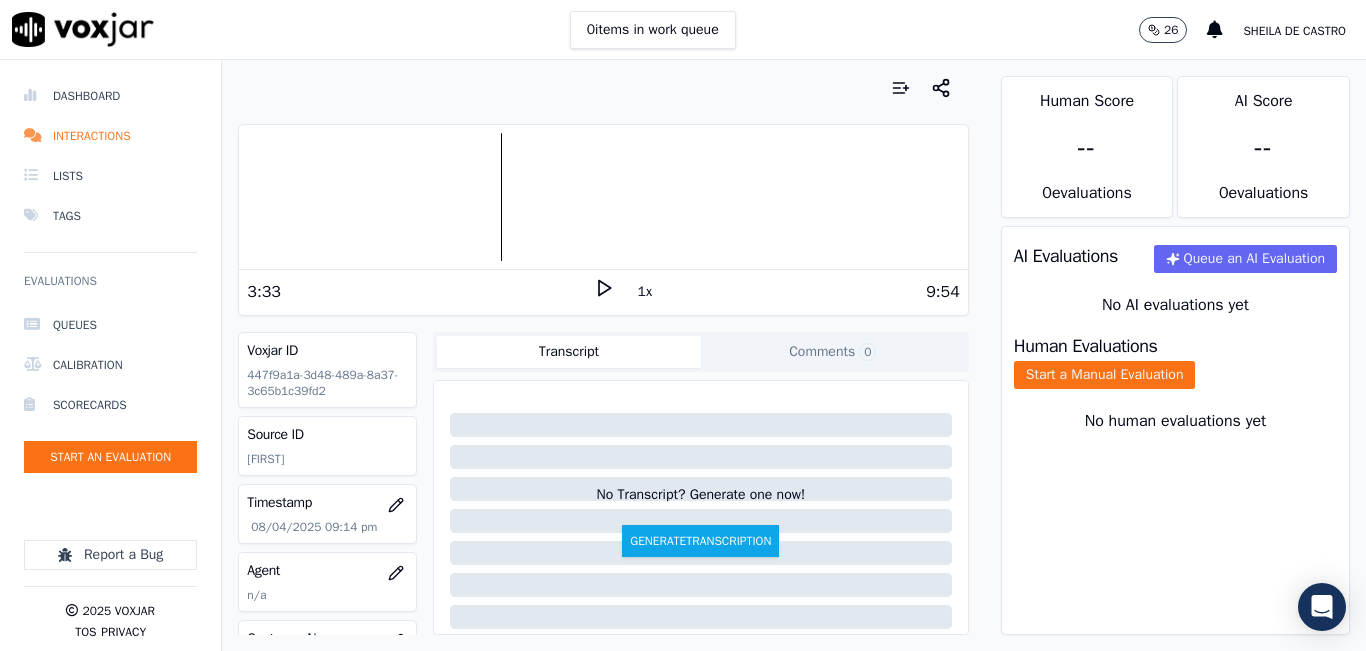 click on "Human Evaluations" at bounding box center [1086, 346] 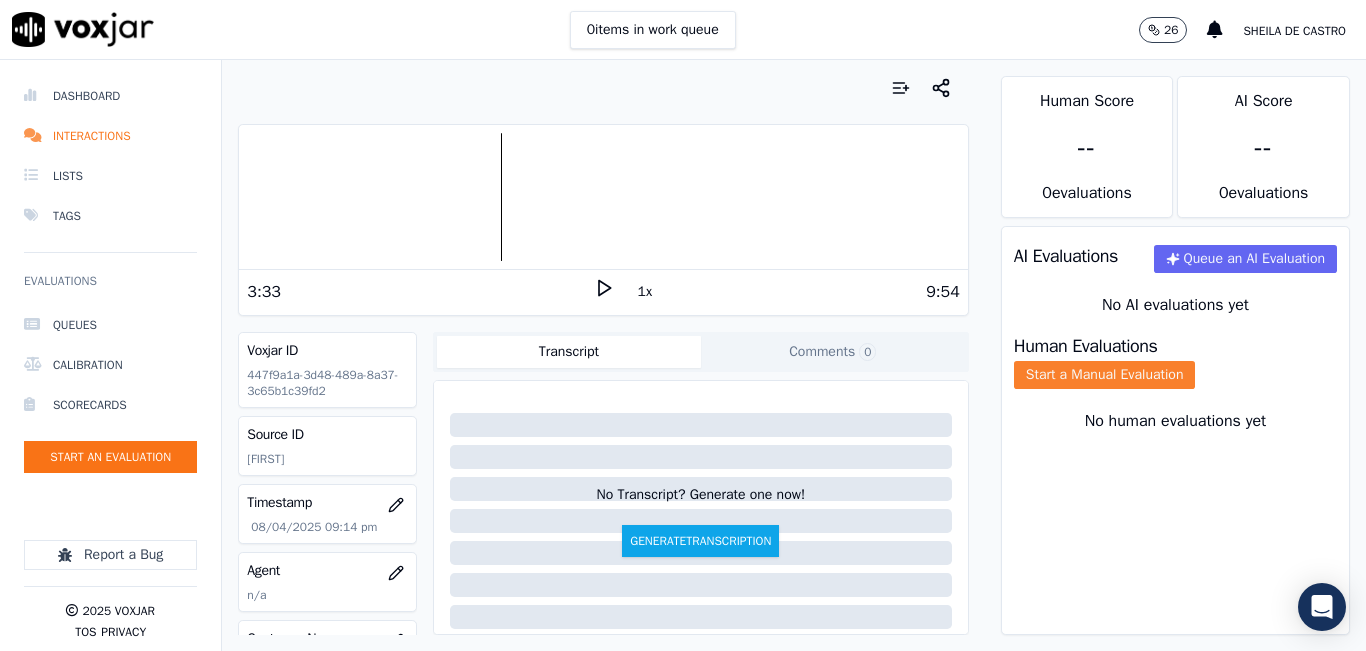click on "Start a Manual Evaluation" 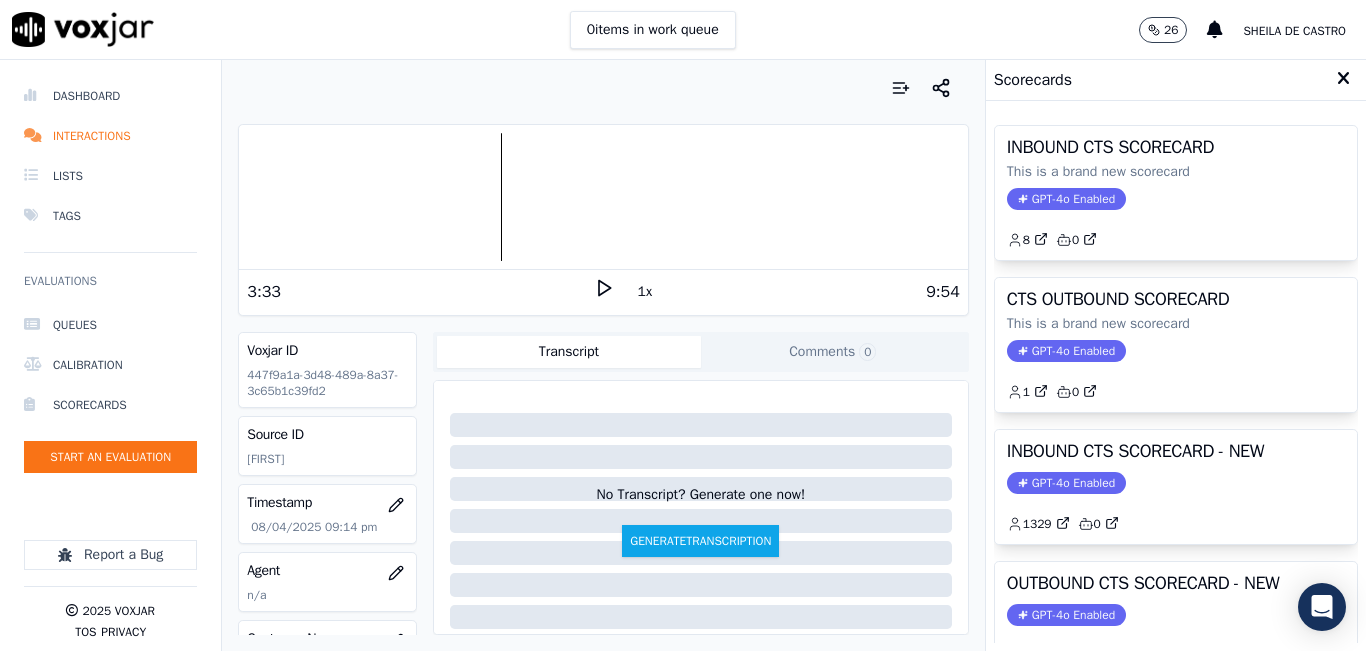 drag, startPoint x: 1189, startPoint y: 442, endPoint x: 1205, endPoint y: 451, distance: 18.35756 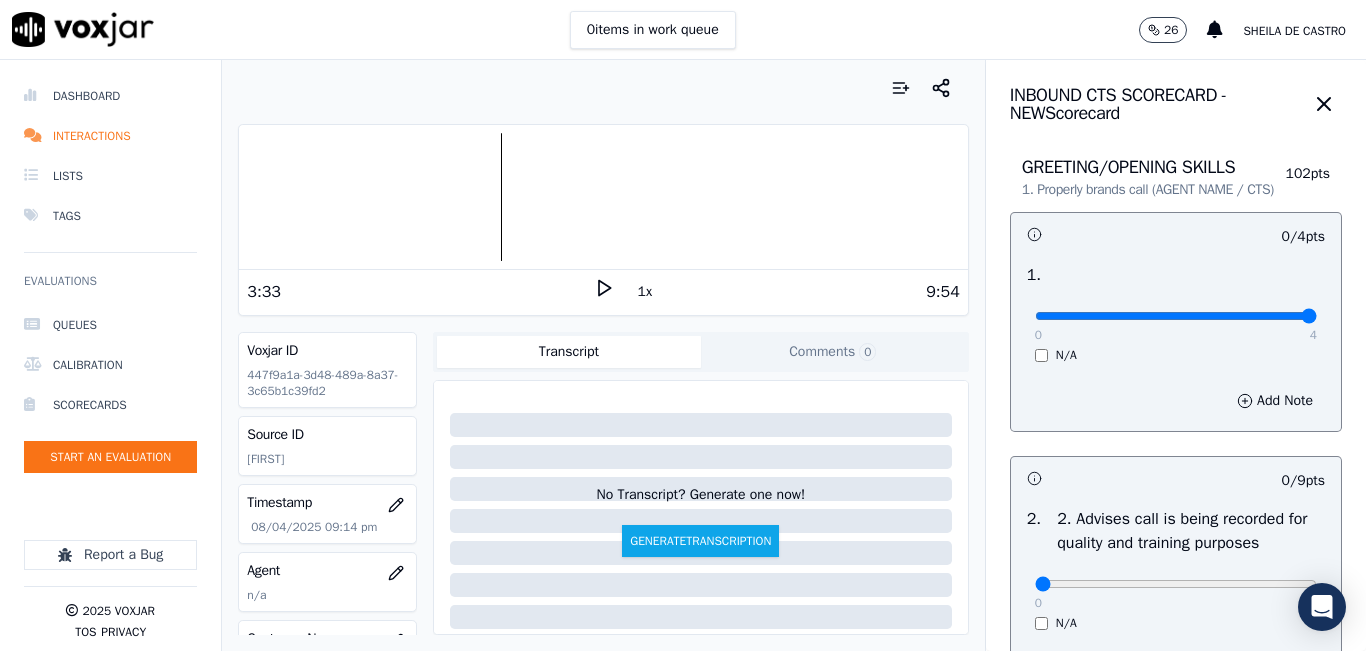 type on "4" 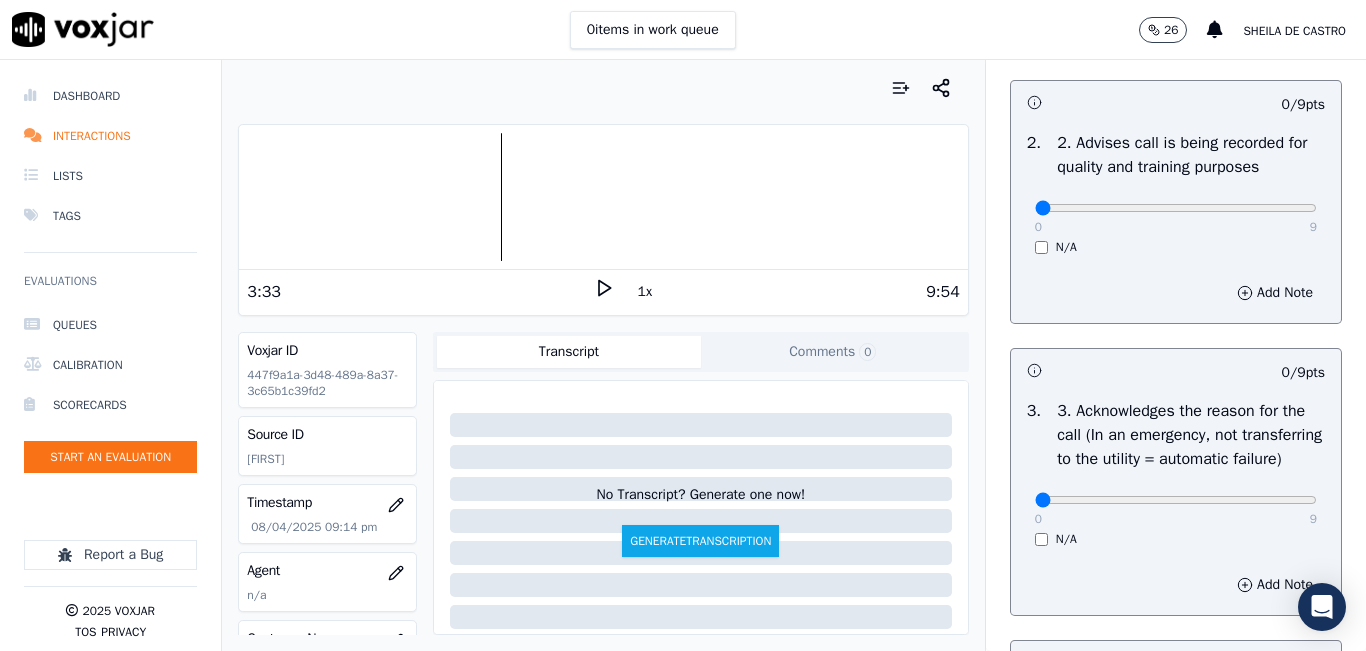 scroll, scrollTop: 400, scrollLeft: 0, axis: vertical 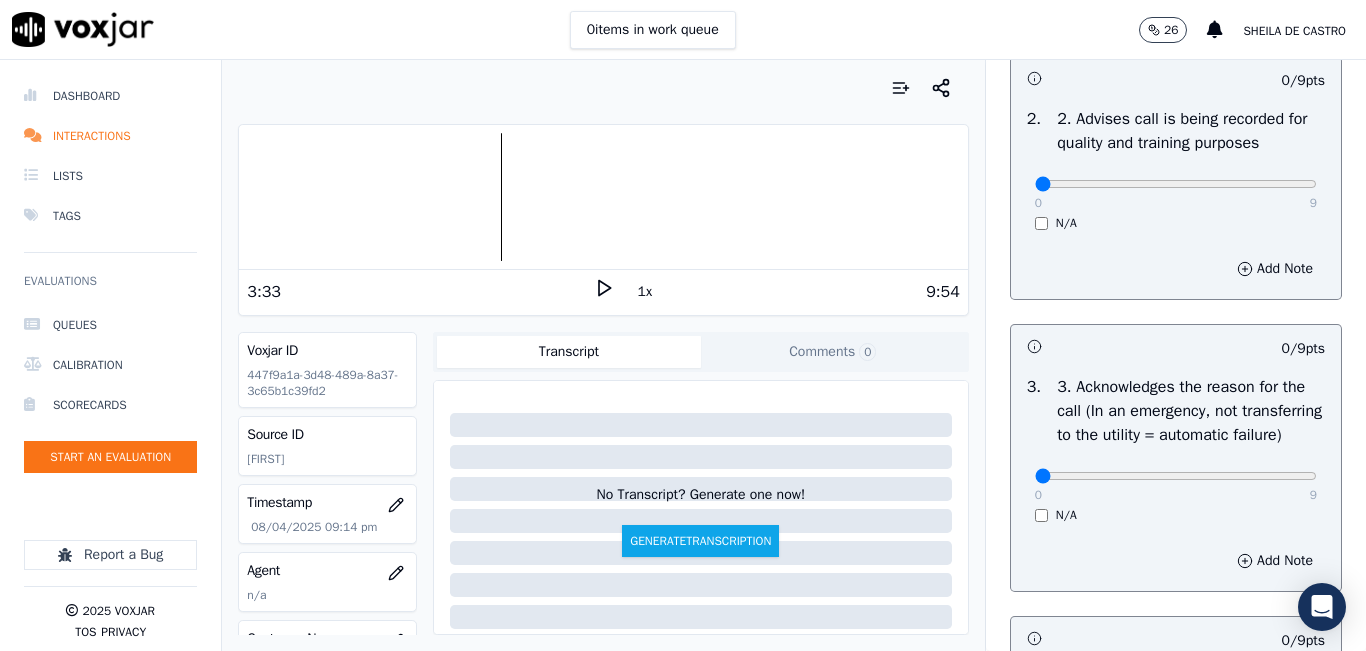 click on "N/A" at bounding box center (1176, 223) 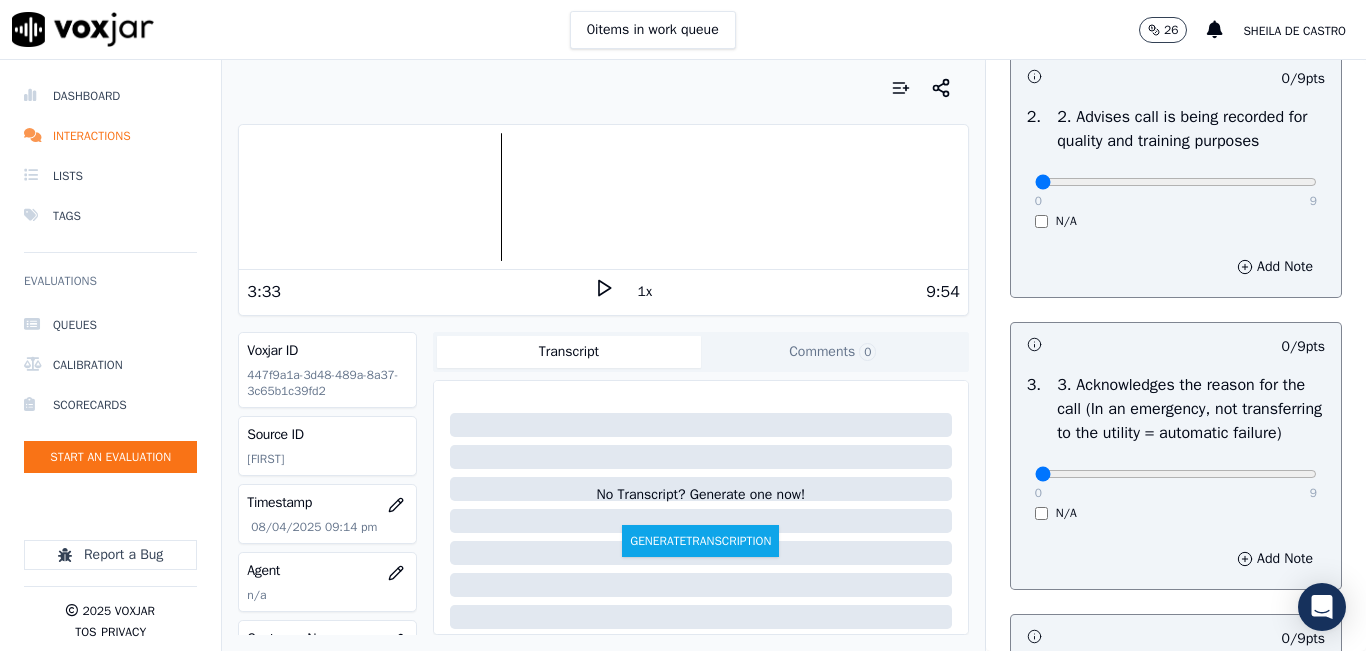 scroll, scrollTop: 400, scrollLeft: 0, axis: vertical 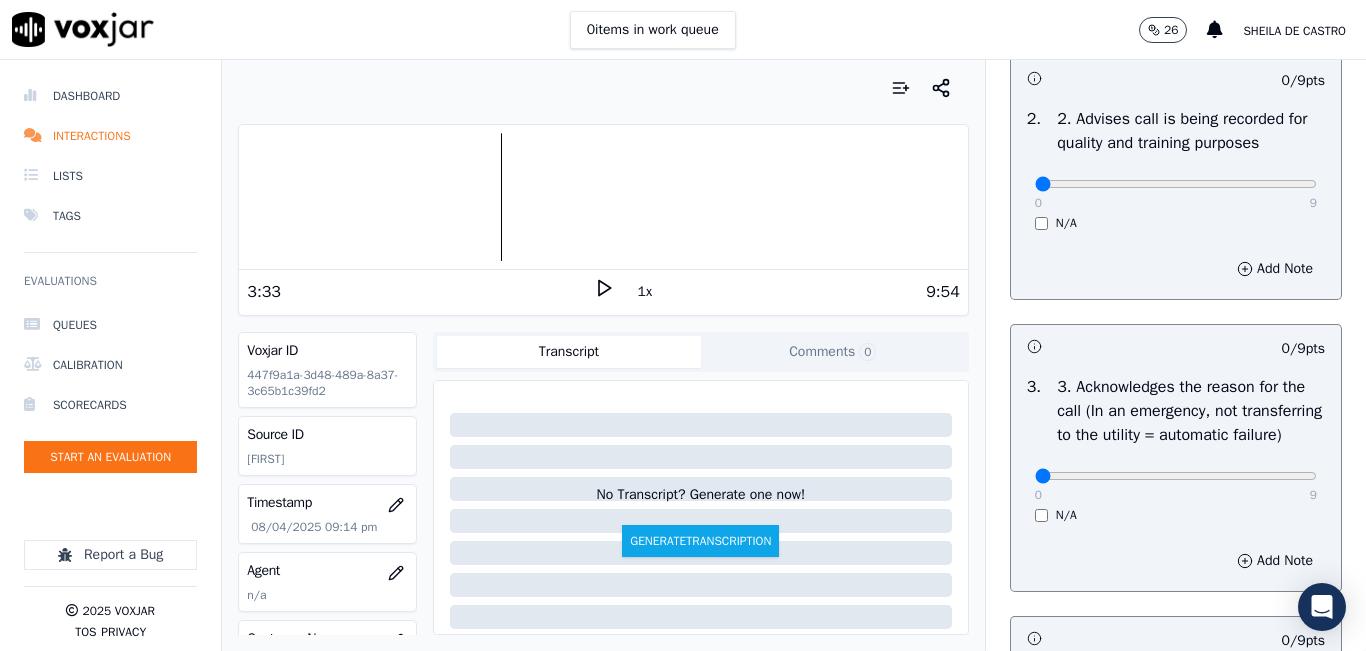 click on "2 .   2. Advises call is being recorded for quality and training purposes     0   9     N/A" at bounding box center [1176, 169] 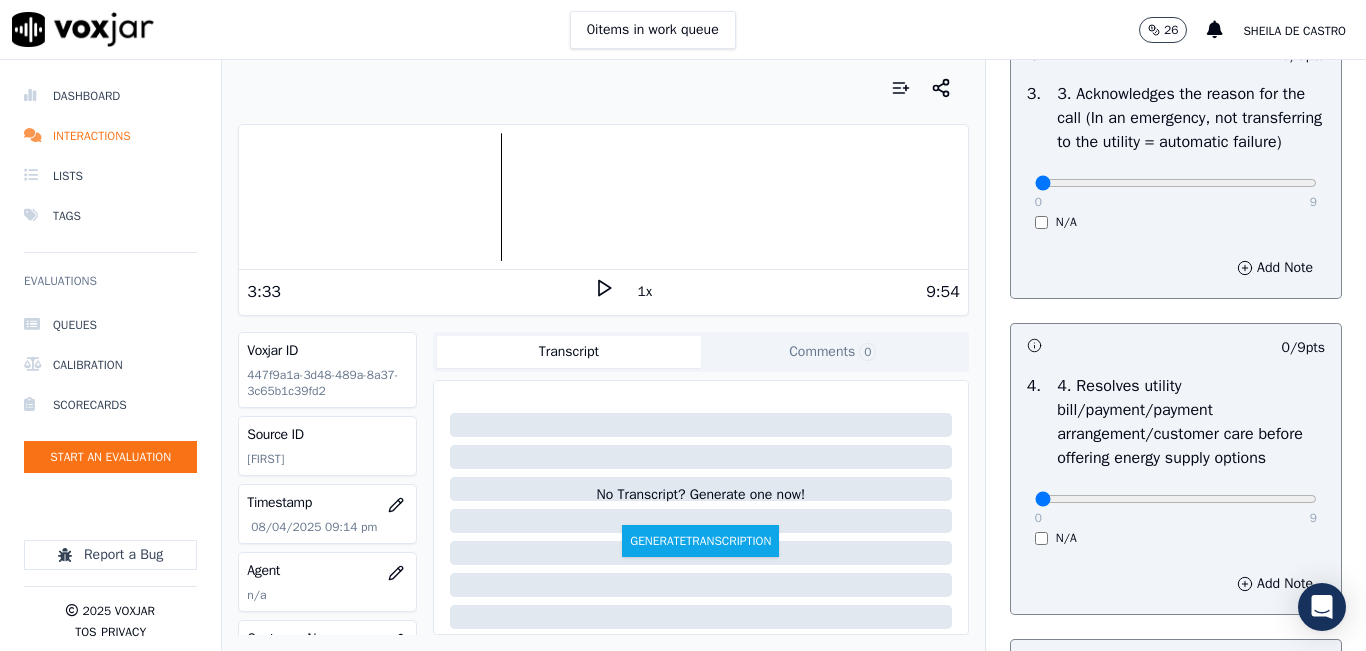 scroll, scrollTop: 700, scrollLeft: 0, axis: vertical 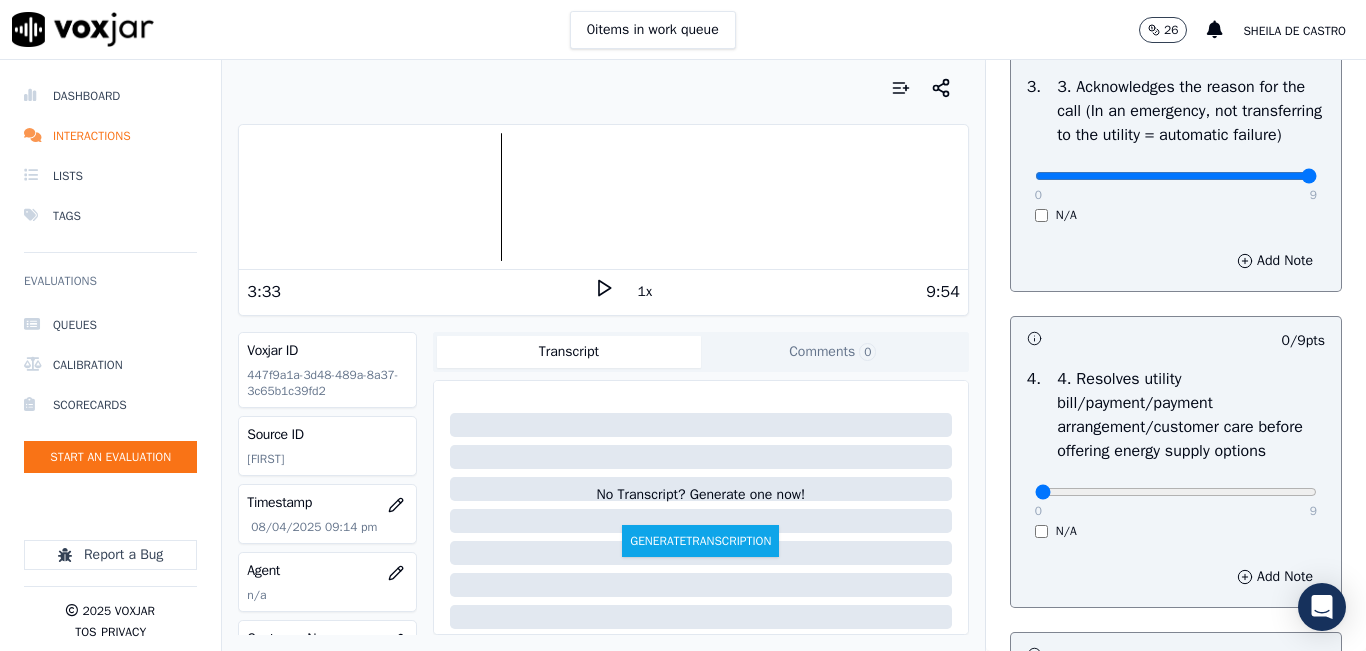 type on "9" 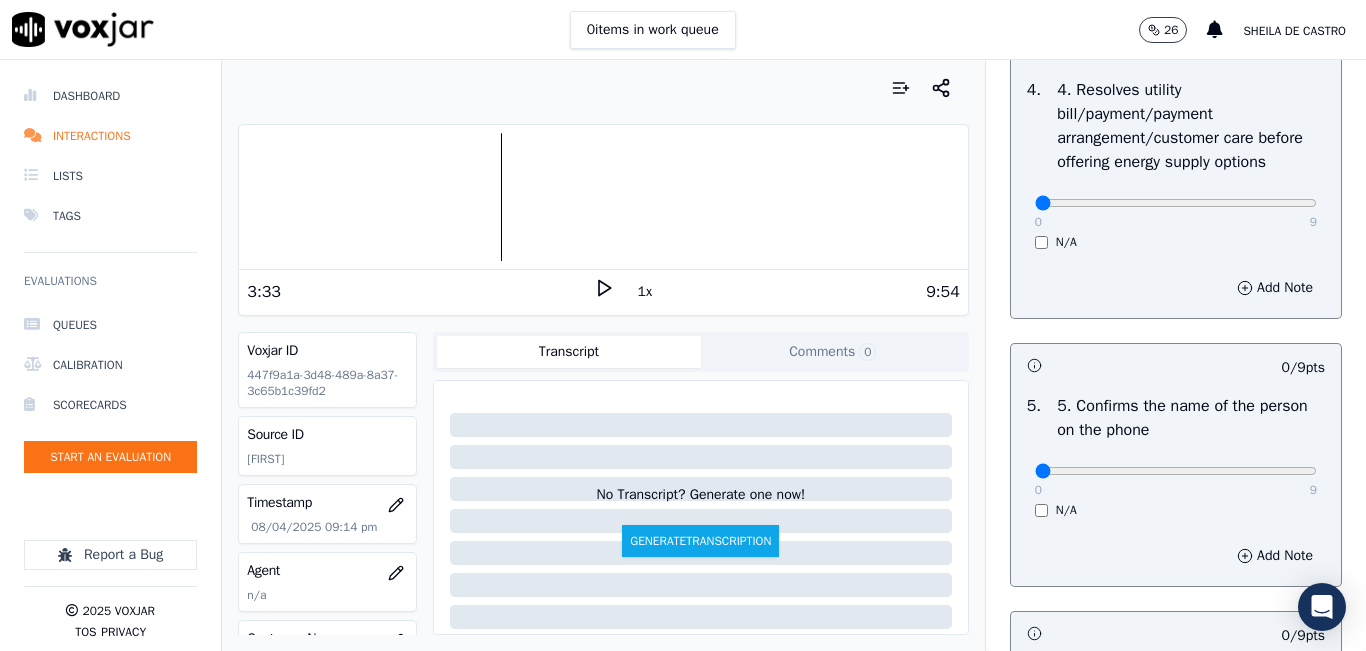 scroll, scrollTop: 1000, scrollLeft: 0, axis: vertical 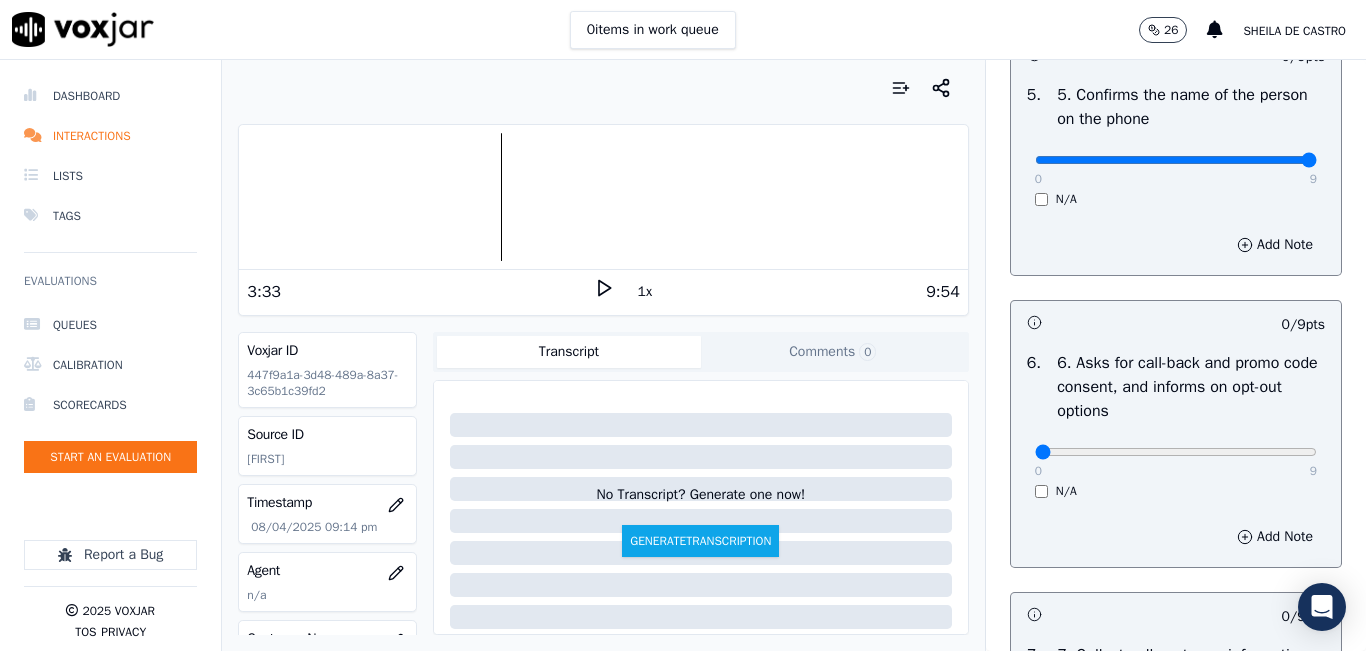 type on "9" 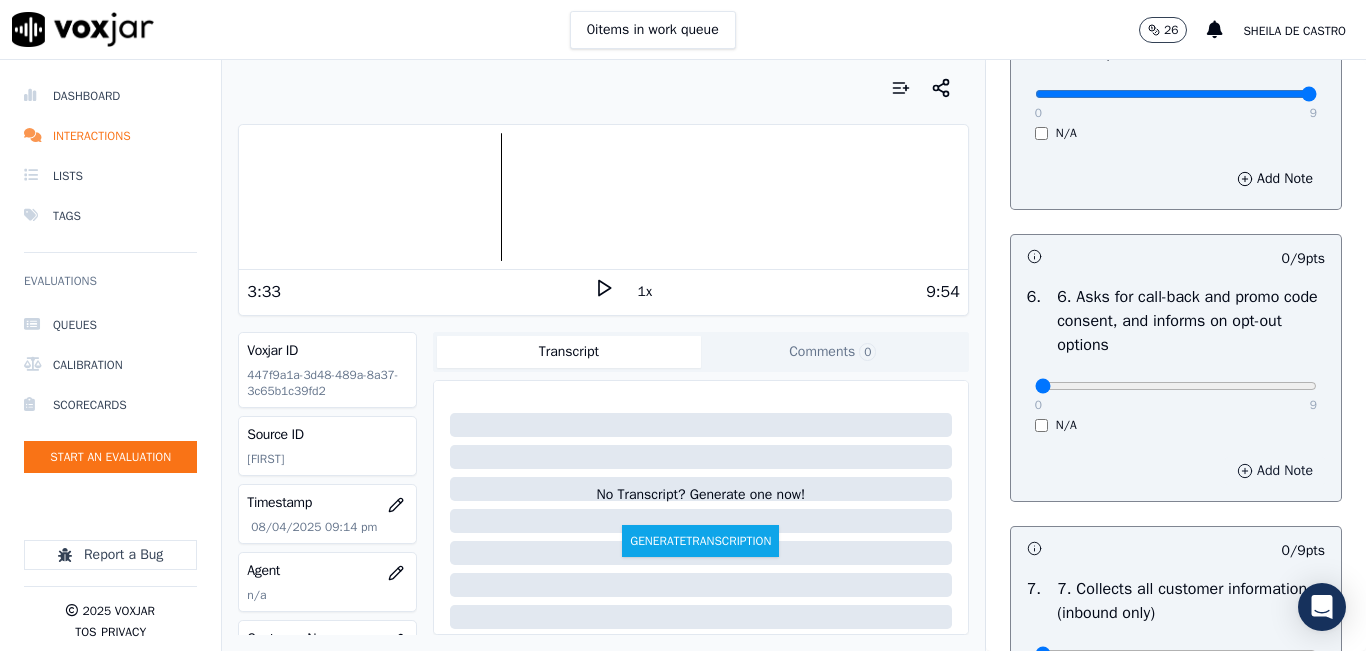 scroll, scrollTop: 1700, scrollLeft: 0, axis: vertical 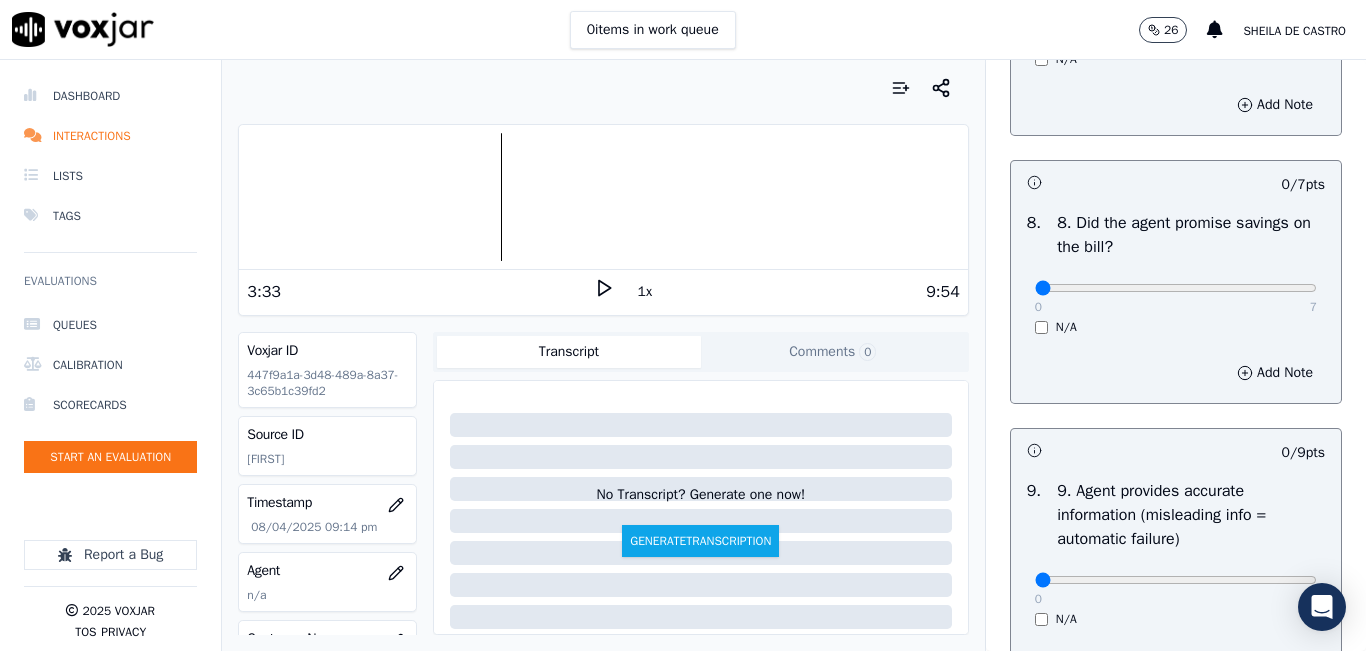 type on "9" 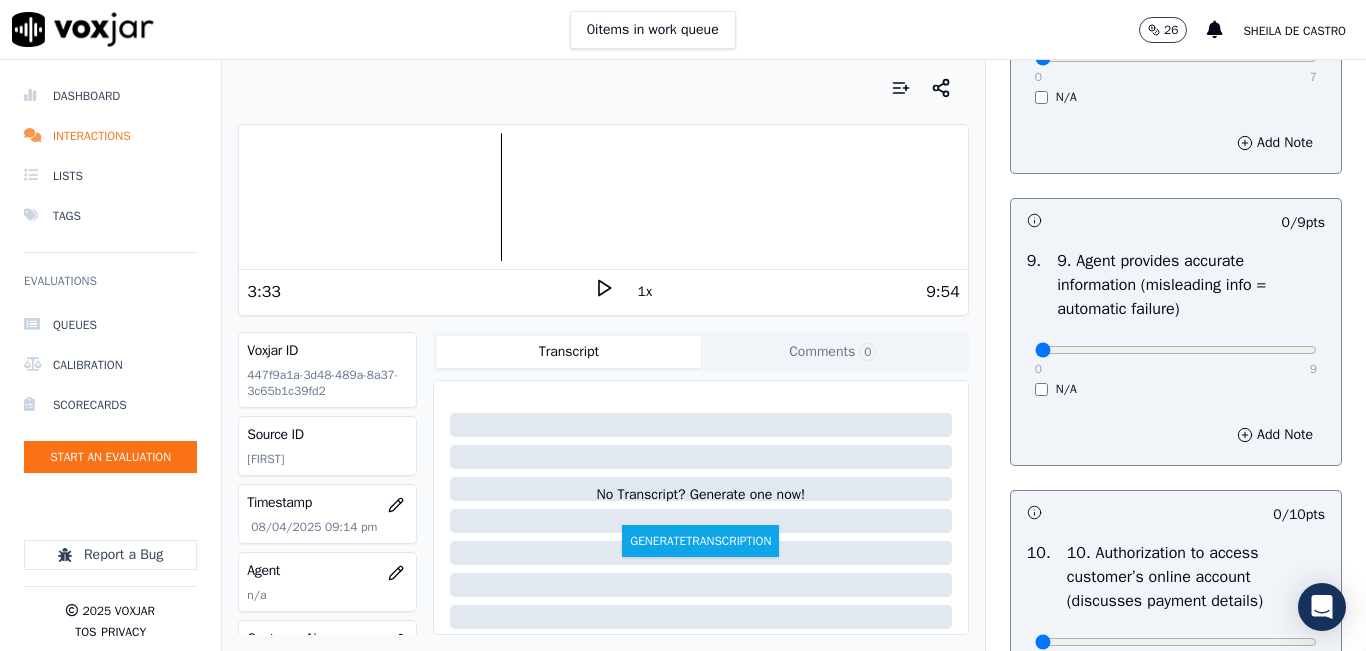 scroll, scrollTop: 2200, scrollLeft: 0, axis: vertical 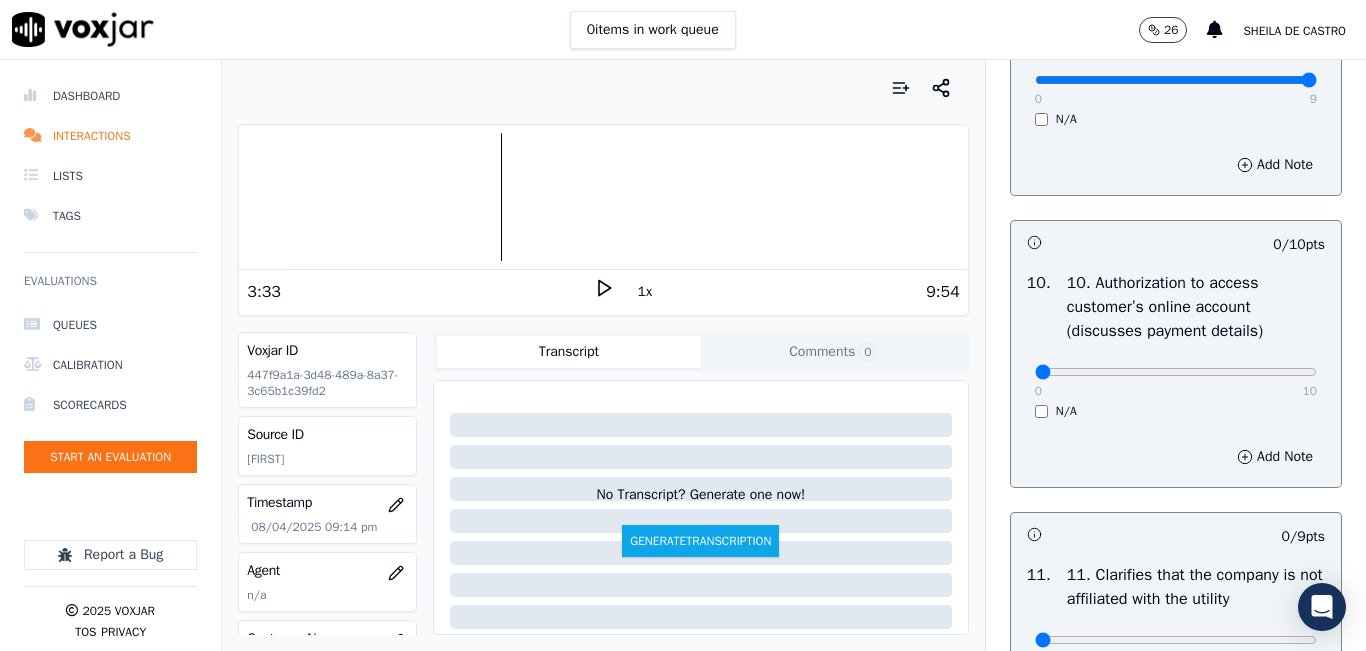 type on "9" 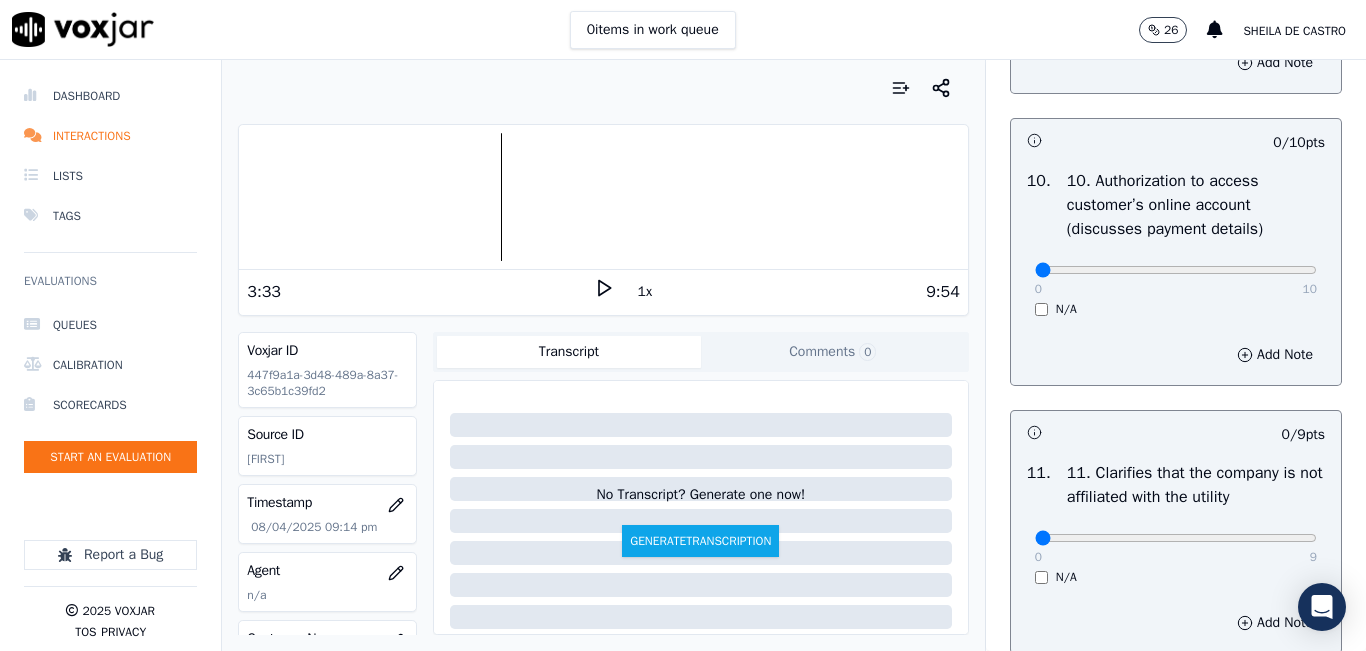 scroll, scrollTop: 2700, scrollLeft: 0, axis: vertical 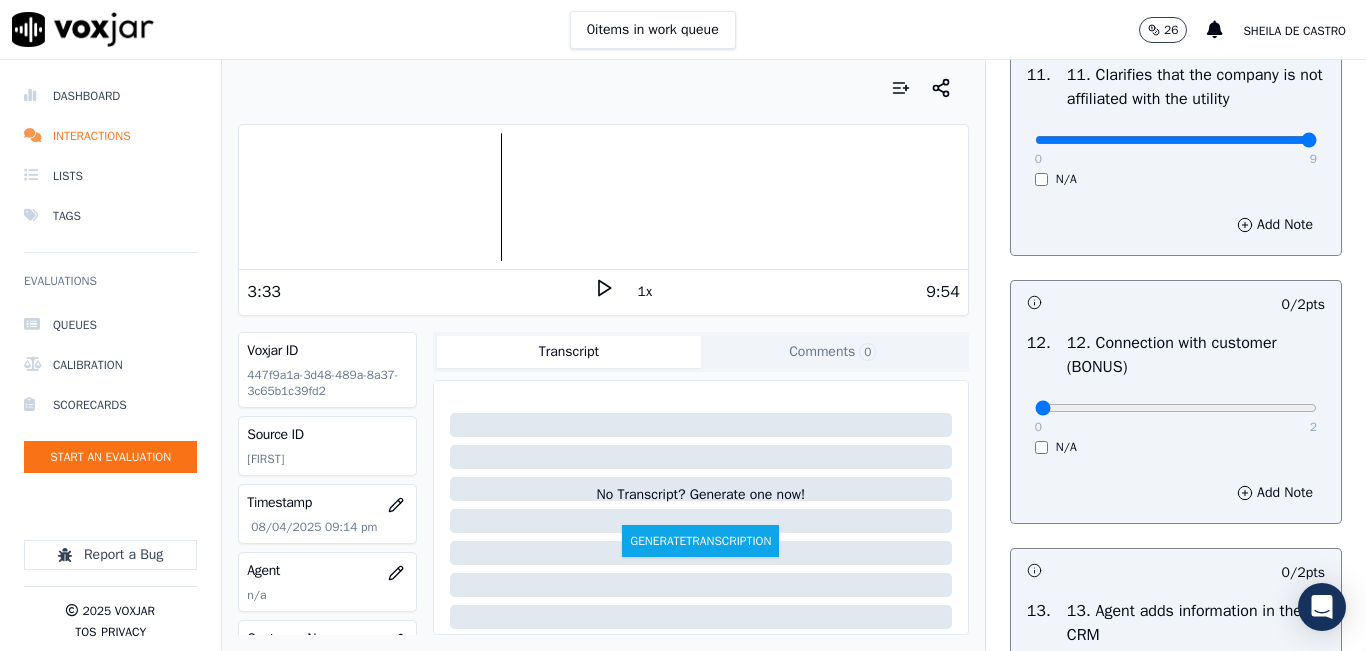 type on "9" 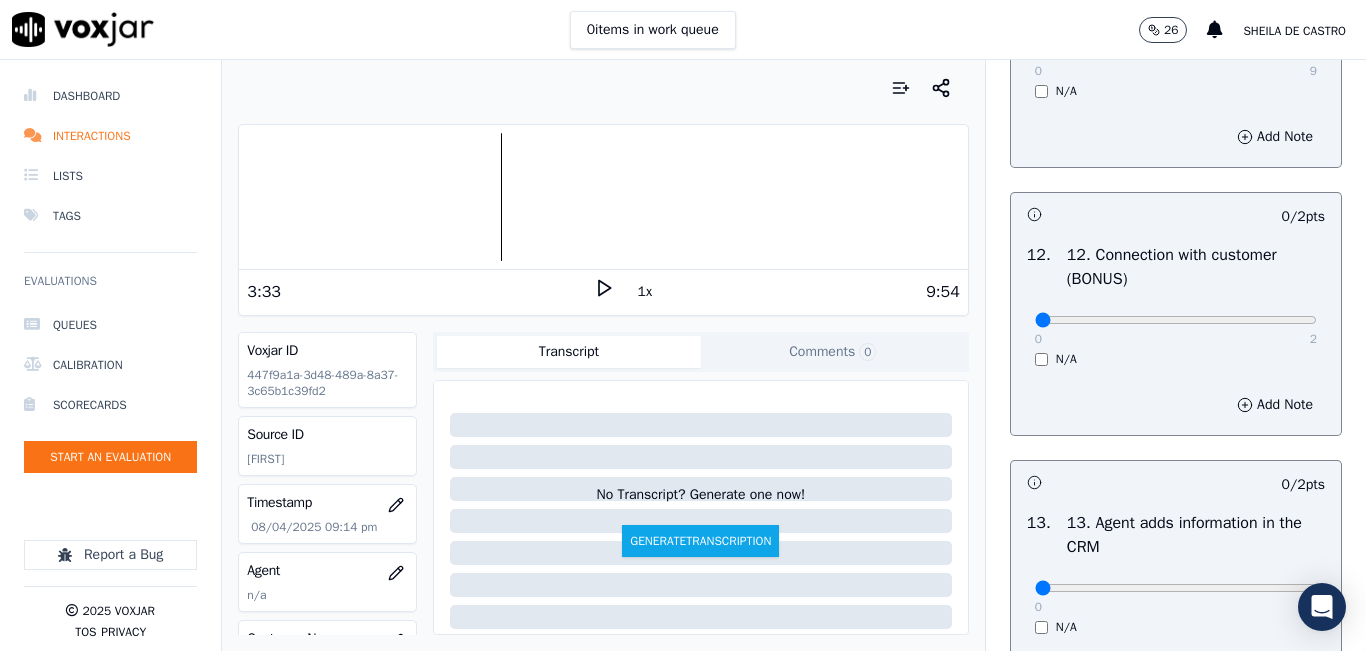 scroll, scrollTop: 3300, scrollLeft: 0, axis: vertical 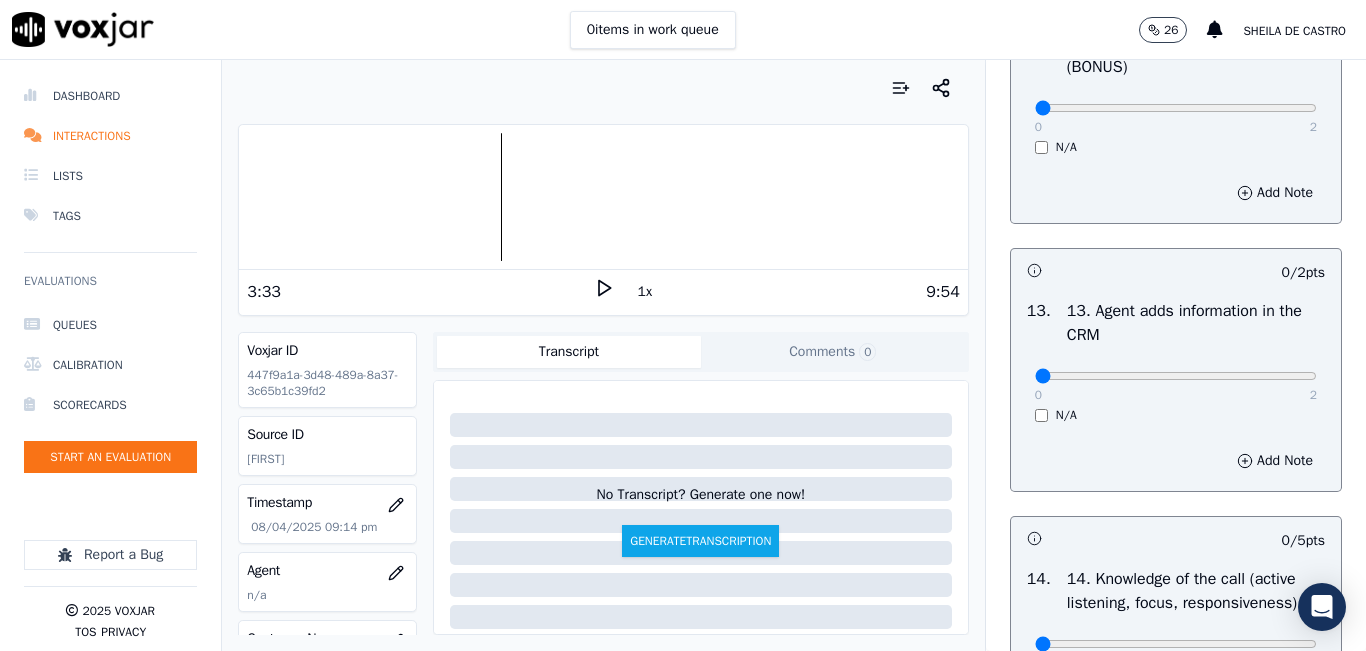 click on "0   2" at bounding box center (1176, 107) 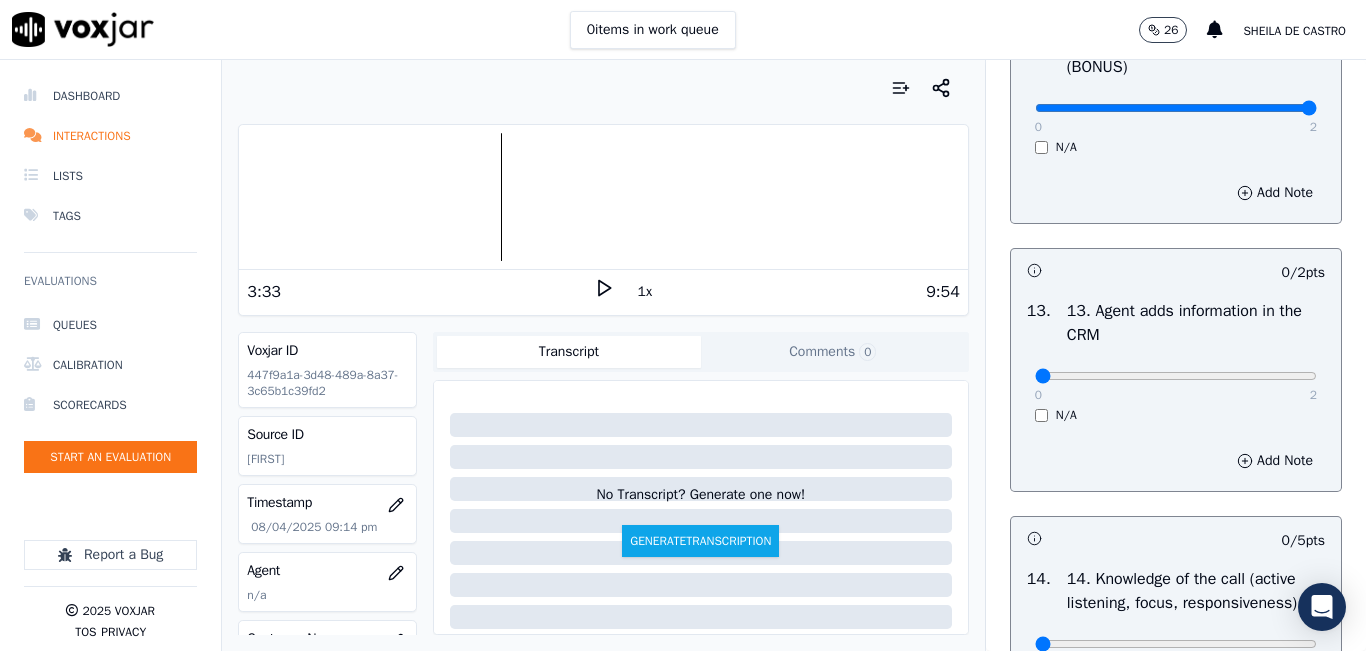 type on "2" 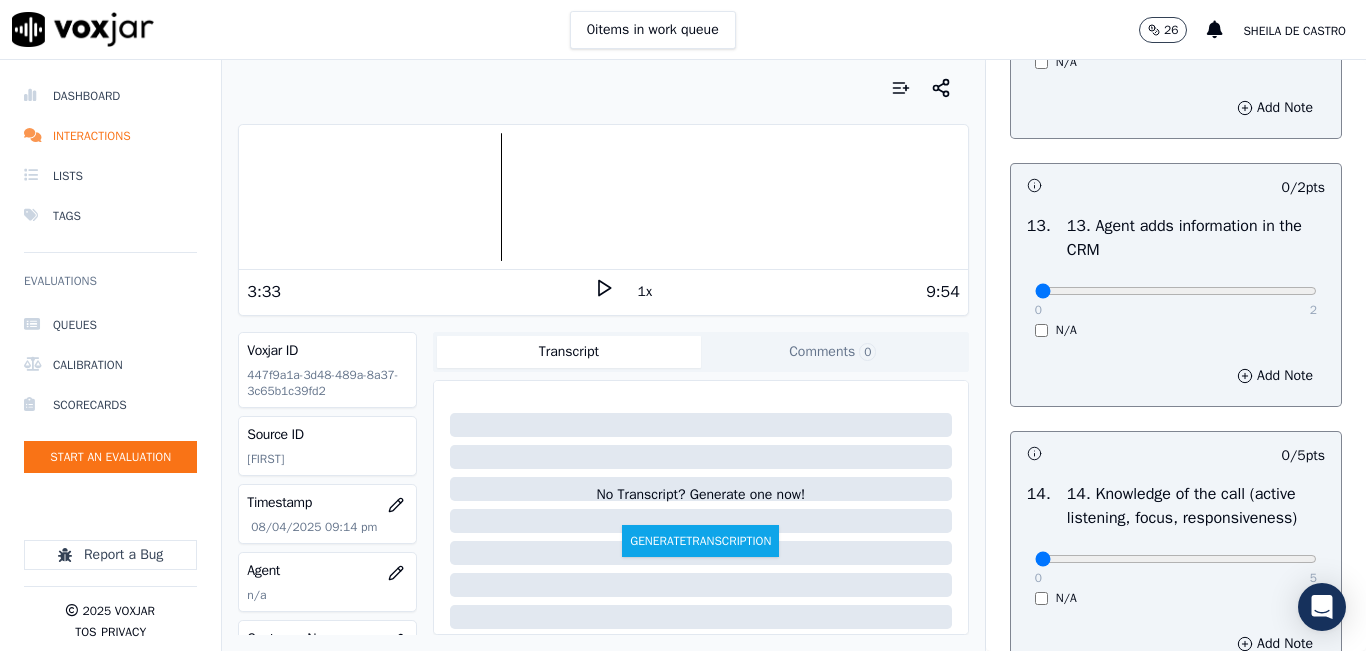 scroll, scrollTop: 3500, scrollLeft: 0, axis: vertical 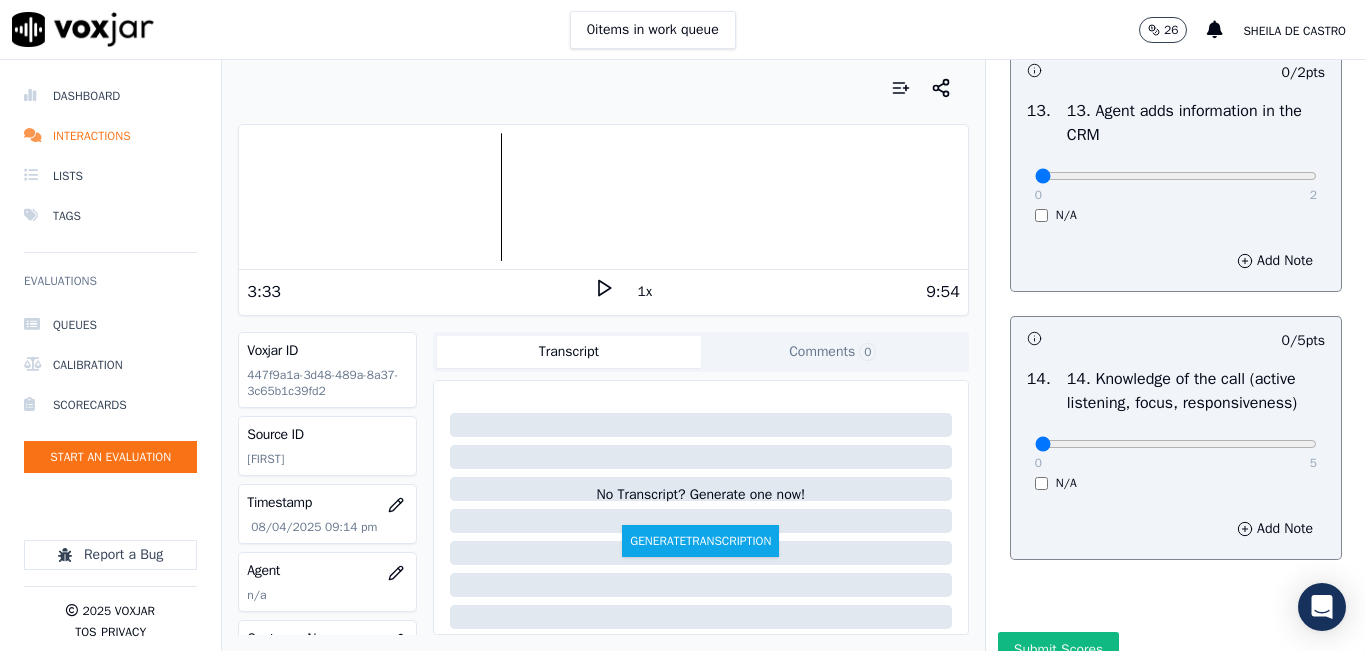 click on "0   2     N/A" at bounding box center (1176, 185) 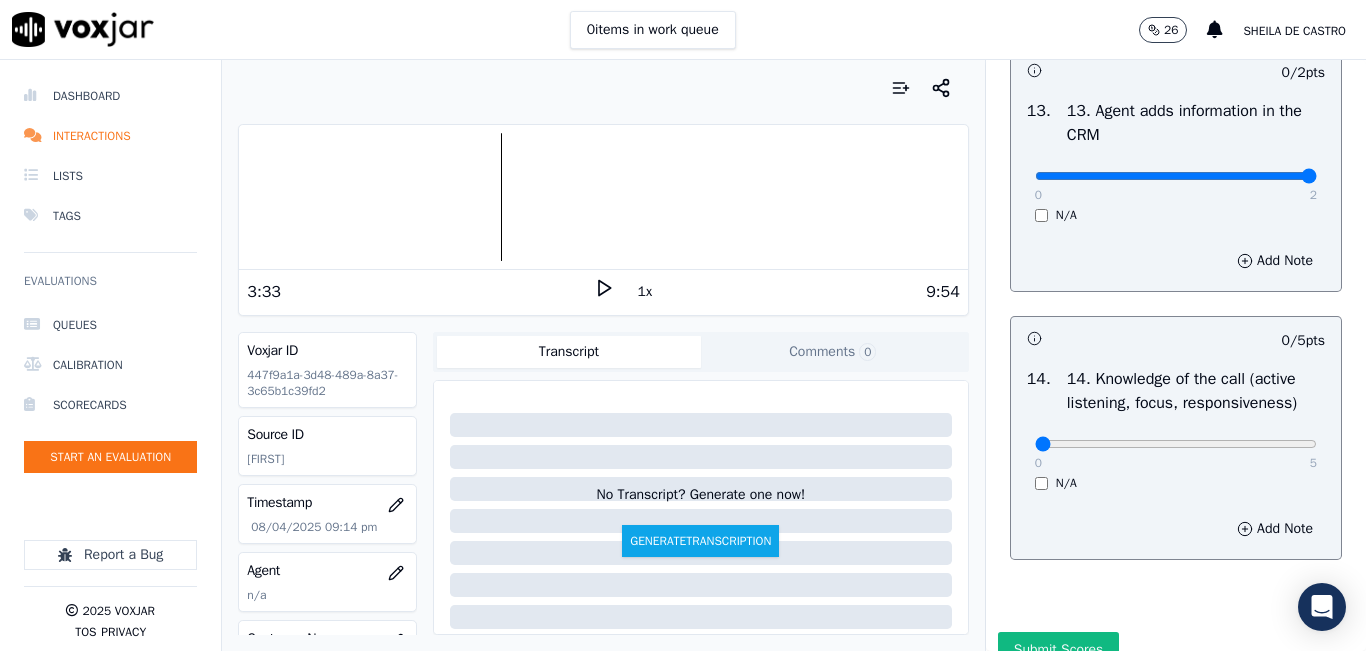 type on "2" 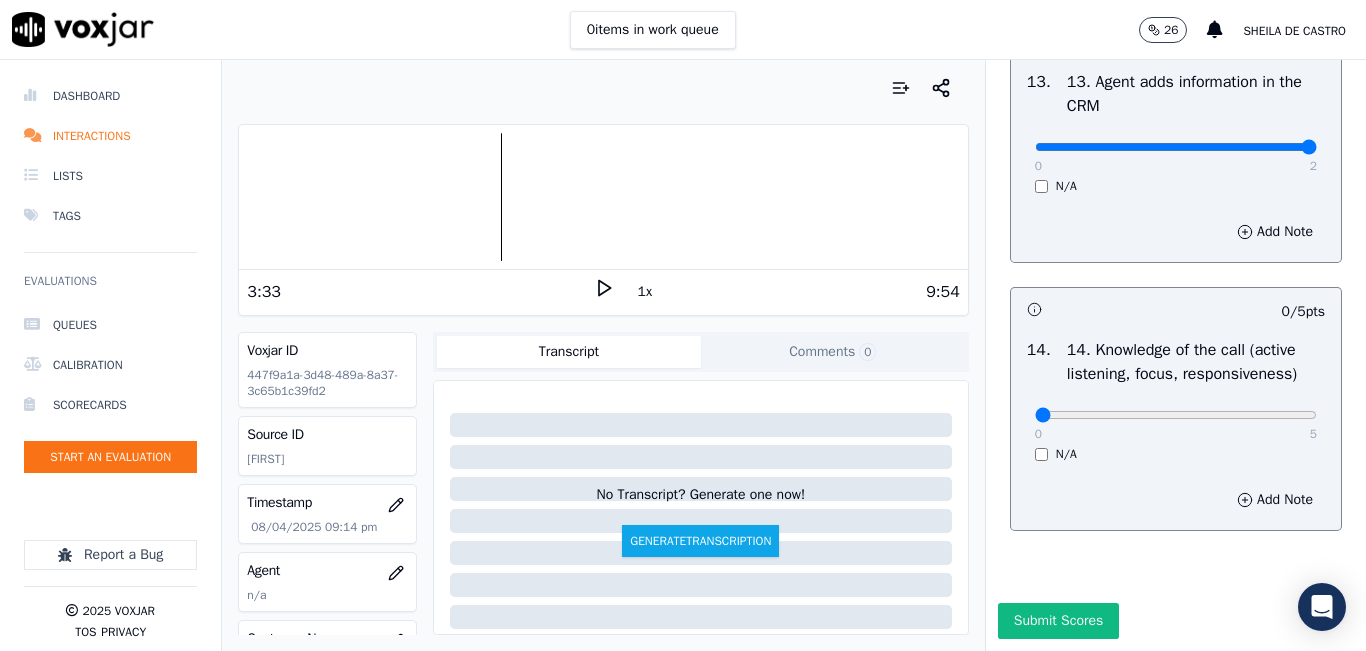 scroll, scrollTop: 3642, scrollLeft: 0, axis: vertical 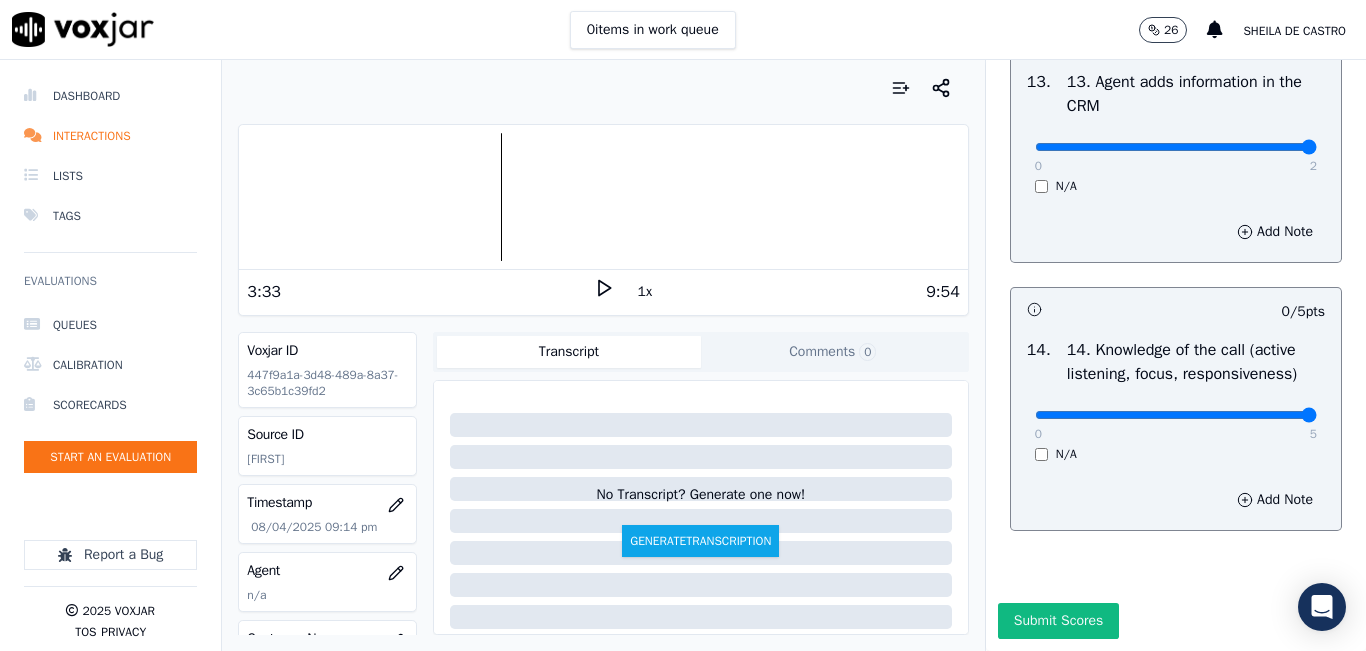 type on "5" 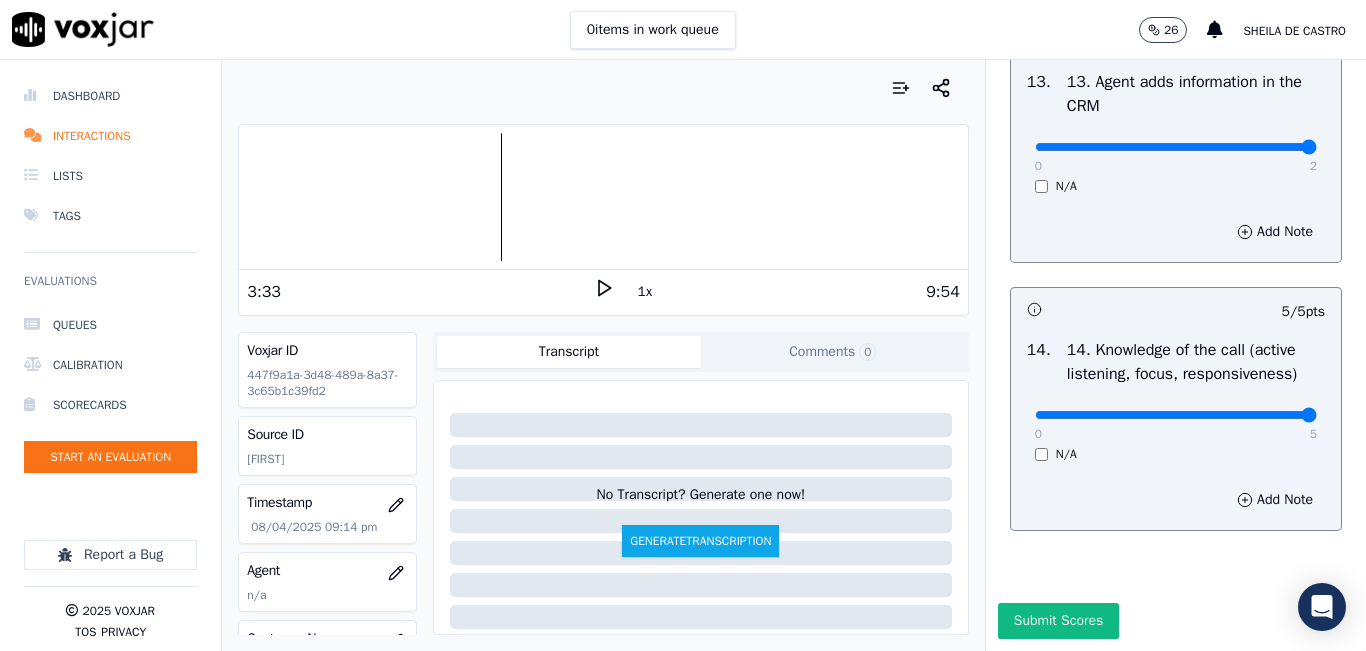 drag, startPoint x: 1059, startPoint y: 580, endPoint x: 1052, endPoint y: 529, distance: 51.47815 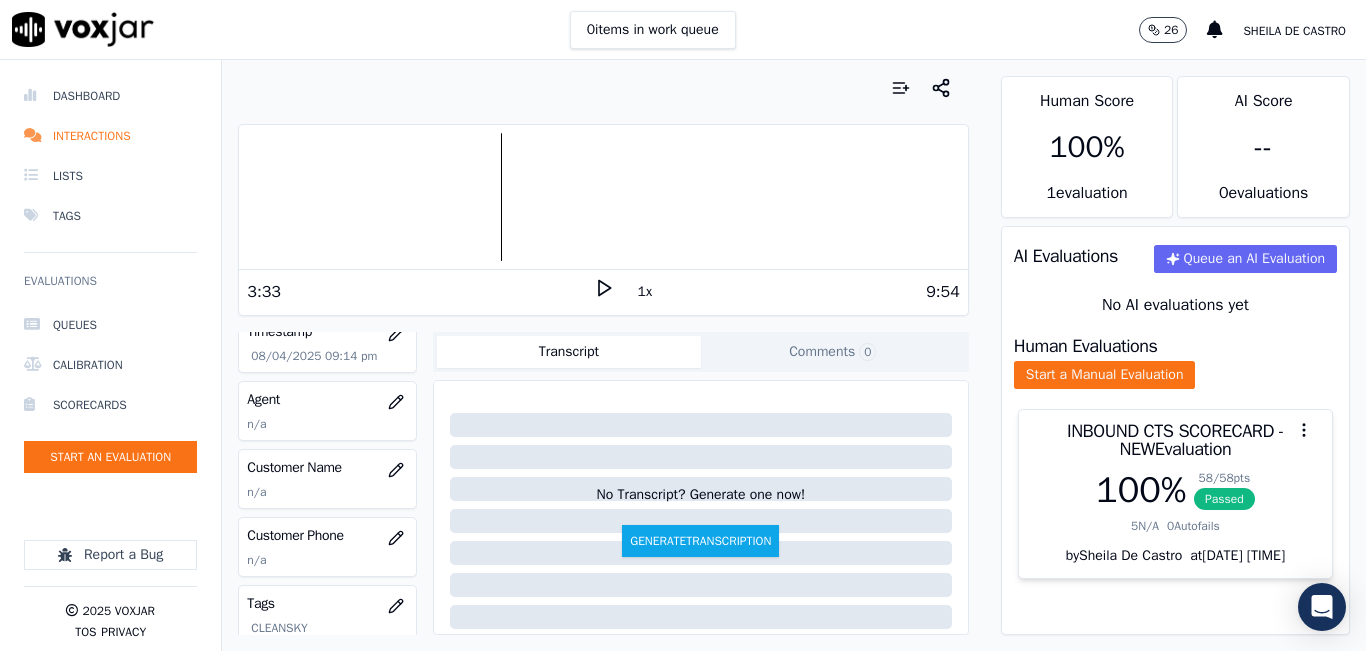 scroll, scrollTop: 200, scrollLeft: 0, axis: vertical 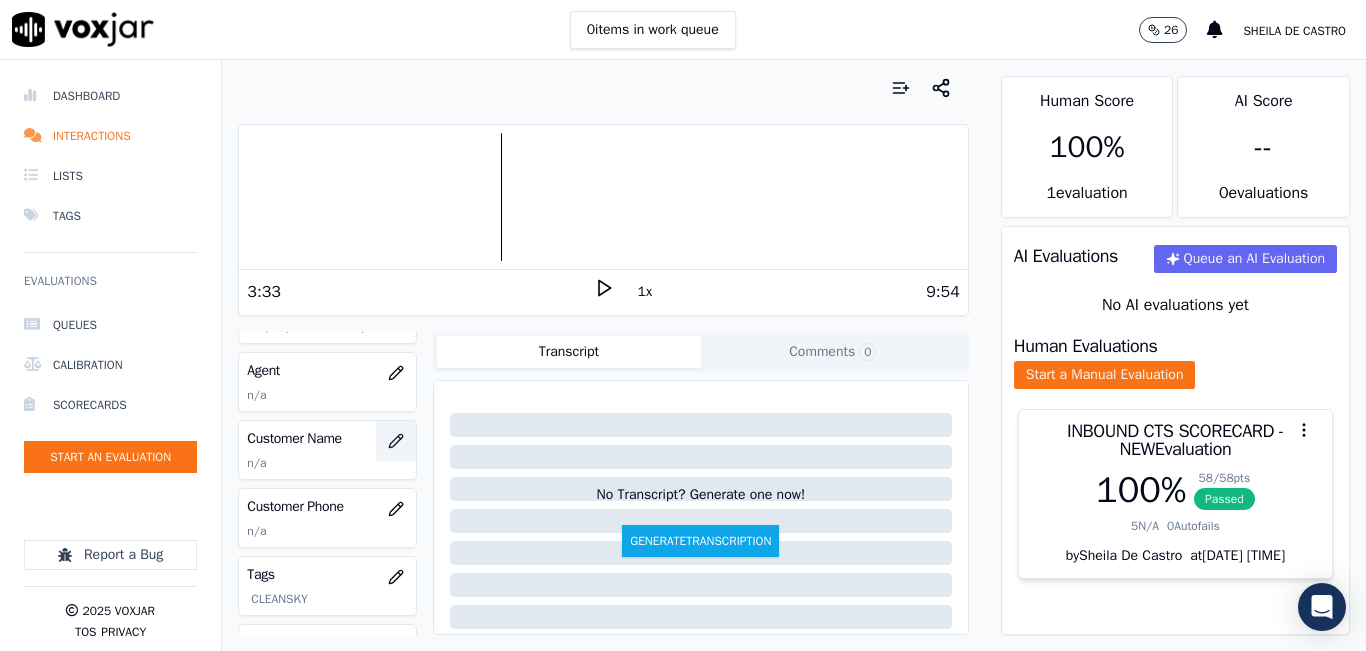 click 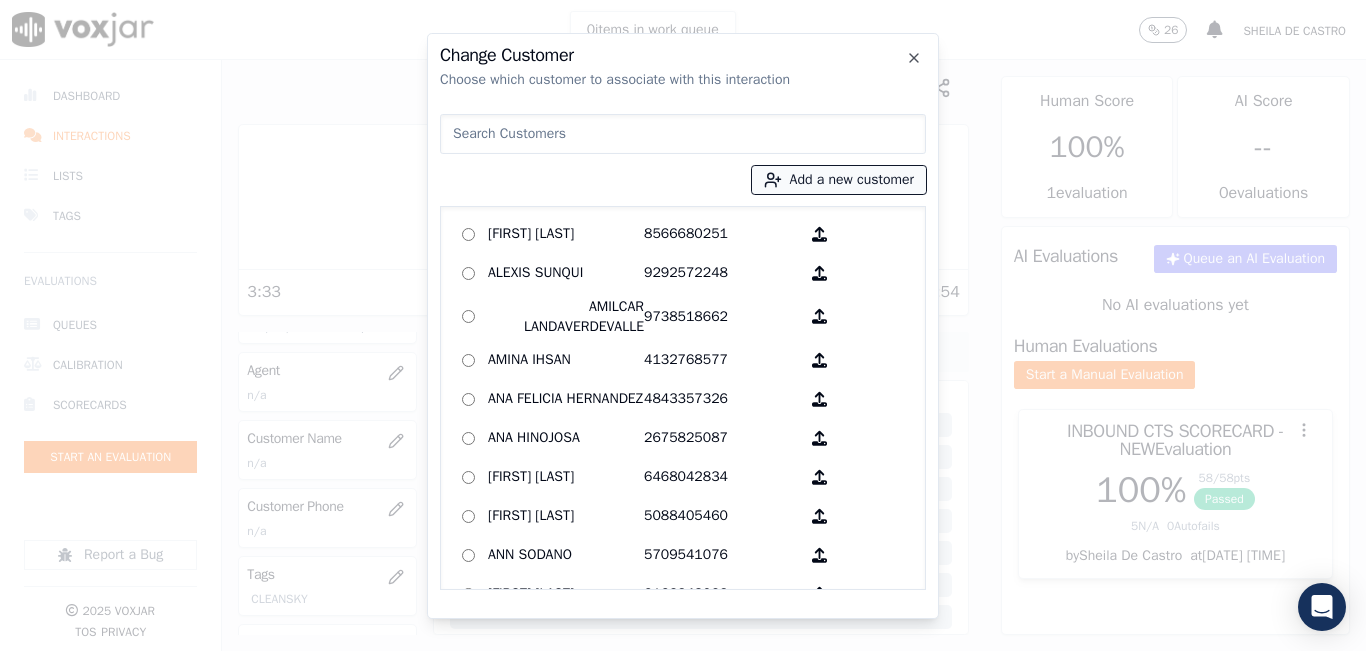 click on "Add a new customer" at bounding box center (839, 180) 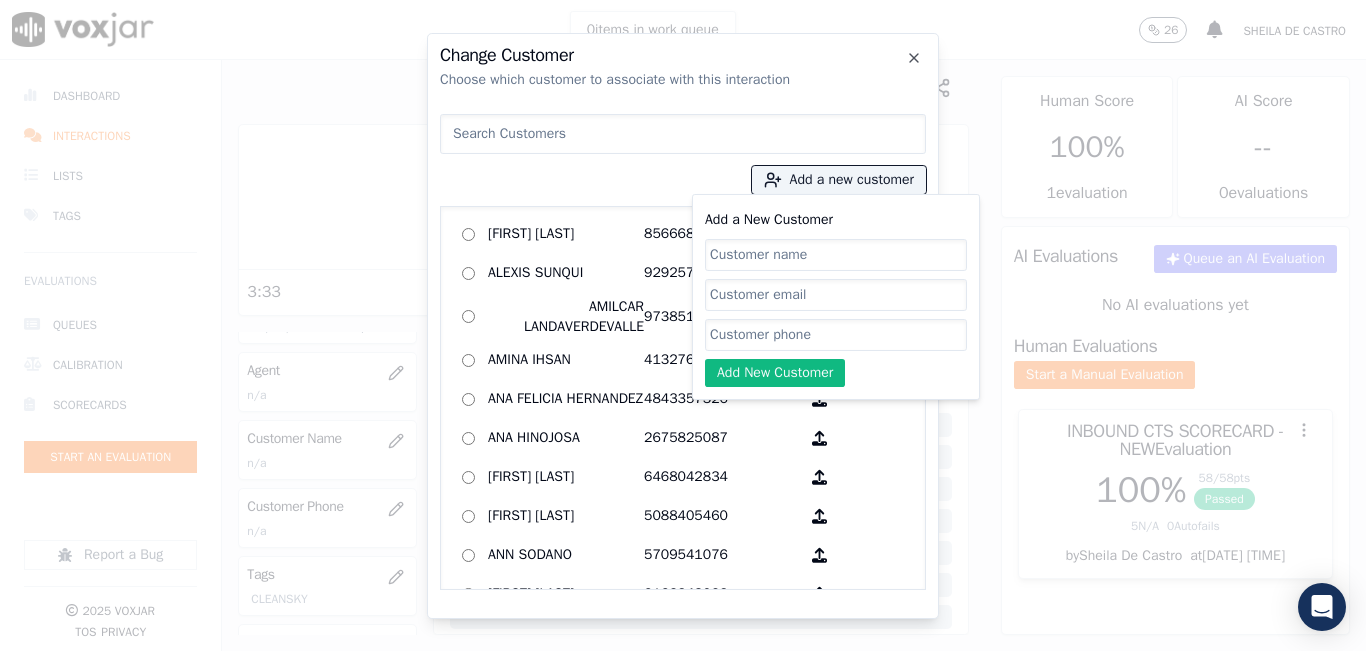 click on "Add a New Customer" 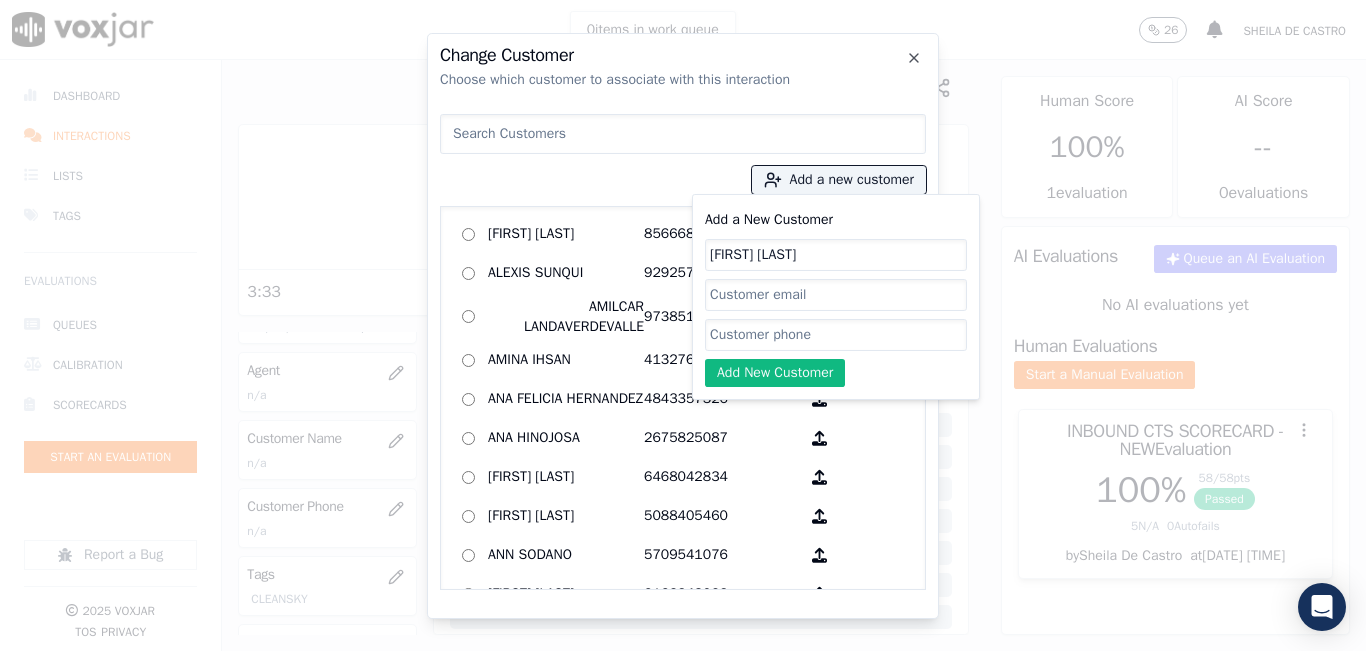 type on "Sonia Peña" 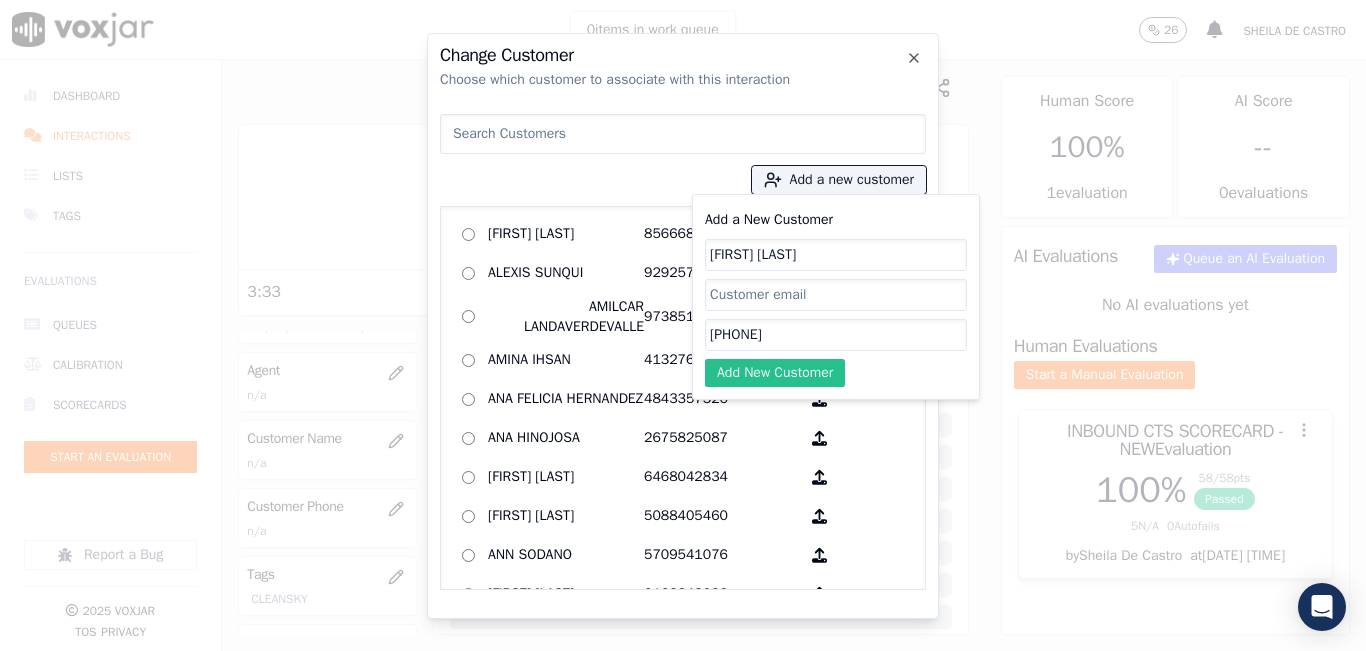 type on "8623358978" 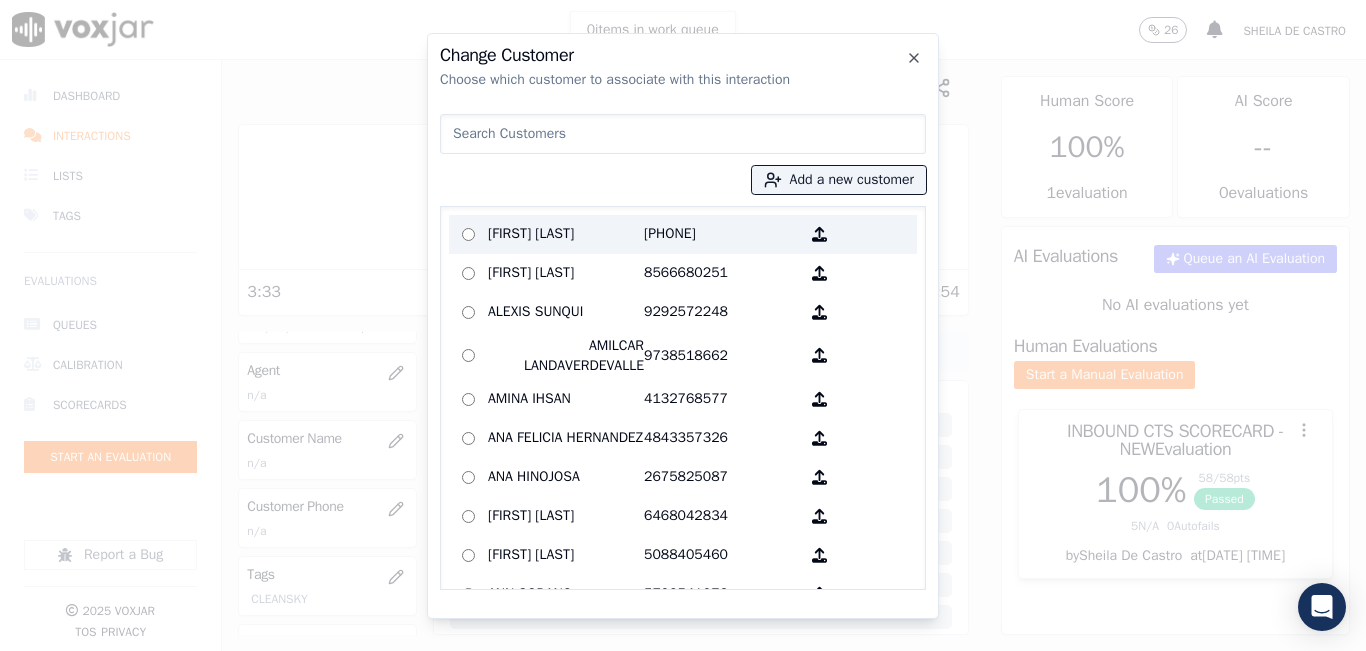 click on "Sonia Peña" at bounding box center [566, 234] 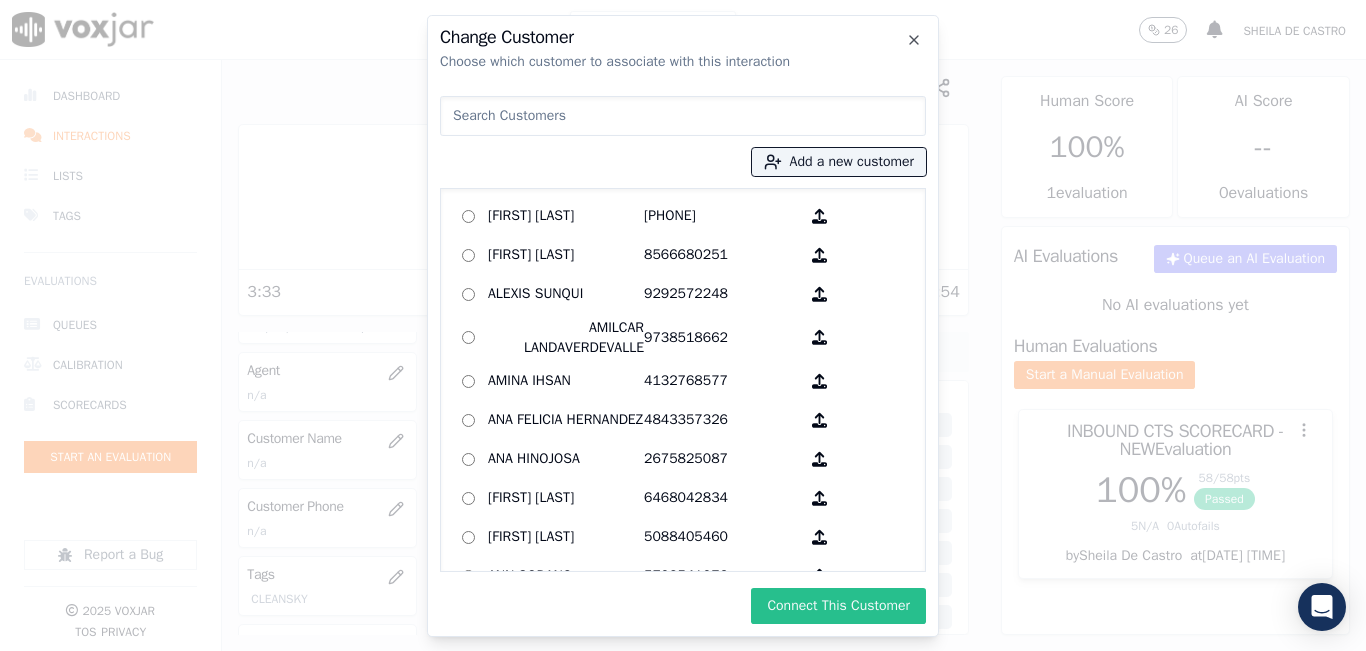 click on "Connect This Customer" at bounding box center (838, 606) 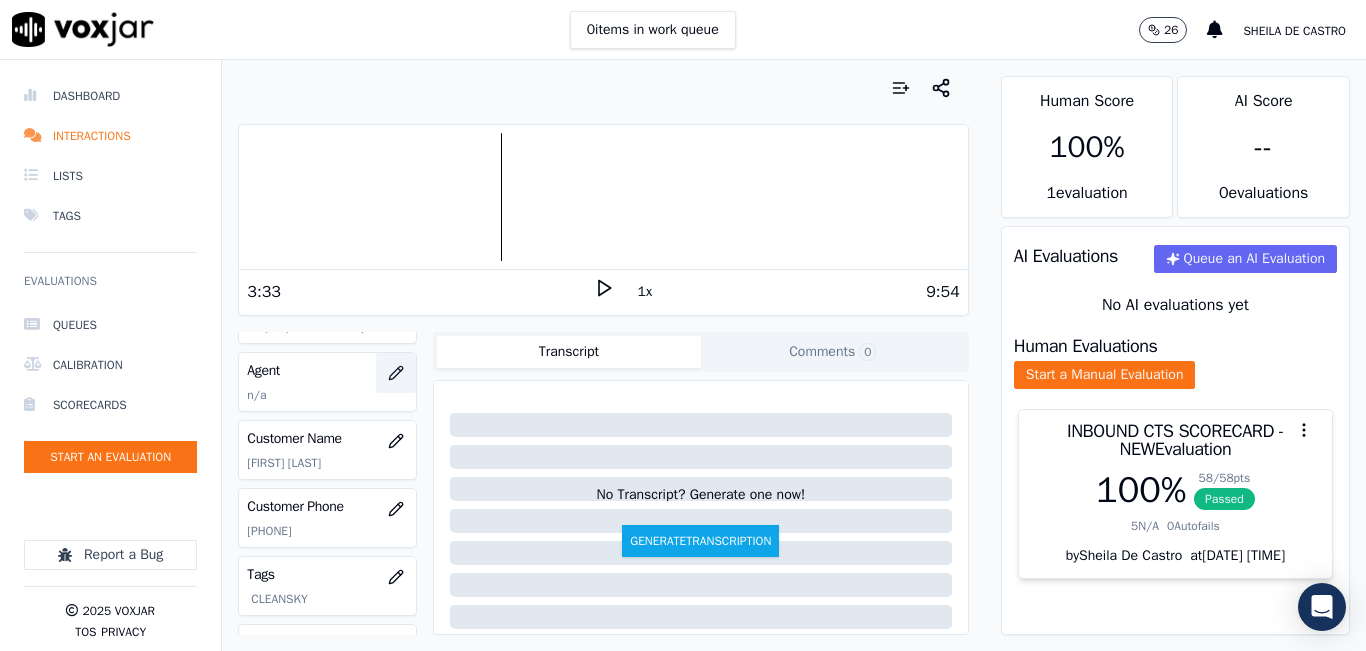 click 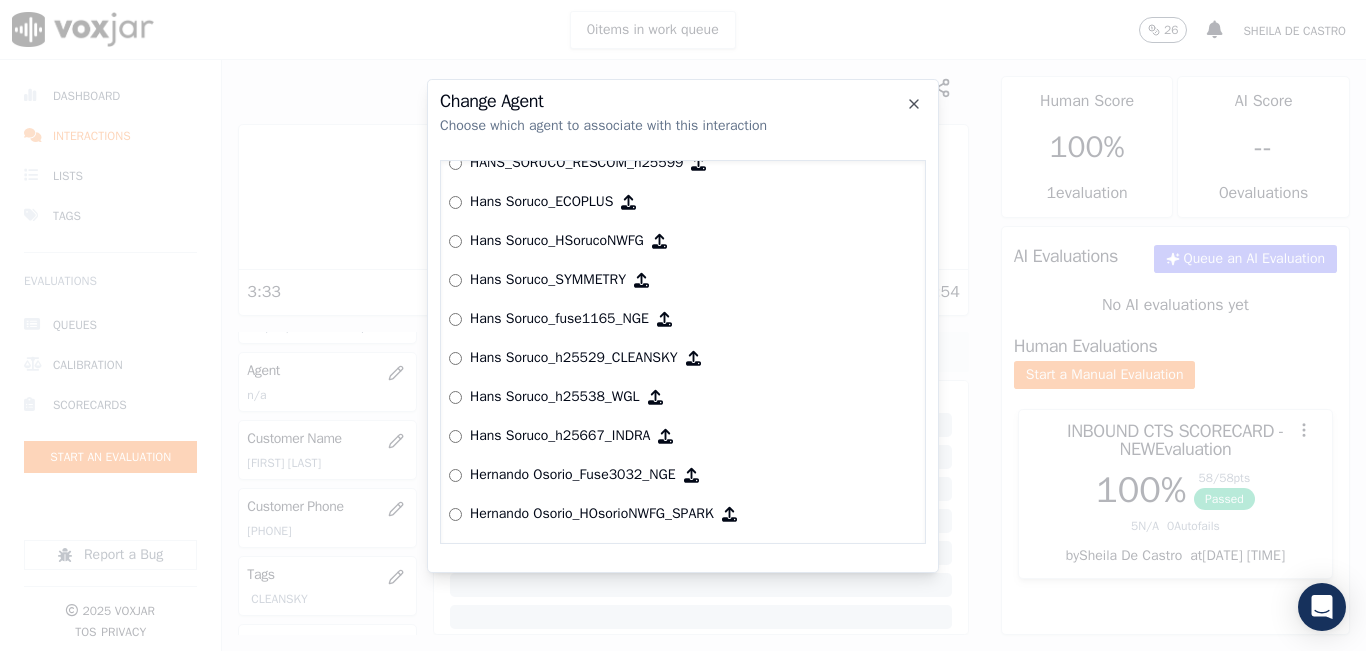 scroll, scrollTop: 3849, scrollLeft: 0, axis: vertical 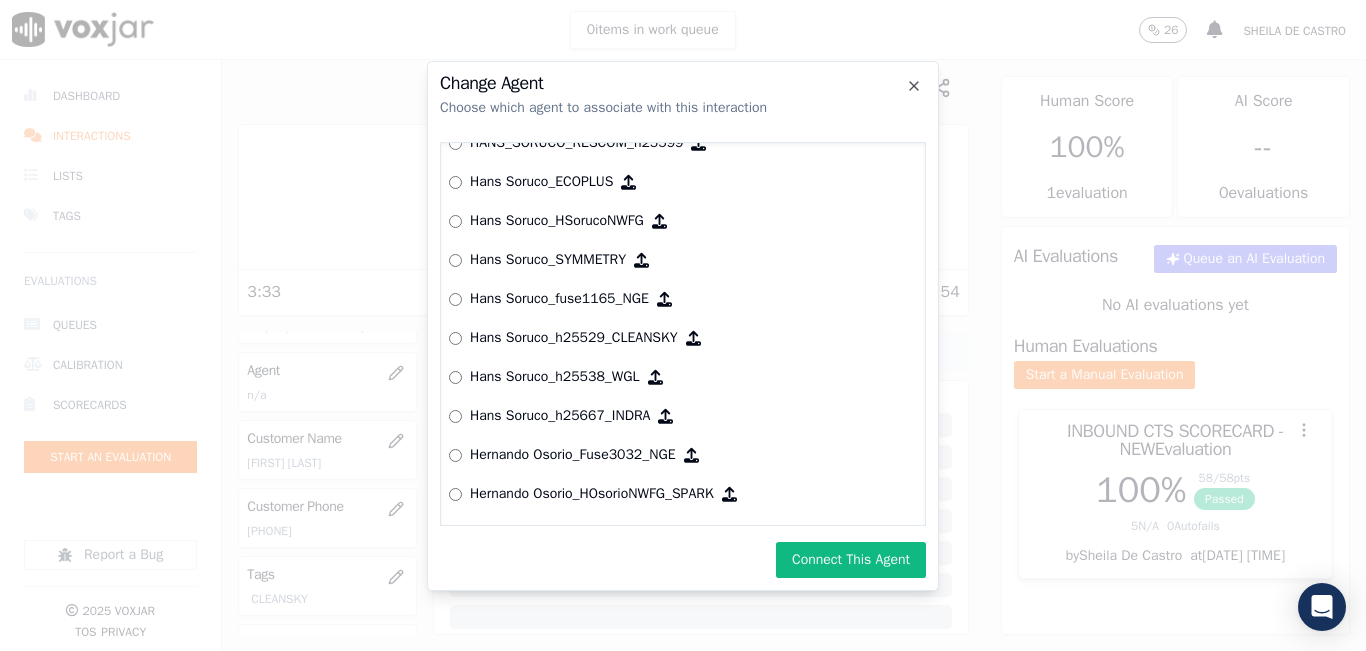 click on "Change Agent   Choose which agent to associate with this interaction        Yeraldin Dias_YDiasNWFG_SPARK       ANGIE_TORRES_ATorresNWFG_SPARK       Adrian Viloria_AViloriaNWFG       Adrian Viloria_ECOPLUS       Adrian Viloria_a25003_CLEANSKY       Adrian Viloria_a25016_WGL       Adrian Viloria_a25046_INDRA       Adrian Viloria_fuse1164_NGE       Alan Marruaga_a26181_WGL       Alejandra Chavarro_SYMMETRY       Alejandra Chavarro_a26184_WGL       Alejandro Vizcaino_a13916_CLEANSKY       Alejandro Vizcaino­_NW2906_CLEANSKY       Andres Higuita_AHiguitaNWFG_SPARK       Andres Higuita_Fuse3185_NGE       Andres Higuita_No Sales        Andres Higuita_a27435_CLEANSKY       Andres Higuita_a27490_INDRA       Andres Prias_APriasNWFG       Andres Prias_SYMMETRY       Andres Prias_a27400_CLEANSKY       Andres Prias_a27447_INDRA       Andres Prias_fuse1184_NGE       Angie Torres_ATorresNWFG       Angie Torres_SYMMETRY       Angie Torres_WANN1185_NGE       Angie Torres_a27399_CLEANSKY       Angie Torres_a27445_INDRA" 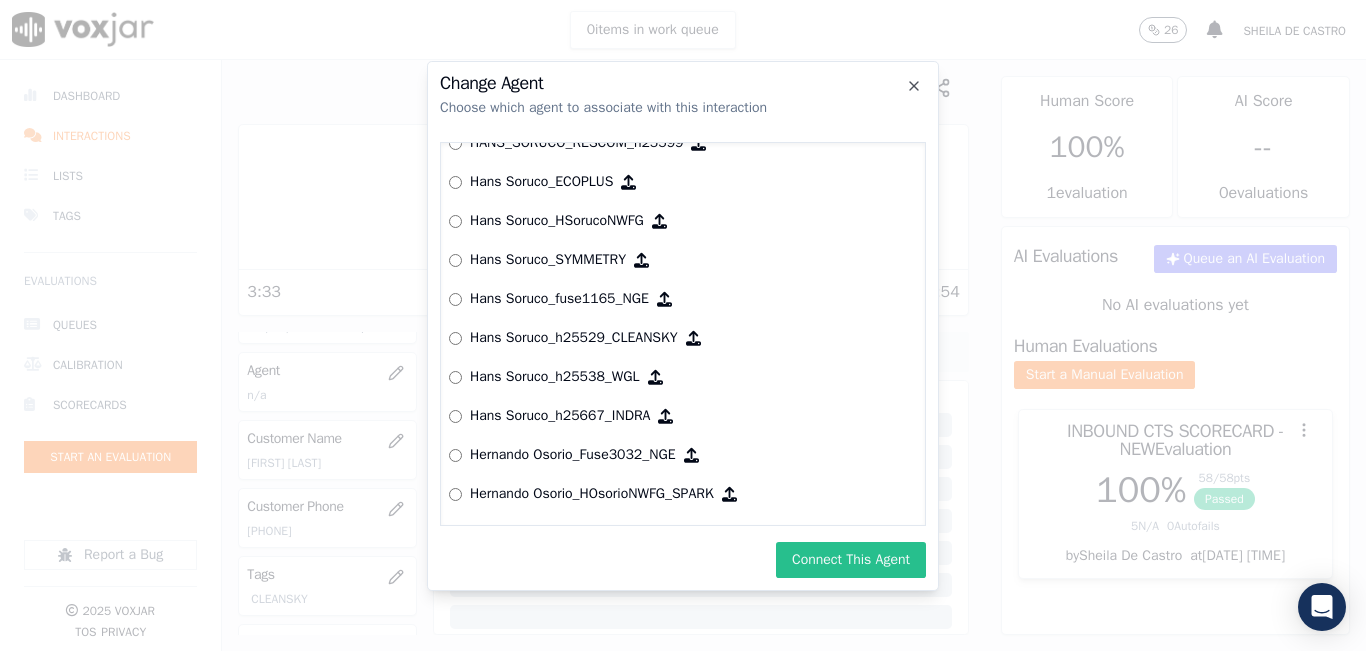 click on "Connect This Agent" at bounding box center [851, 560] 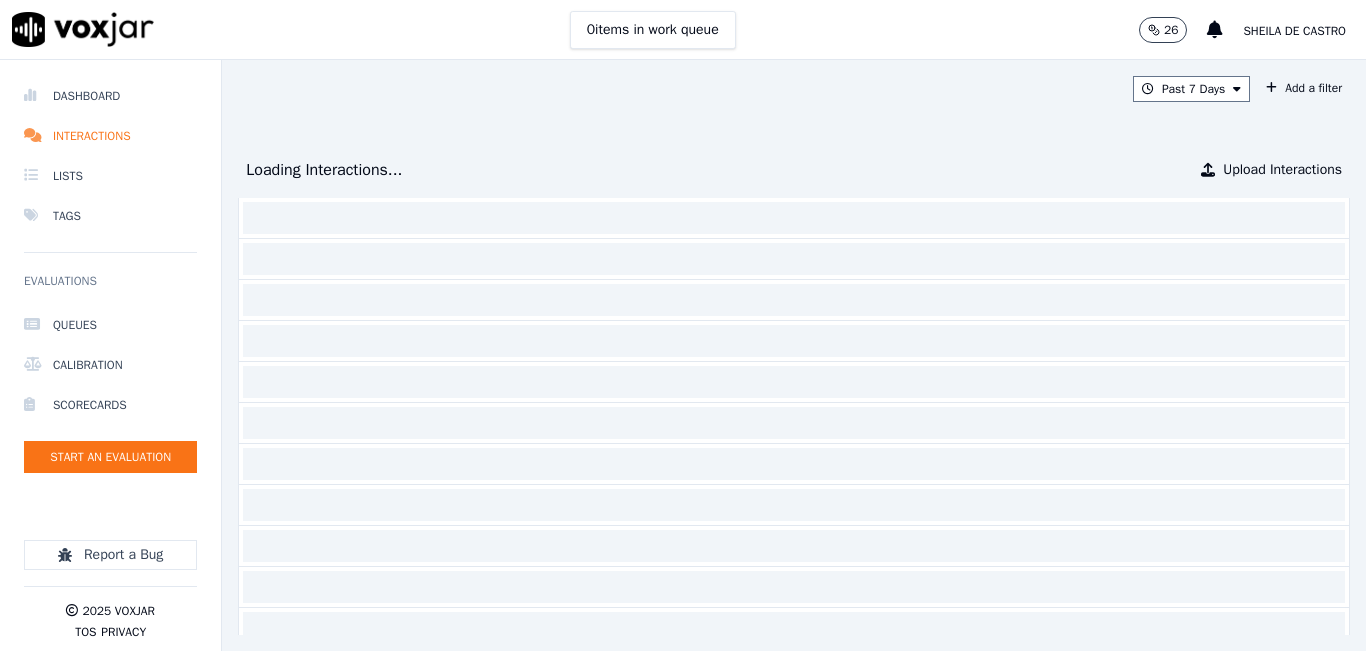 scroll, scrollTop: 0, scrollLeft: 0, axis: both 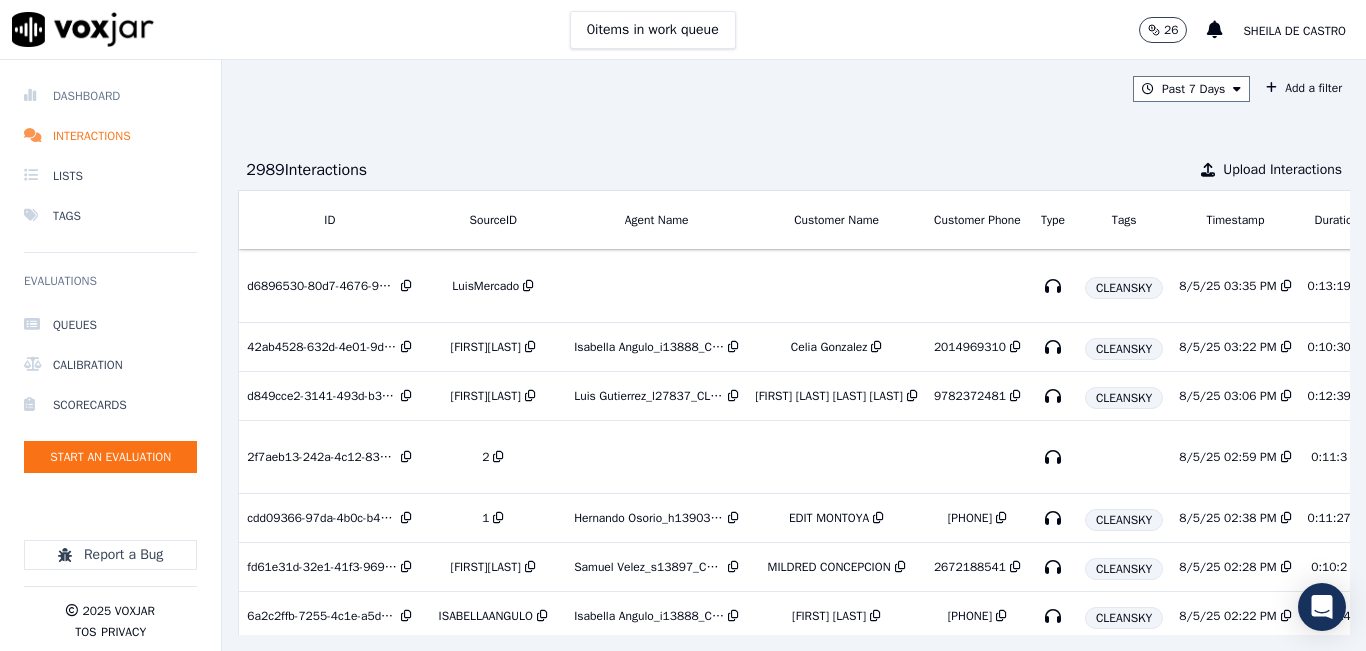 click on "Dashboard" at bounding box center (110, 96) 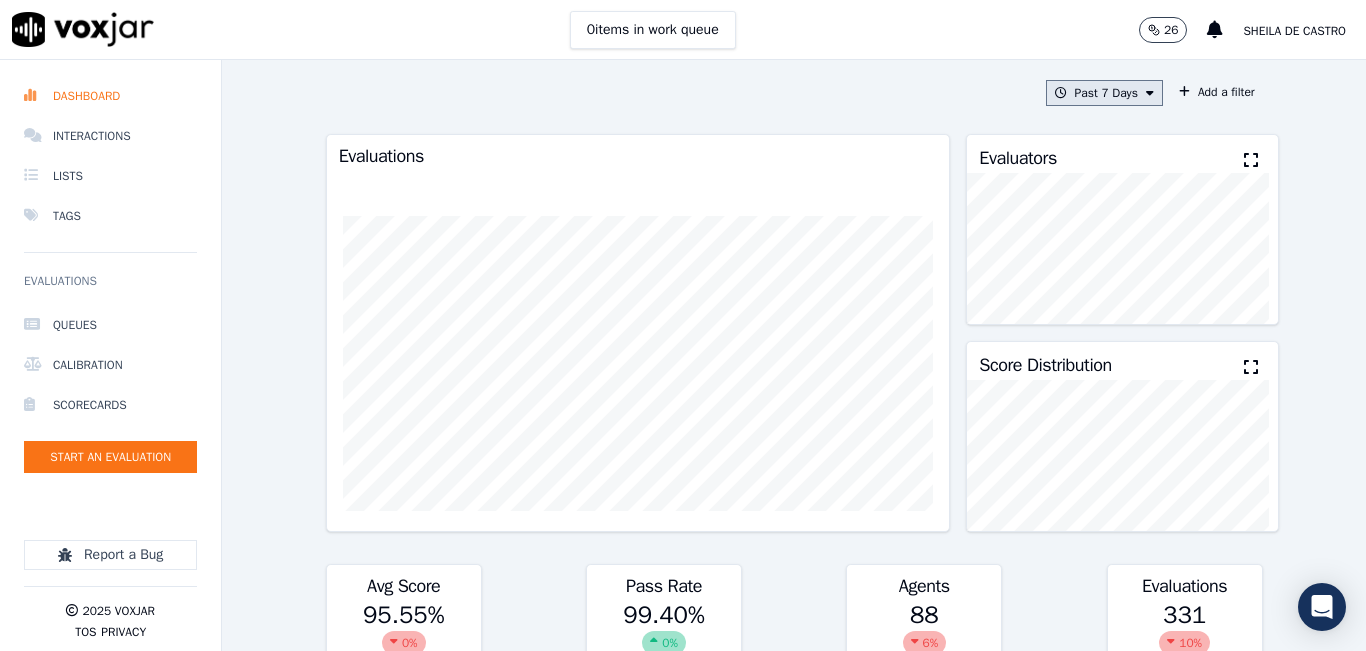 click on "Past 7 Days" at bounding box center (1104, 93) 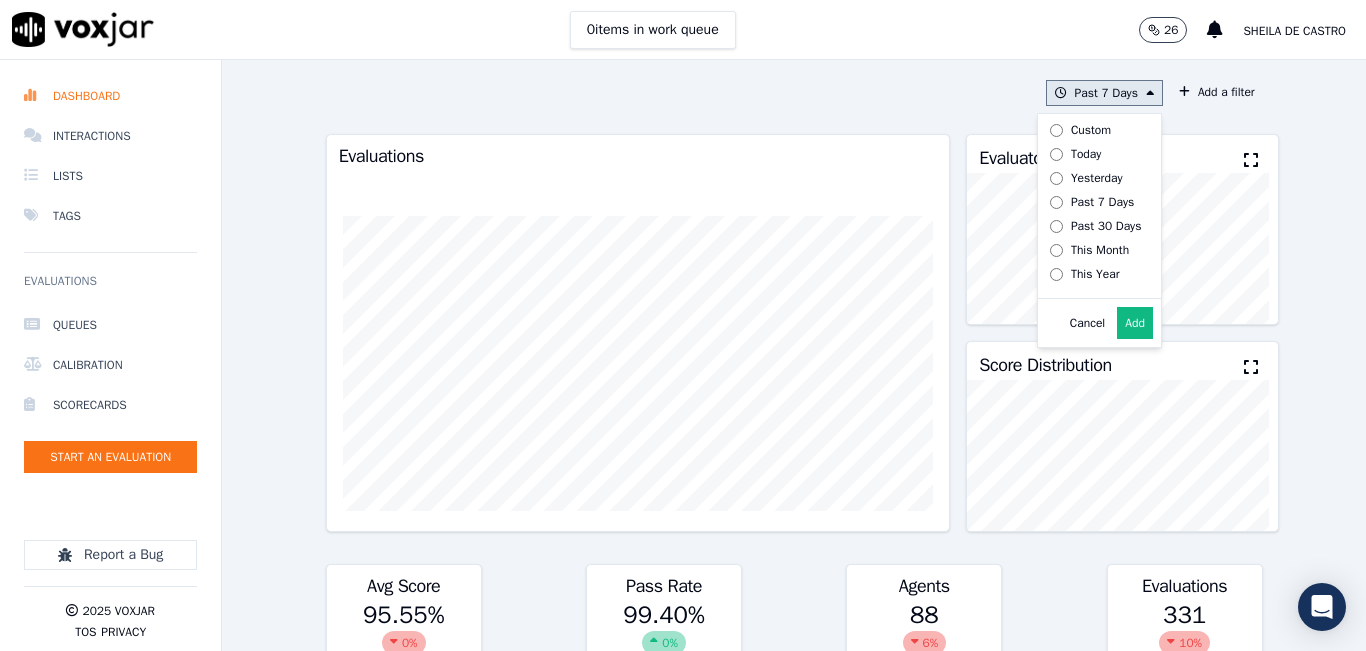 click on "Today" at bounding box center [1086, 154] 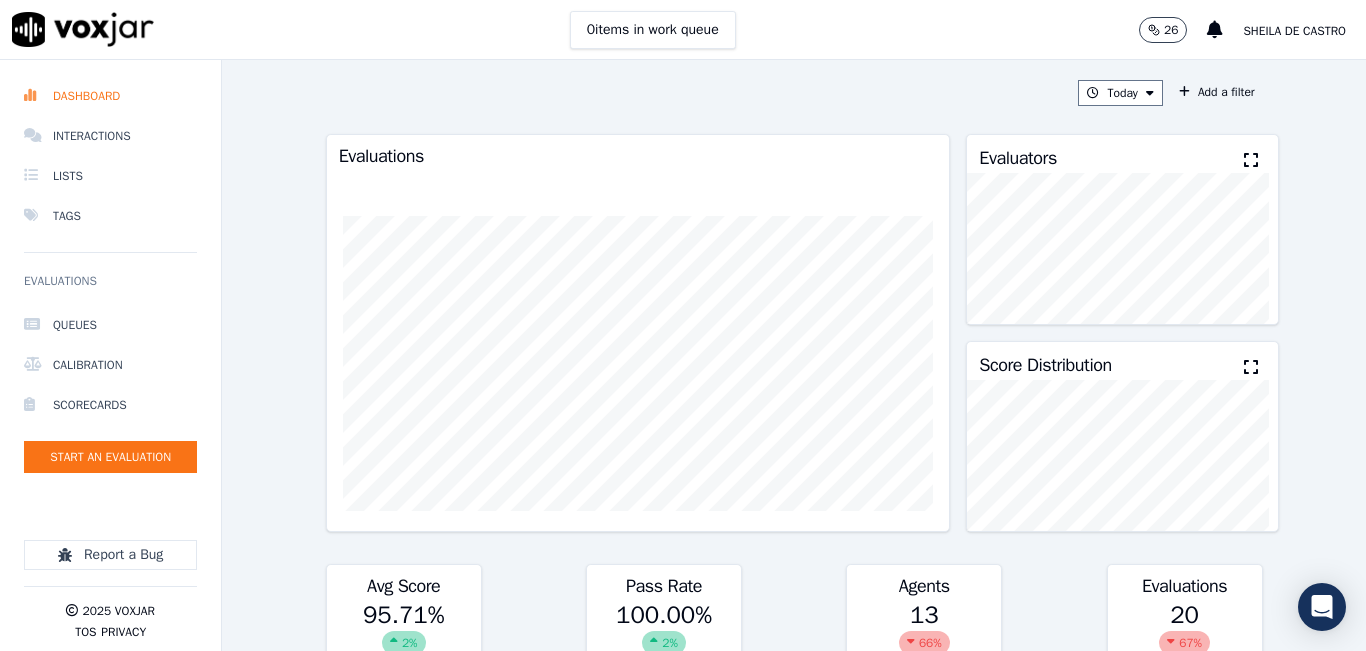click on "Evaluators" at bounding box center [1122, 154] 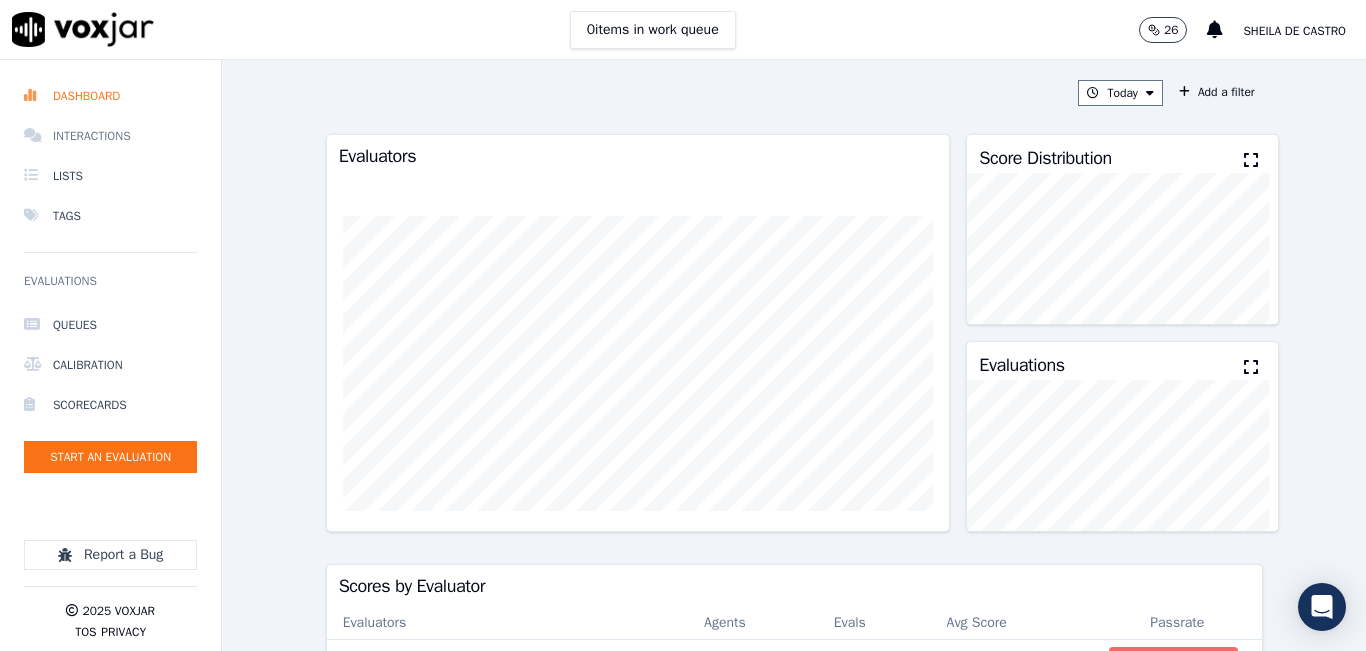 click on "Interactions" at bounding box center (110, 136) 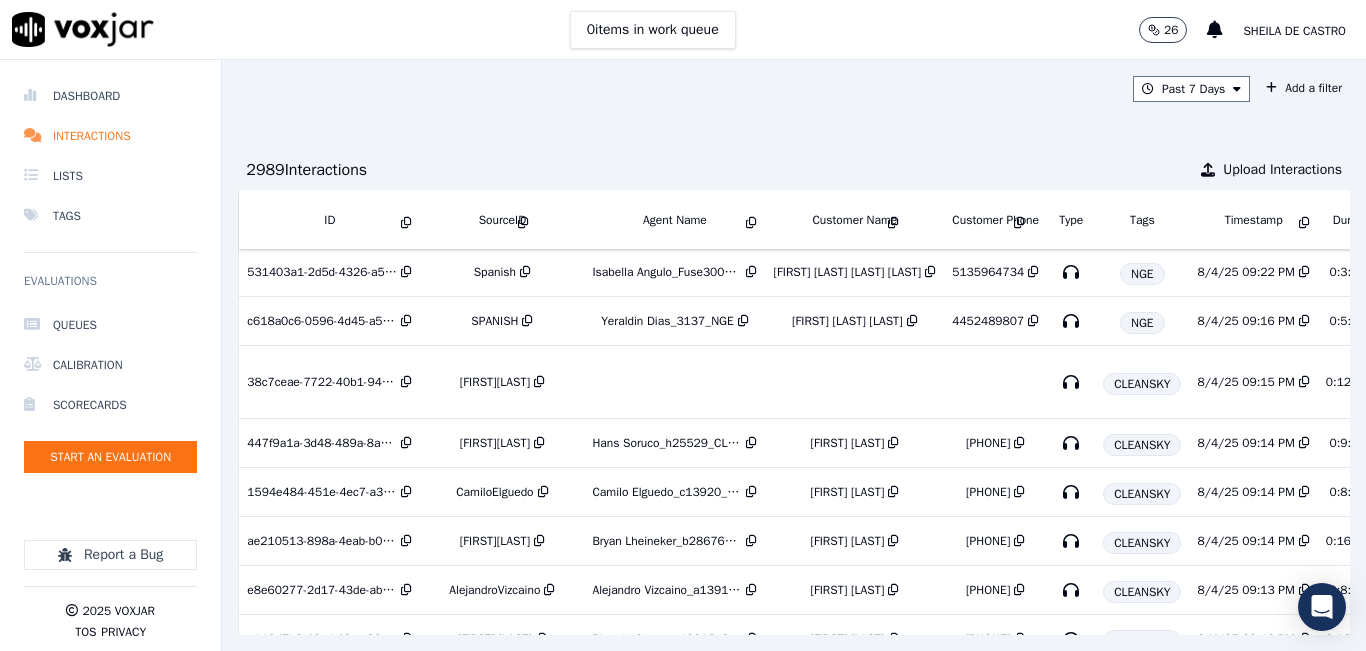 scroll, scrollTop: 1037, scrollLeft: 0, axis: vertical 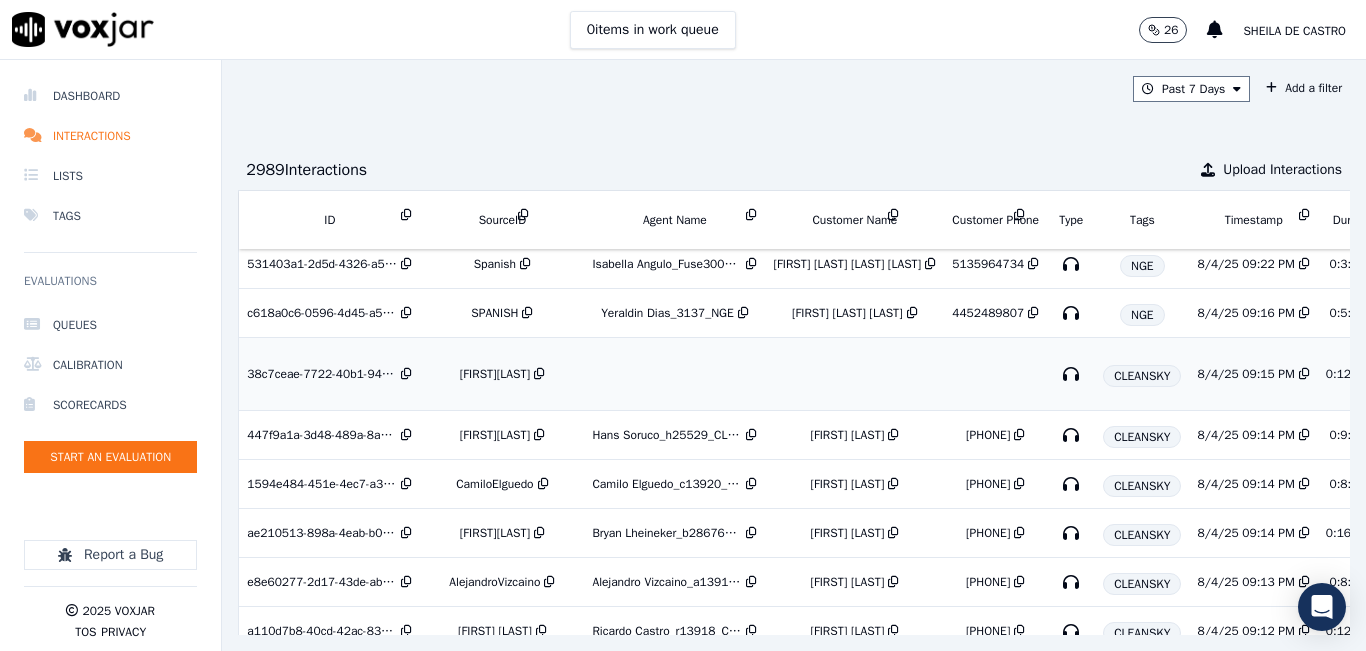 click on "[FIRST][LAST]" at bounding box center (495, 374) 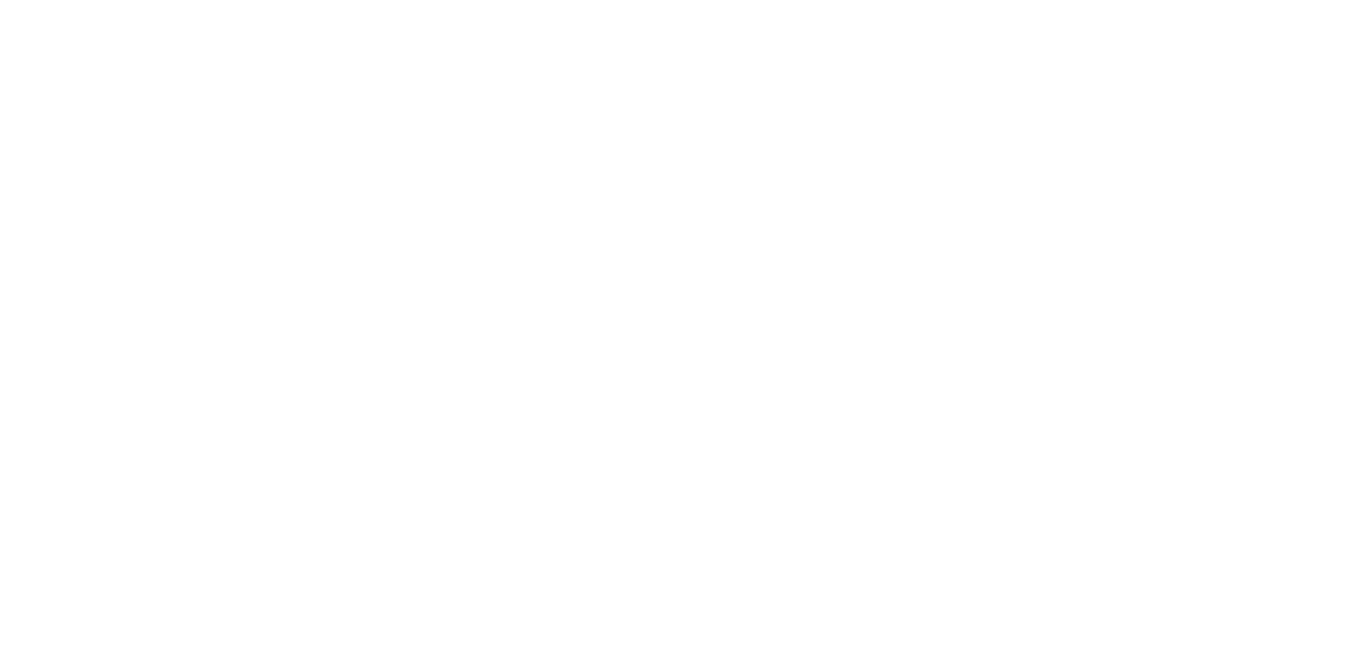 scroll, scrollTop: 0, scrollLeft: 0, axis: both 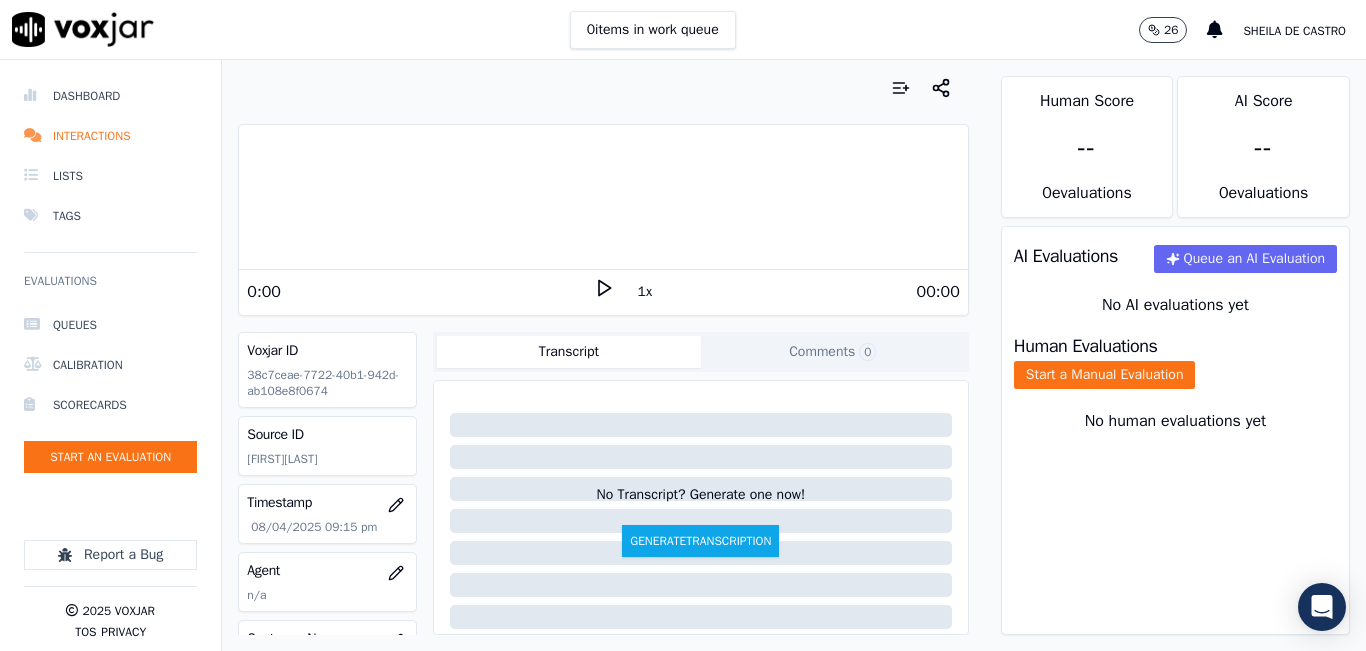 click on "0  items in work queue     26         [FIRST] [LAST]" at bounding box center (683, 30) 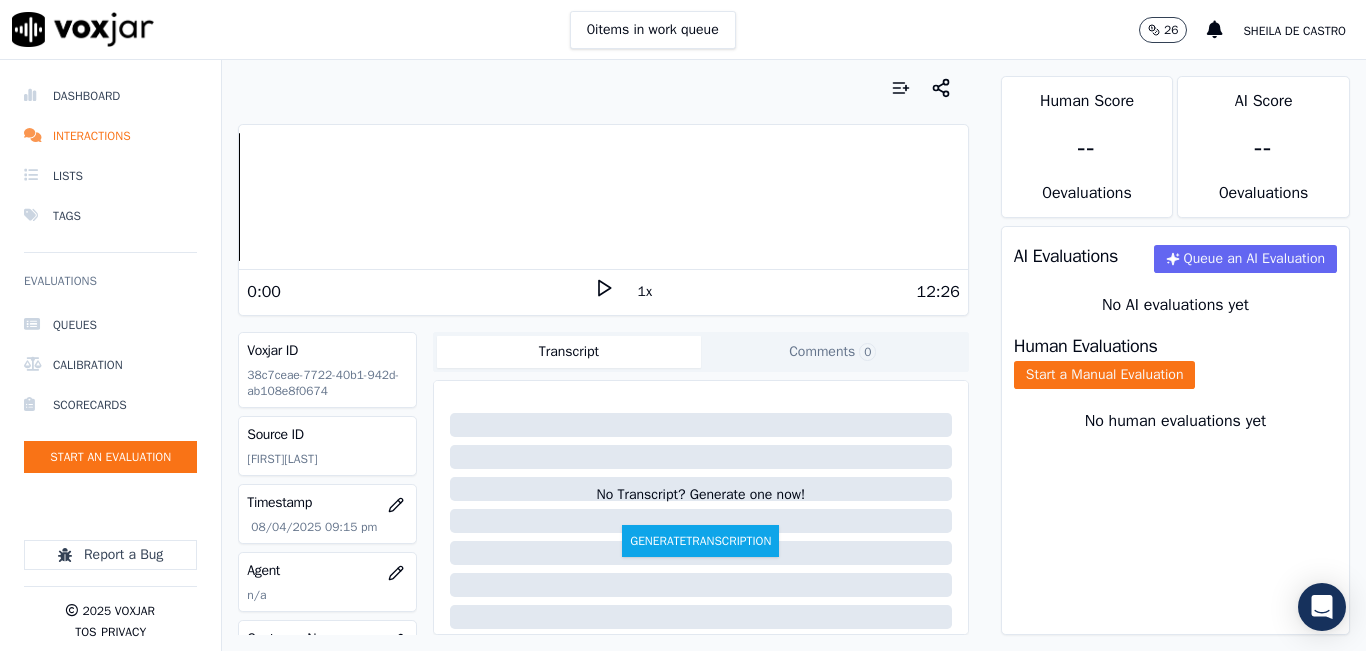 click on "0:00     1x   12:26" at bounding box center (603, 291) 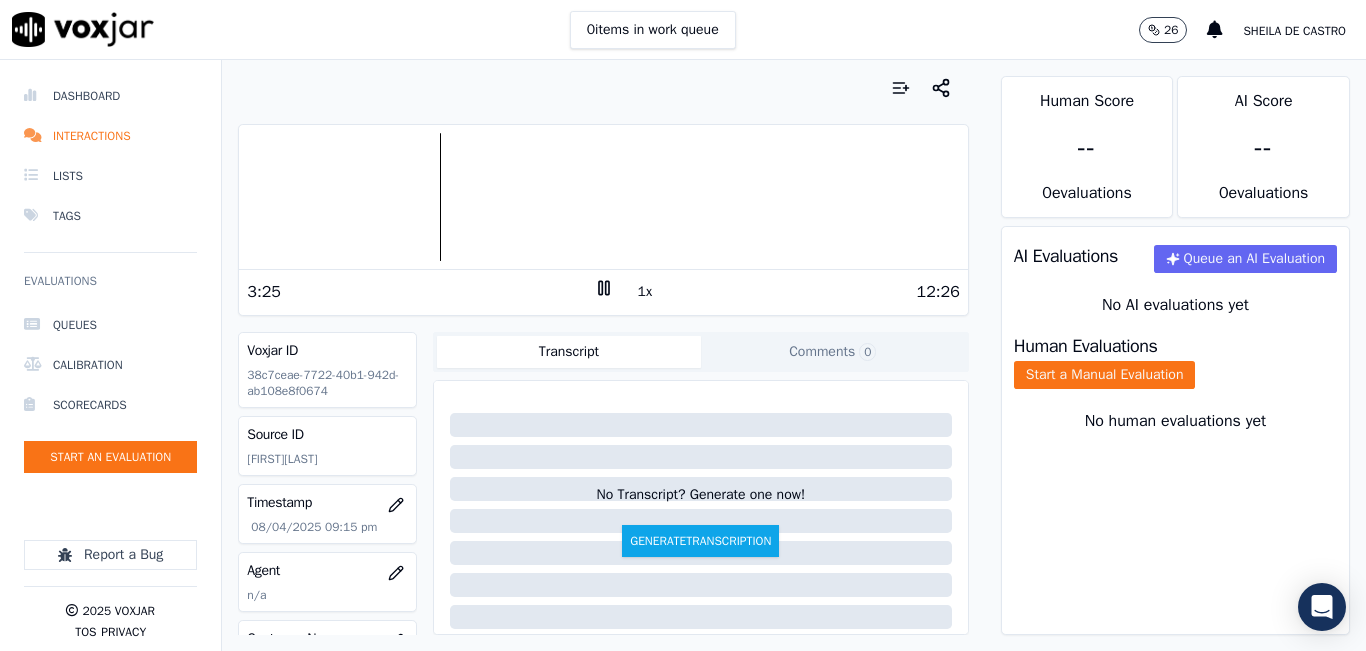 click 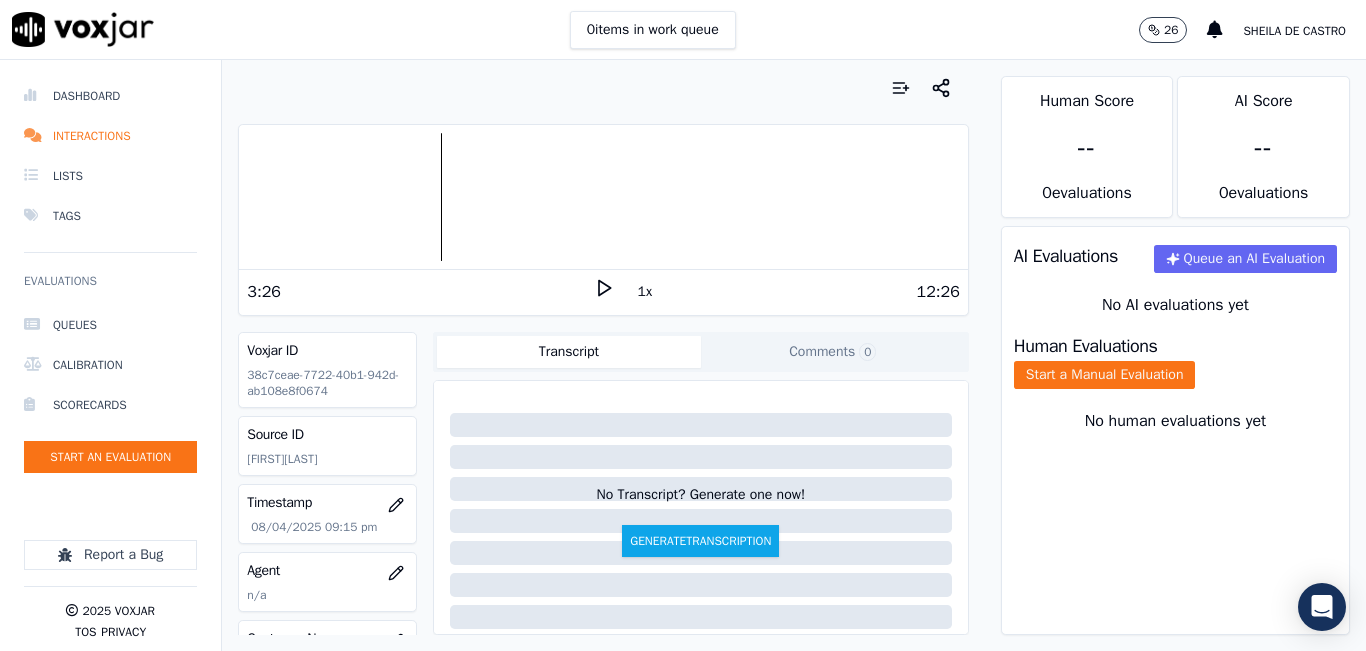 click 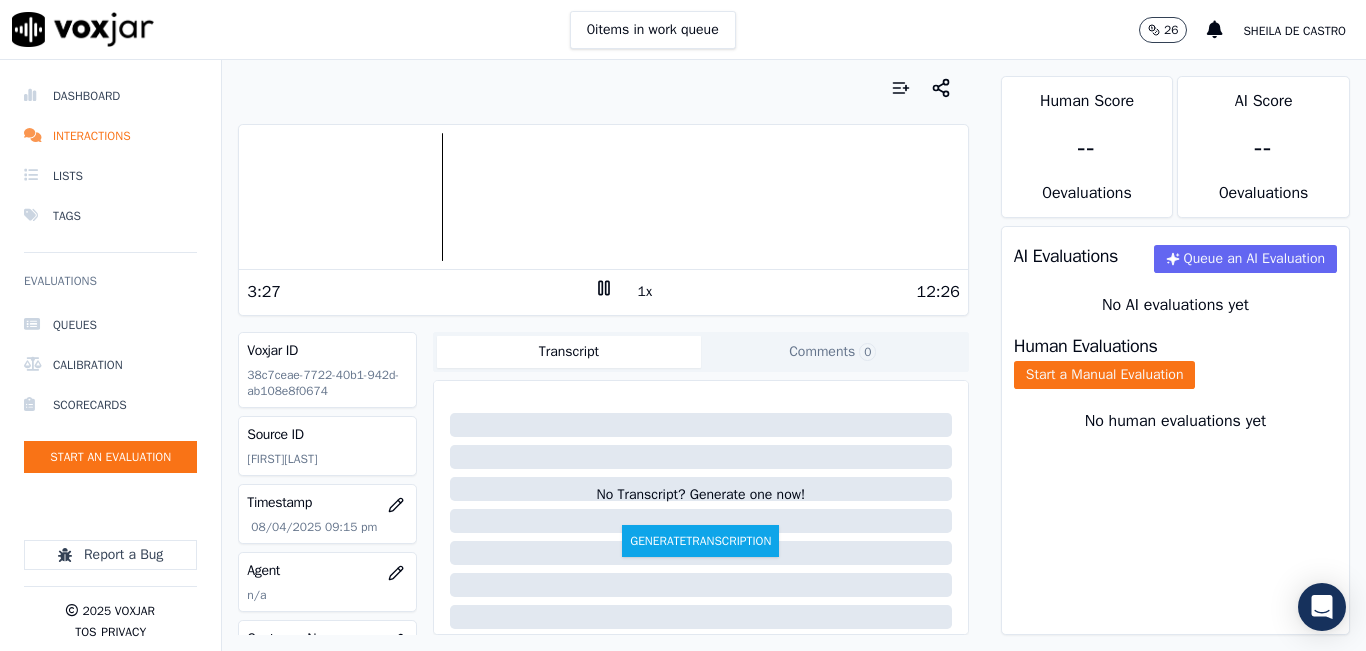 click 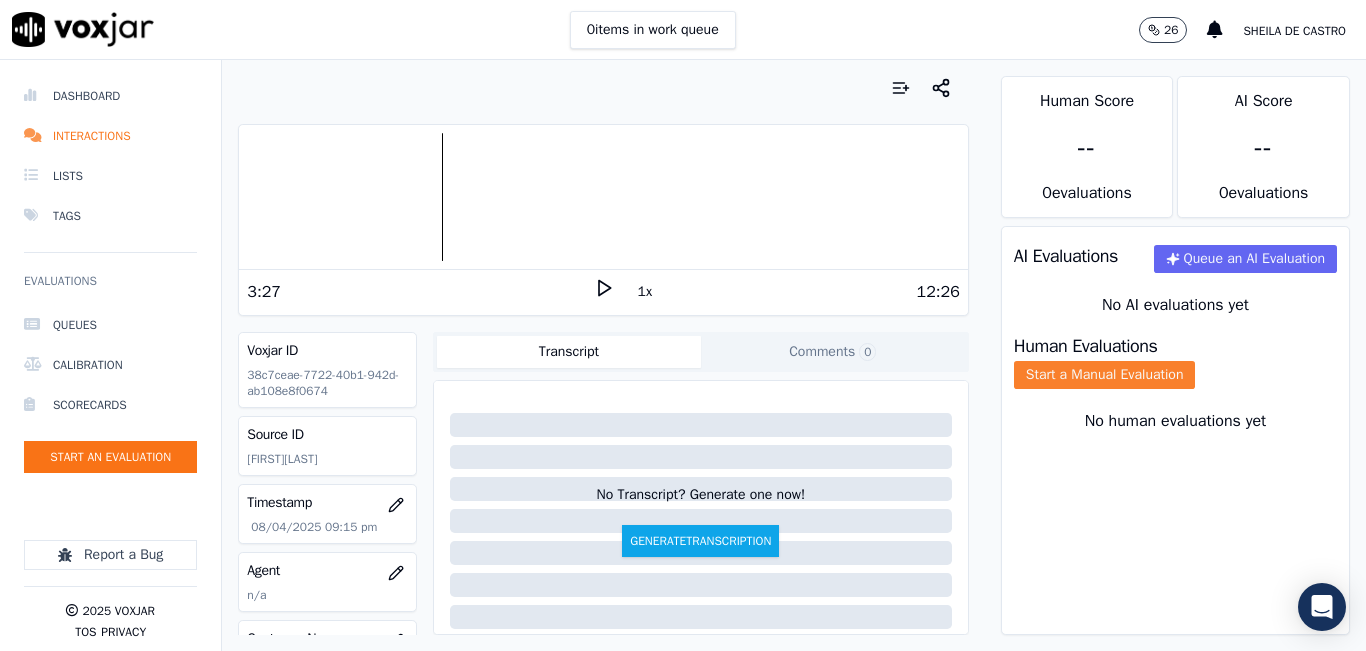 click on "Start a Manual Evaluation" 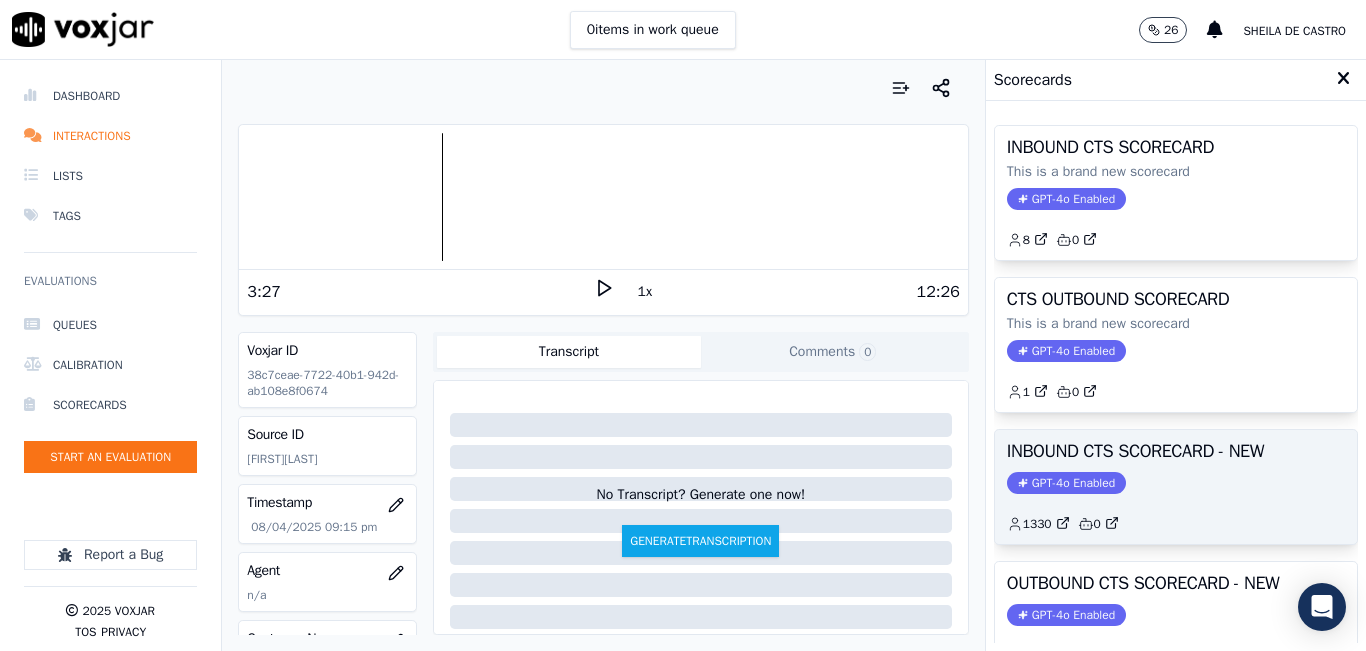 click on "INBOUND CTS SCORECARD - NEW" at bounding box center (1176, 451) 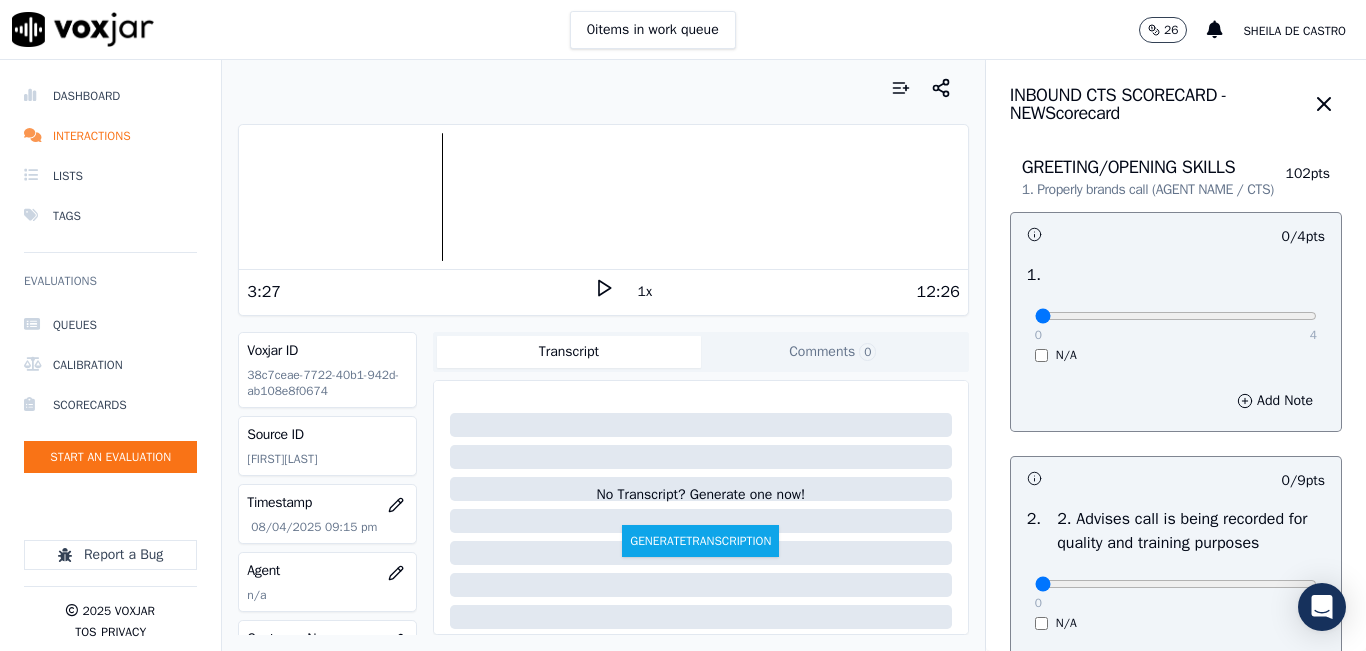 click on "0   4     N/A" at bounding box center (1176, 325) 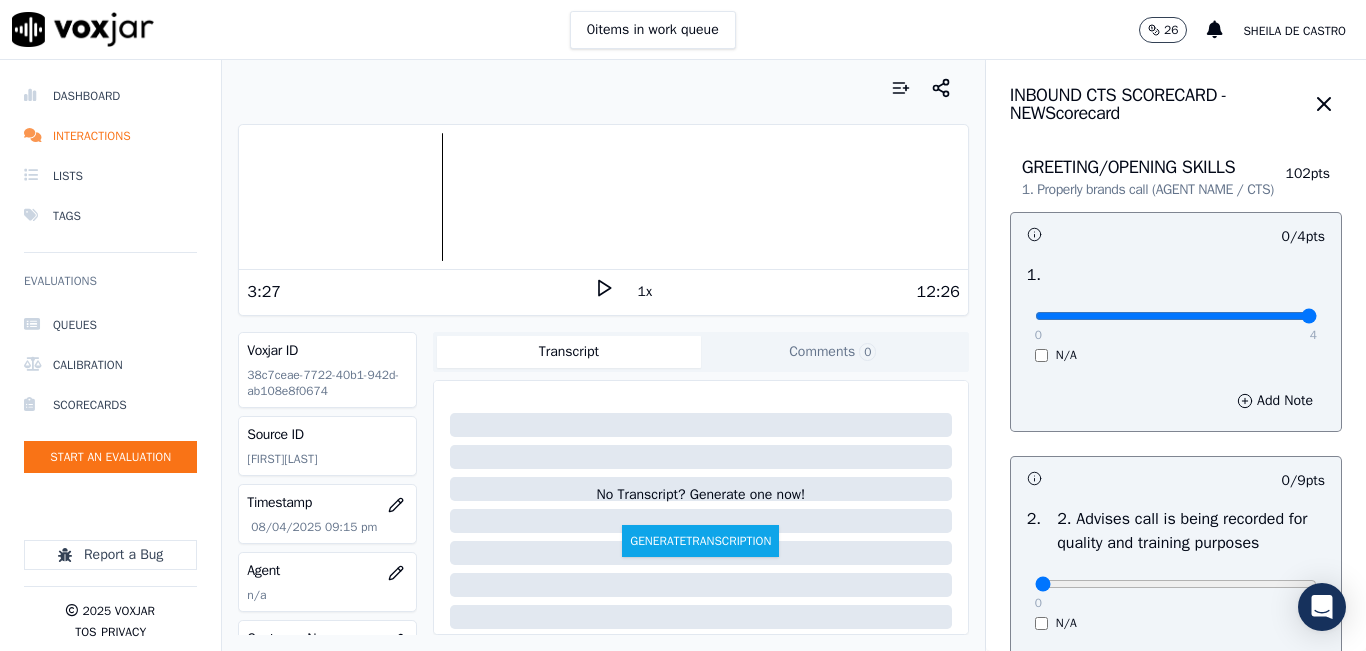 type on "4" 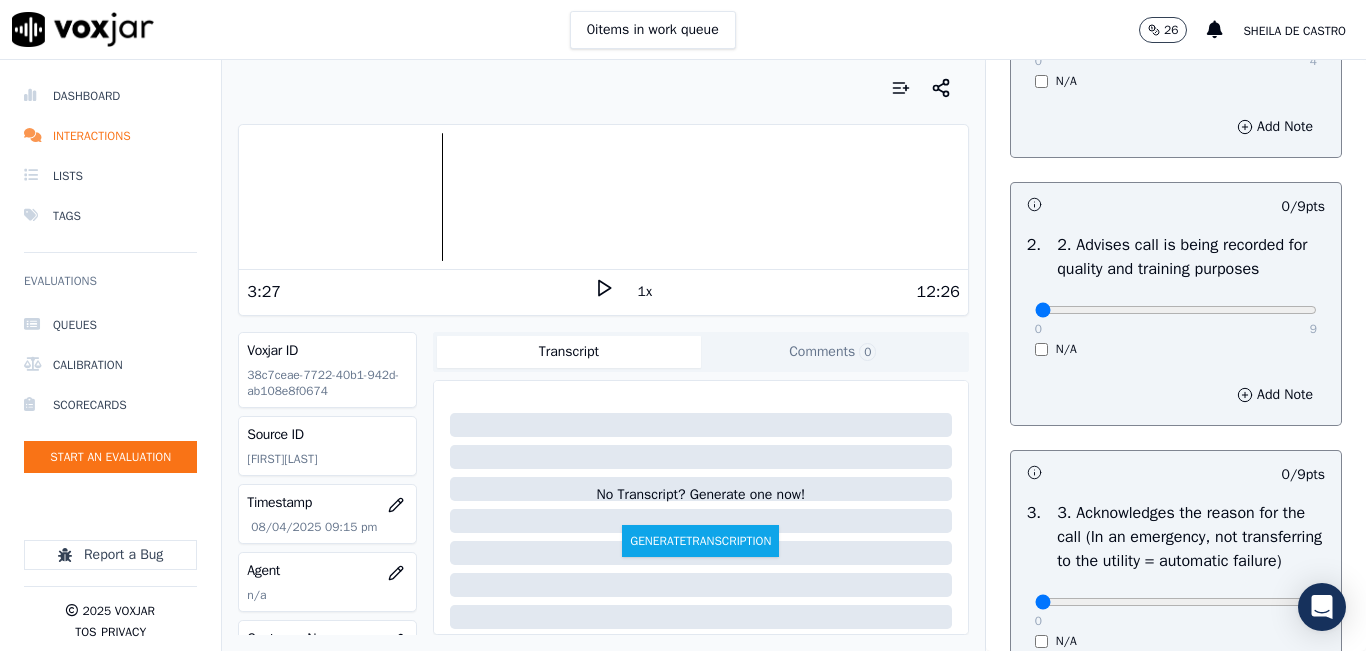 scroll, scrollTop: 300, scrollLeft: 0, axis: vertical 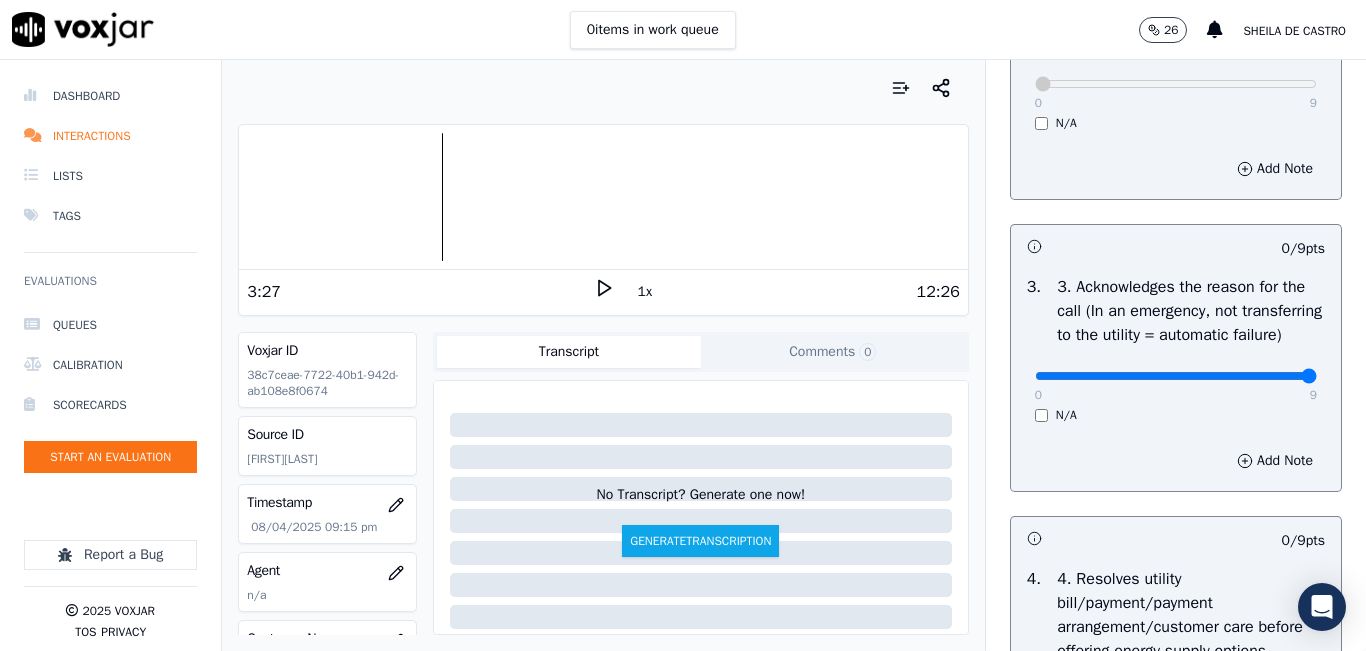 type on "9" 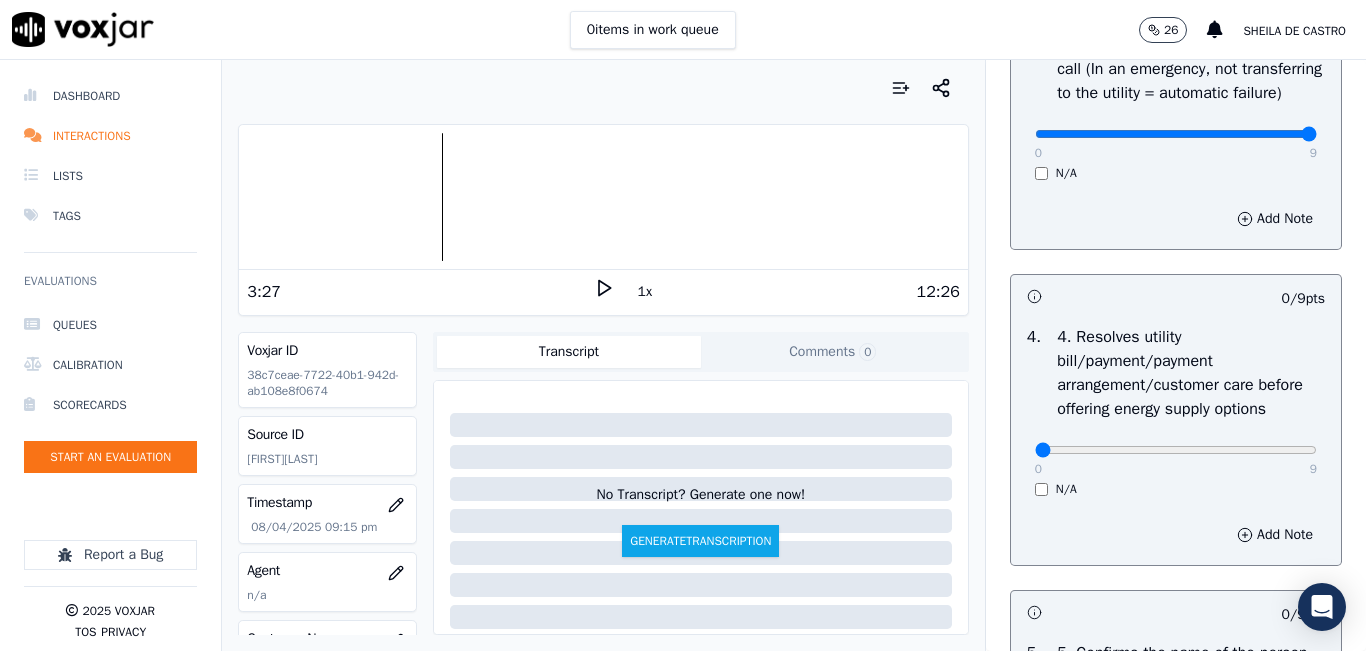 scroll, scrollTop: 800, scrollLeft: 0, axis: vertical 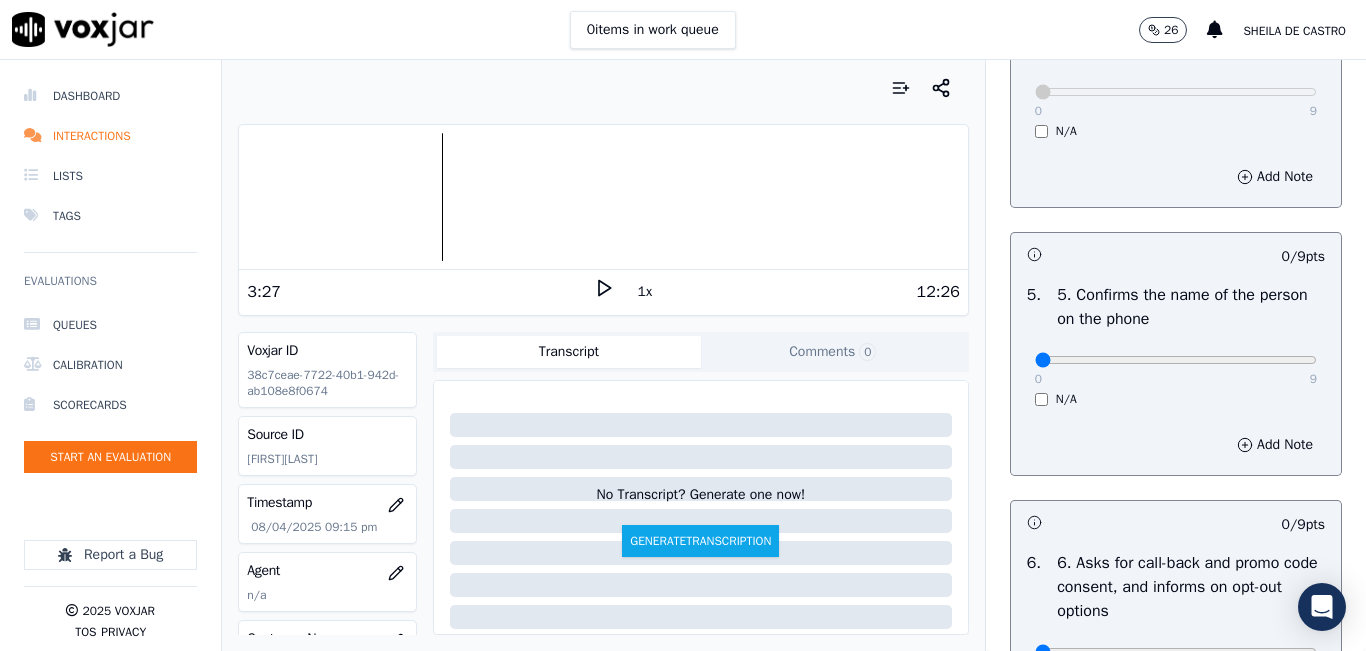 click on "0   9     N/A" at bounding box center (1176, 369) 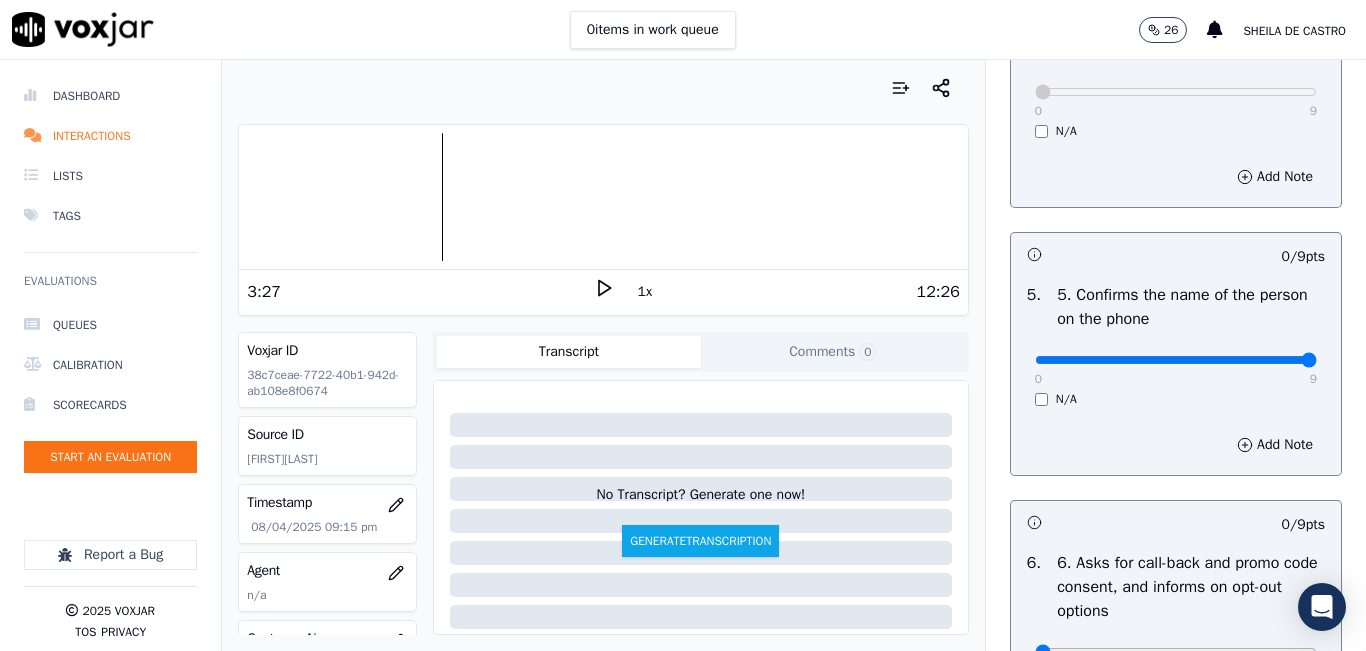 type on "9" 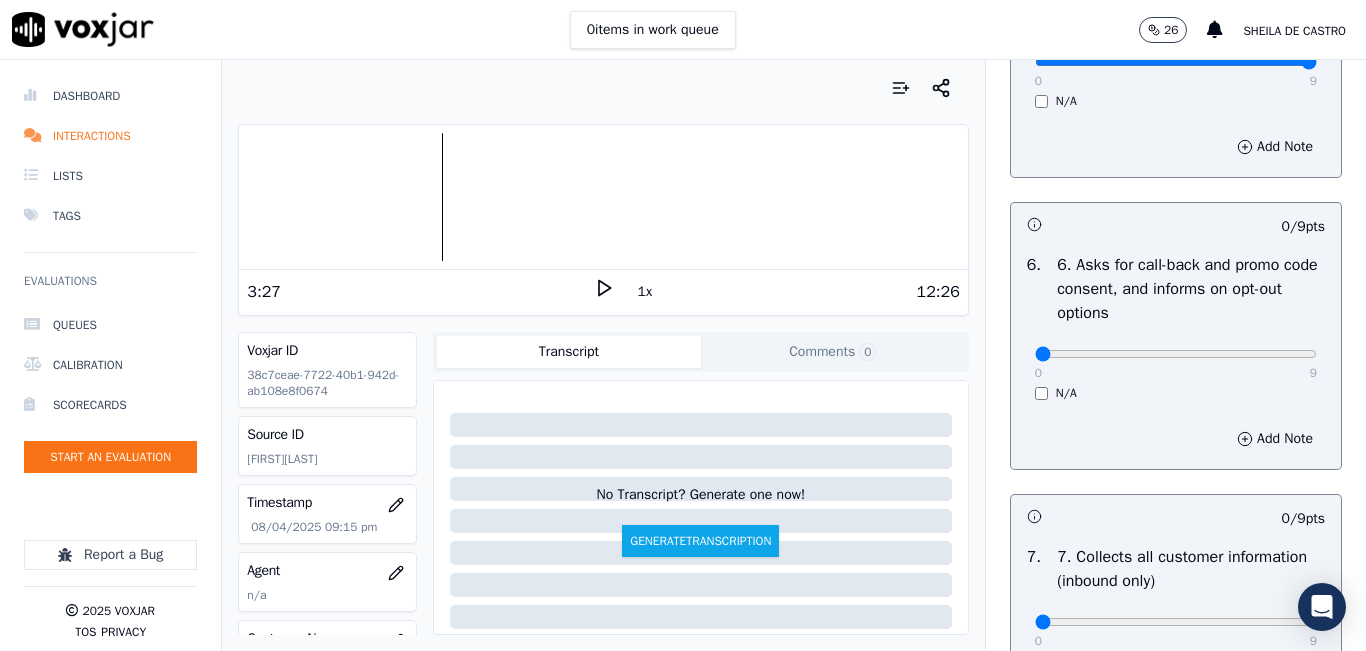 scroll, scrollTop: 1400, scrollLeft: 0, axis: vertical 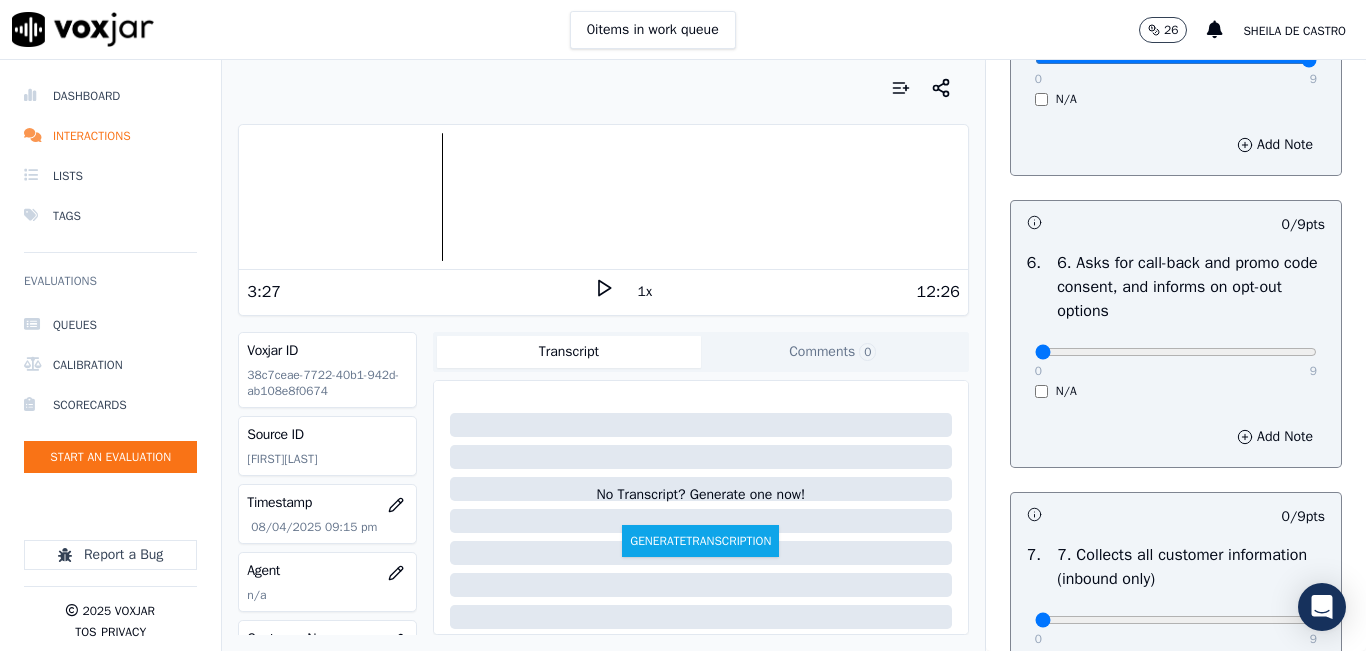 click on "N/A" at bounding box center [1176, 391] 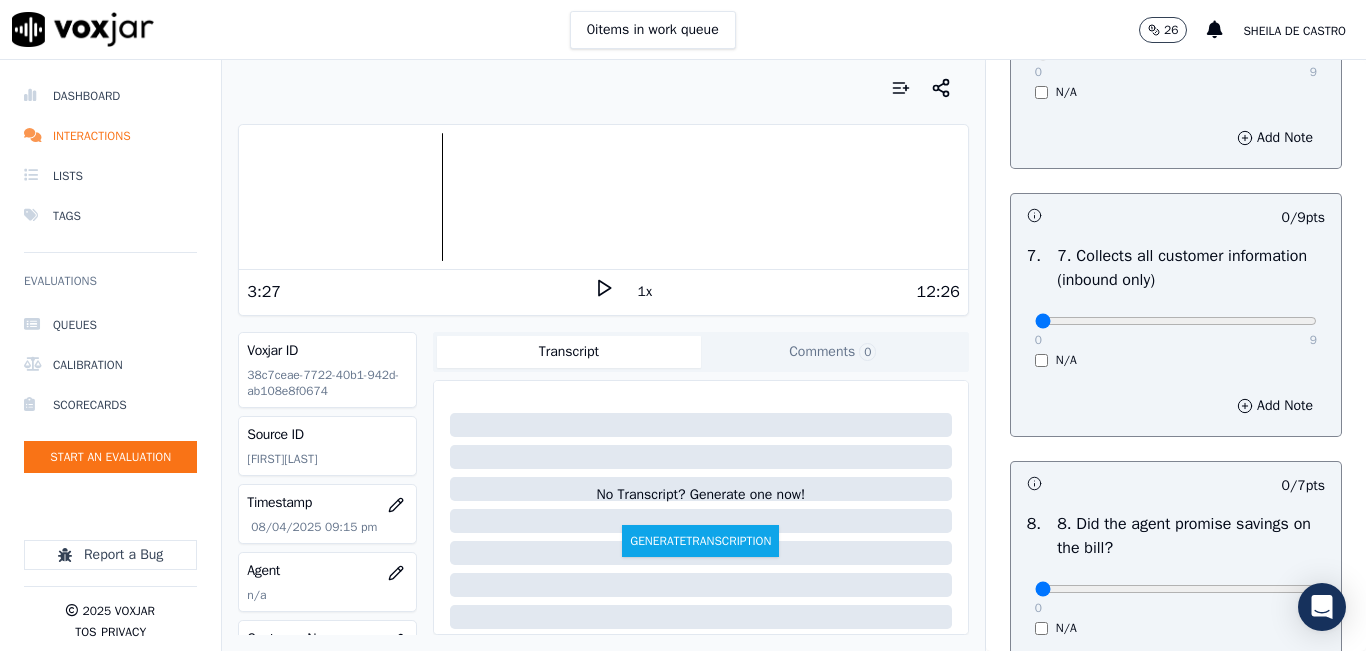 scroll, scrollTop: 1700, scrollLeft: 0, axis: vertical 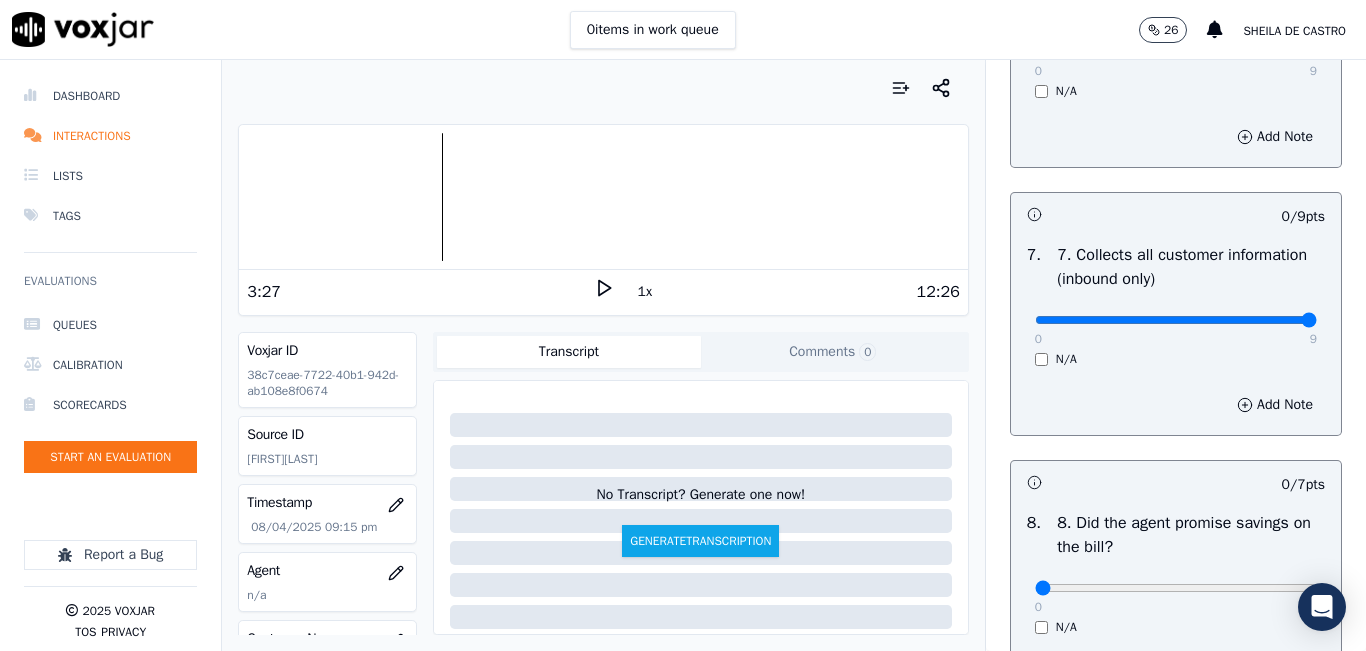 type on "9" 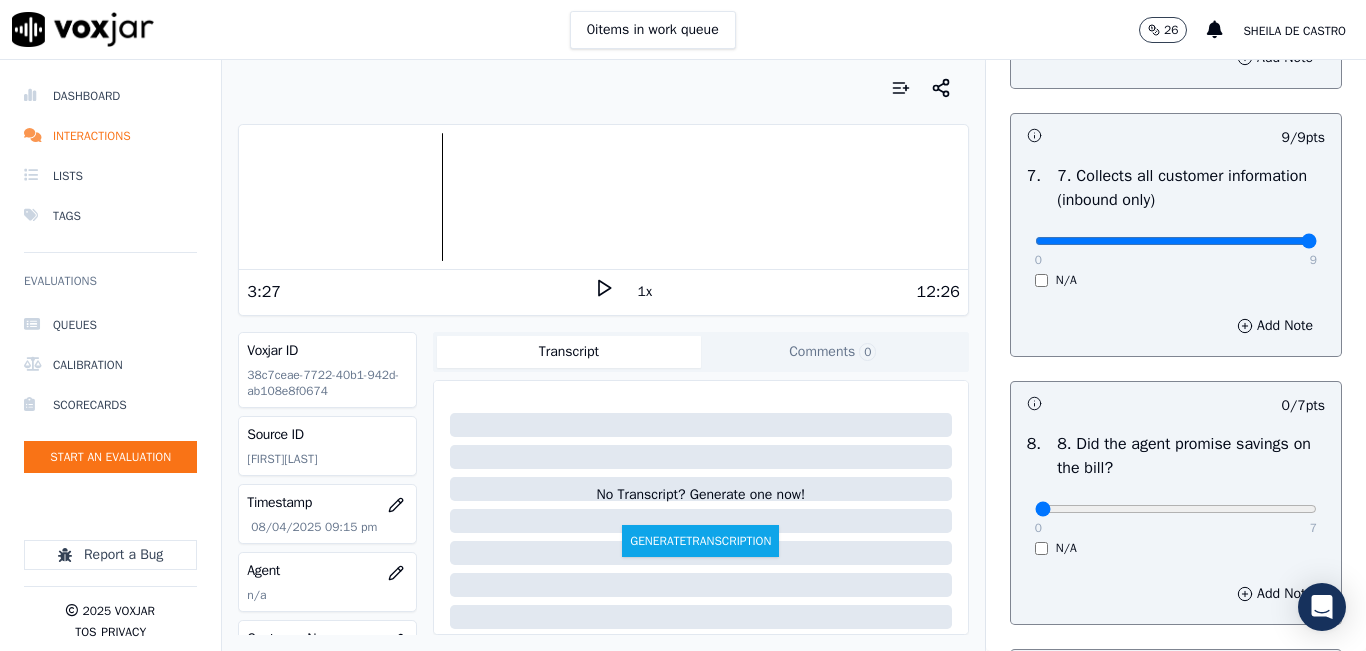 scroll, scrollTop: 1900, scrollLeft: 0, axis: vertical 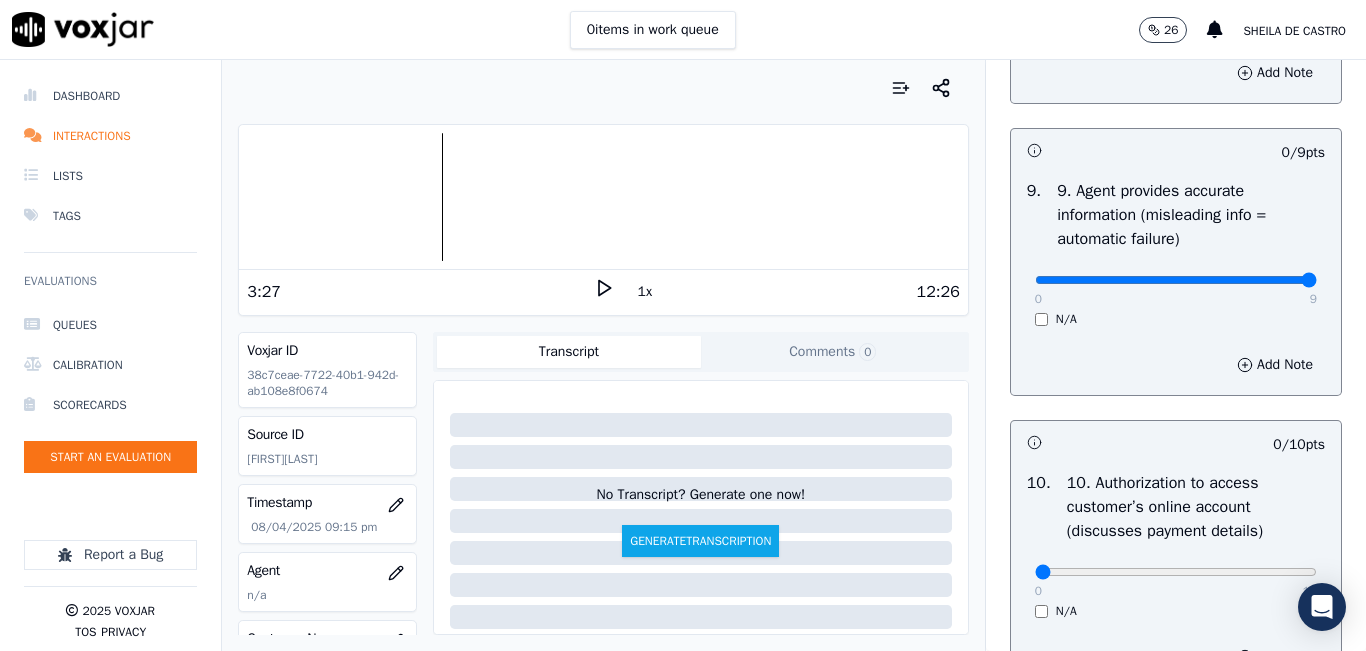 type on "9" 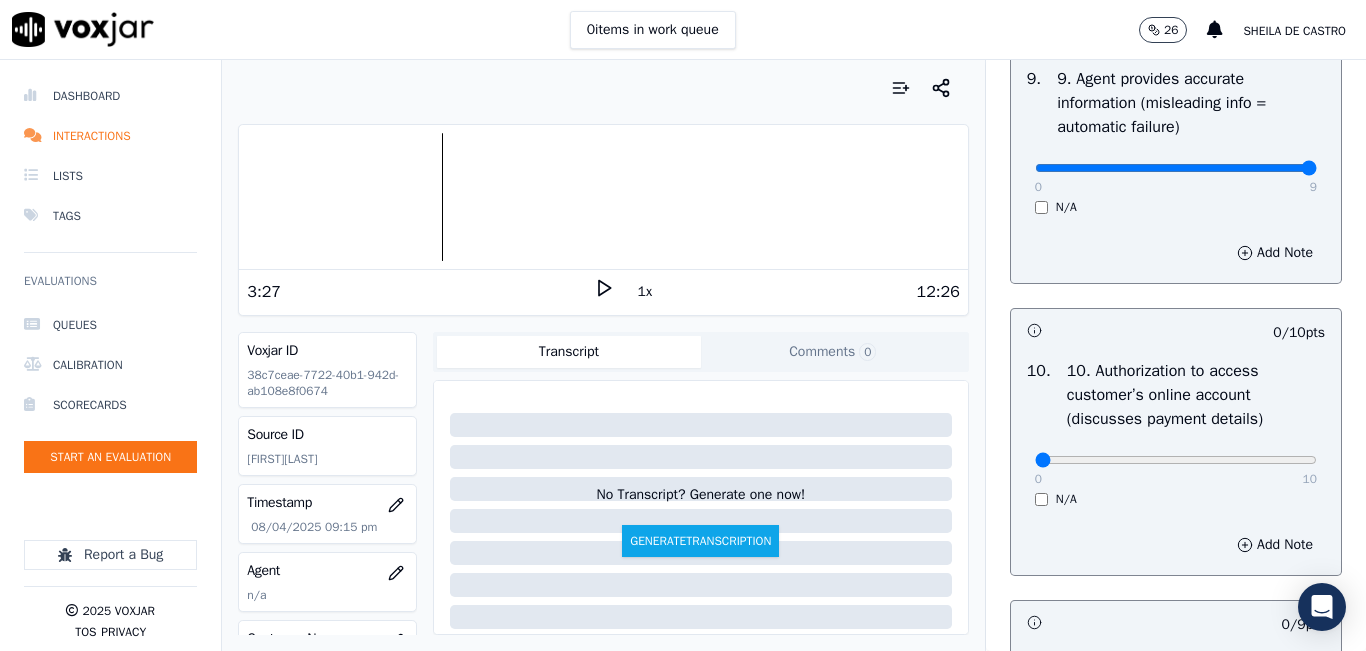 scroll, scrollTop: 2600, scrollLeft: 0, axis: vertical 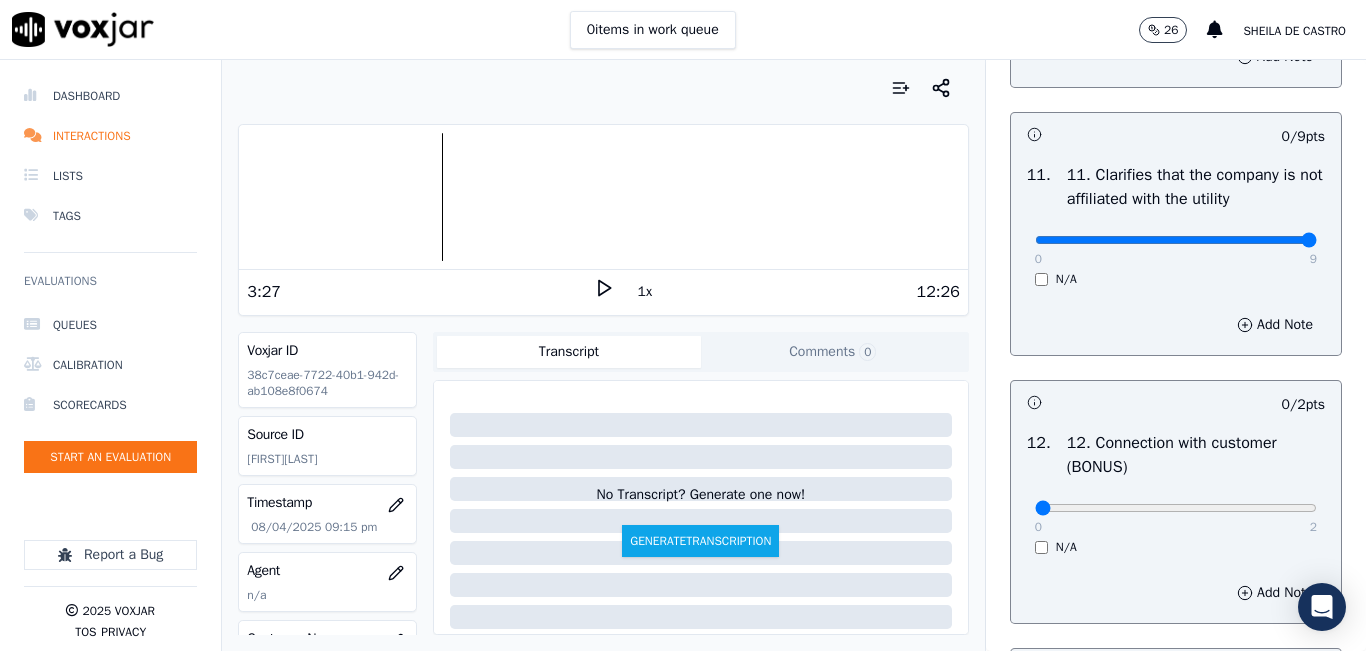 type on "9" 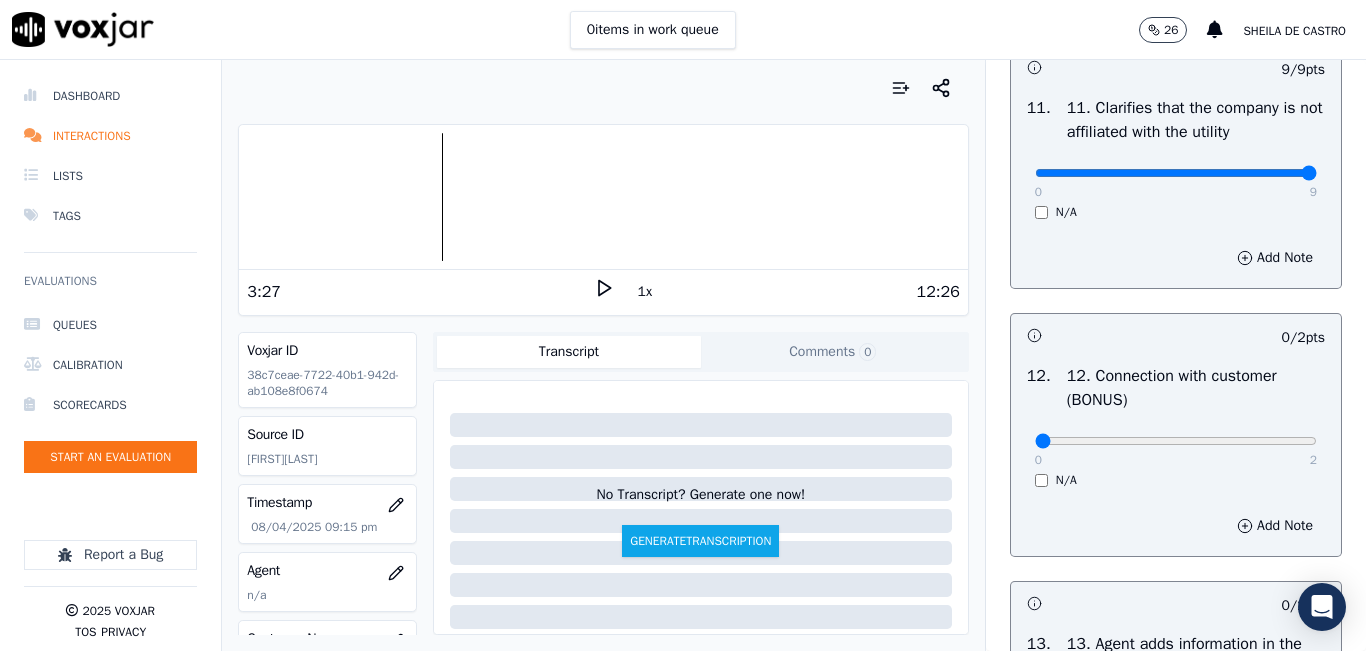 scroll, scrollTop: 3200, scrollLeft: 0, axis: vertical 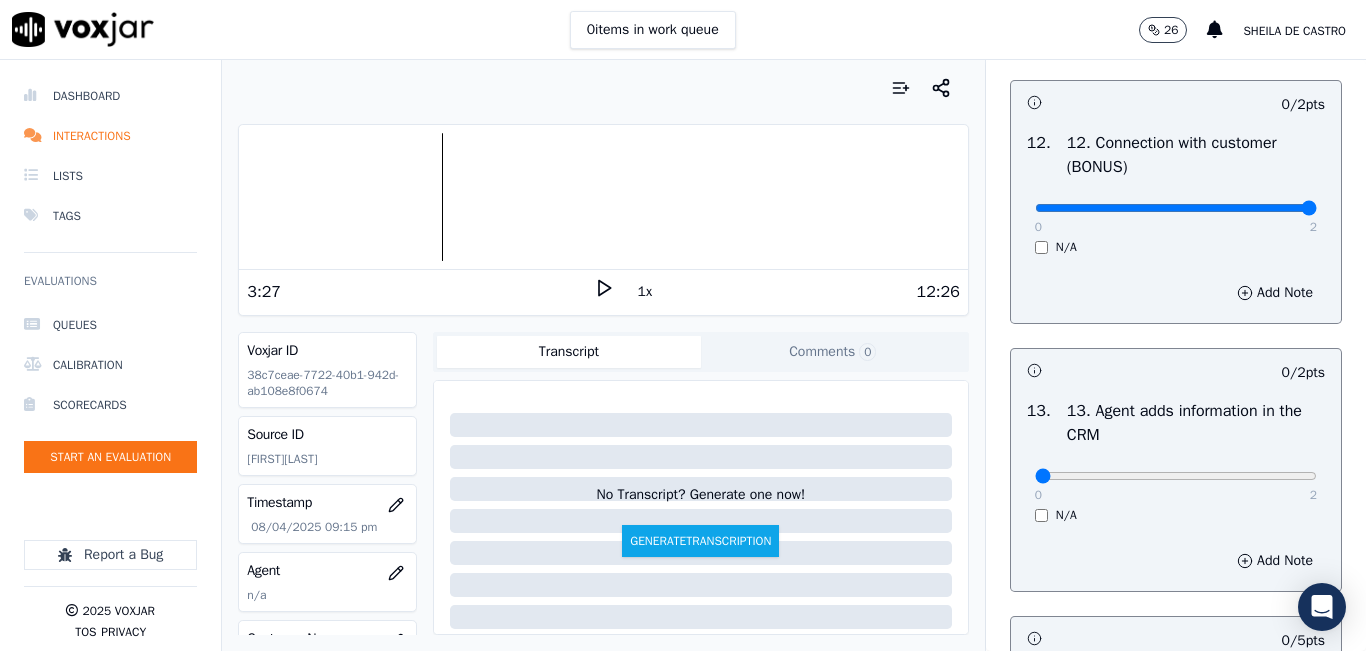 type on "2" 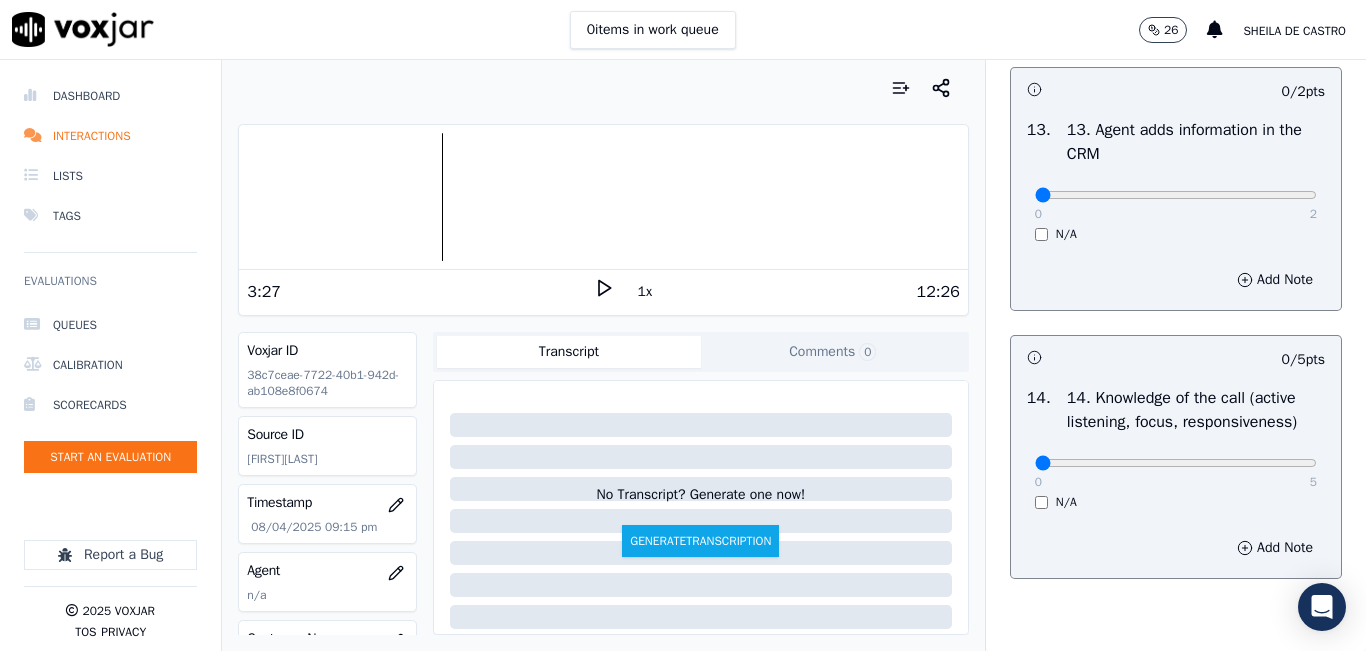 scroll, scrollTop: 3500, scrollLeft: 0, axis: vertical 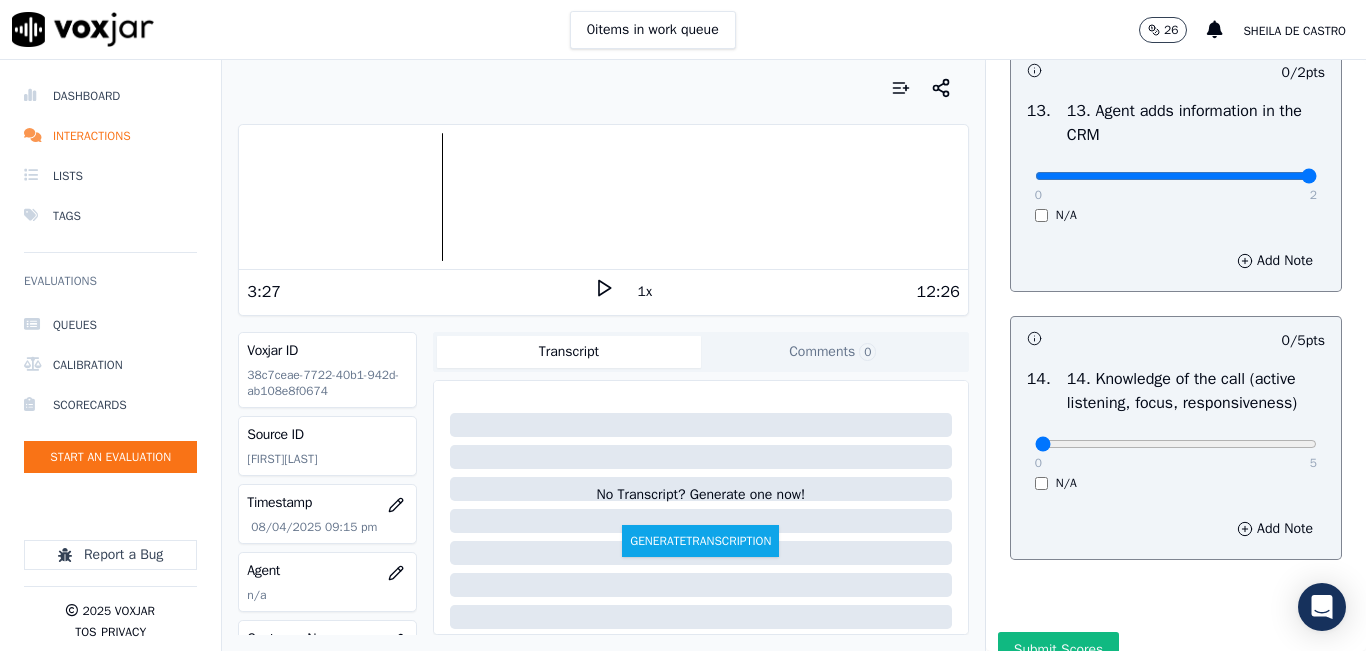 type on "2" 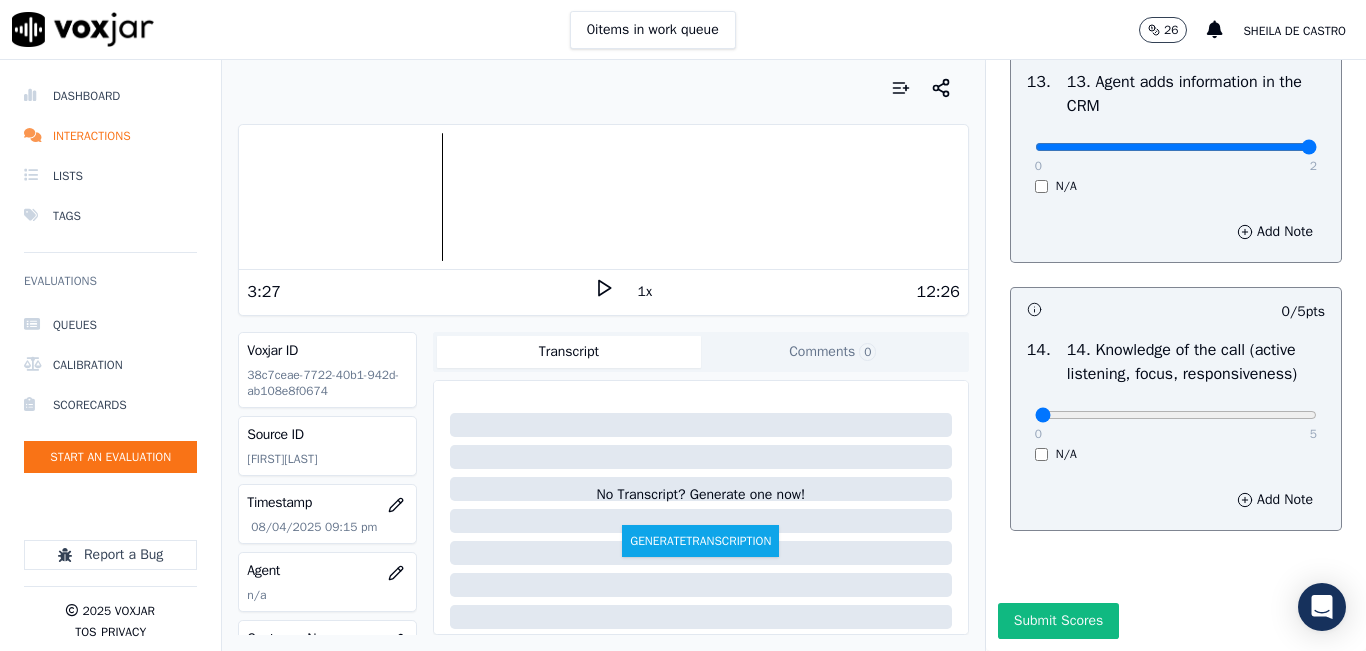 scroll, scrollTop: 3642, scrollLeft: 0, axis: vertical 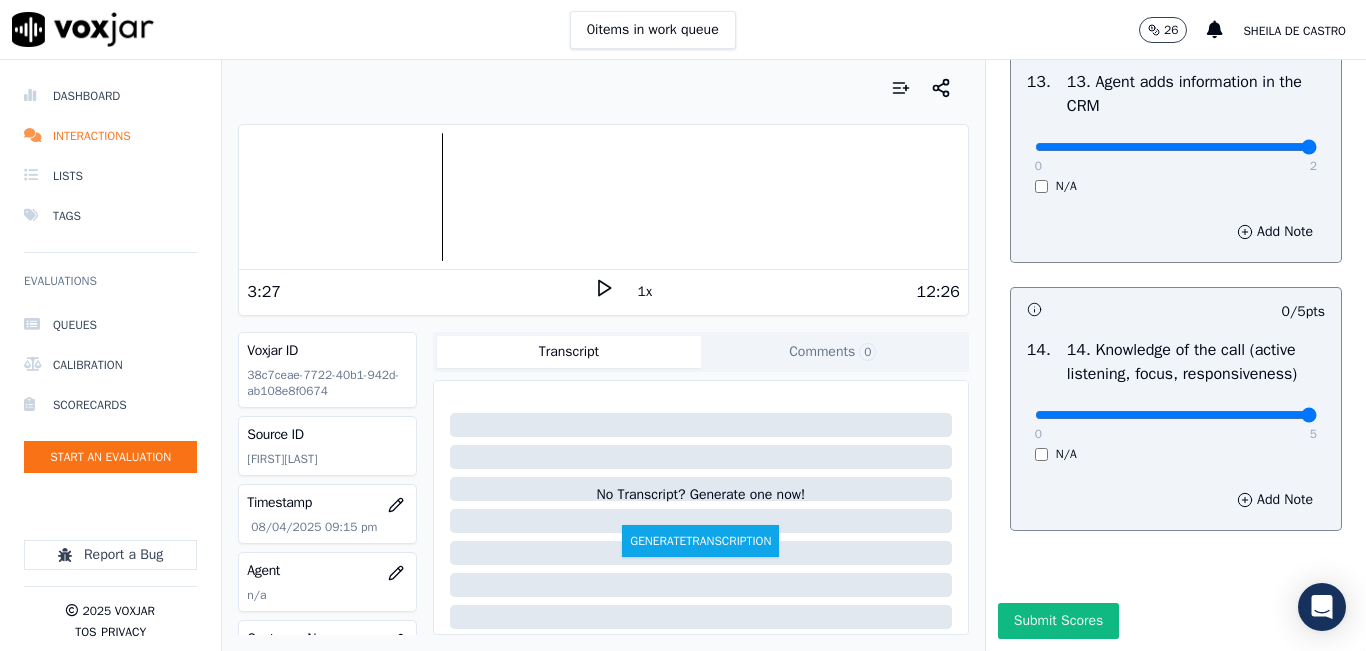 type on "5" 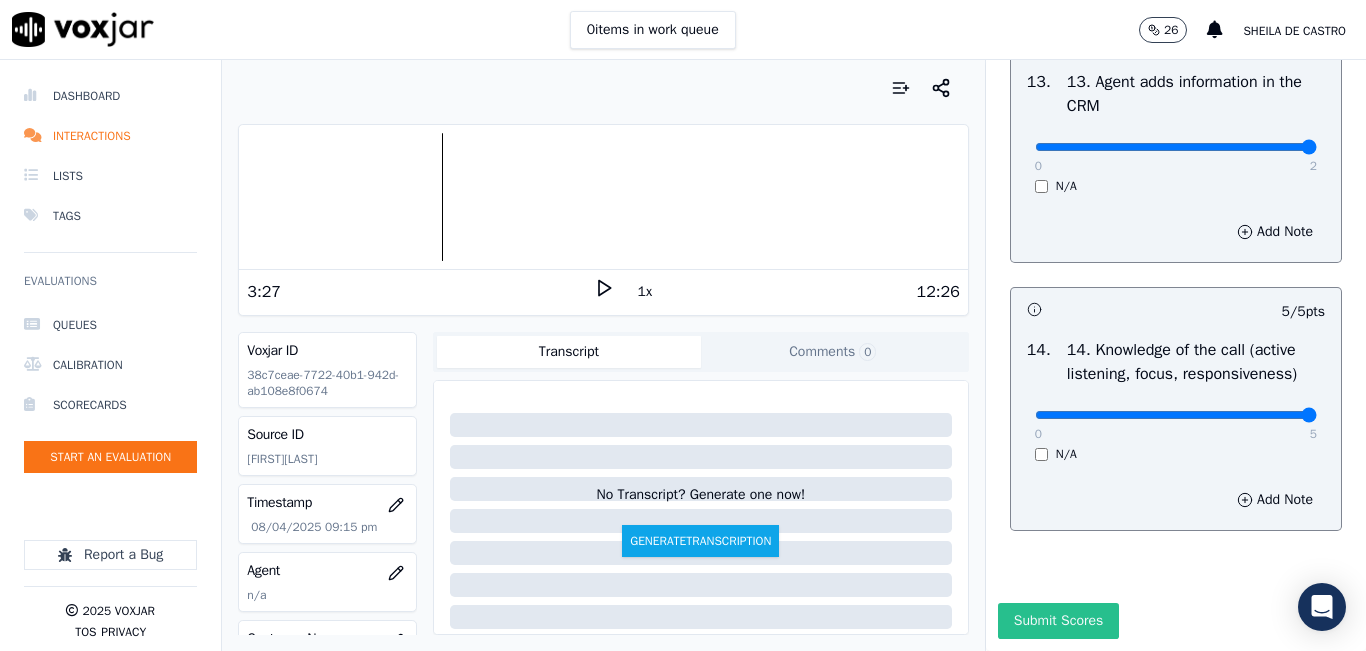 click on "Submit Scores" at bounding box center [1058, 621] 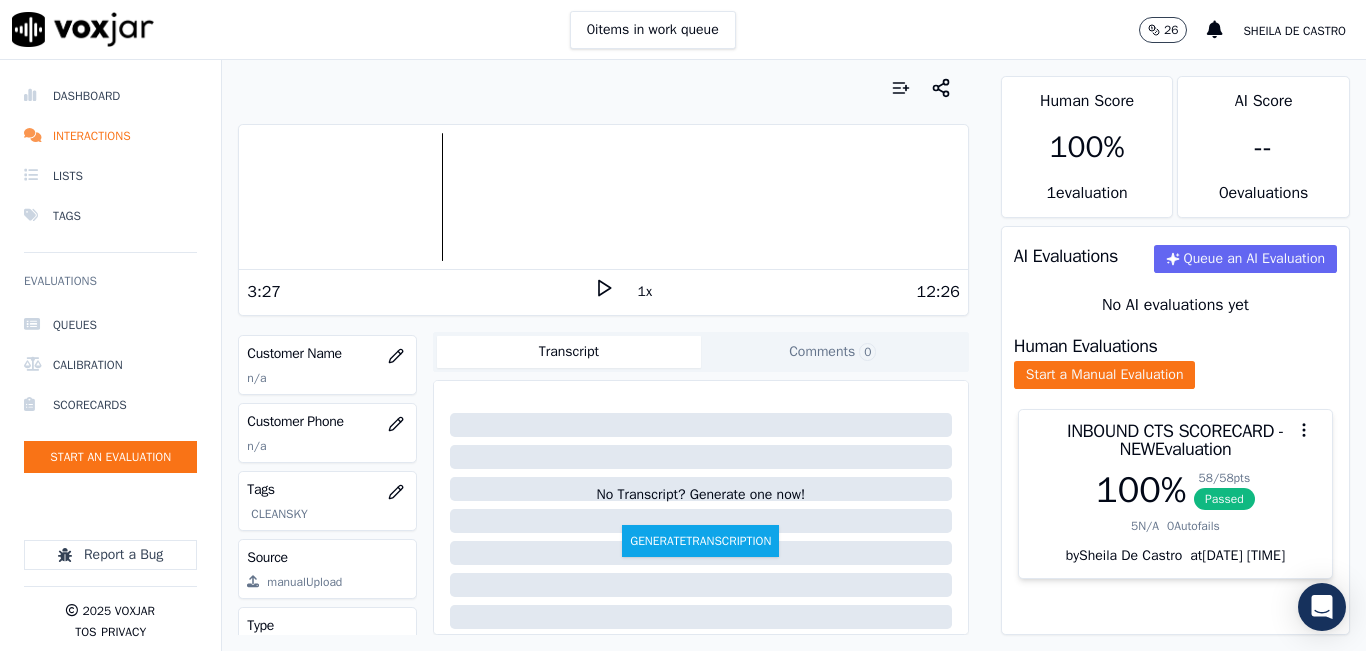 scroll, scrollTop: 300, scrollLeft: 0, axis: vertical 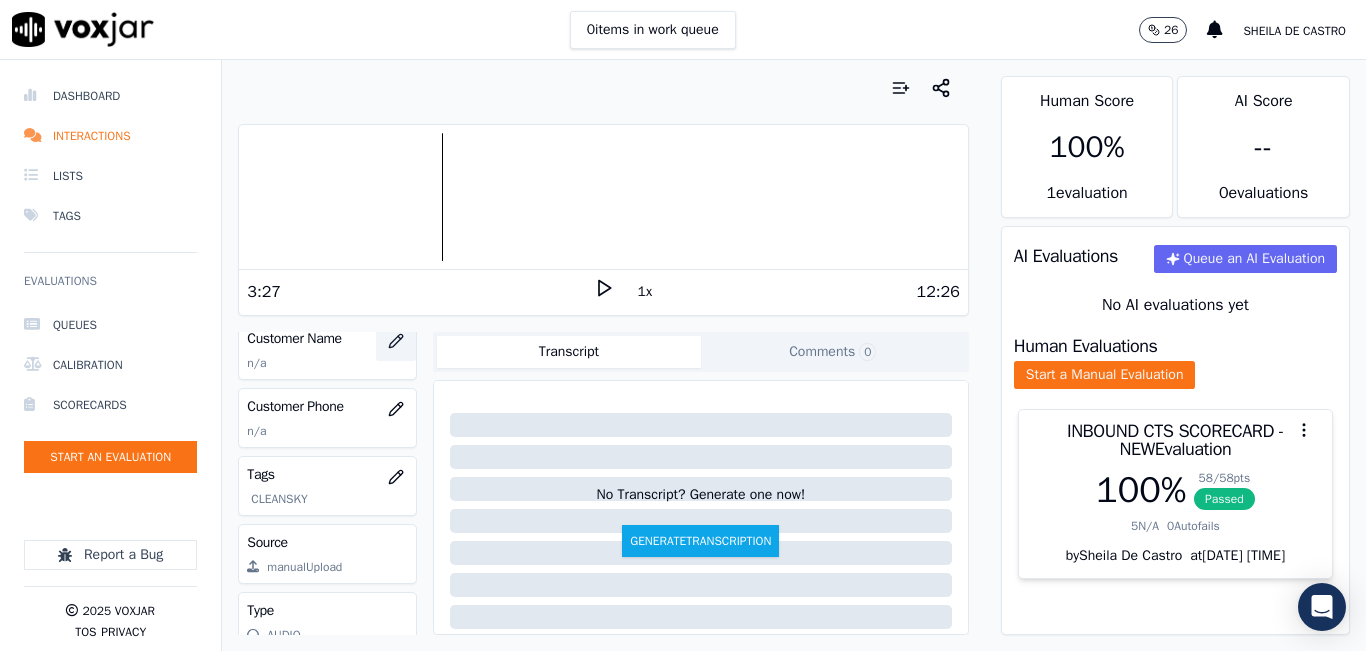 click 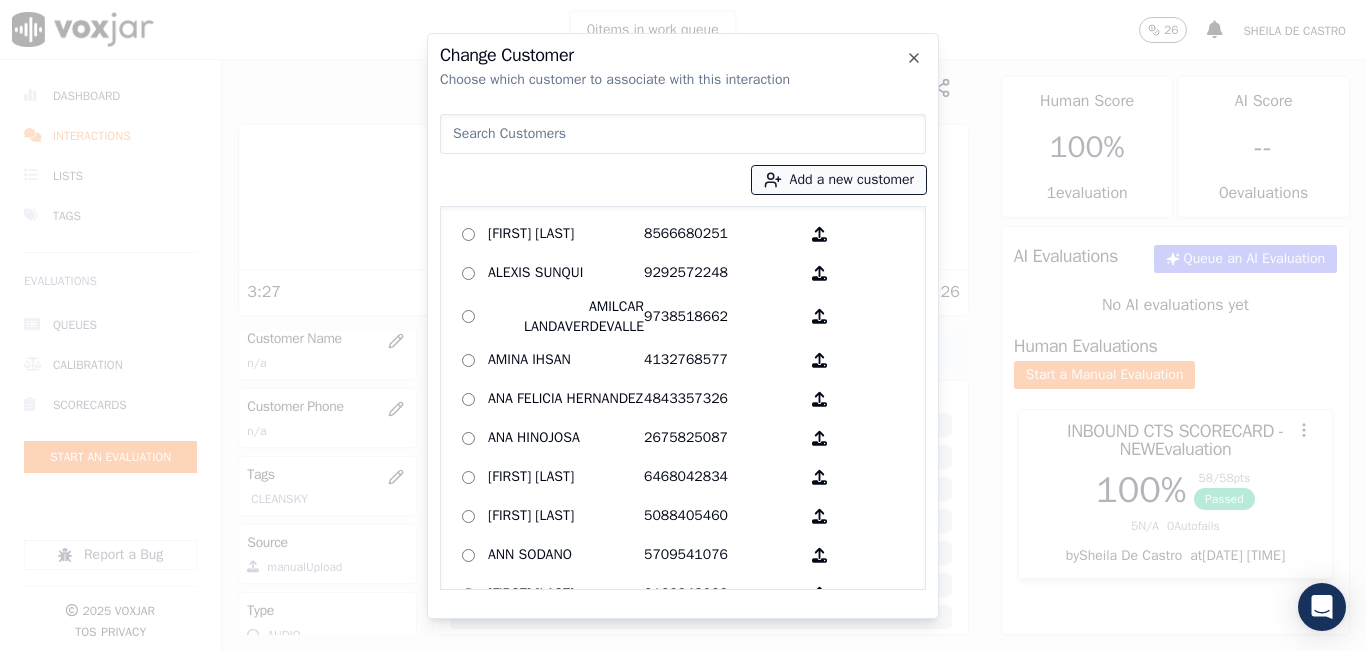 click on "Add a new customer" at bounding box center [839, 180] 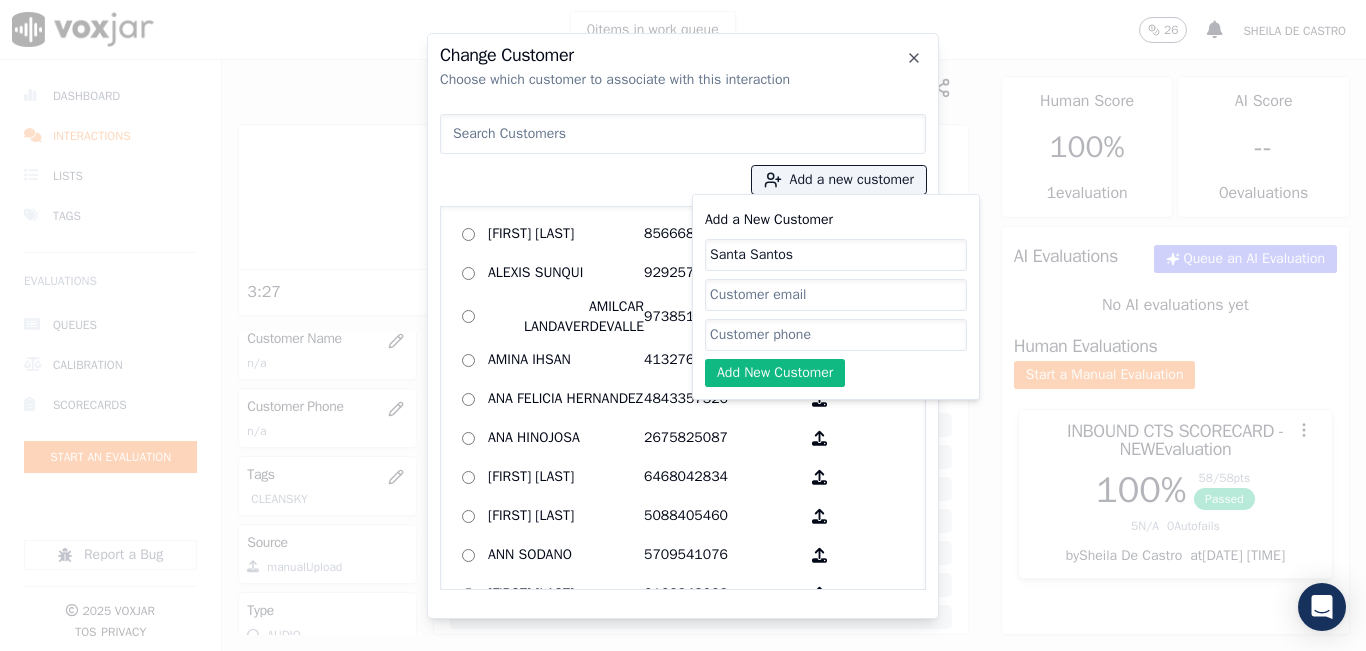 type on "Santa Santos" 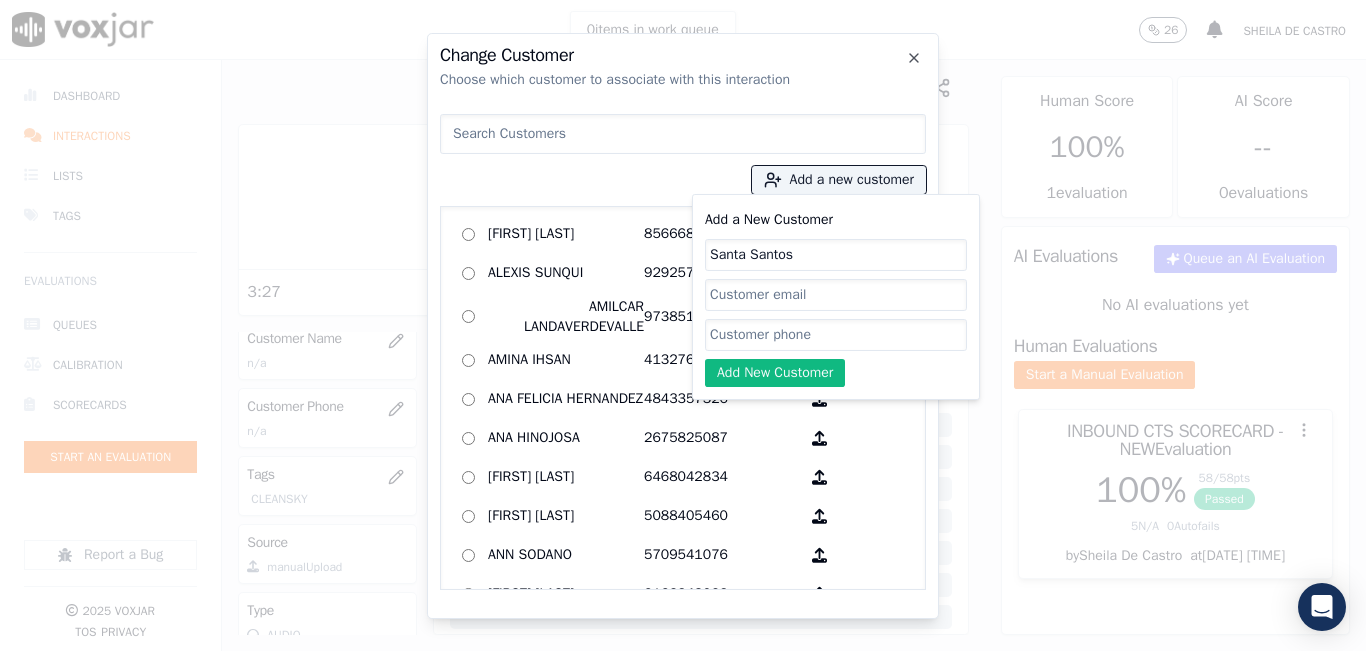 click on "Add a New Customer" 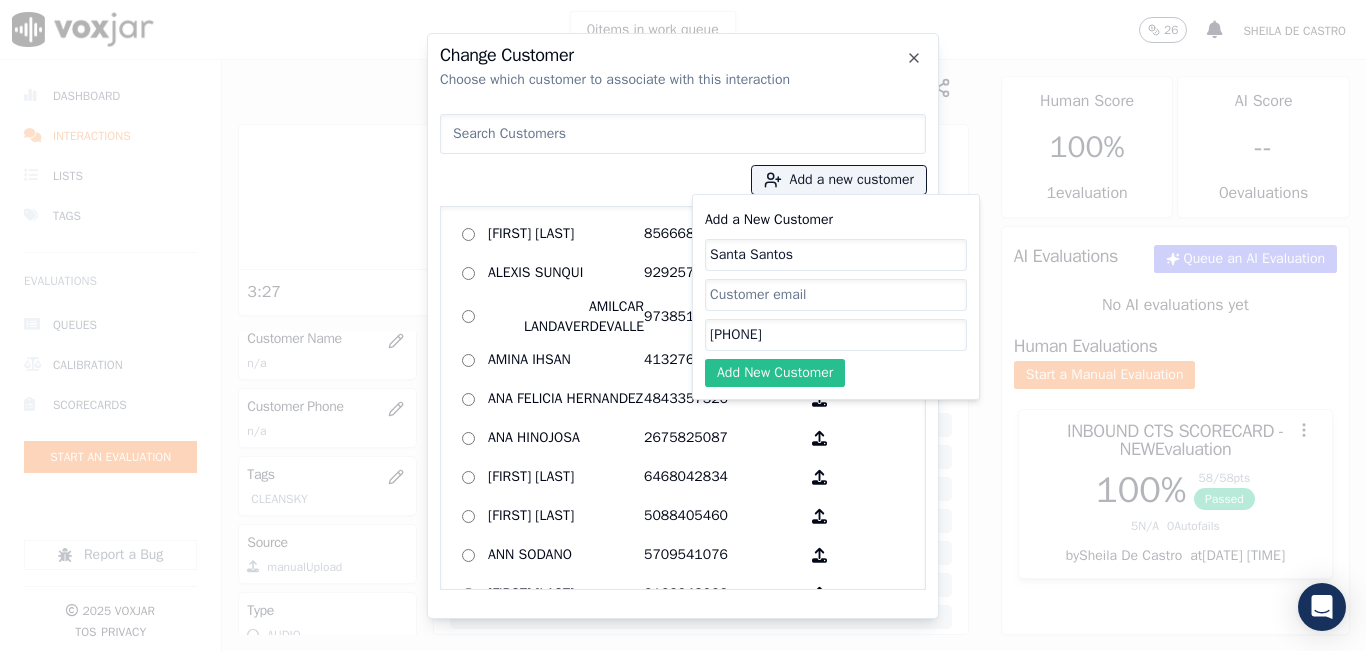 type on "[PHONE]" 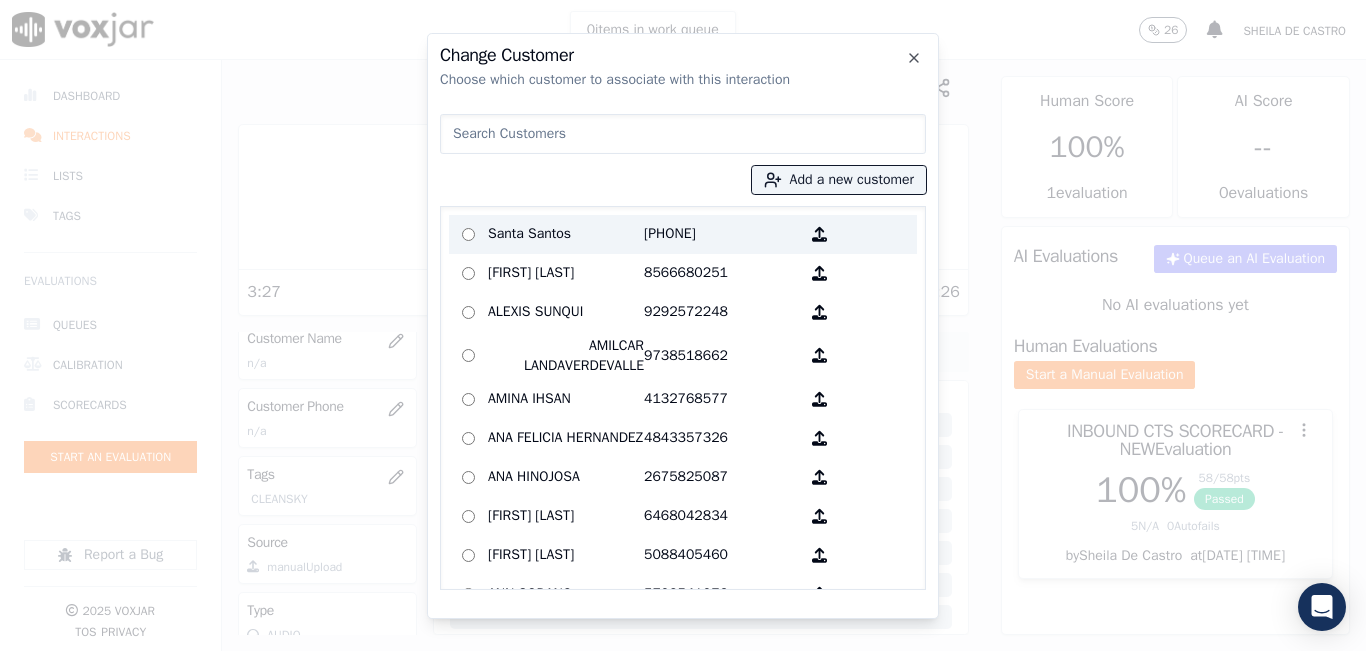 click on "Santa Santos" at bounding box center [566, 234] 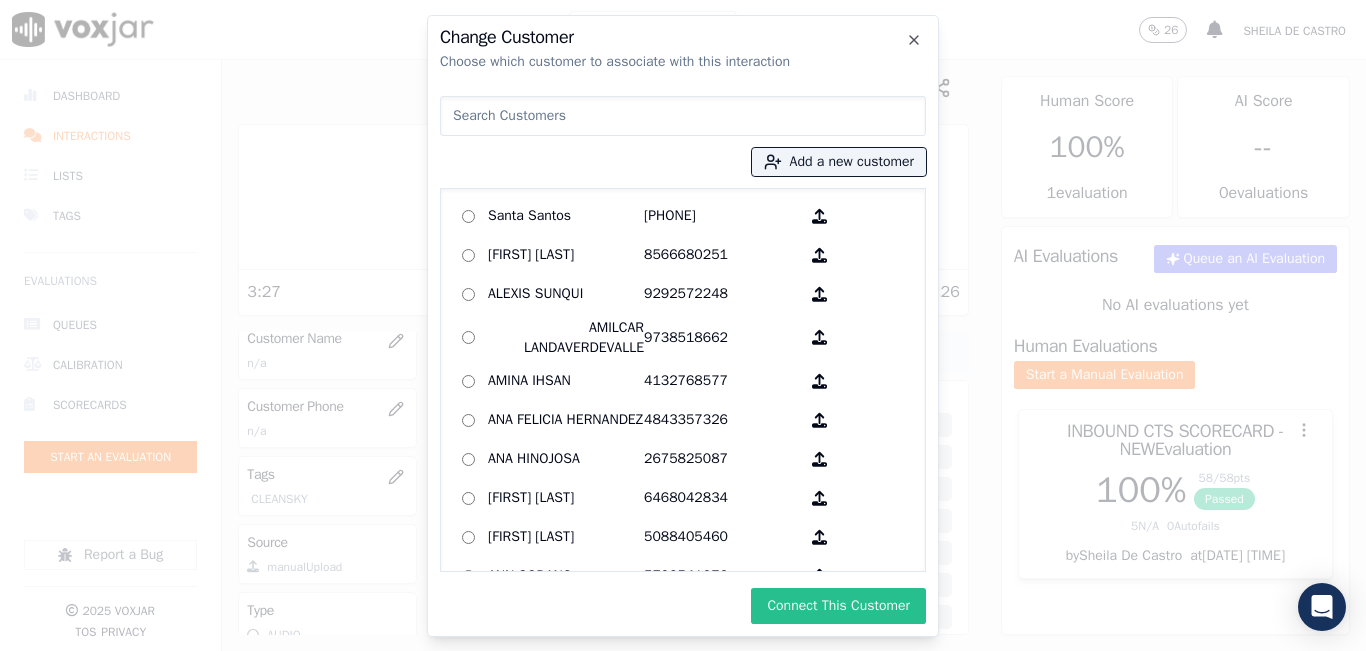 click on "Connect This Customer" at bounding box center (838, 606) 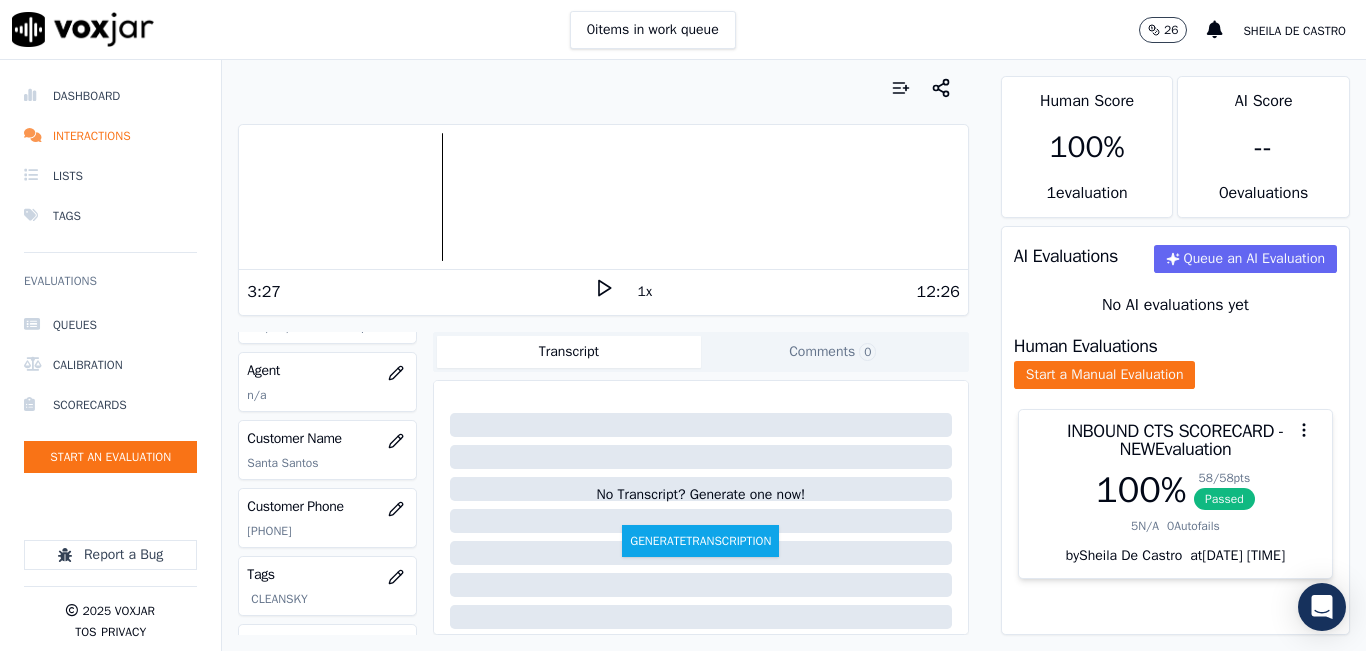 scroll, scrollTop: 100, scrollLeft: 0, axis: vertical 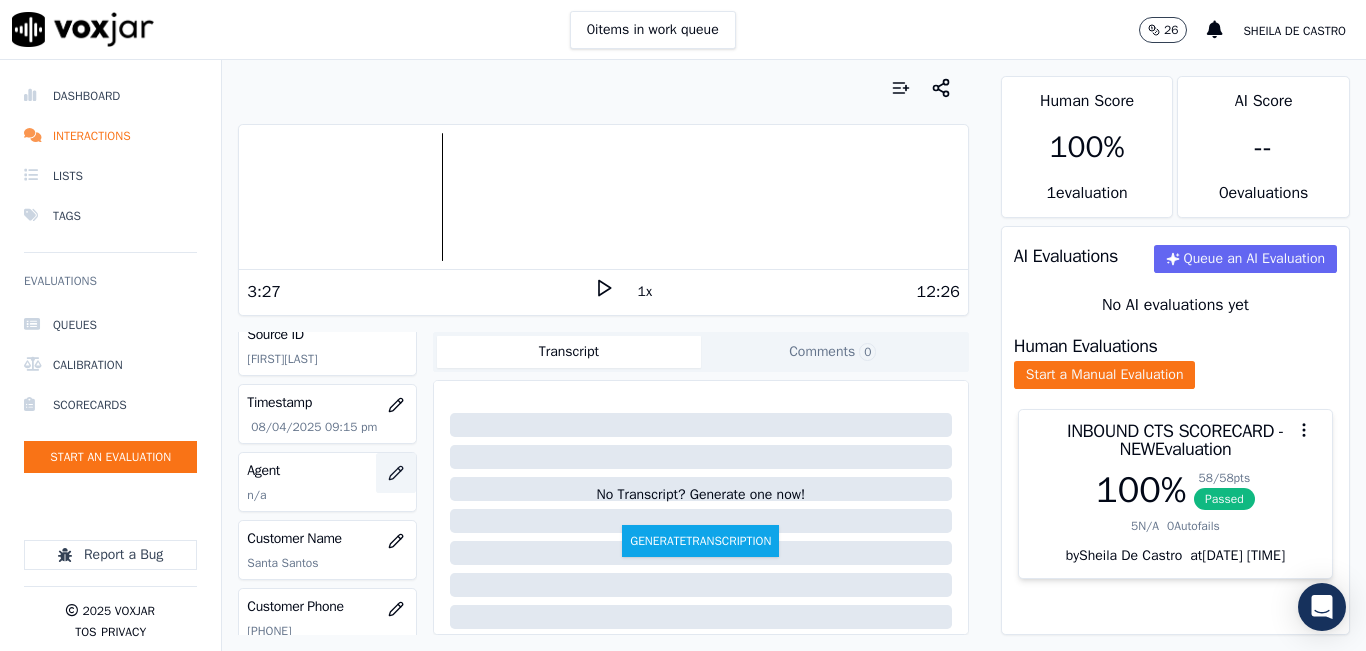 click 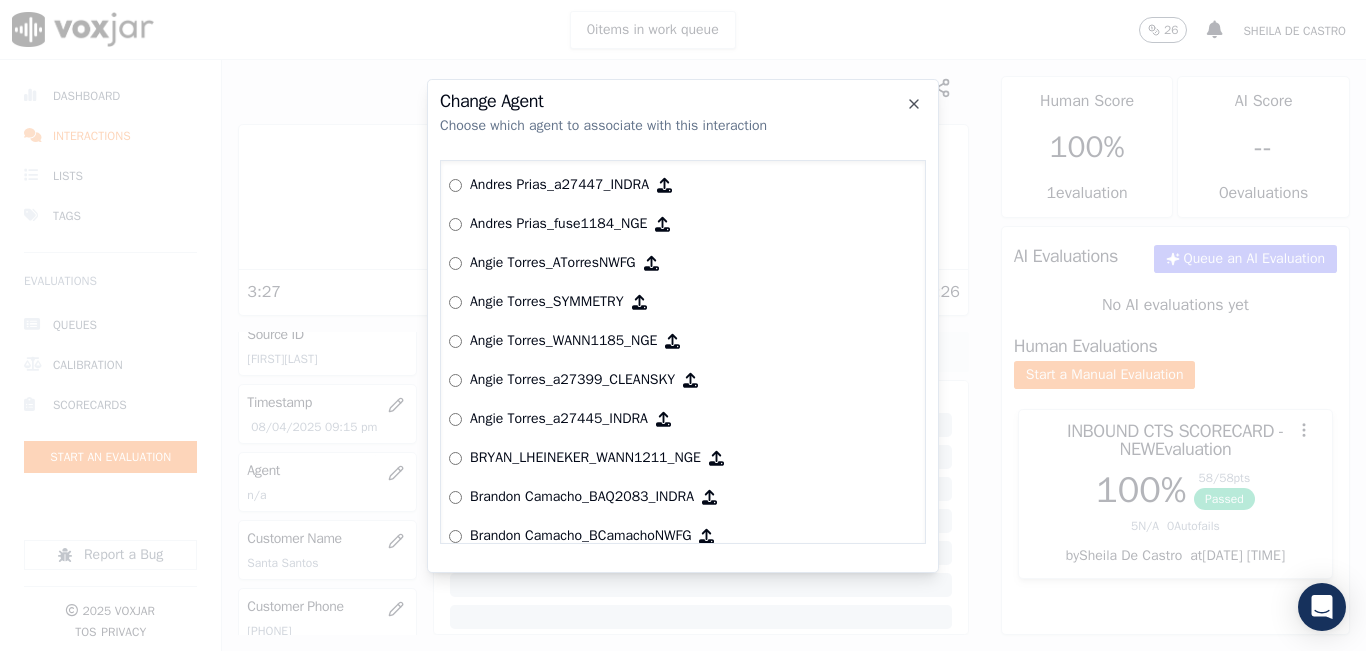 scroll, scrollTop: 824, scrollLeft: 0, axis: vertical 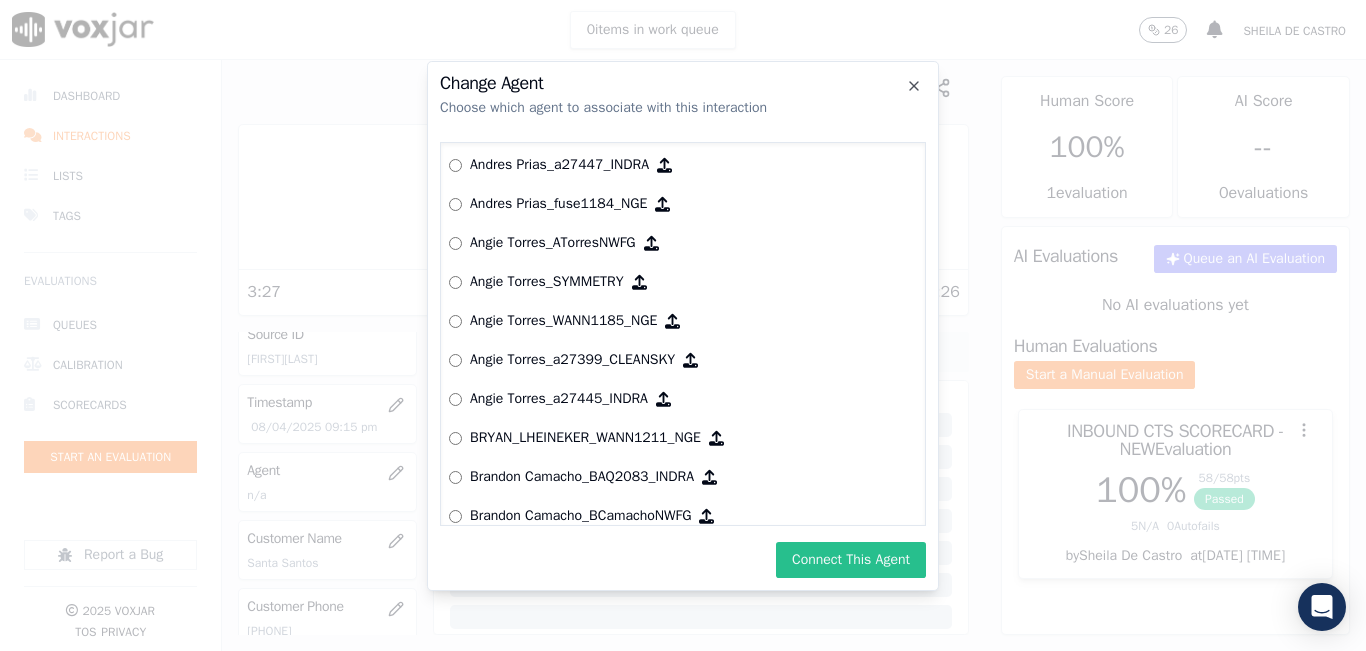 click on "Connect This Agent" at bounding box center (851, 560) 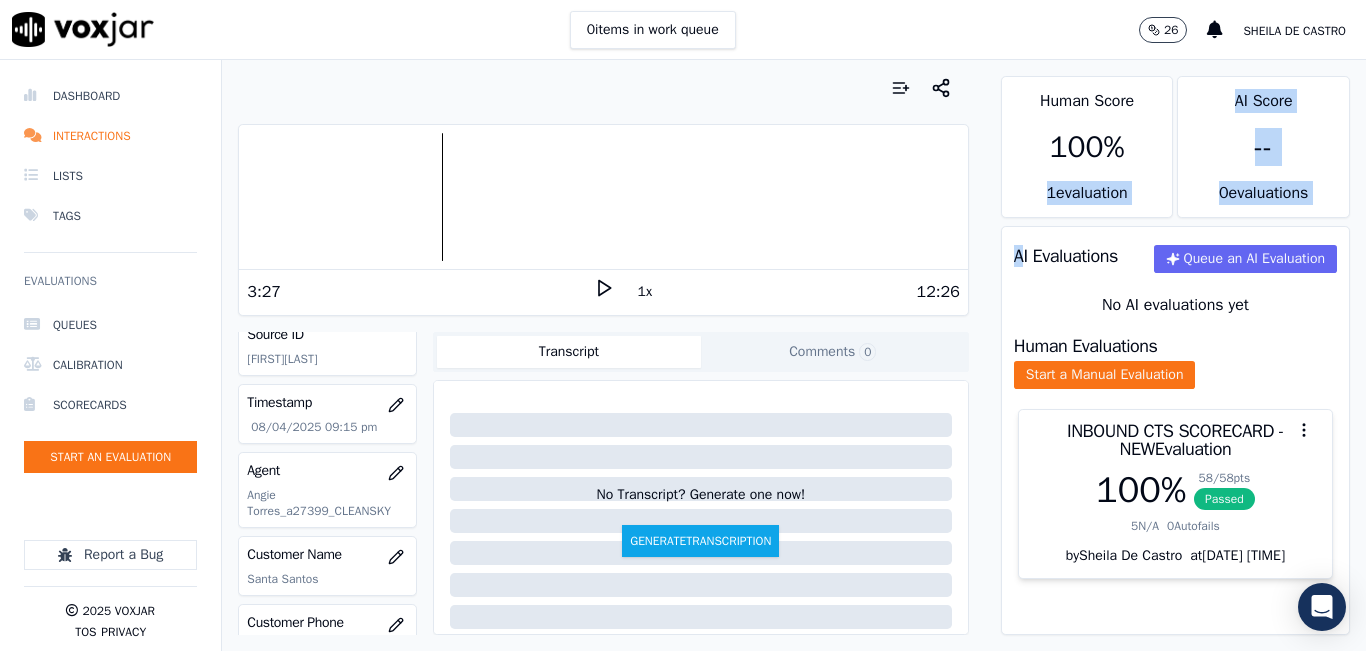 drag, startPoint x: 1007, startPoint y: 217, endPoint x: 1004, endPoint y: 235, distance: 18.248287 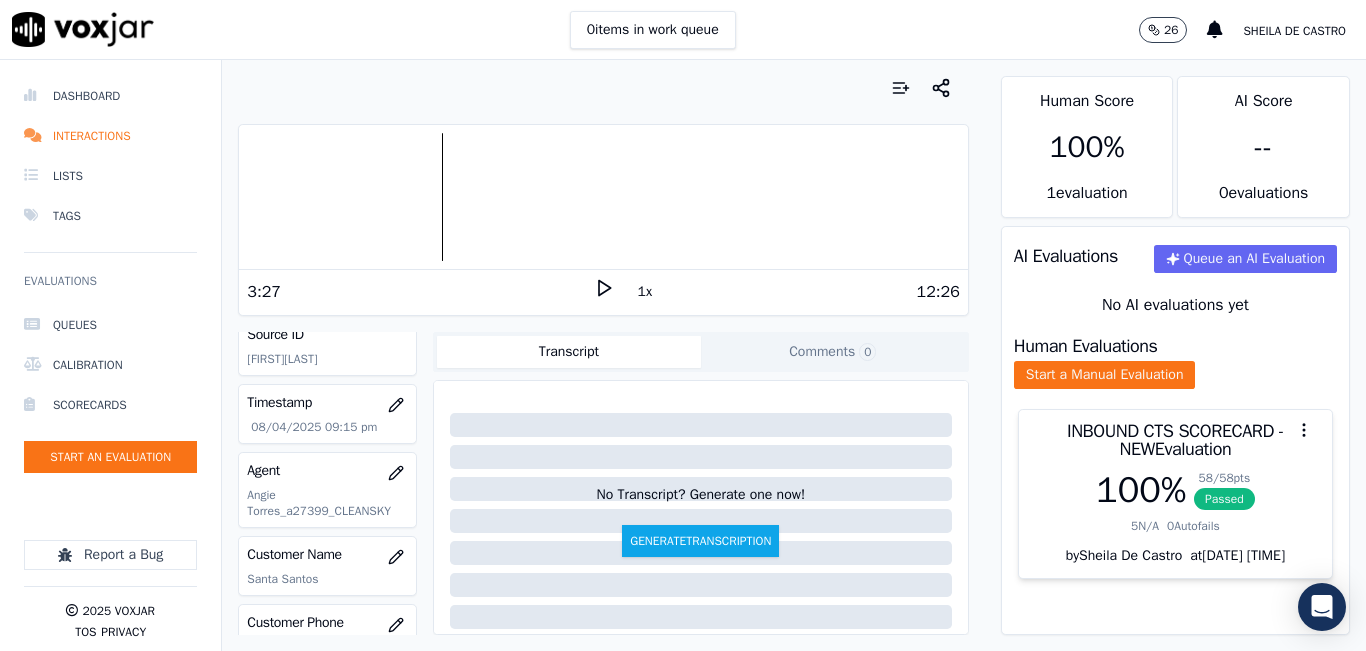 click on "0  items in work queue     26         Sheila De Castro" at bounding box center [683, 30] 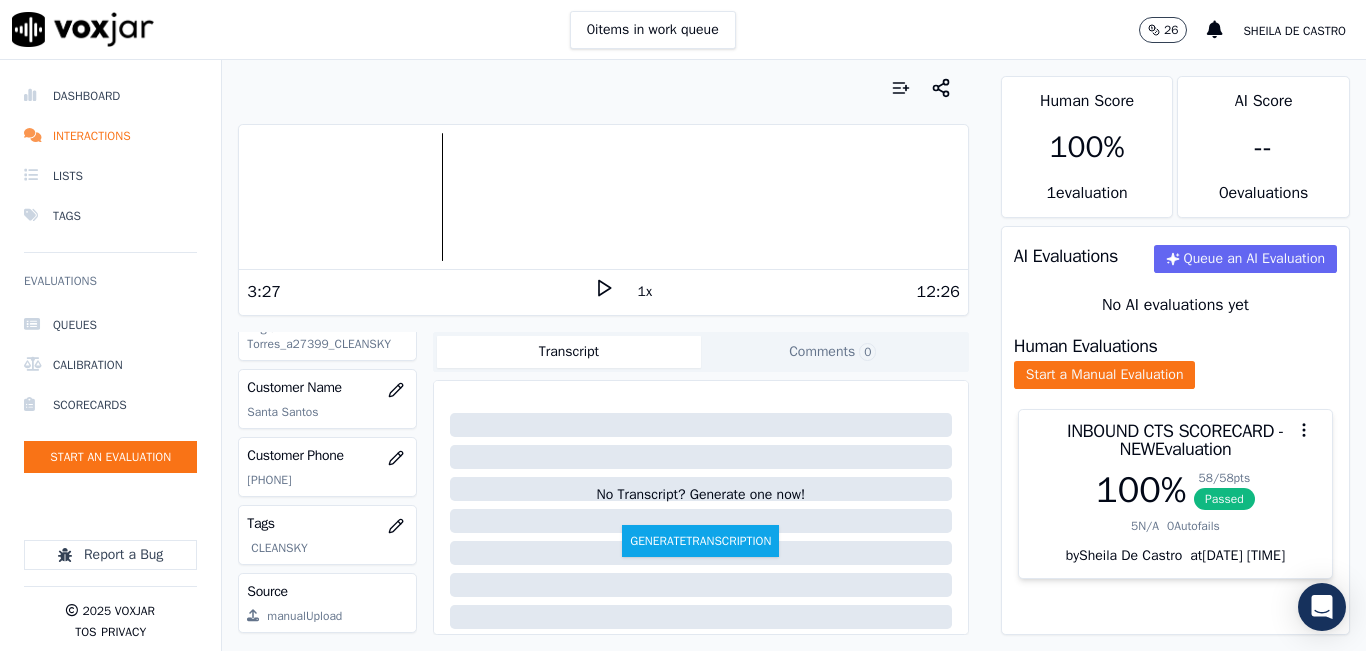scroll, scrollTop: 178, scrollLeft: 0, axis: vertical 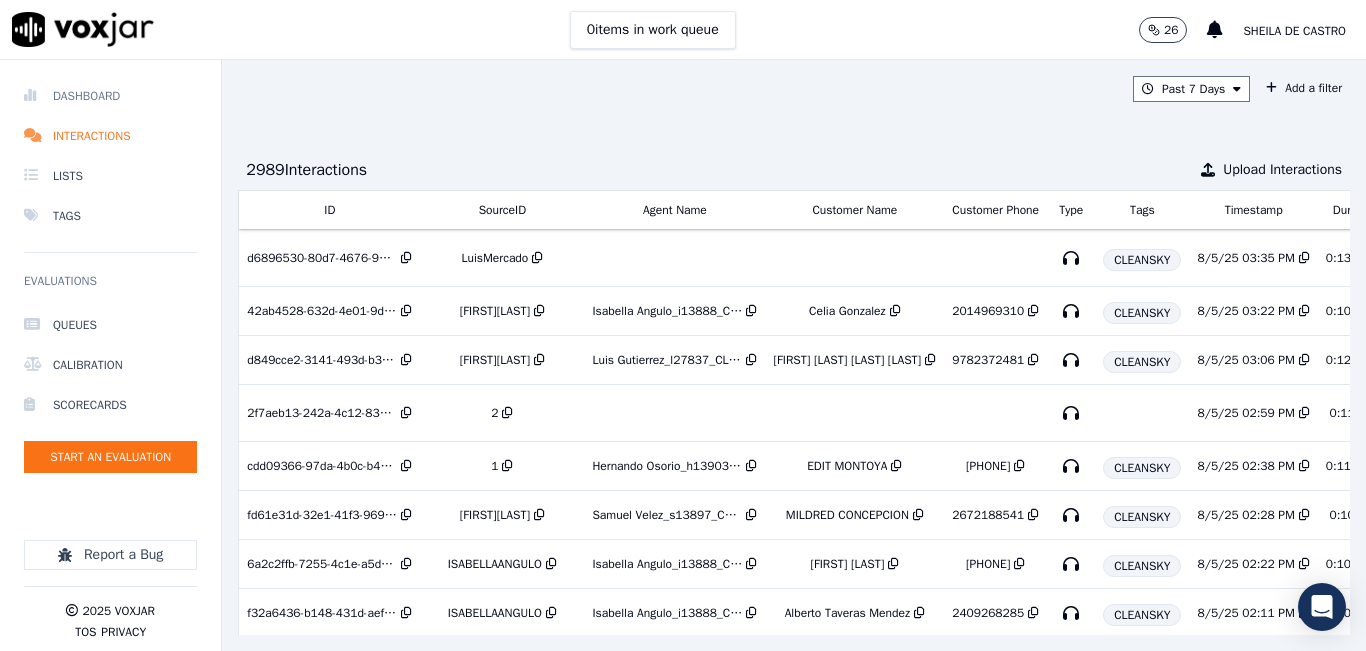 click on "Interactions" at bounding box center (110, 136) 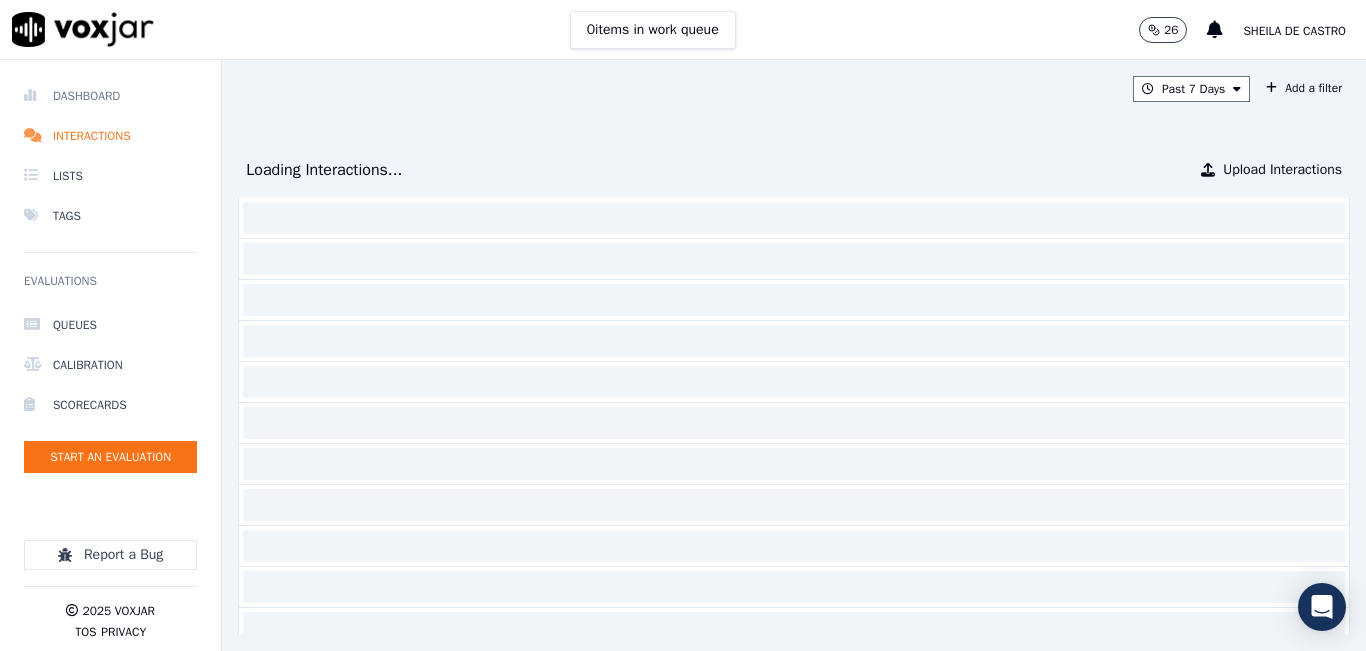 click on "Dashboard" at bounding box center [110, 96] 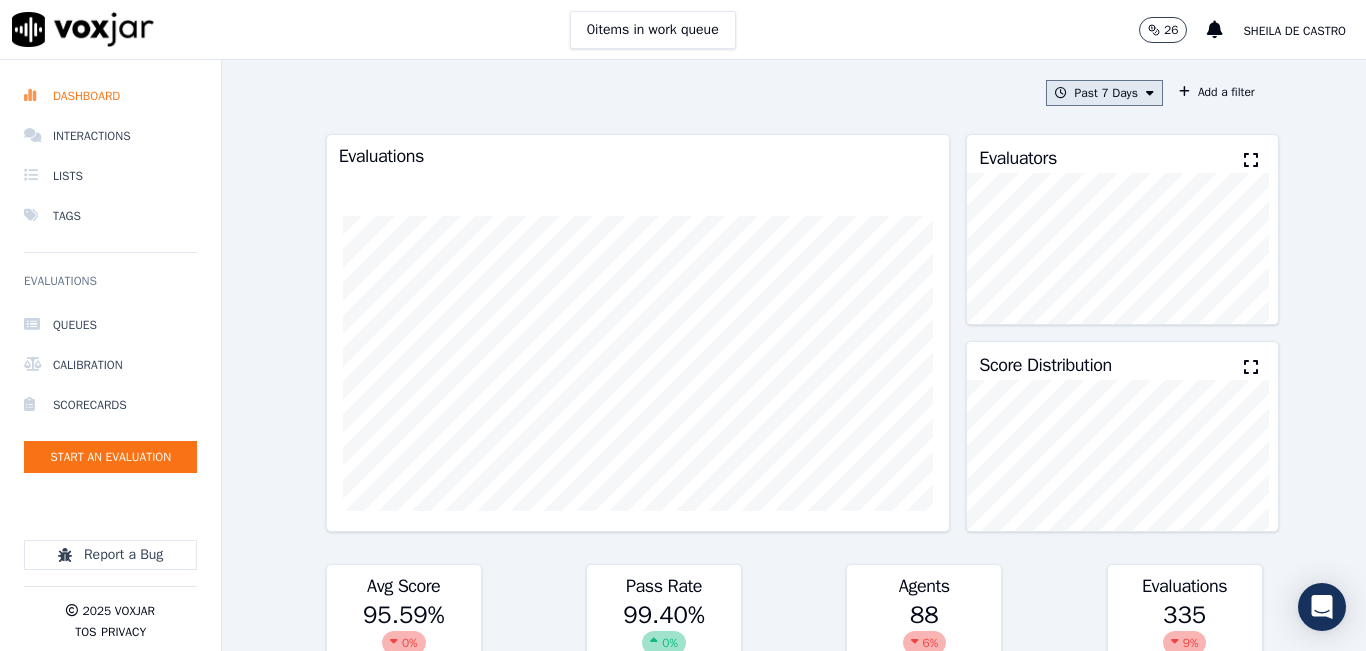 click on "Past 7 Days" at bounding box center (1104, 93) 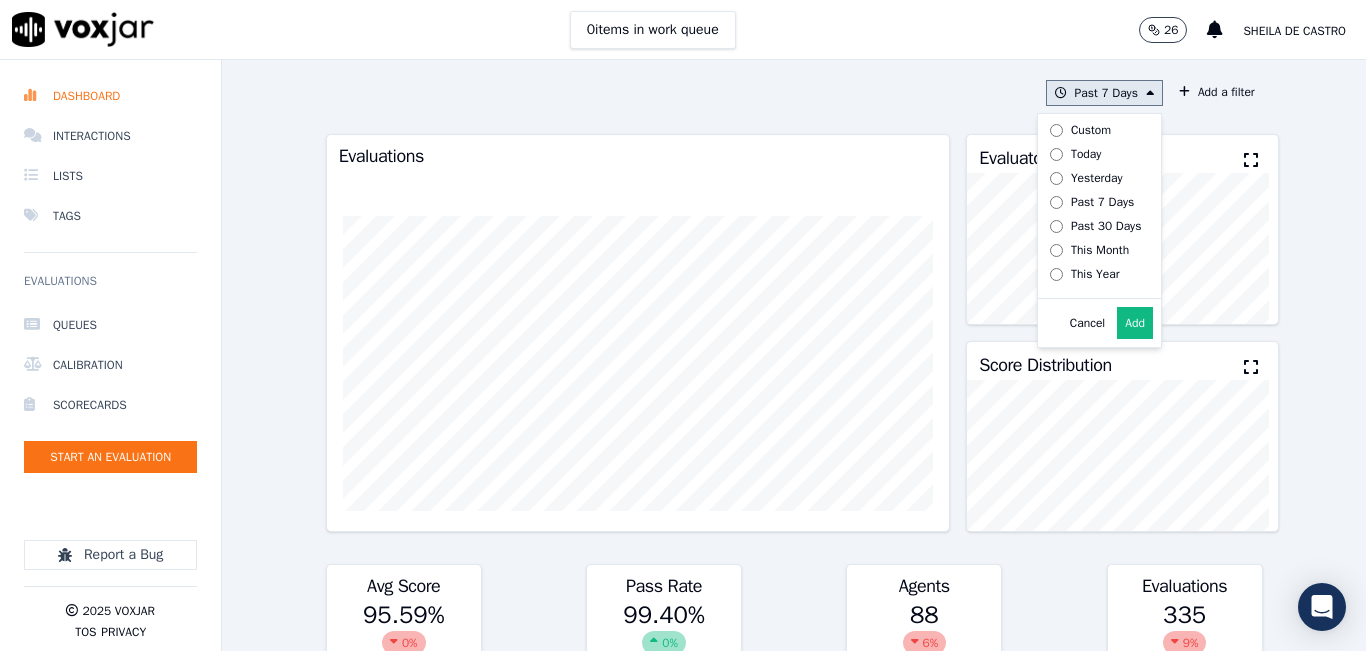 click on "Today" at bounding box center (1092, 154) 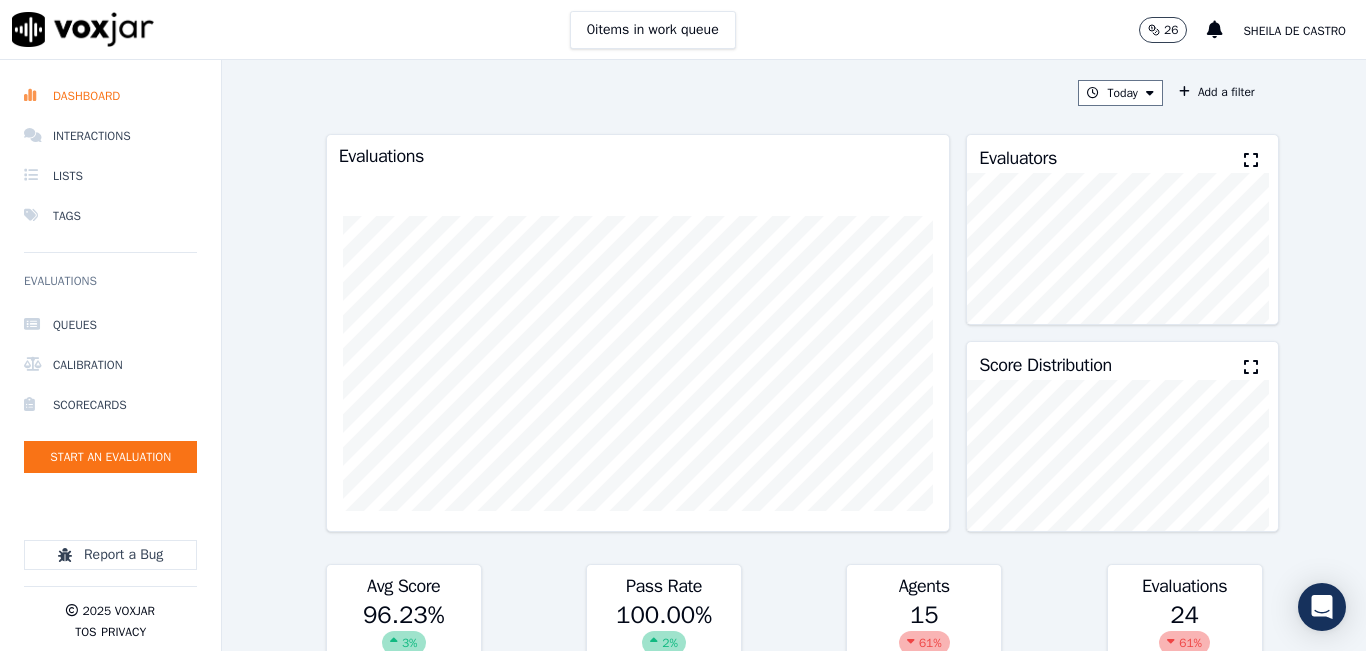 click at bounding box center [1251, 160] 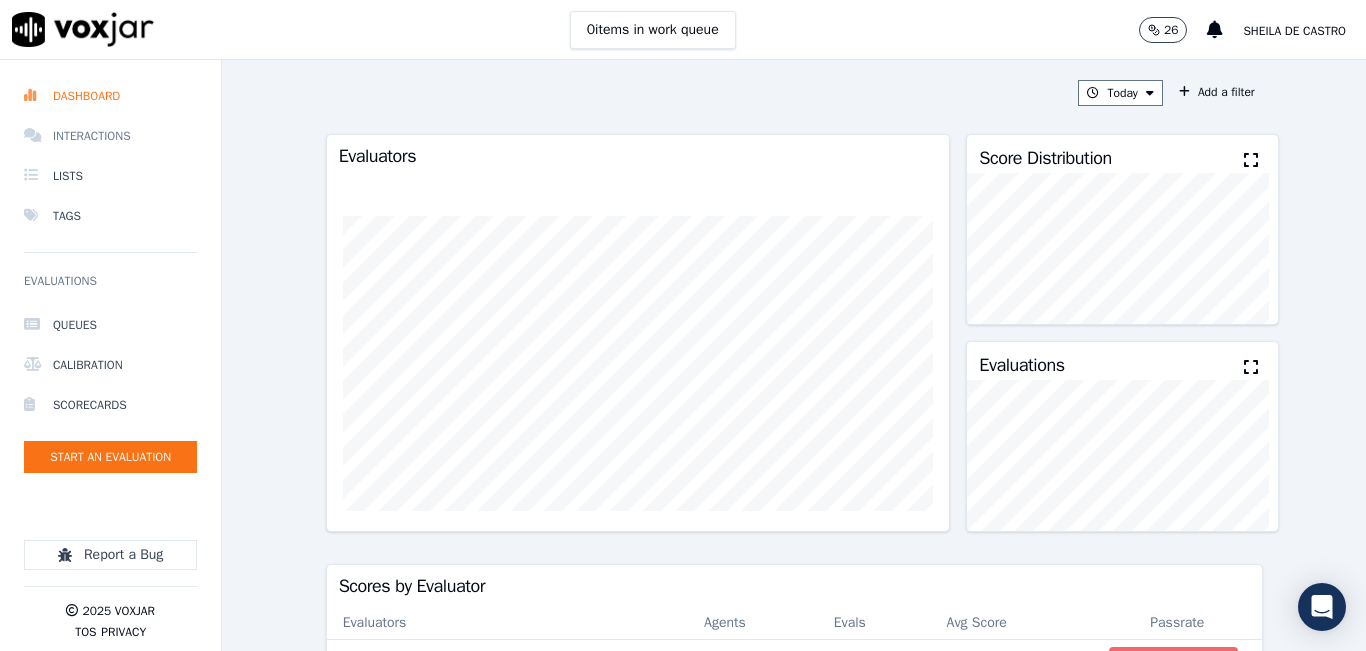 click on "Interactions" at bounding box center [110, 136] 